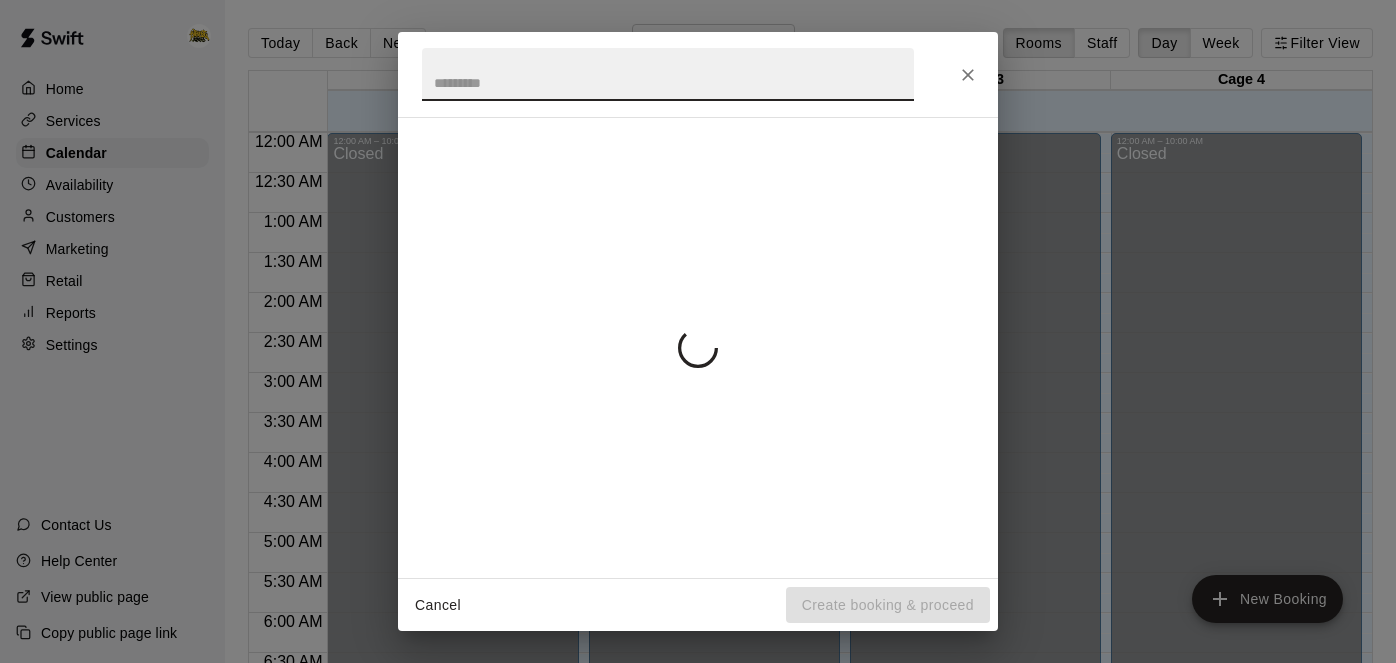 scroll, scrollTop: 0, scrollLeft: 0, axis: both 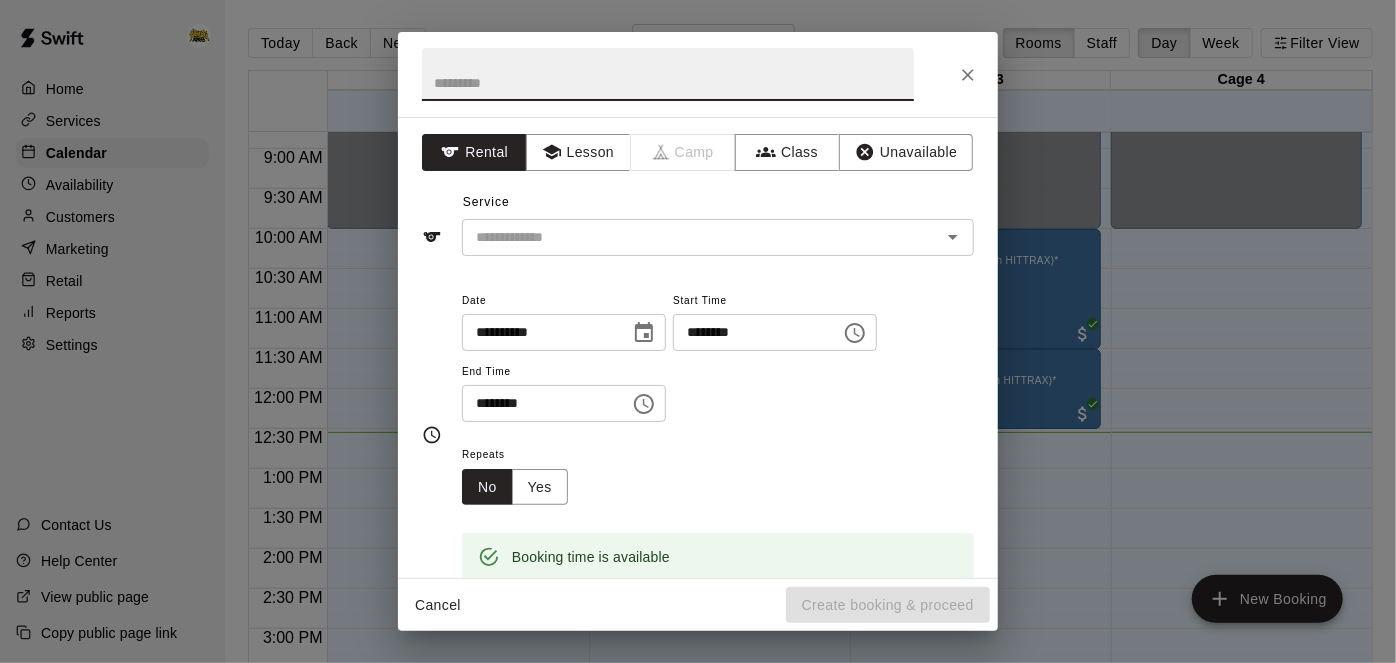 click 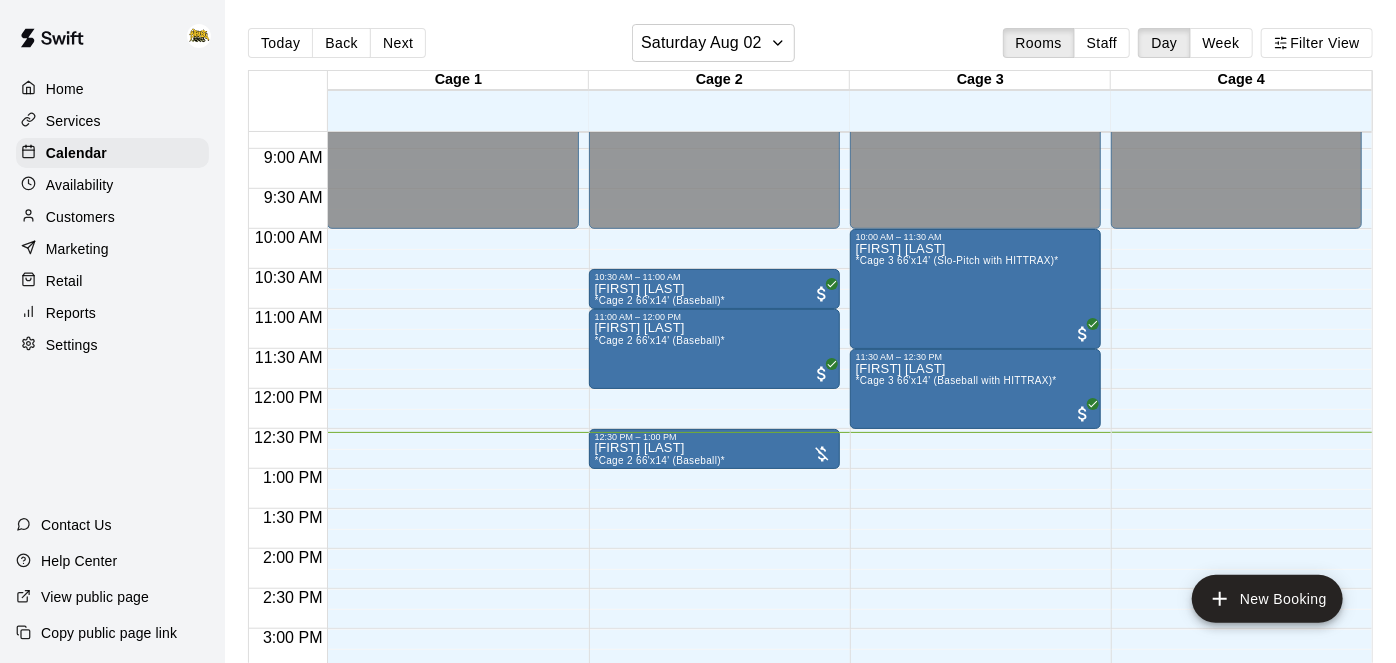 click on "Services" at bounding box center (112, 121) 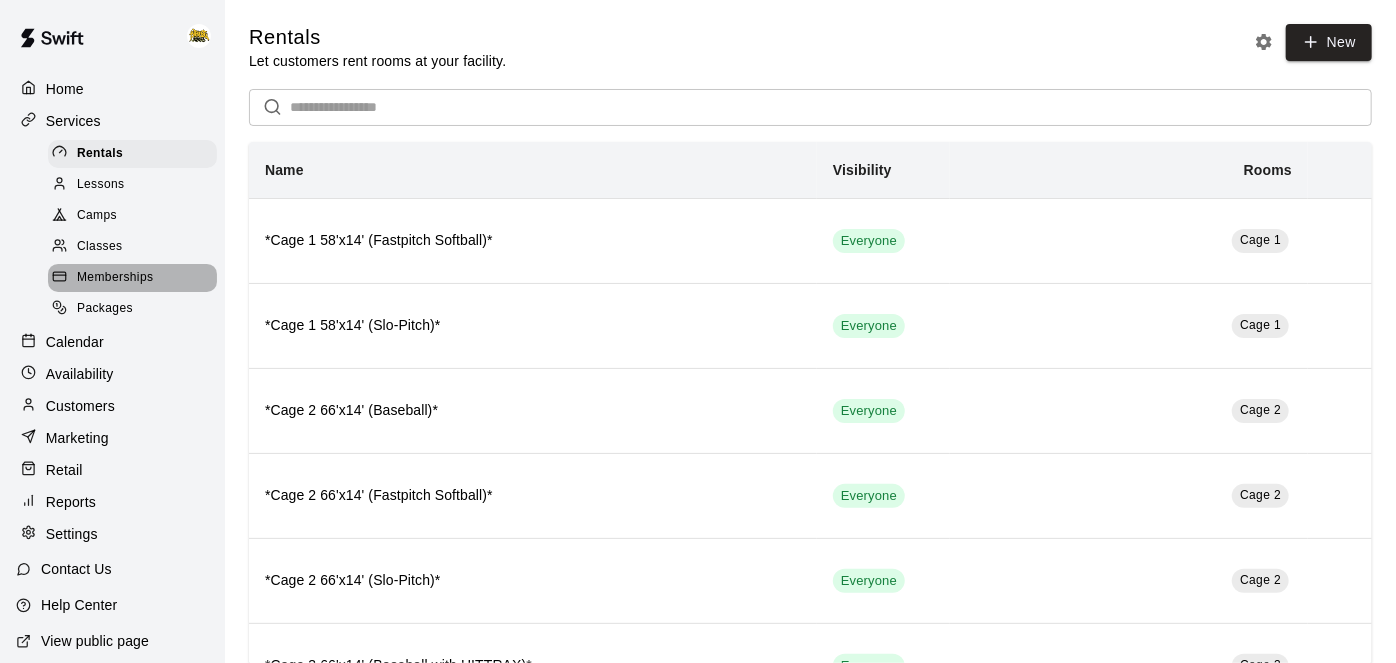 click on "Memberships" at bounding box center [115, 278] 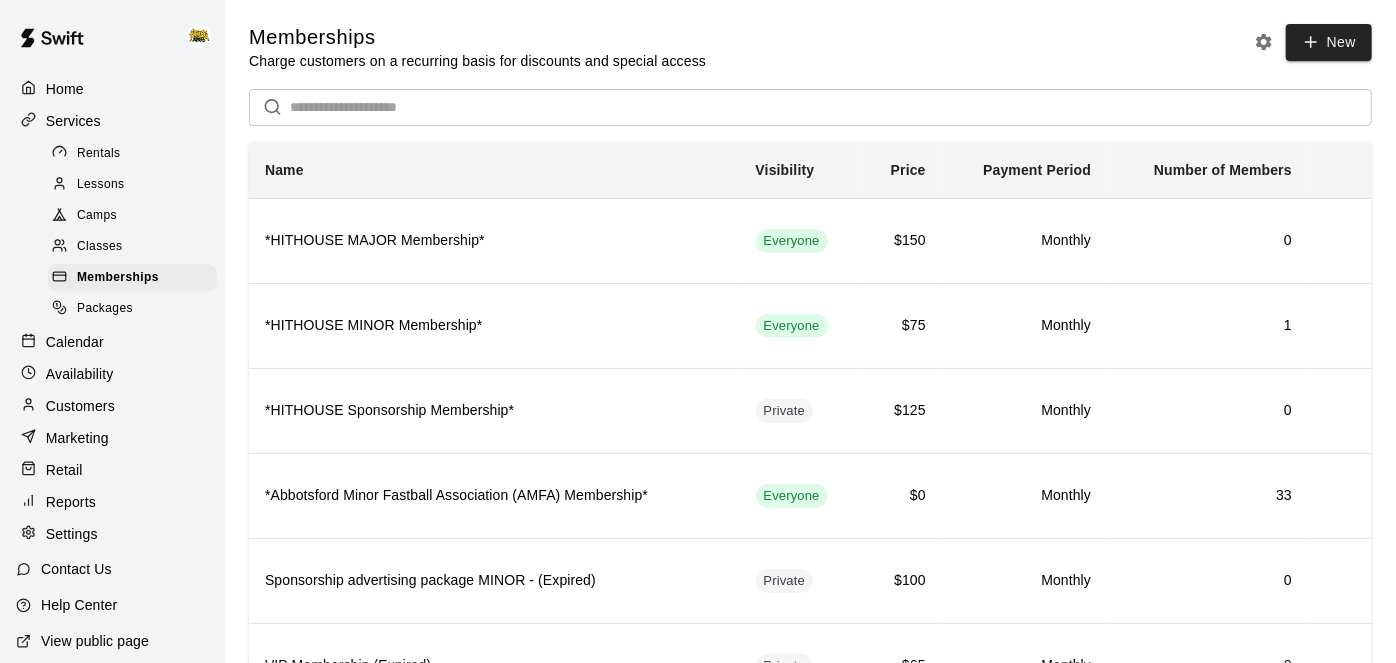 click on "Calendar" at bounding box center (75, 342) 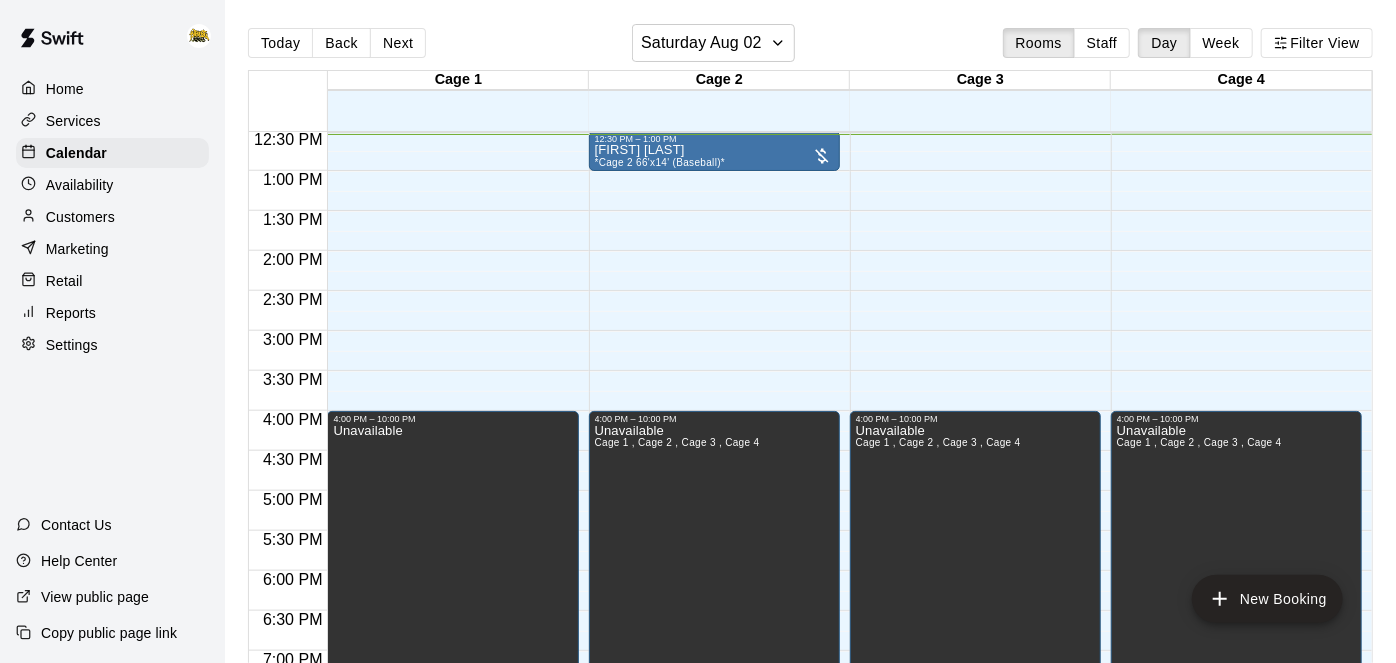 scroll, scrollTop: 810, scrollLeft: 0, axis: vertical 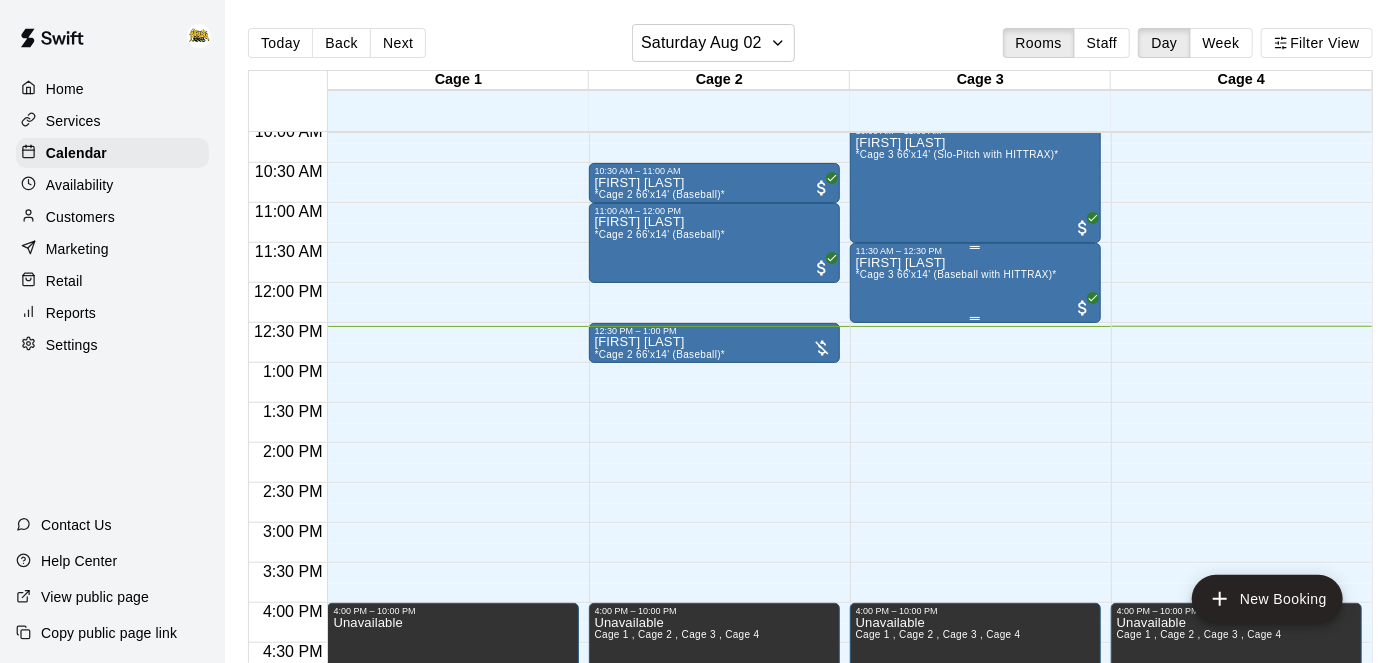 click on "*Cage 3 66'x14' (Baseball with HITTRAX)*" at bounding box center [956, 274] 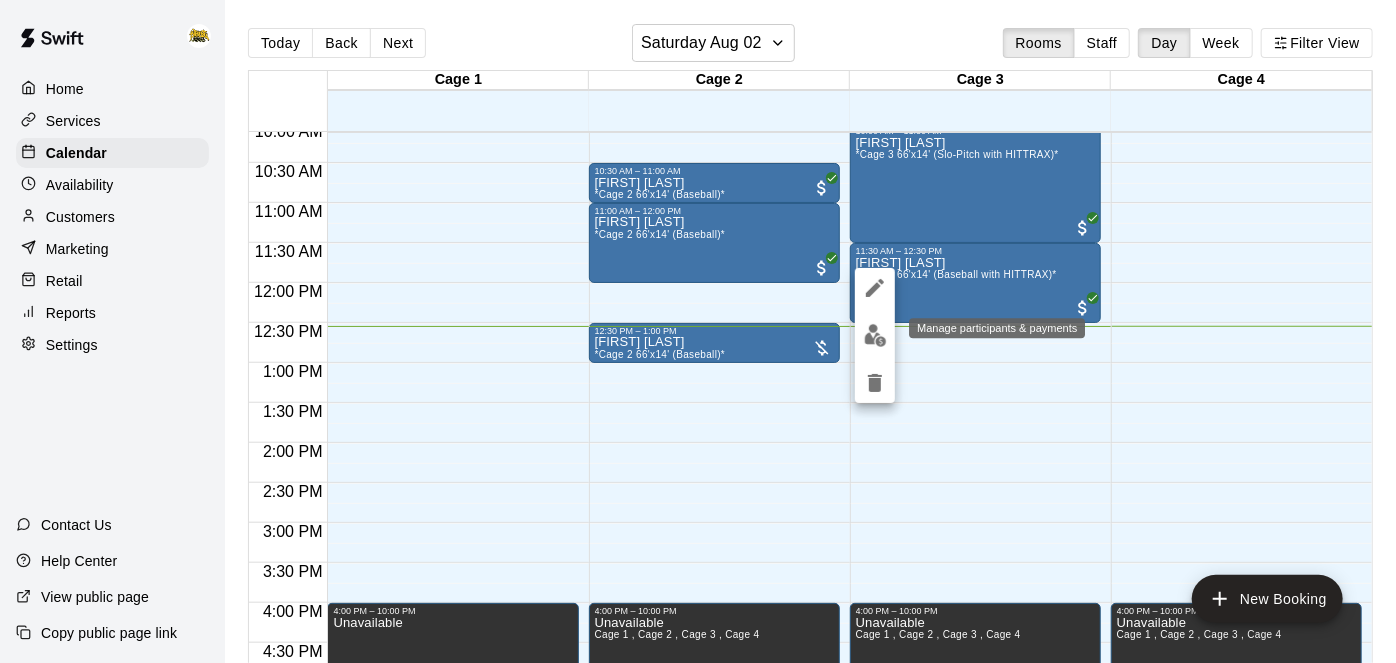 click at bounding box center [875, 335] 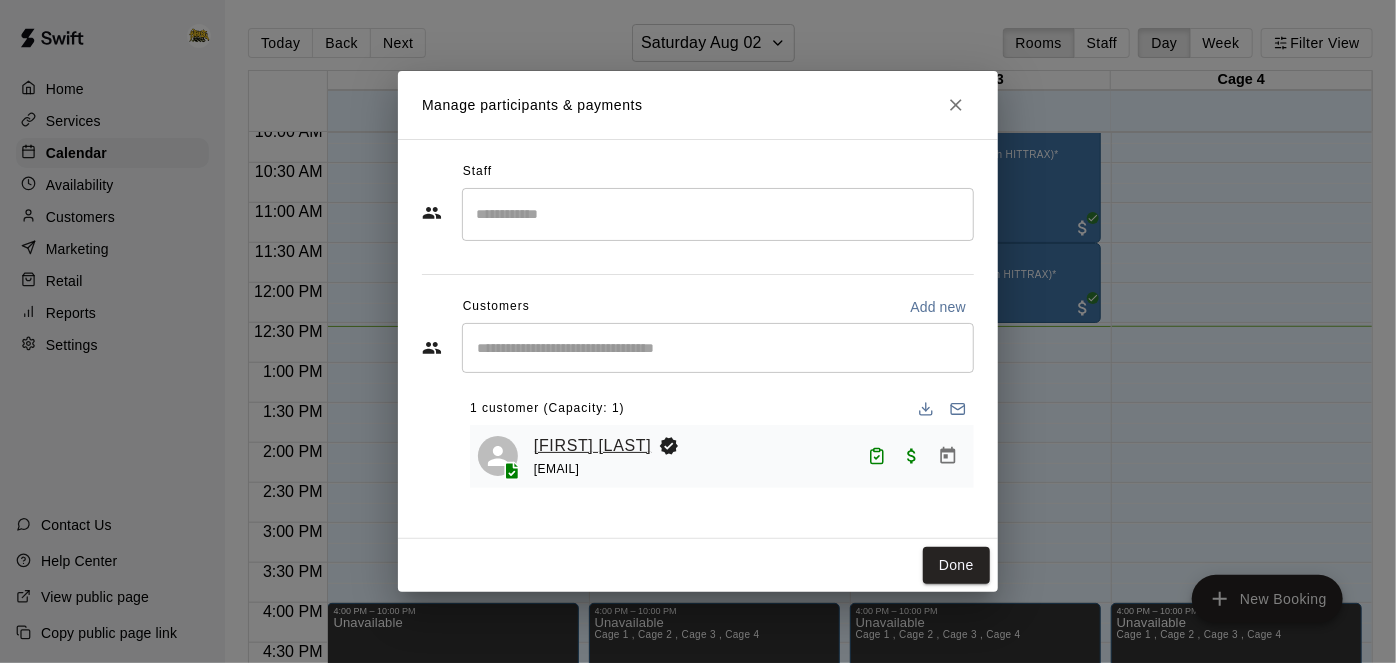 click on "[FIRST] [LAST]" at bounding box center [592, 446] 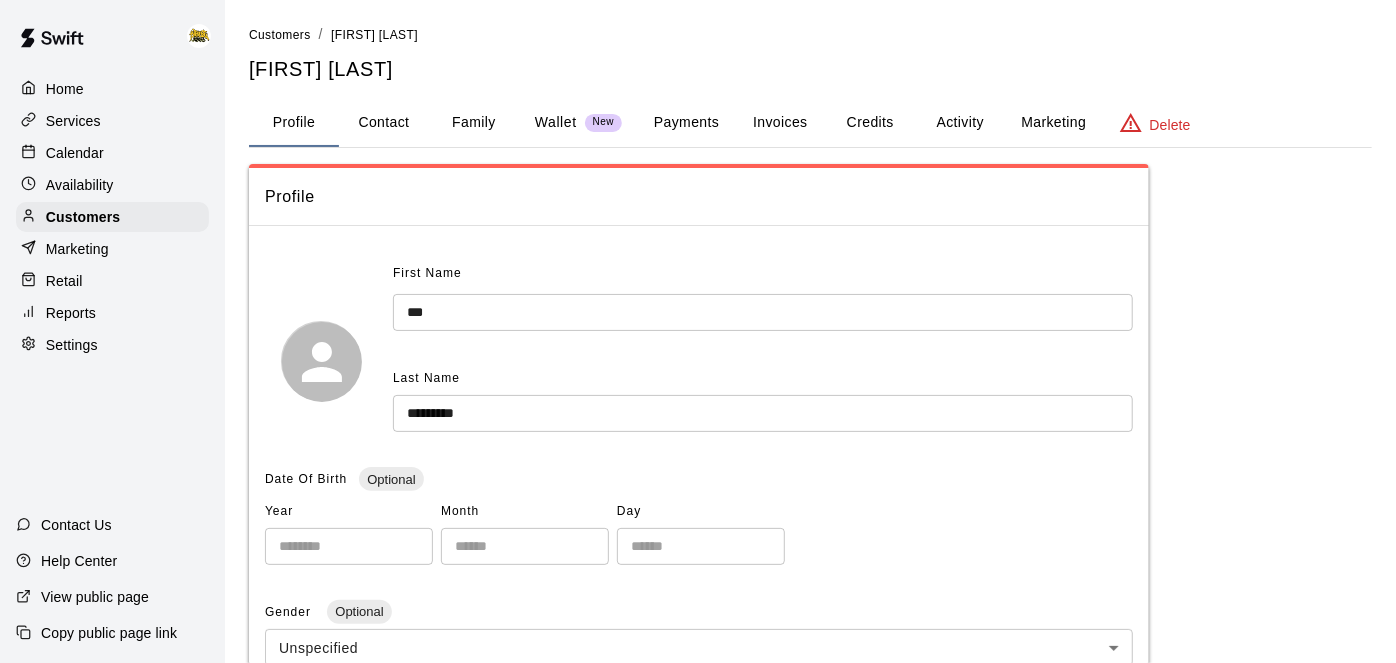 click on "Payments" at bounding box center [686, 123] 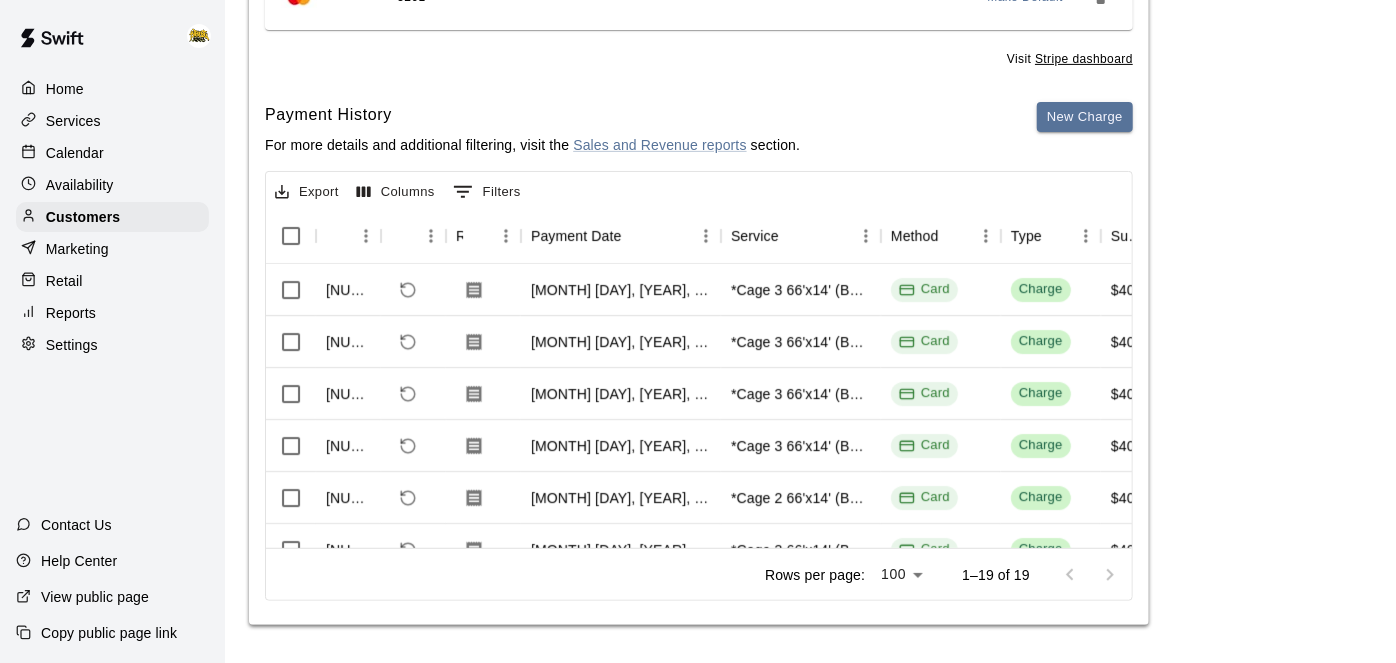 scroll, scrollTop: 344, scrollLeft: 0, axis: vertical 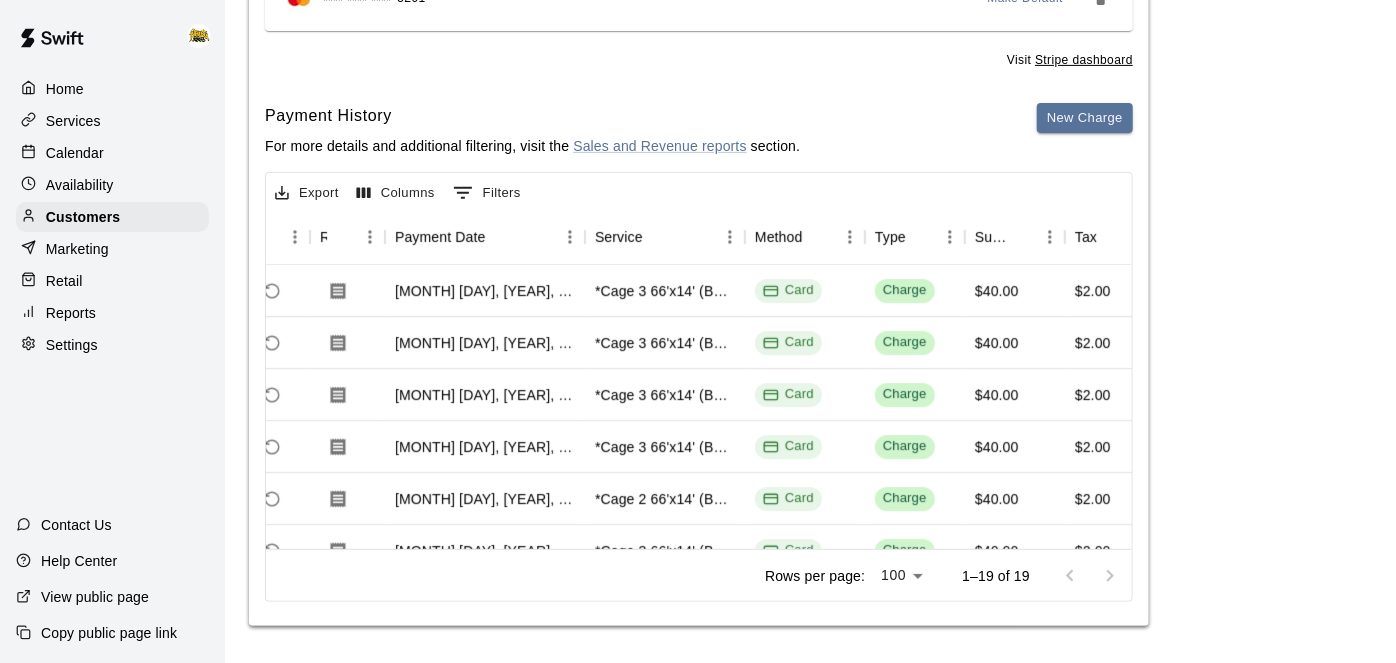 click on "Services" at bounding box center (112, 121) 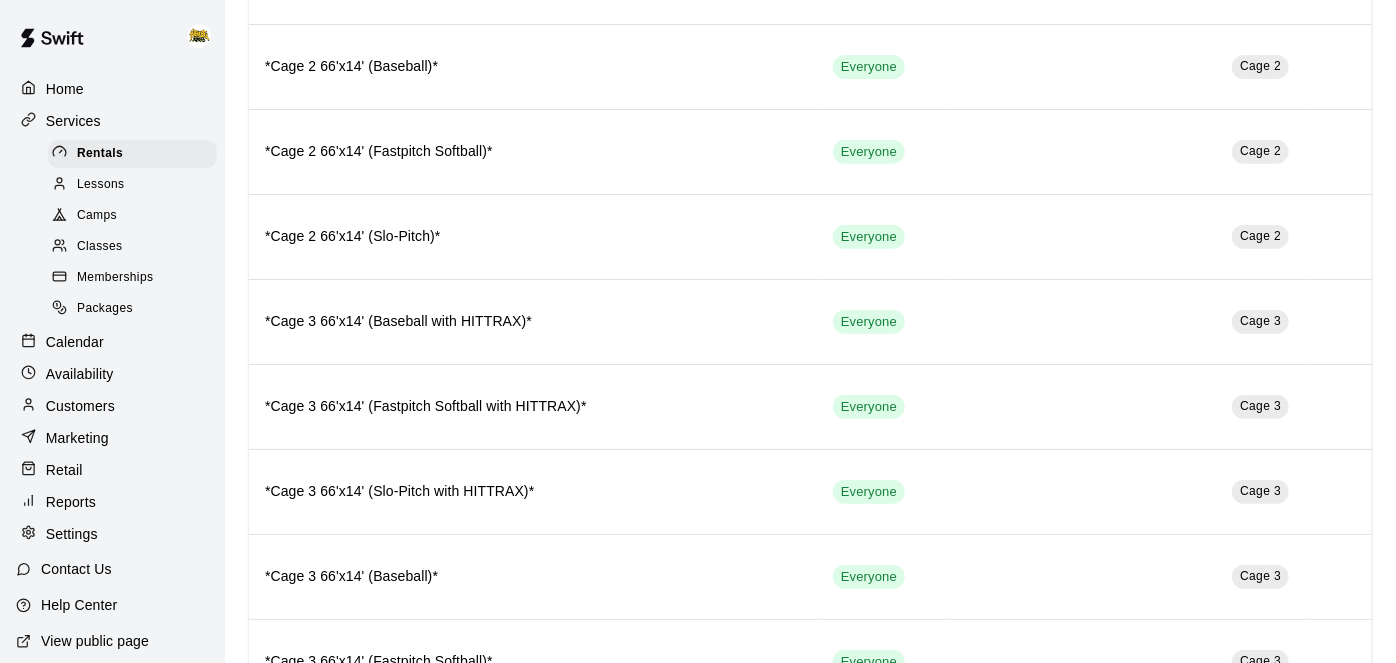 scroll, scrollTop: 0, scrollLeft: 0, axis: both 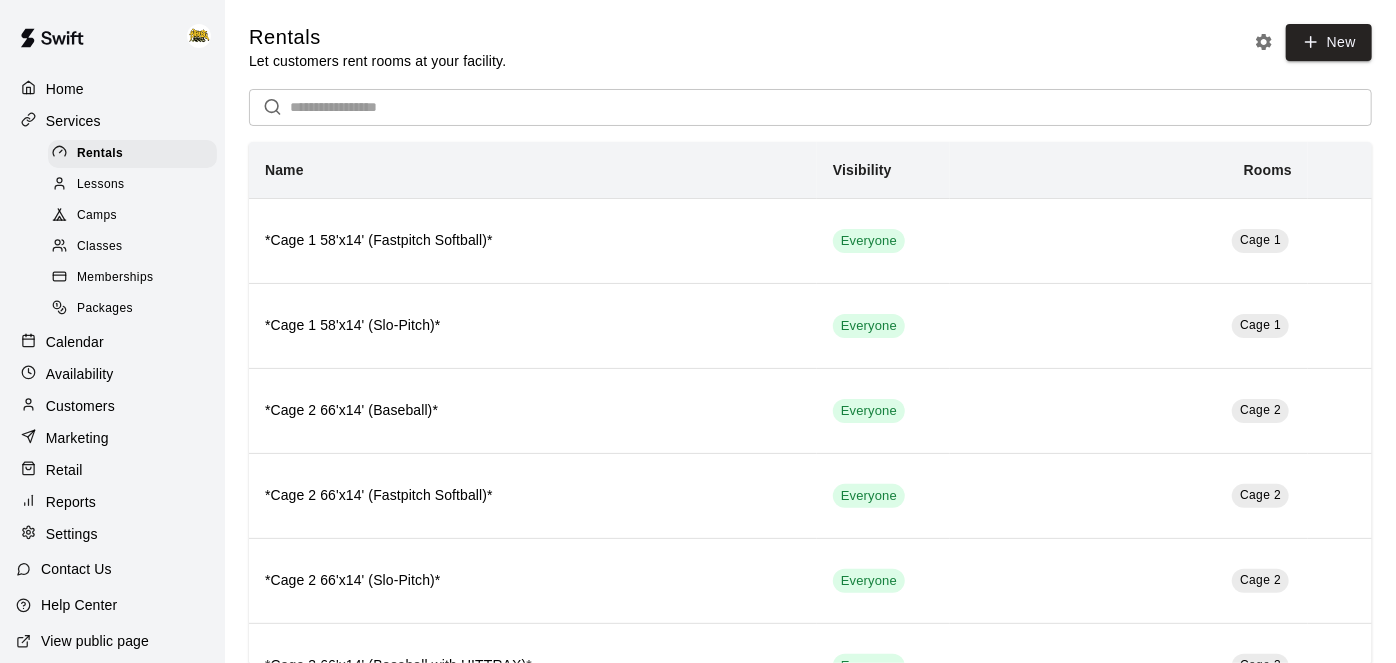 click on "Memberships" at bounding box center [115, 278] 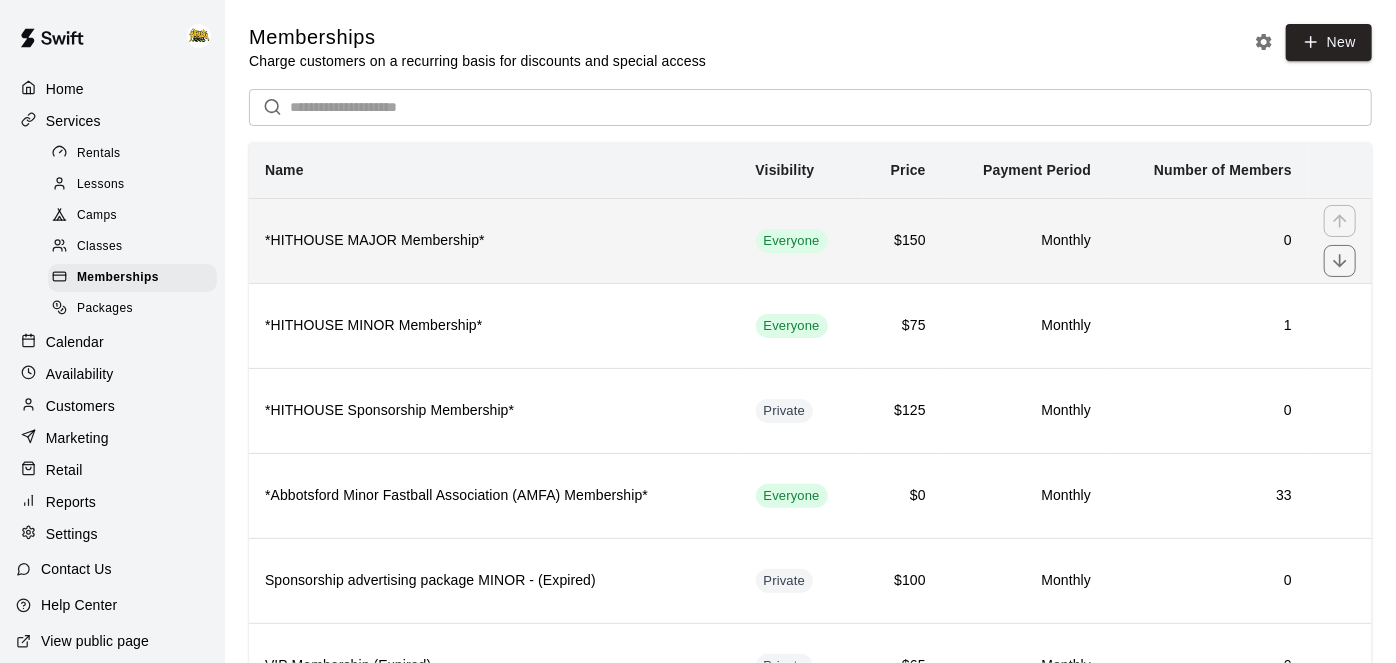 click on "*HITHOUSE MAJOR Membership*" at bounding box center (494, 241) 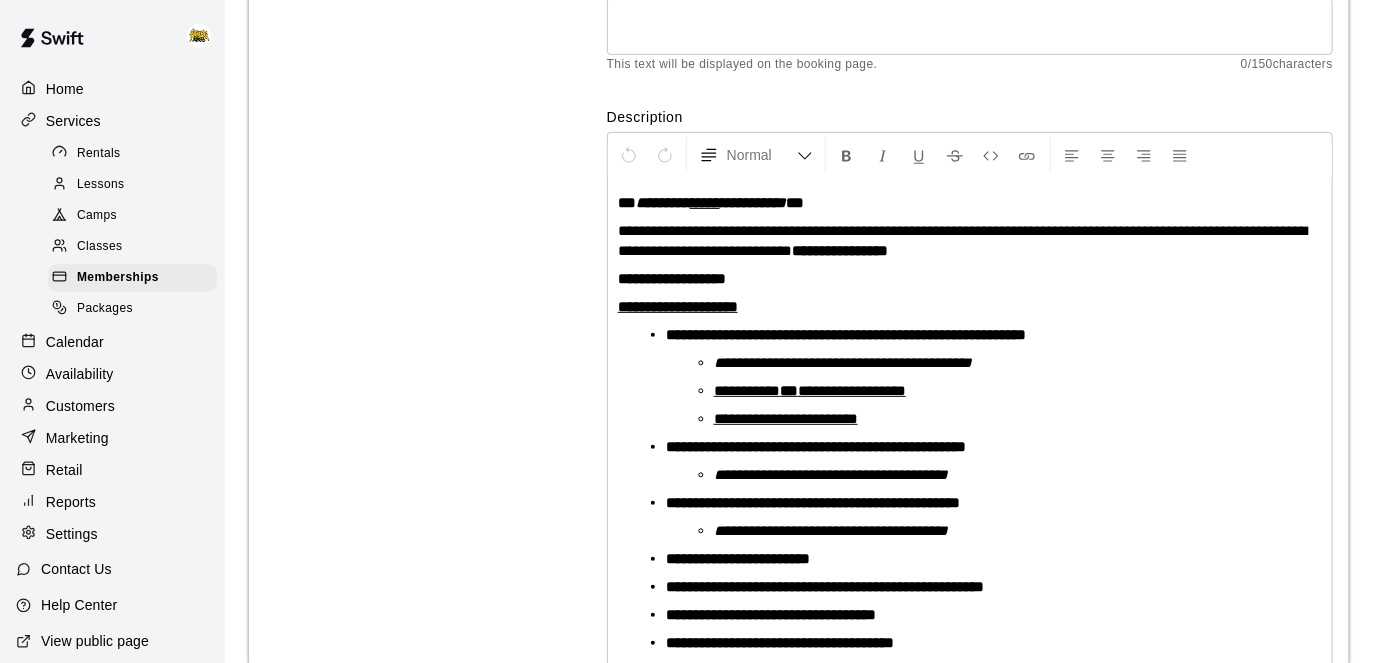 scroll, scrollTop: 296, scrollLeft: 0, axis: vertical 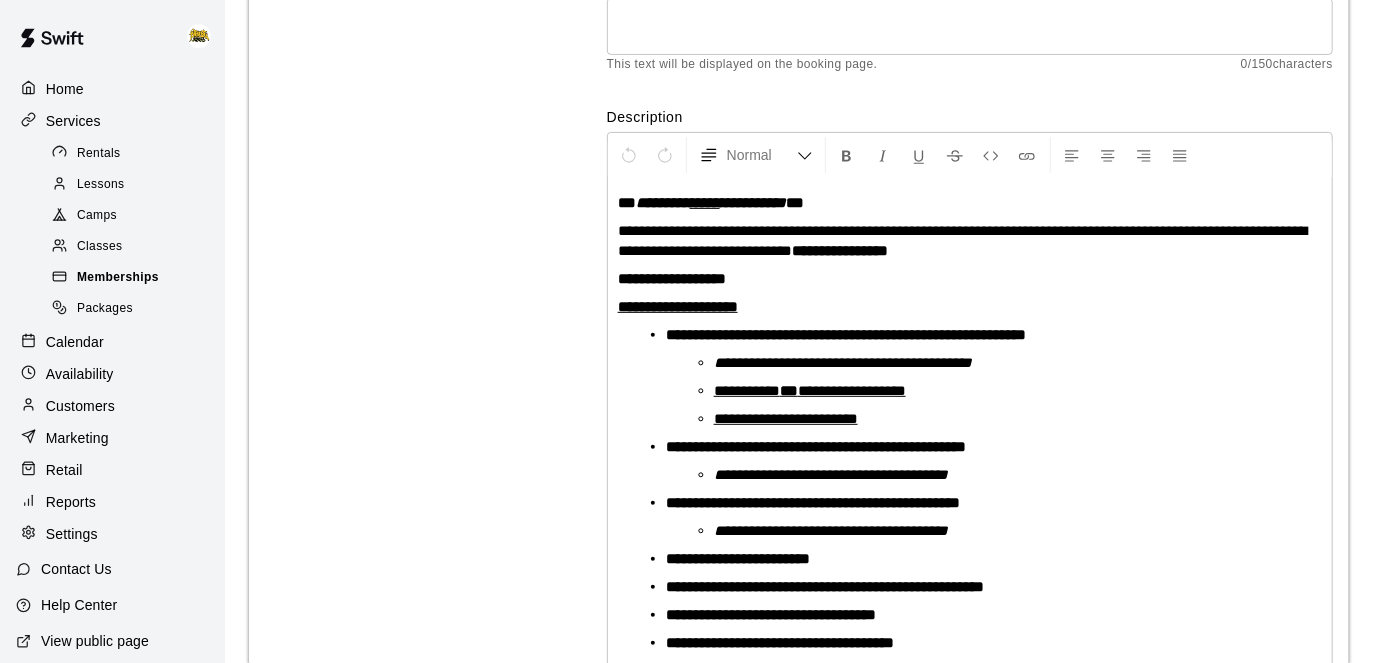 click on "Memberships" at bounding box center [118, 278] 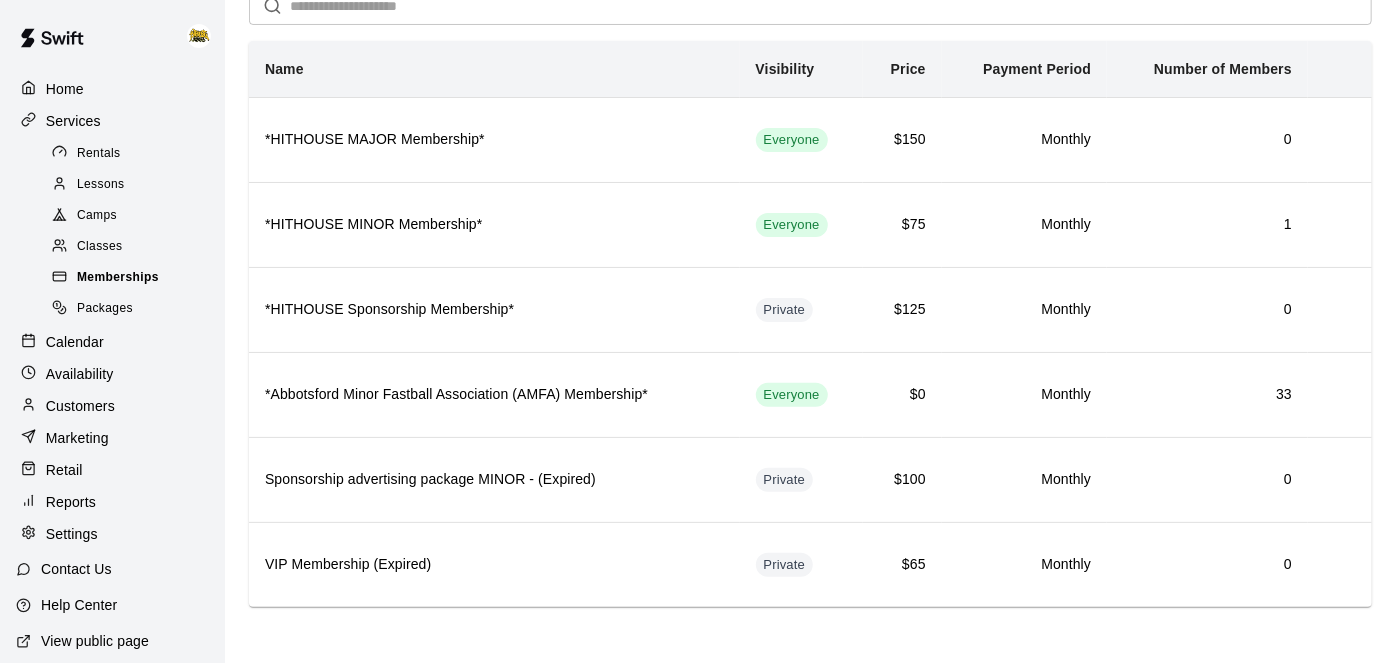 scroll, scrollTop: 0, scrollLeft: 0, axis: both 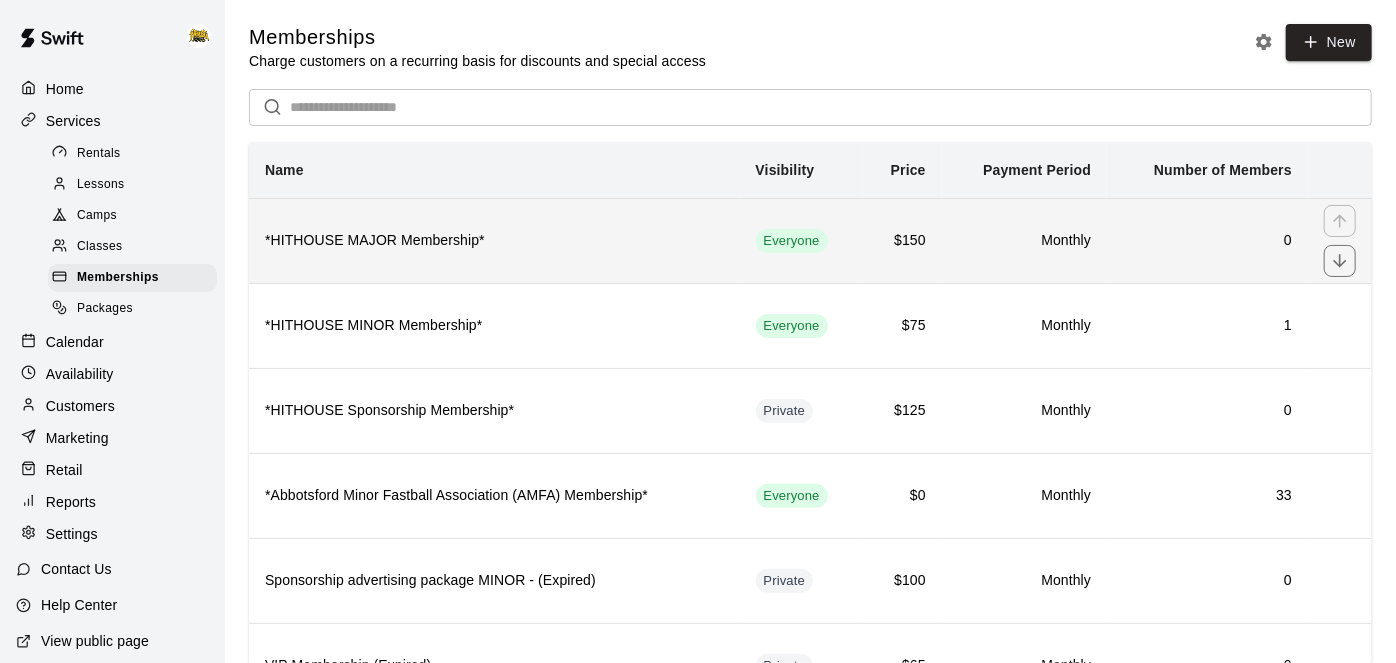 click on "*HITHOUSE MAJOR Membership*" at bounding box center [494, 240] 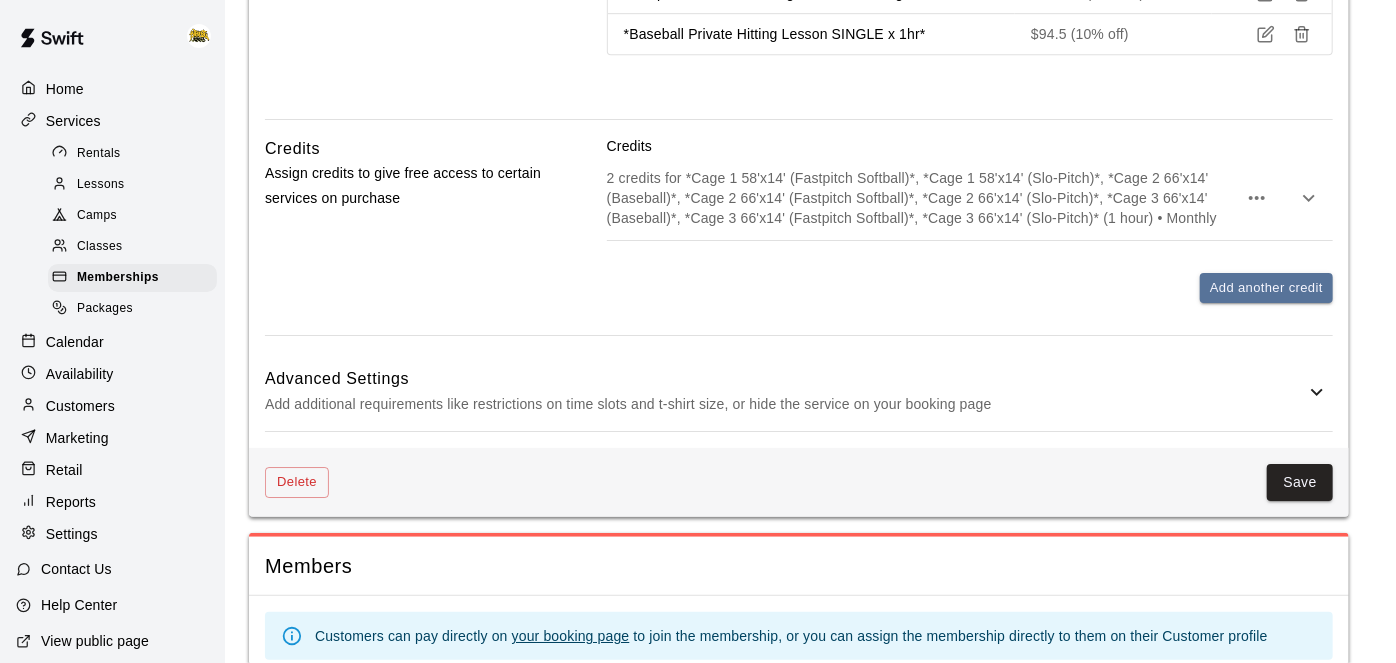 scroll, scrollTop: 3276, scrollLeft: 0, axis: vertical 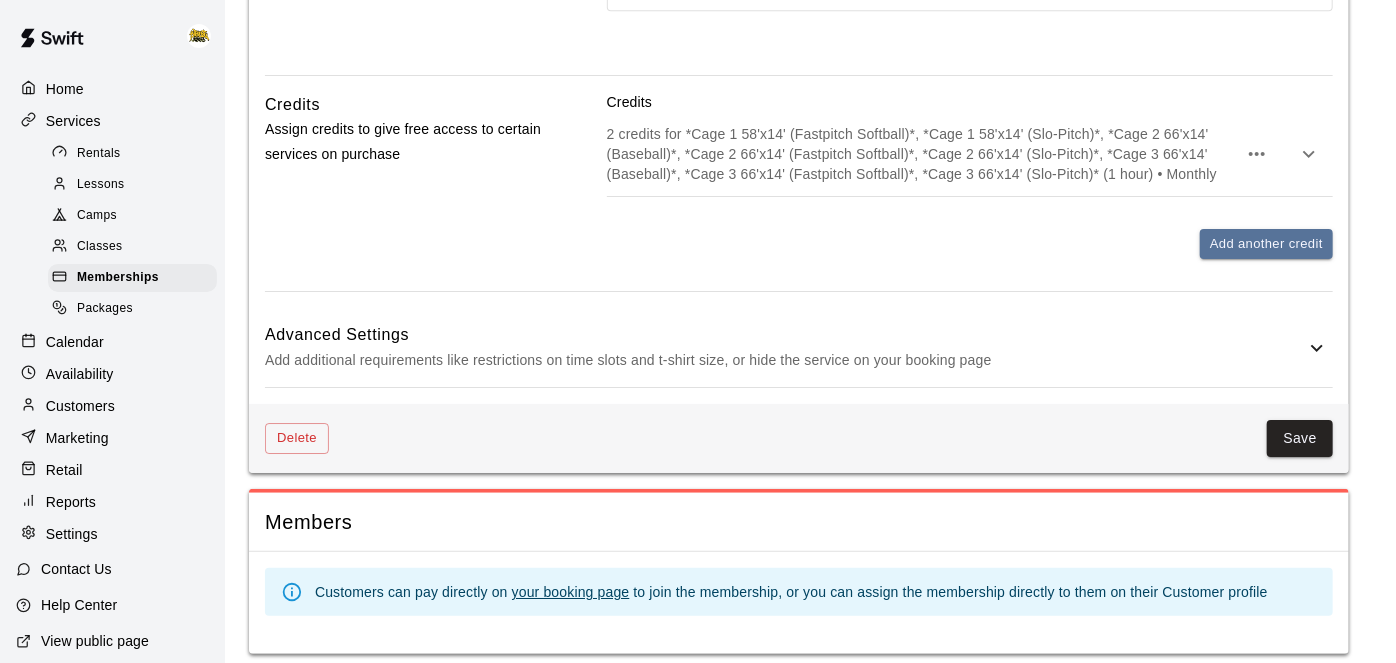 click on "Customers" at bounding box center [112, 406] 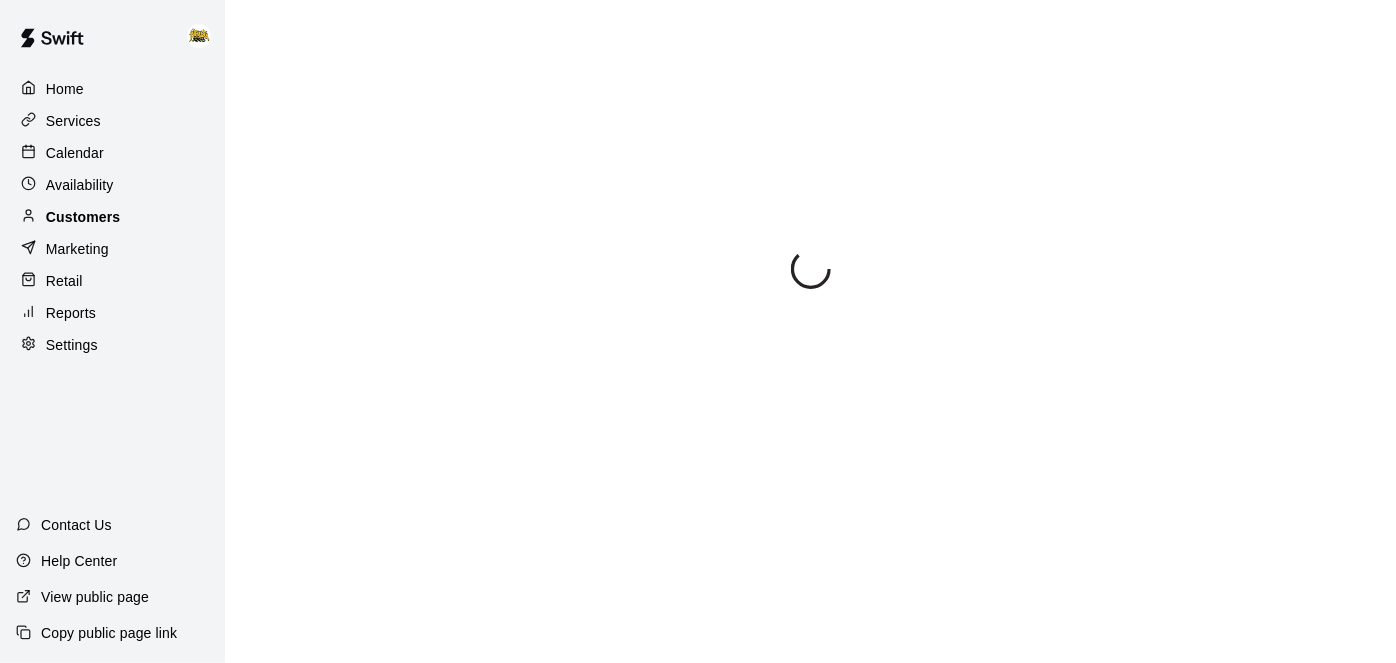 scroll, scrollTop: 0, scrollLeft: 0, axis: both 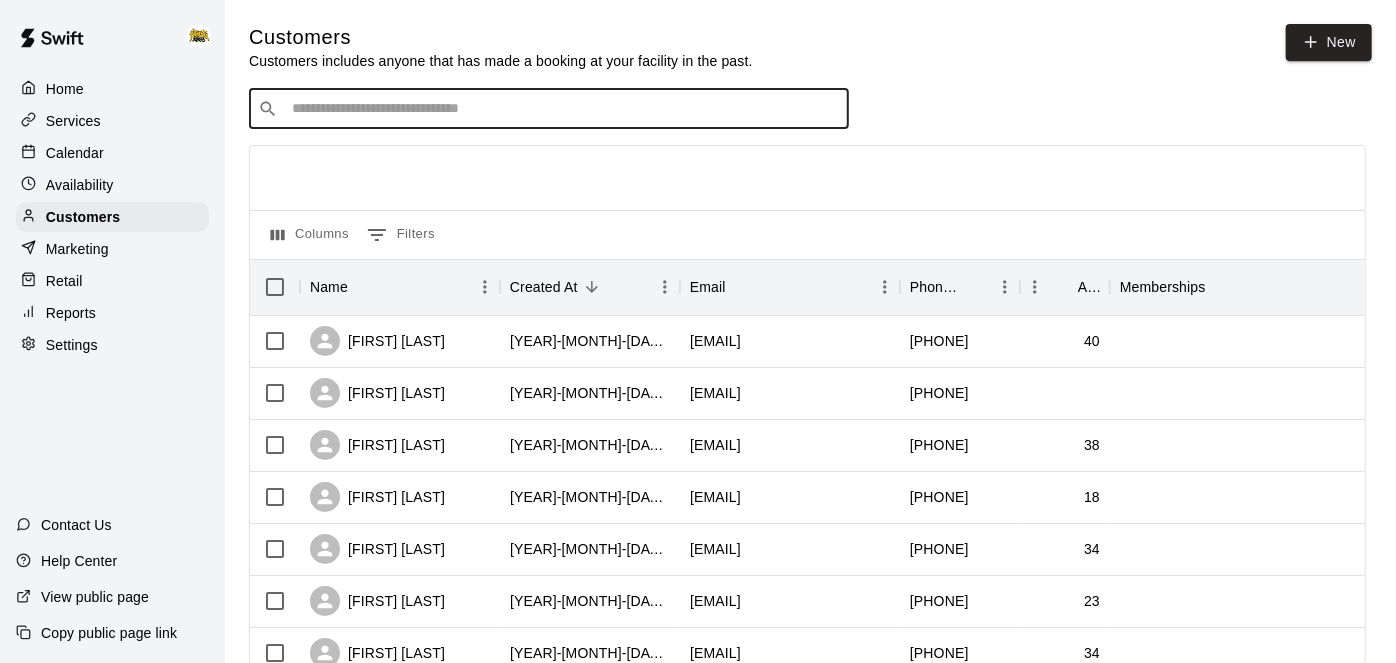 click at bounding box center (563, 109) 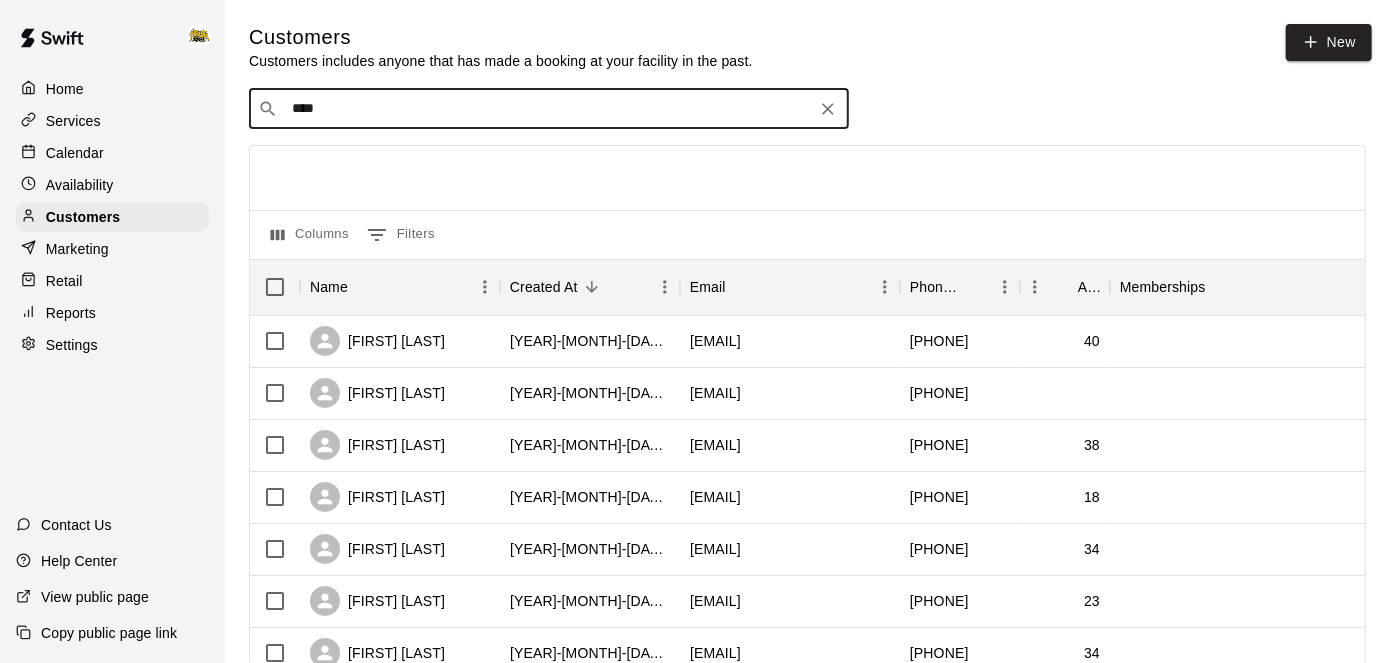 type on "*****" 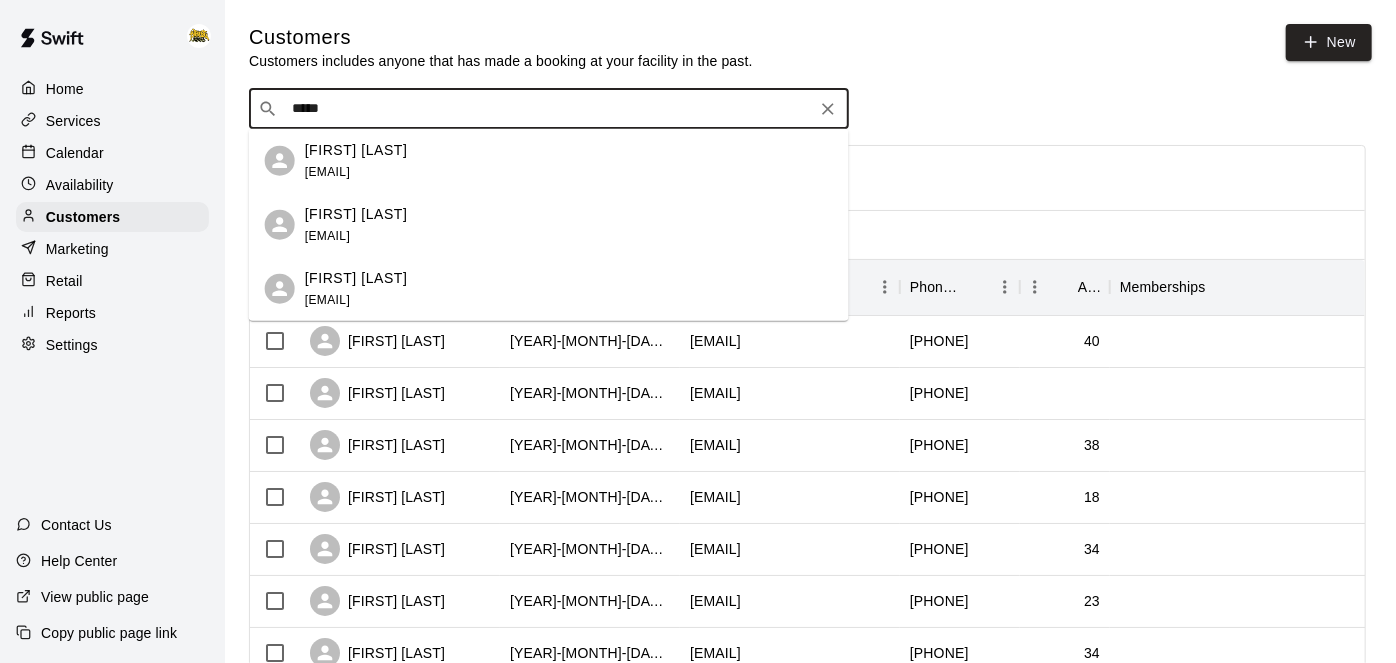 click on "Roman  Whitford  matwhitford830@gmail.com" at bounding box center (569, 224) 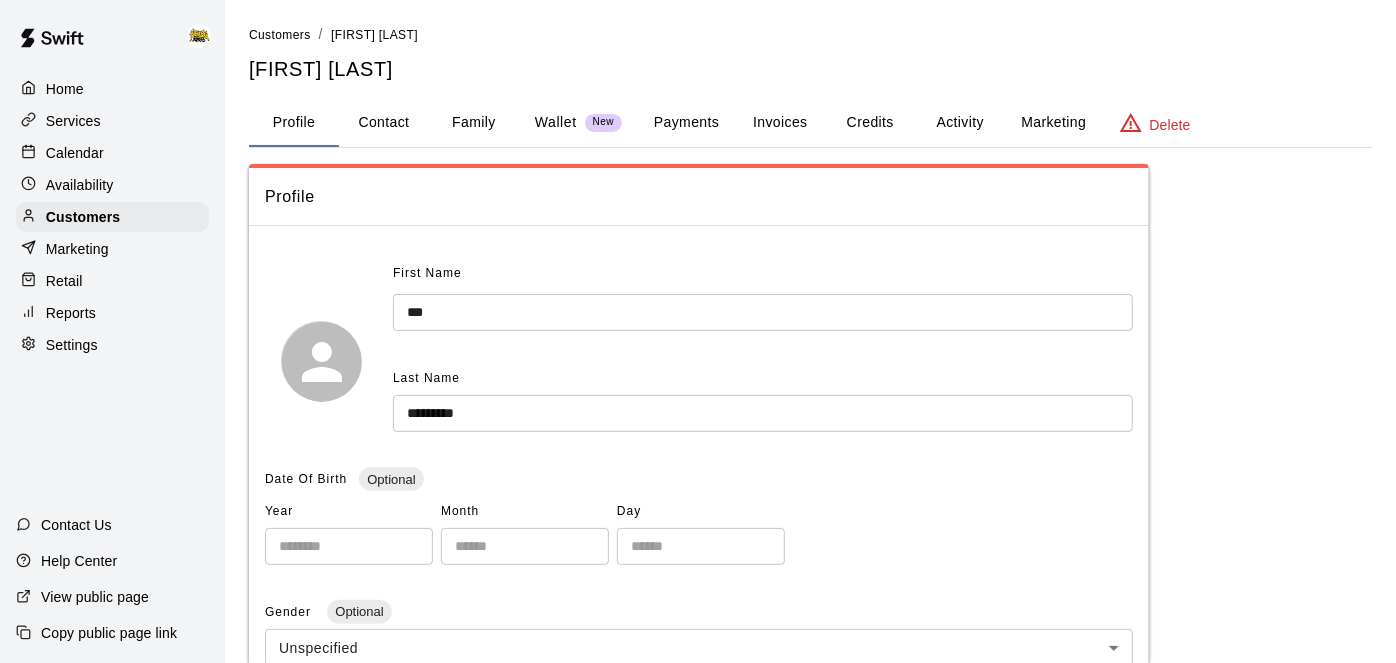 click on "Activity" at bounding box center (960, 123) 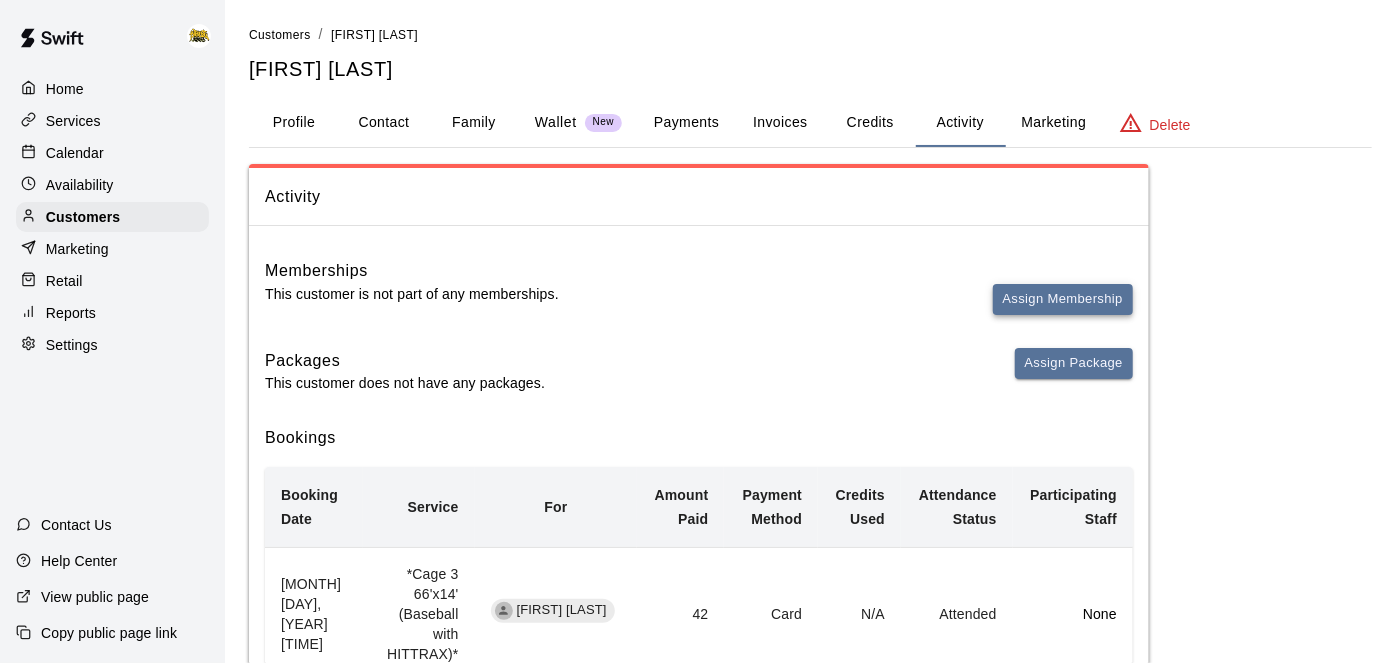 click on "Assign Membership" at bounding box center (1063, 299) 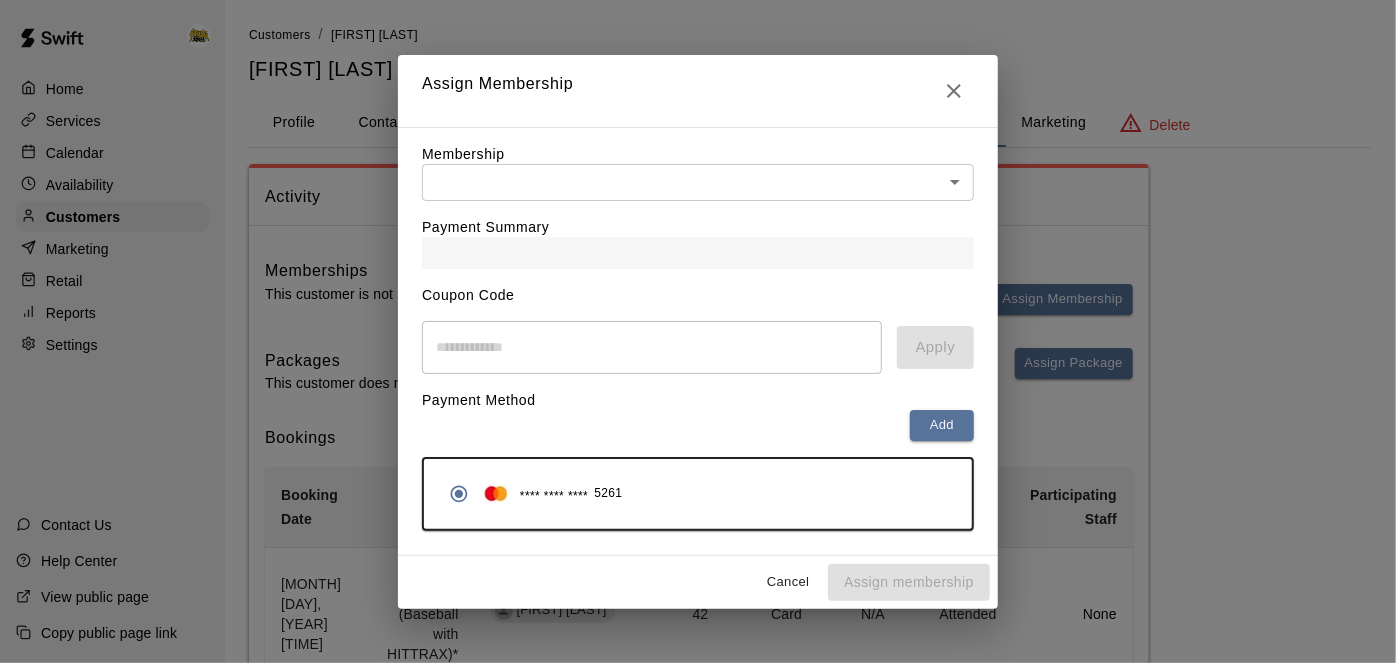 click on "Home Services Calendar Availability Customers Marketing Retail Reports Settings Contact Us Help Center View public page Copy public page link Customers / Mat Whitford  Mat Whitford  Profile Contact Family Wallet New Payments Invoices Credits Activity Marketing Delete Activity Memberships This customer is not part of any memberships. Assign Membership Packages This customer does not have any packages. Assign Package Bookings Booking Date   Service For Amount Paid Payment Method Credits Used Attendance Status Participating Staff August 02, 2025 11:30 AM *Cage 3 66'x14' (Baseball with HITTRAX)* Roman  Whitford  42 Card N/A Attended None July 31, 2025 6:00 PM *Cage 3 66'x14' (Baseball with HITTRAX)* Roman  Whitford  42 Card N/A Attended None July 27, 2025 1:00 PM *Cage 3 66'x14' (Baseball with HITTRAX)* Roman  Whitford  42 Card N/A Unknown None July 26, 2025 5:00 PM *Cage 3 66'x14' (Baseball with HITTRAX)* Roman  Whitford  42 Card N/A Unknown None July 22, 2025 7:30 PM *Cage 2 66'x14' (Baseball)* Roman  Whitford" at bounding box center [698, 937] 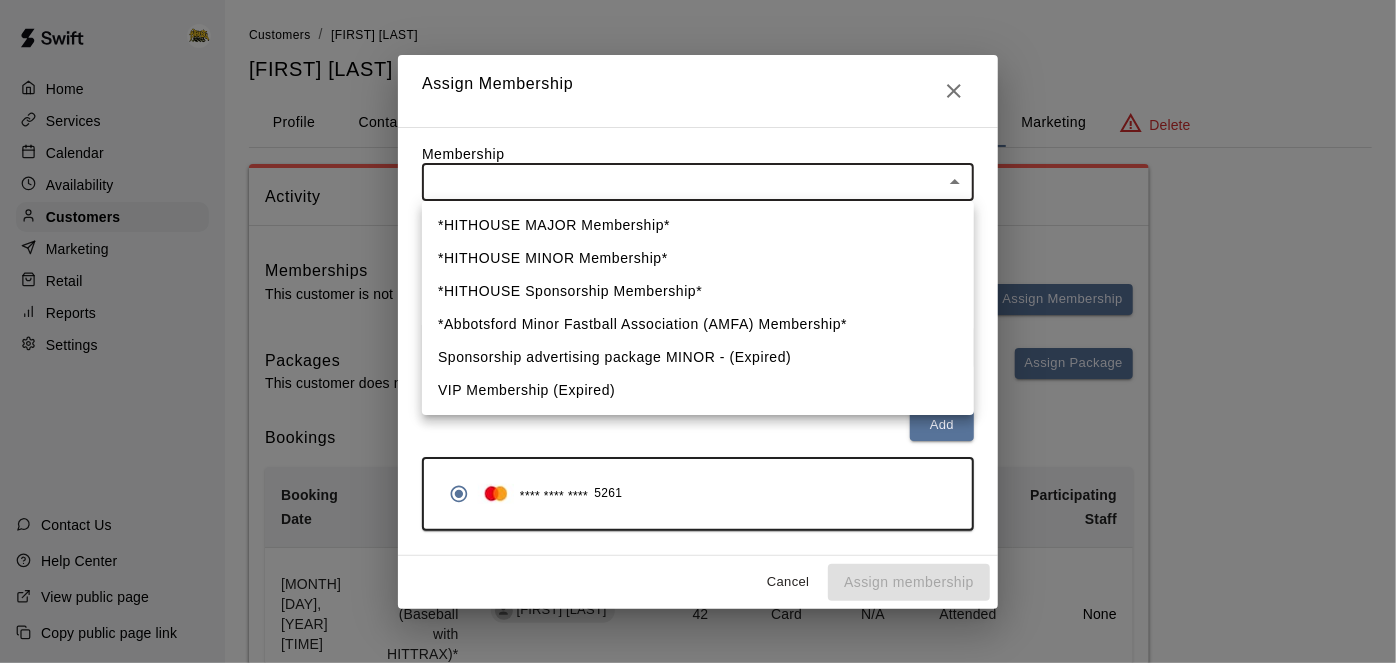click on "*HITHOUSE MAJOR Membership*" at bounding box center [698, 225] 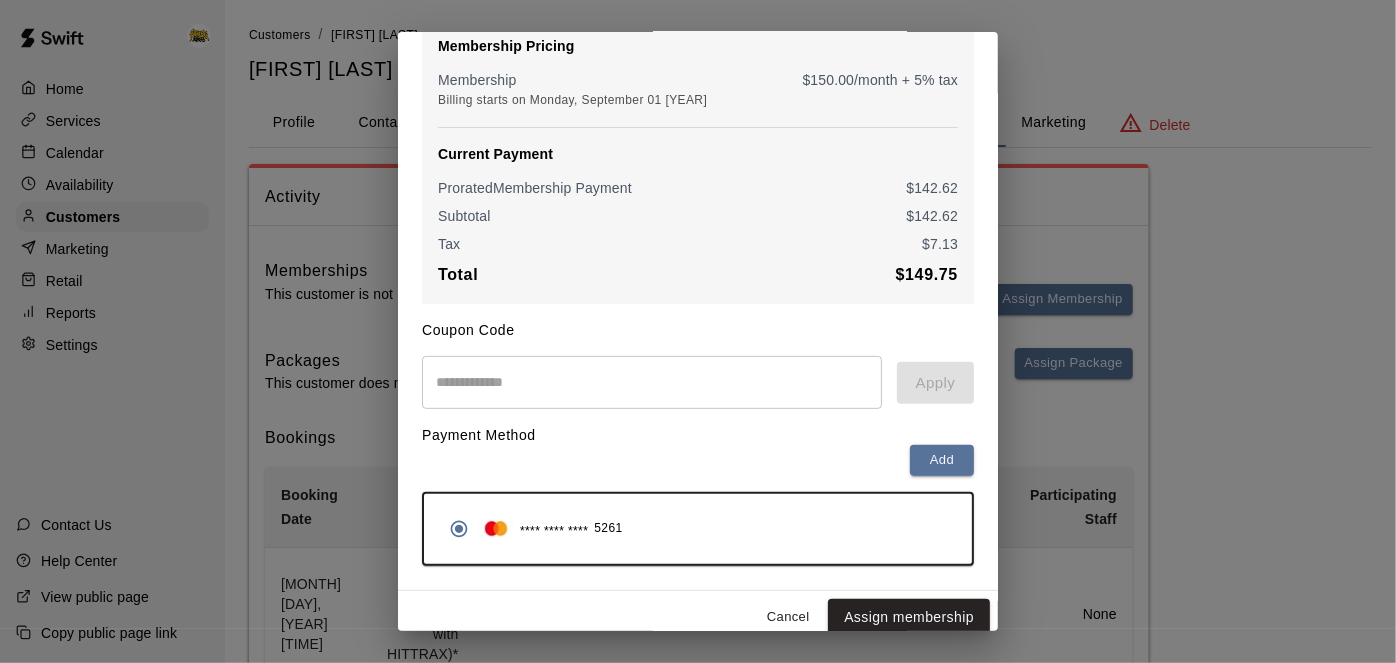scroll, scrollTop: 204, scrollLeft: 0, axis: vertical 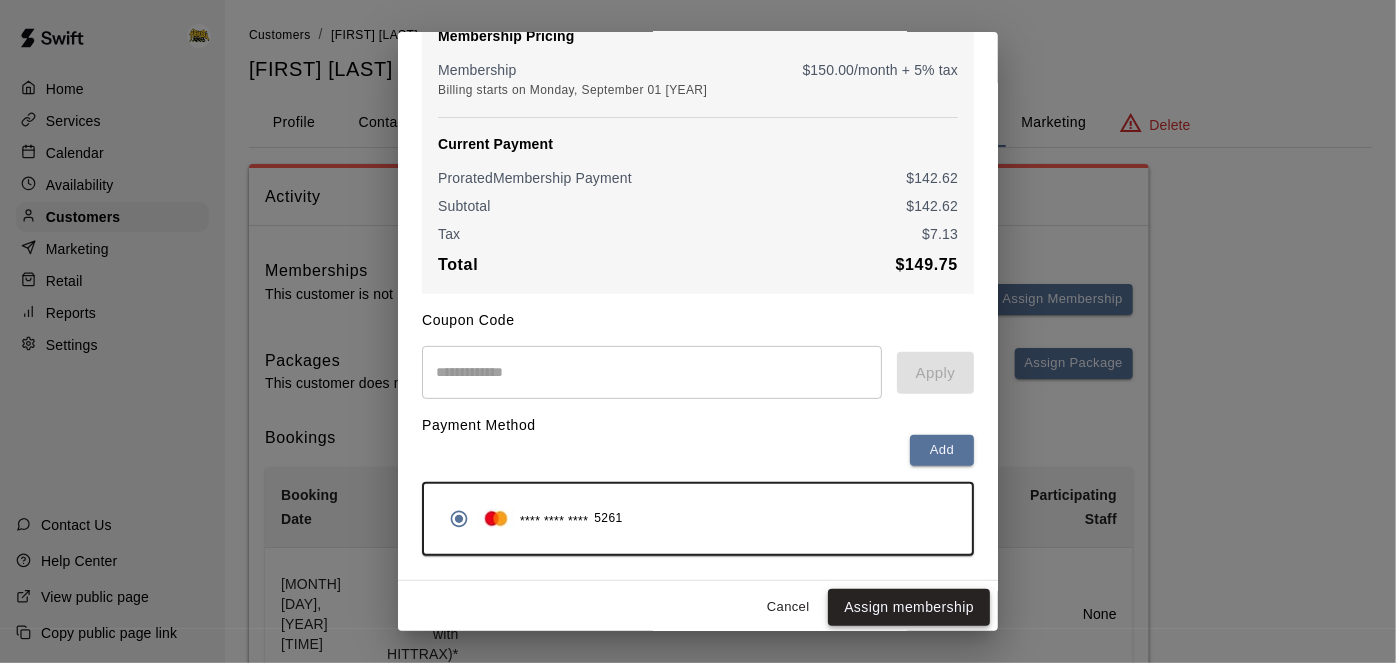 click on "Assign membership" at bounding box center (909, 607) 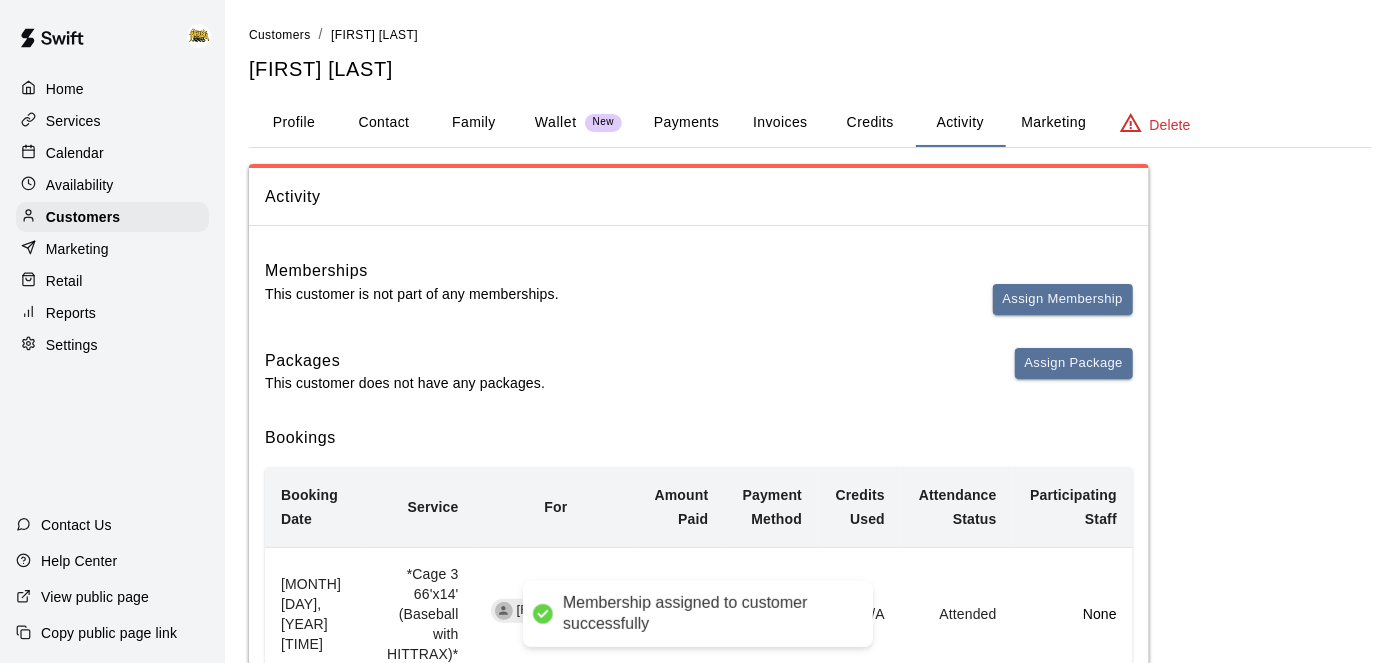 scroll, scrollTop: 0, scrollLeft: 0, axis: both 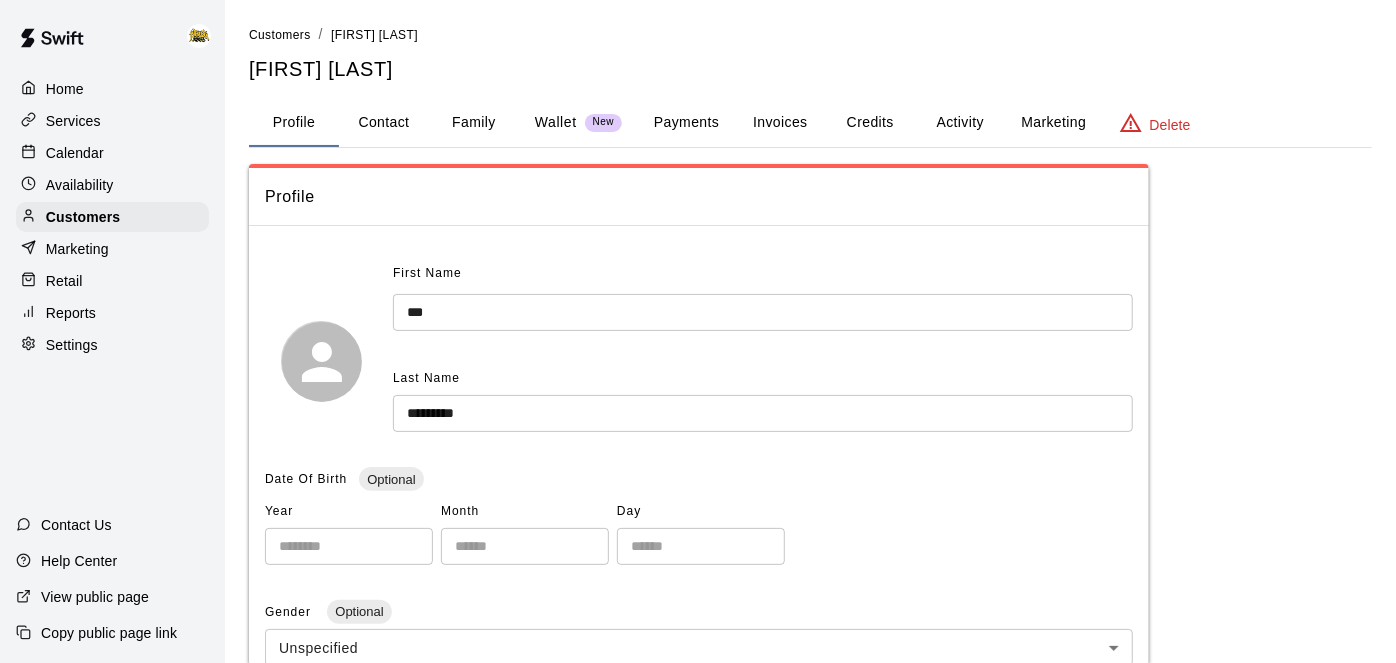 click on "Activity" at bounding box center (960, 123) 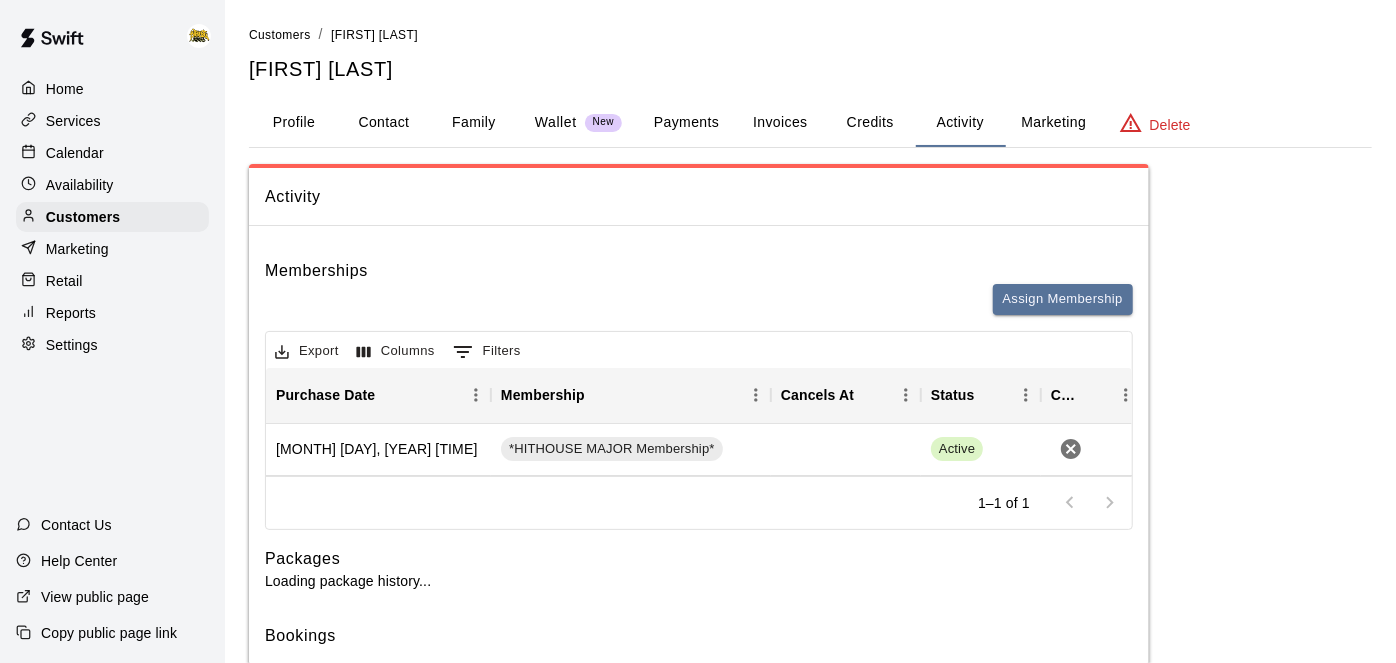 click on "Credits" at bounding box center (870, 123) 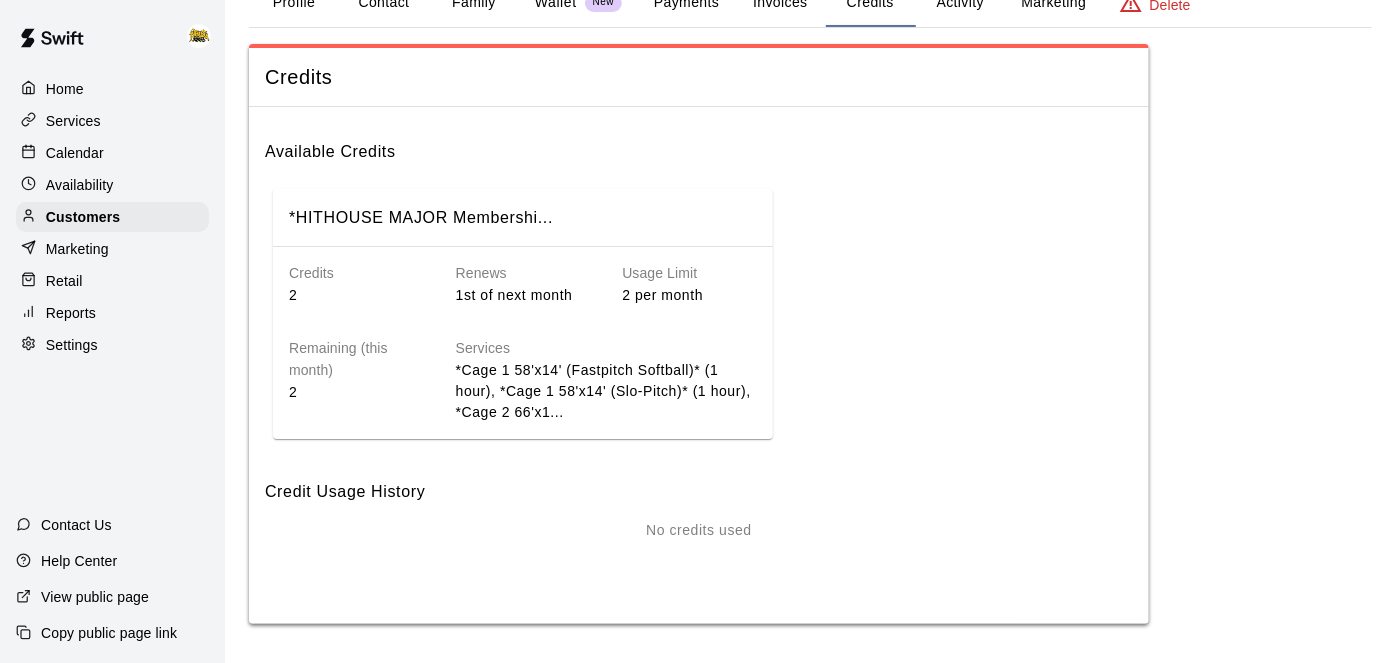 scroll, scrollTop: 0, scrollLeft: 0, axis: both 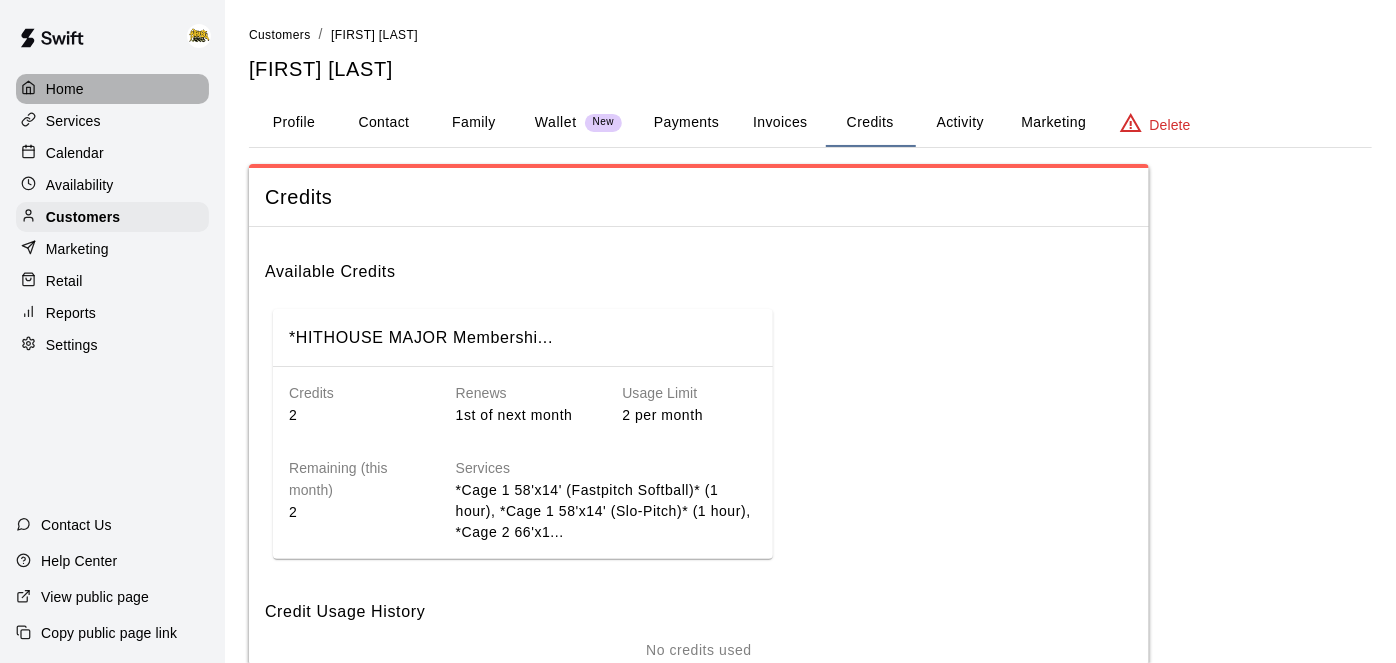 click on "Home" at bounding box center (65, 89) 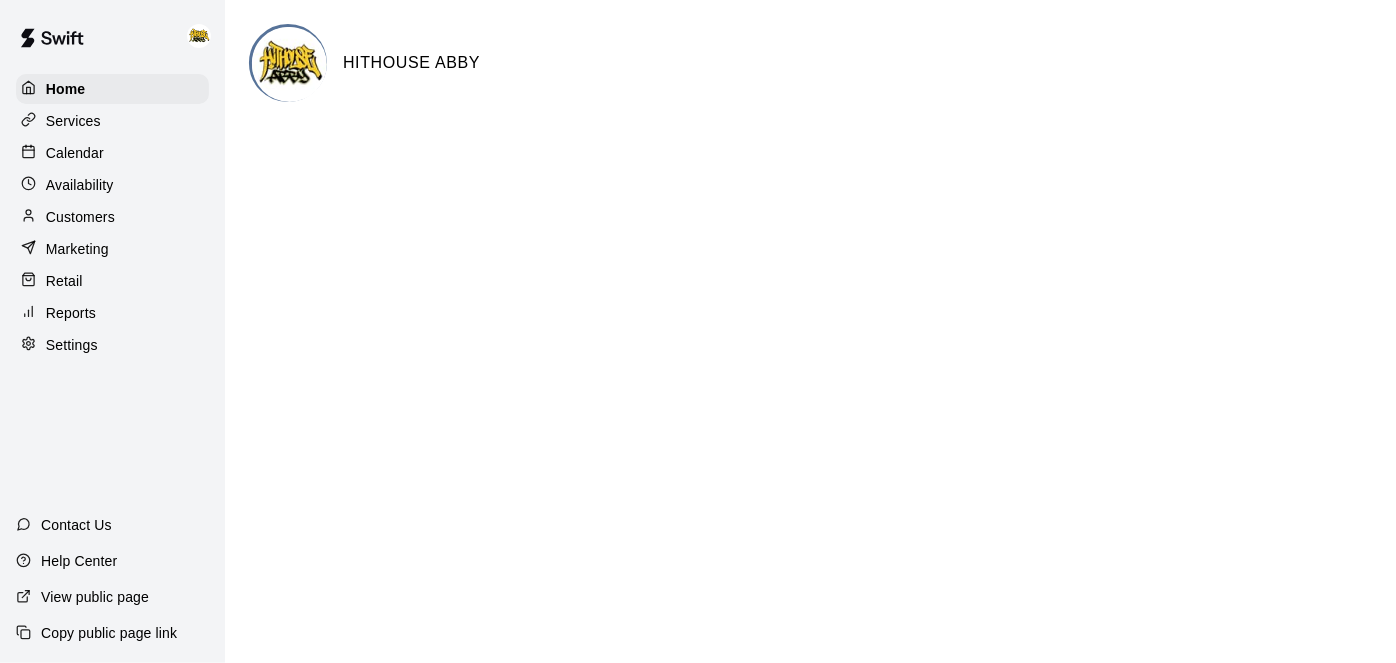 click on "Calendar" at bounding box center (75, 153) 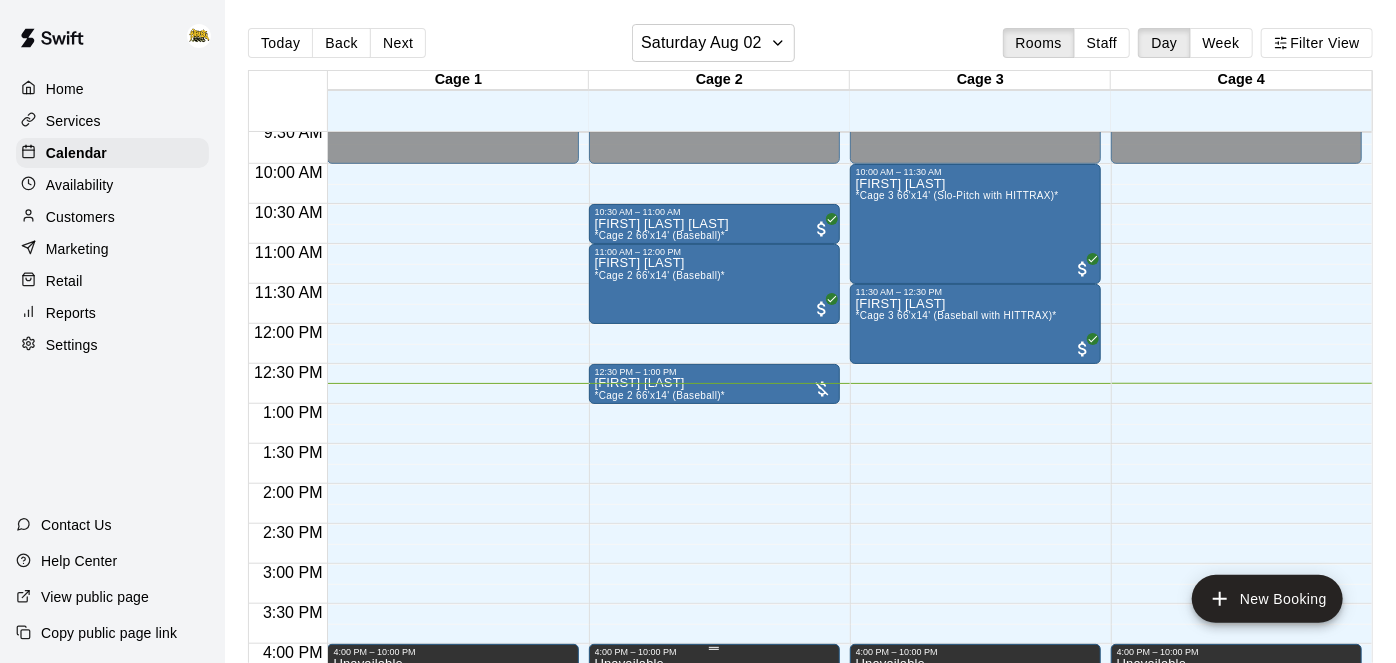 scroll, scrollTop: 767, scrollLeft: 0, axis: vertical 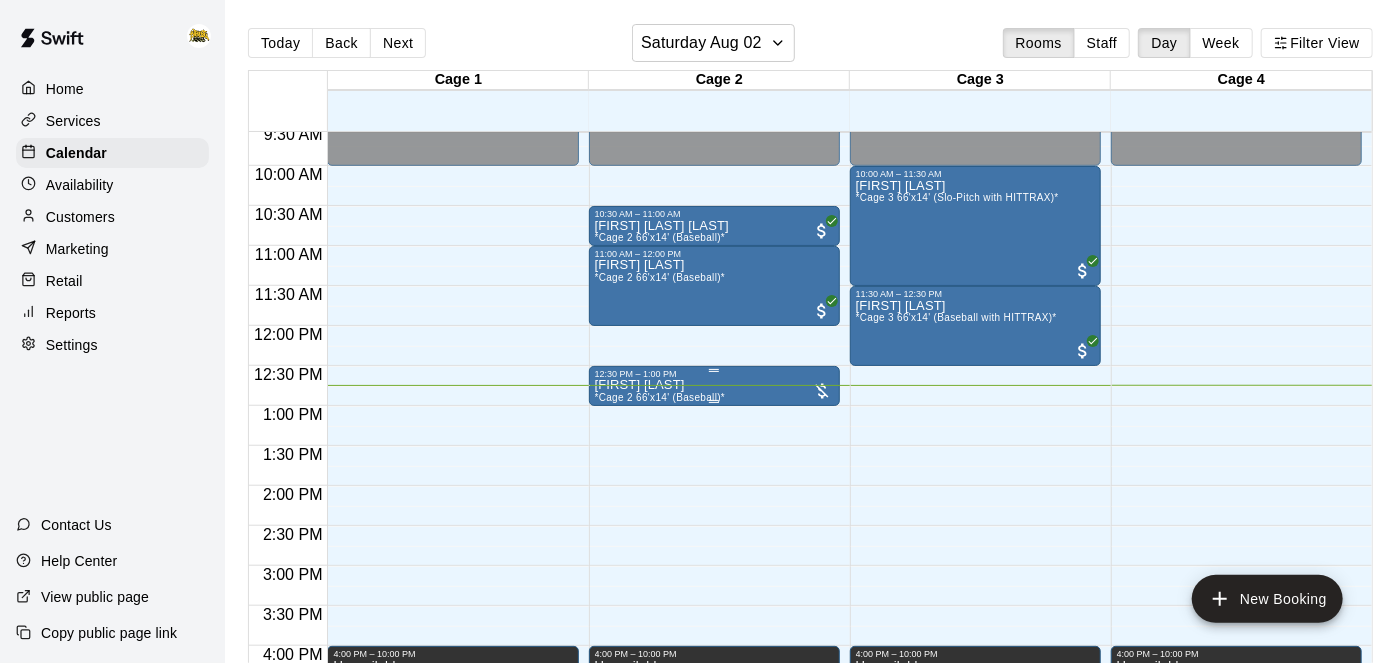 click on "[FIRST] [LAST] *Cage 2 66'x14' (Baseball)*" at bounding box center (714, 710) 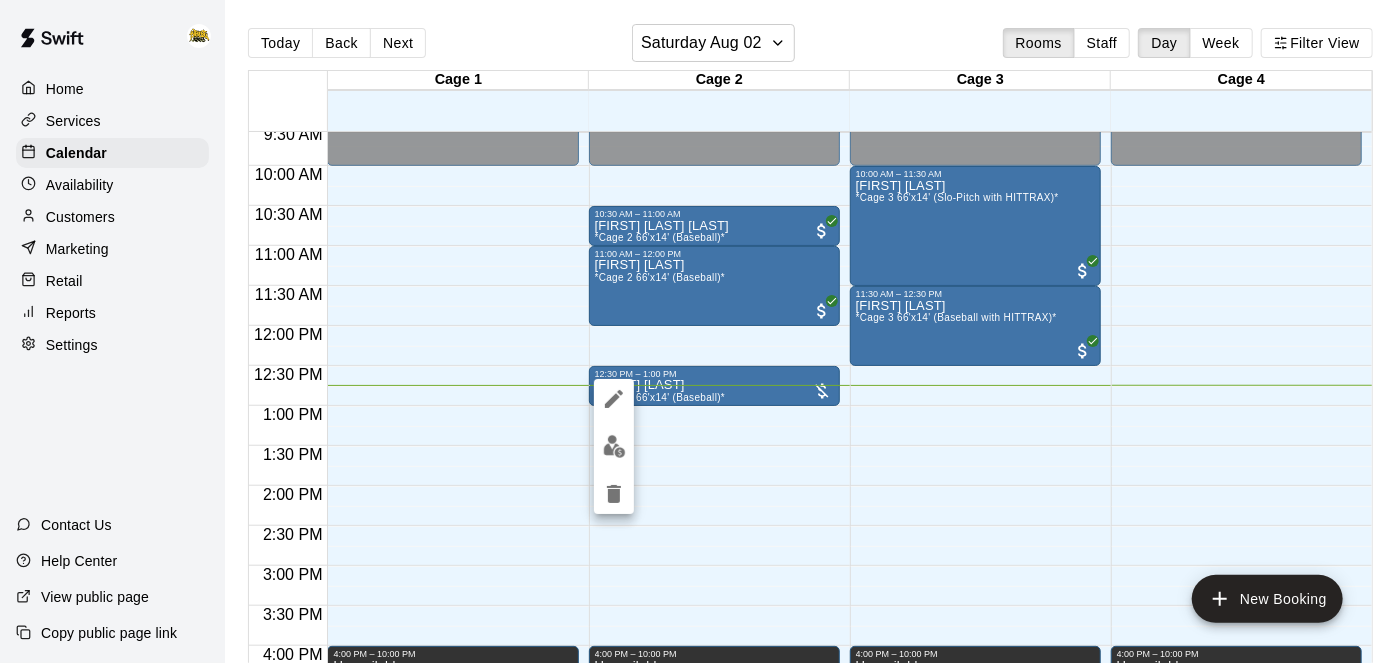 click at bounding box center (614, 446) 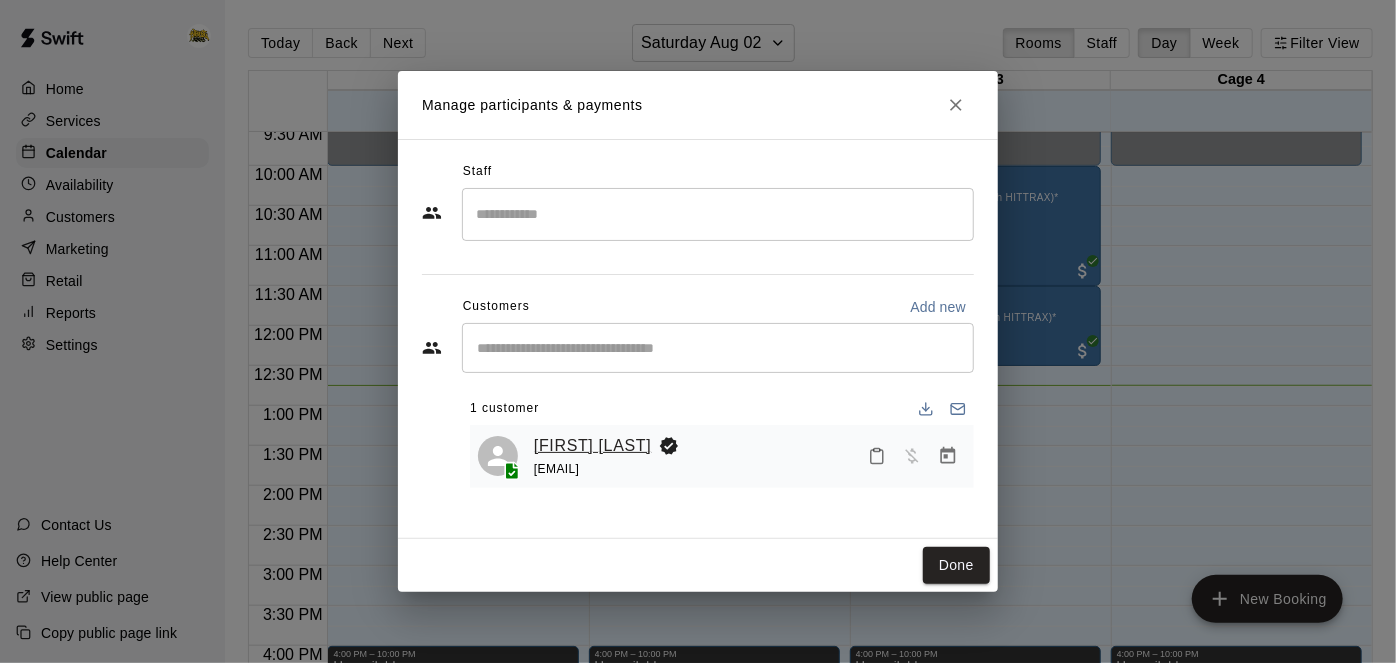 click on "[FIRST]  [LAST]" at bounding box center [592, 446] 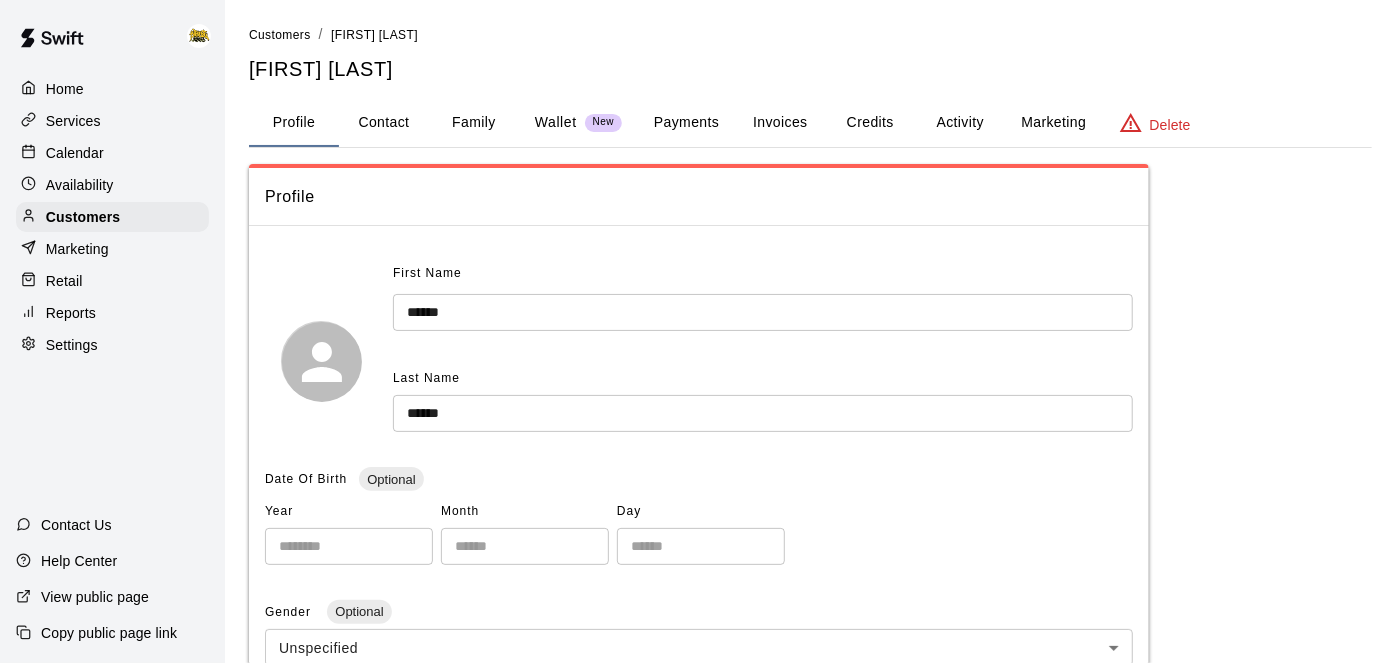 click on "Payments" at bounding box center (686, 123) 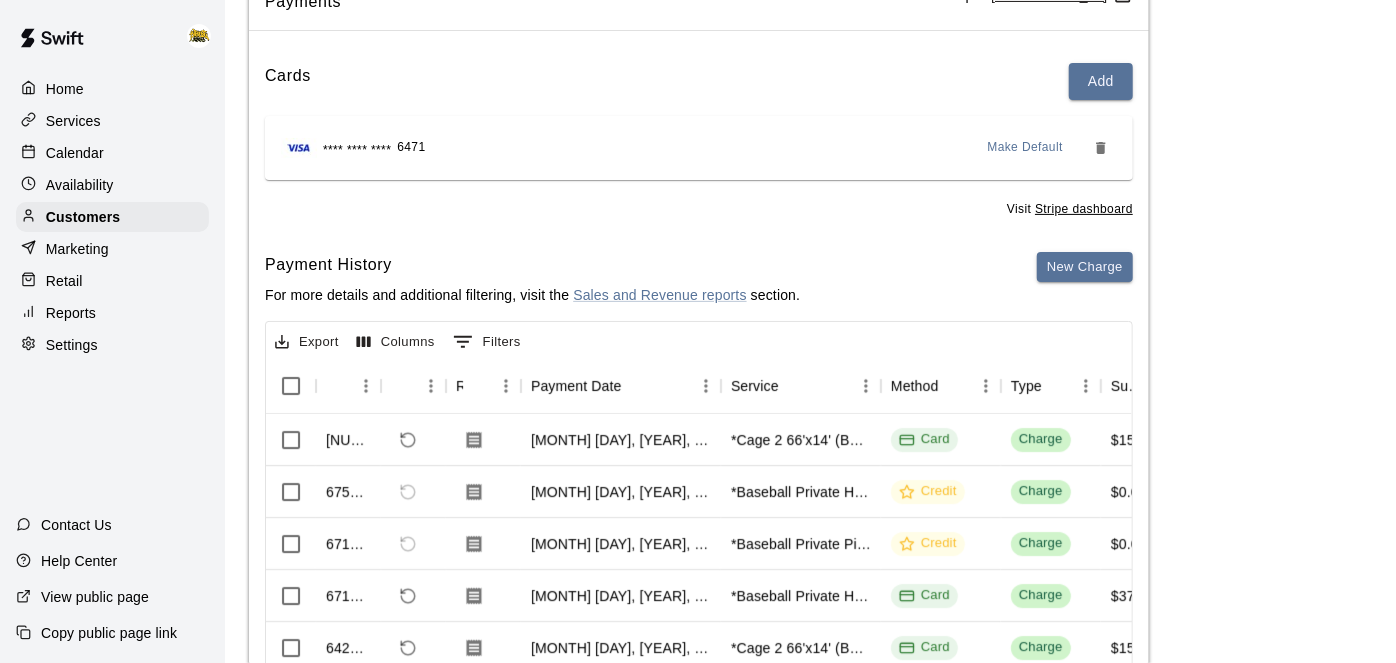 scroll, scrollTop: 200, scrollLeft: 0, axis: vertical 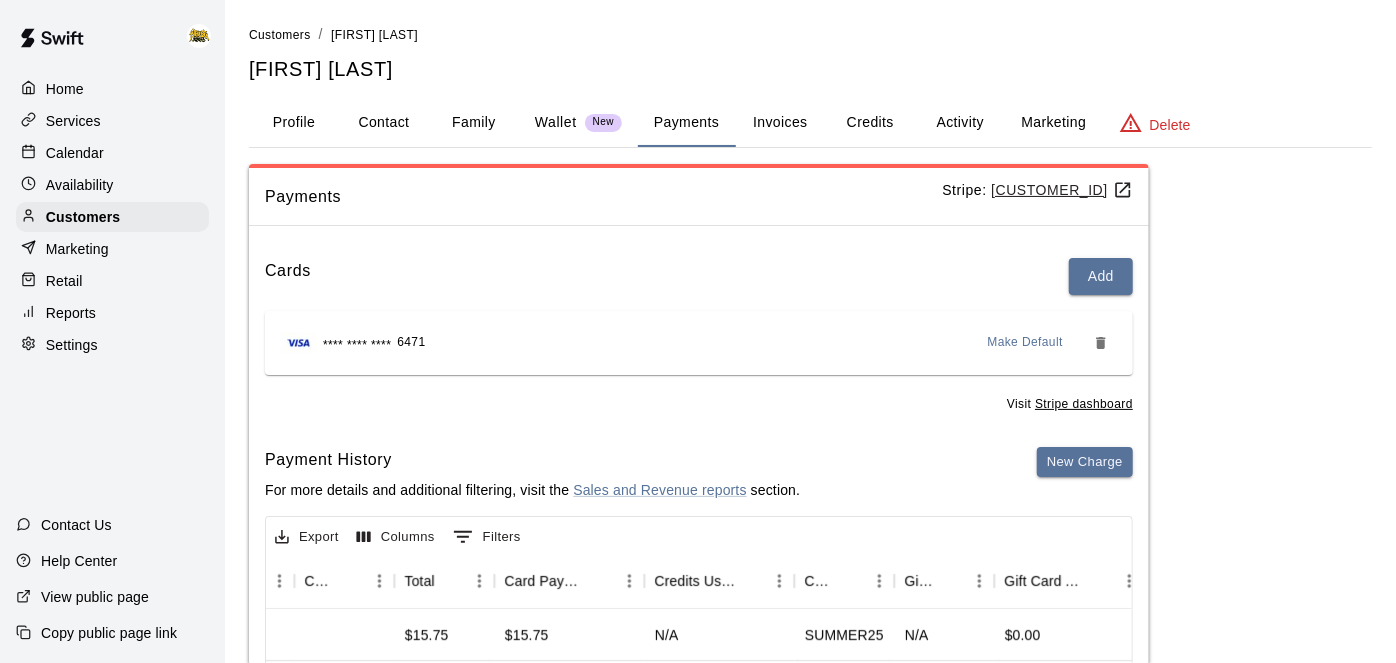 click on "Activity" at bounding box center (960, 123) 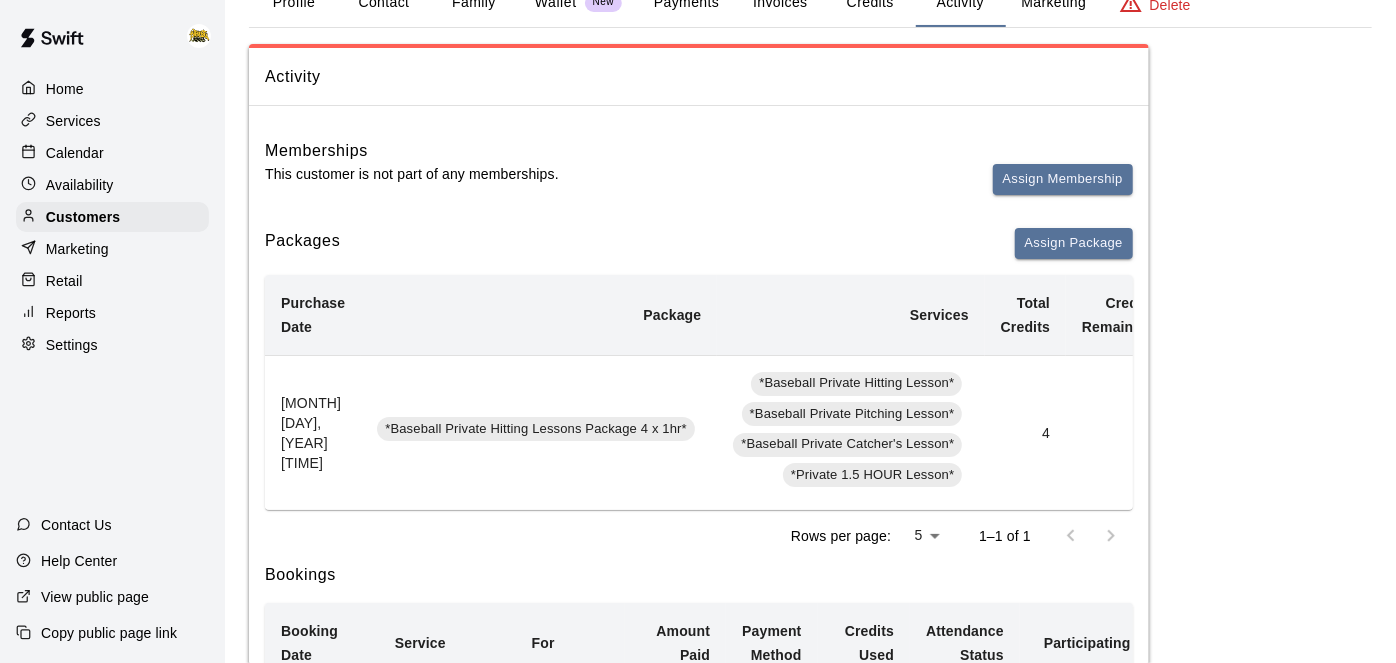scroll, scrollTop: 122, scrollLeft: 0, axis: vertical 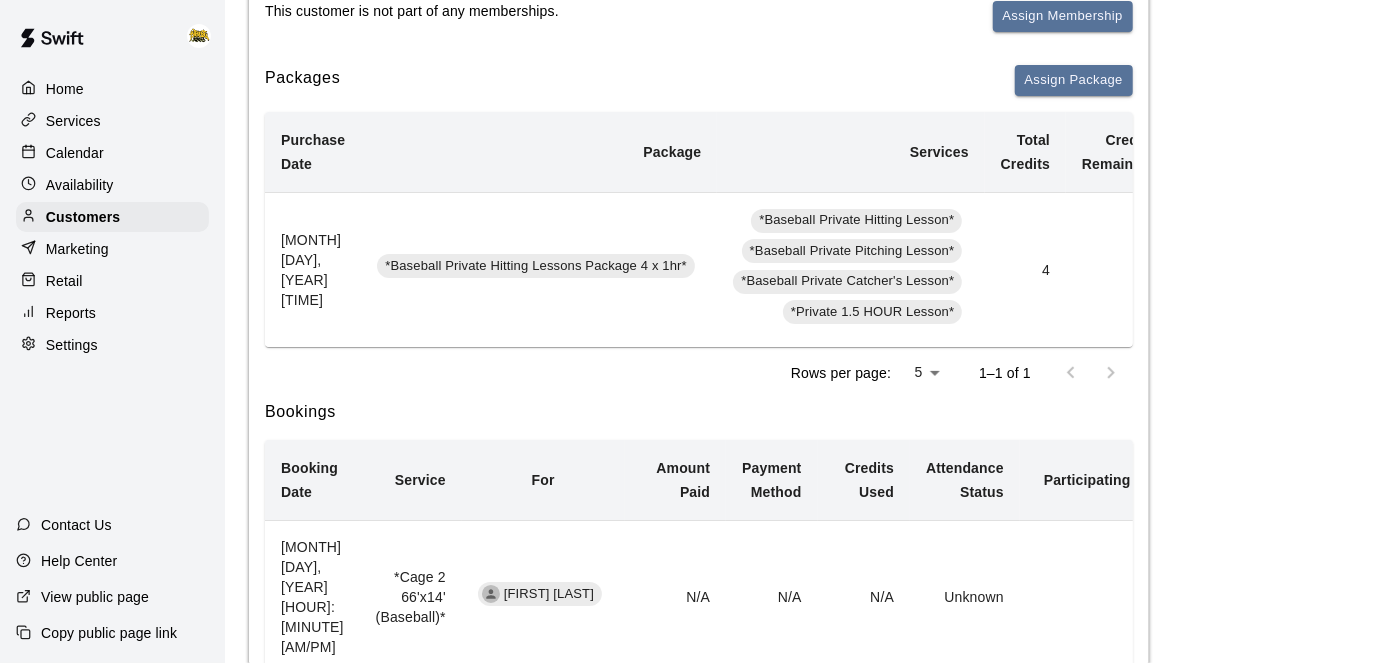click on "Home" at bounding box center [112, 89] 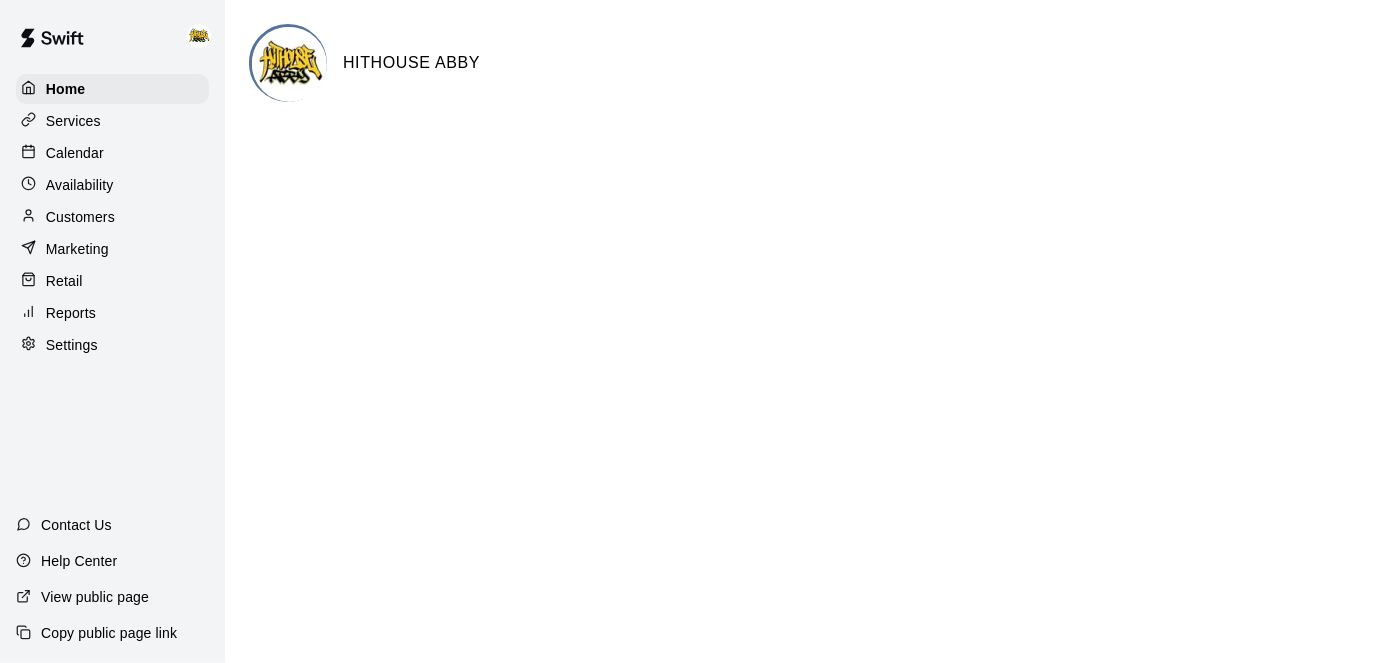 click on "Calendar" at bounding box center (75, 153) 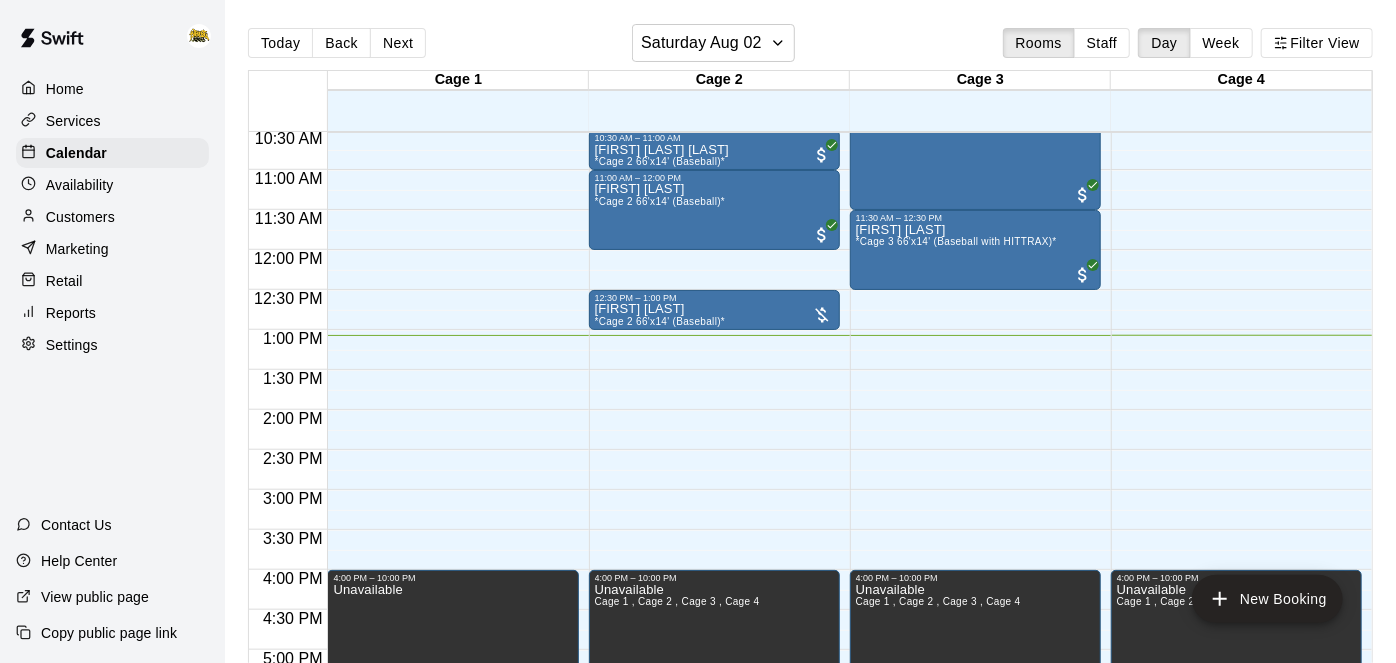 scroll, scrollTop: 844, scrollLeft: 0, axis: vertical 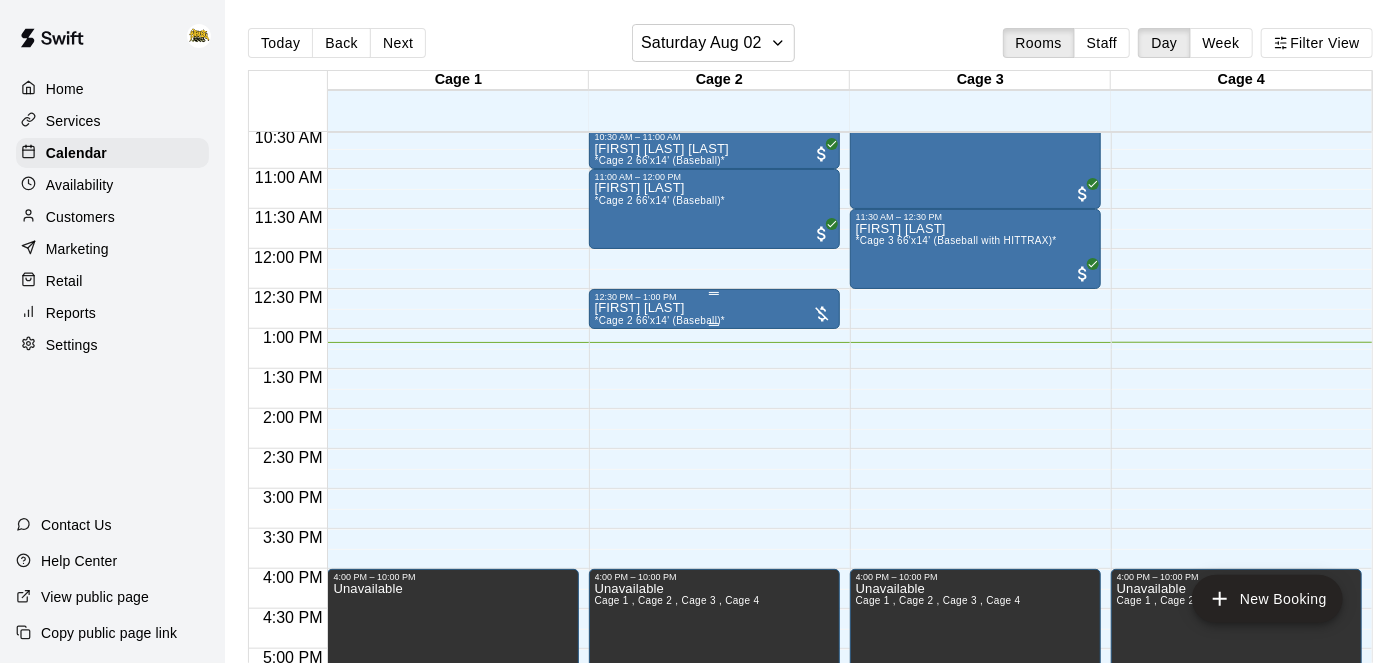 click on "[FIRST] [LAST] *Cage 2 66'x14' (Baseball)*" at bounding box center (714, 633) 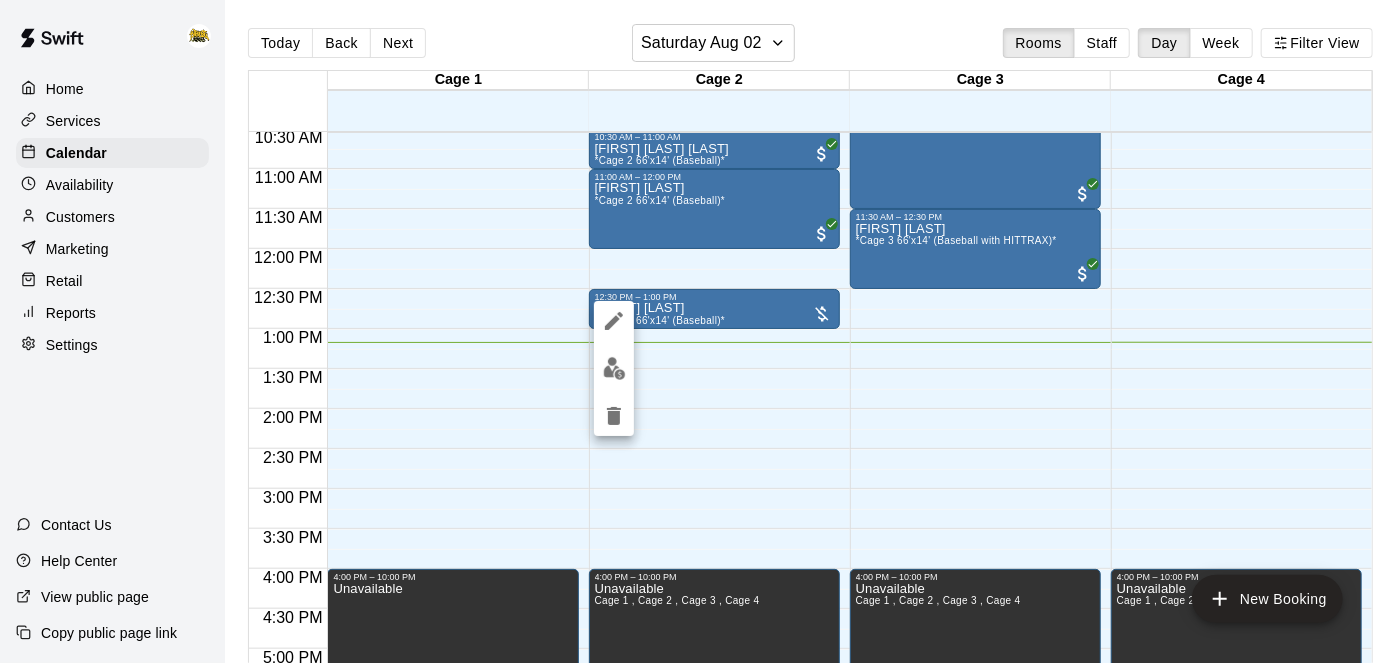 click at bounding box center [614, 368] 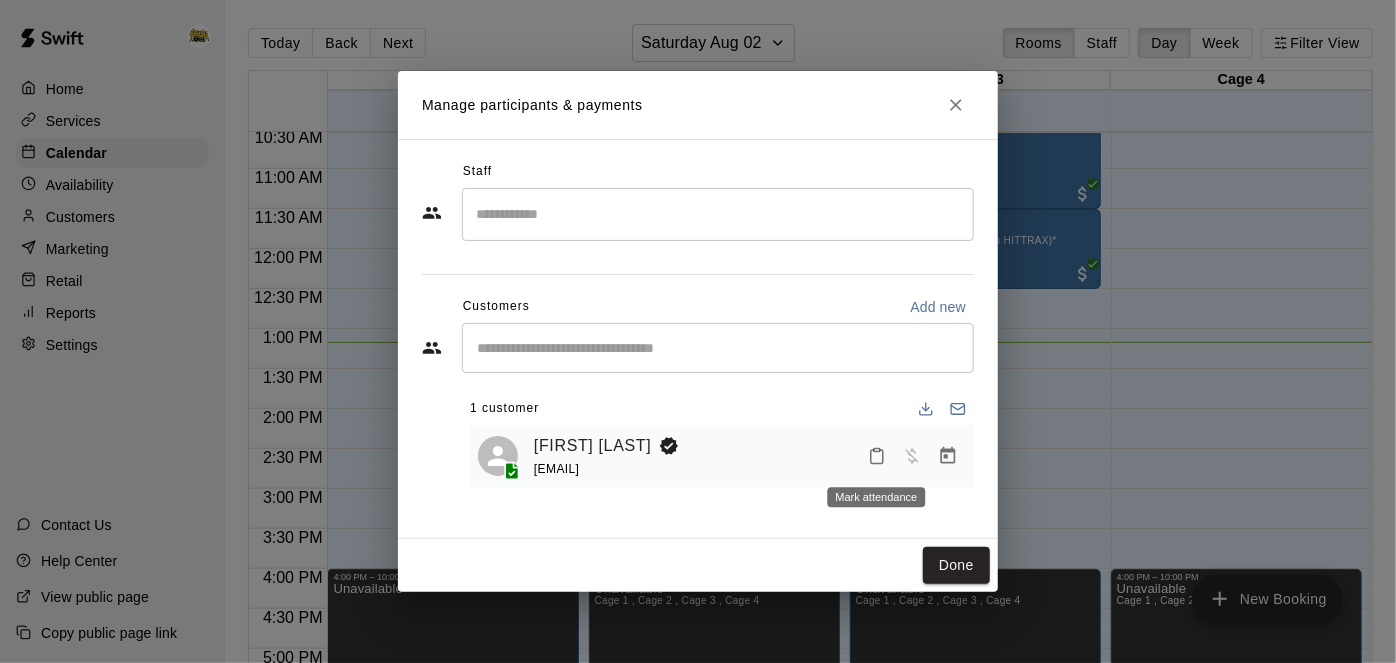 click 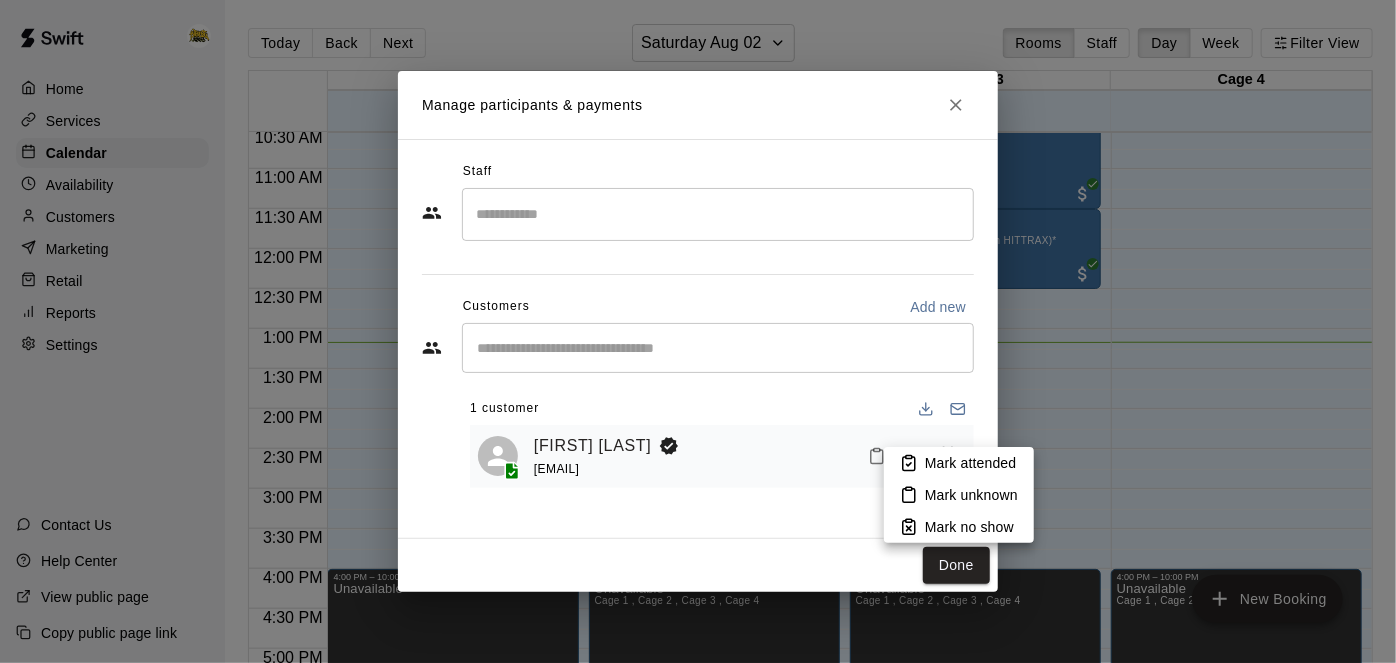 click on "Mark attended" at bounding box center (959, 463) 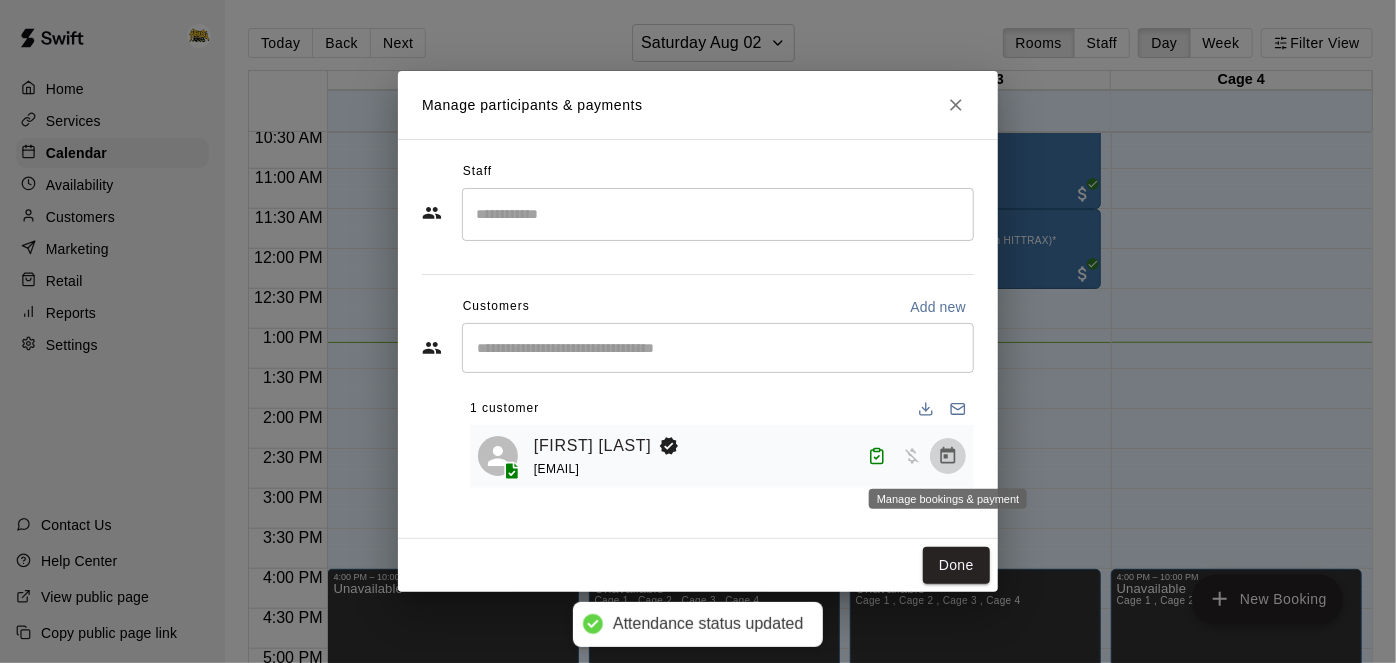 click 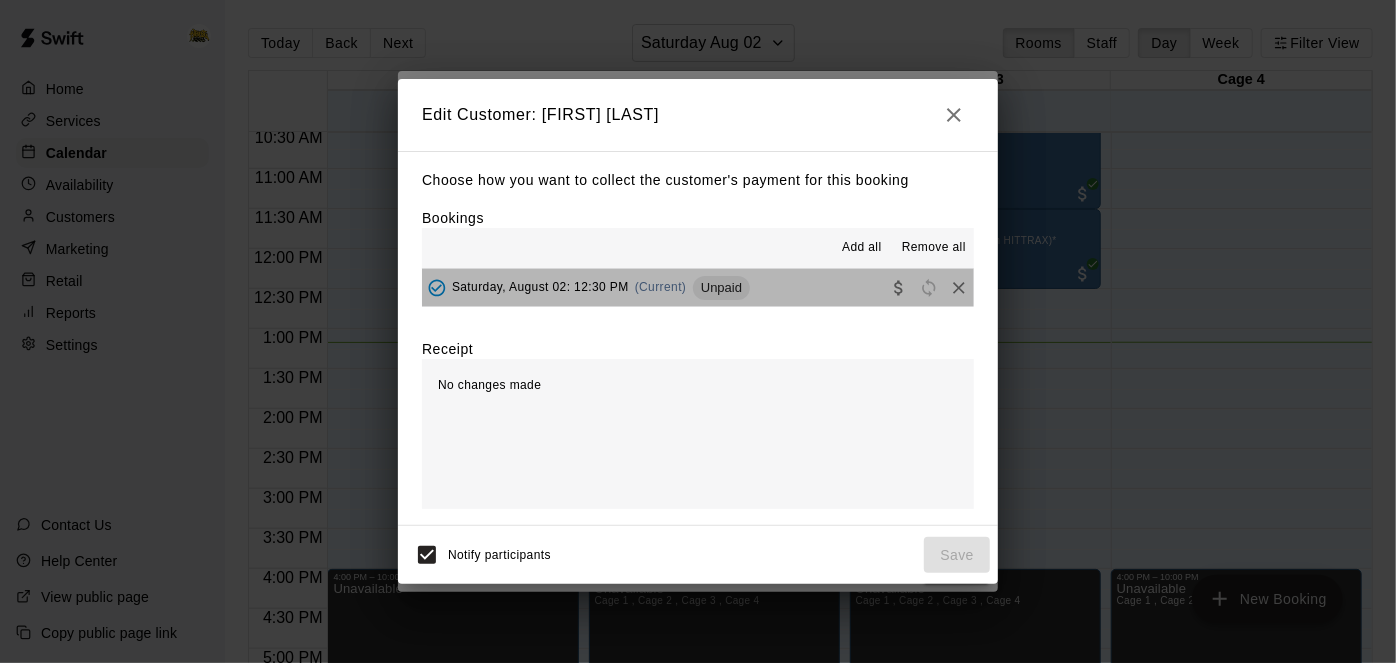 click on "[DAY_OF_WEEK], [MONTH] [DAY]: [HOUR]:[MINUTE] [AM/PM] (Current) Unpaid" at bounding box center (698, 287) 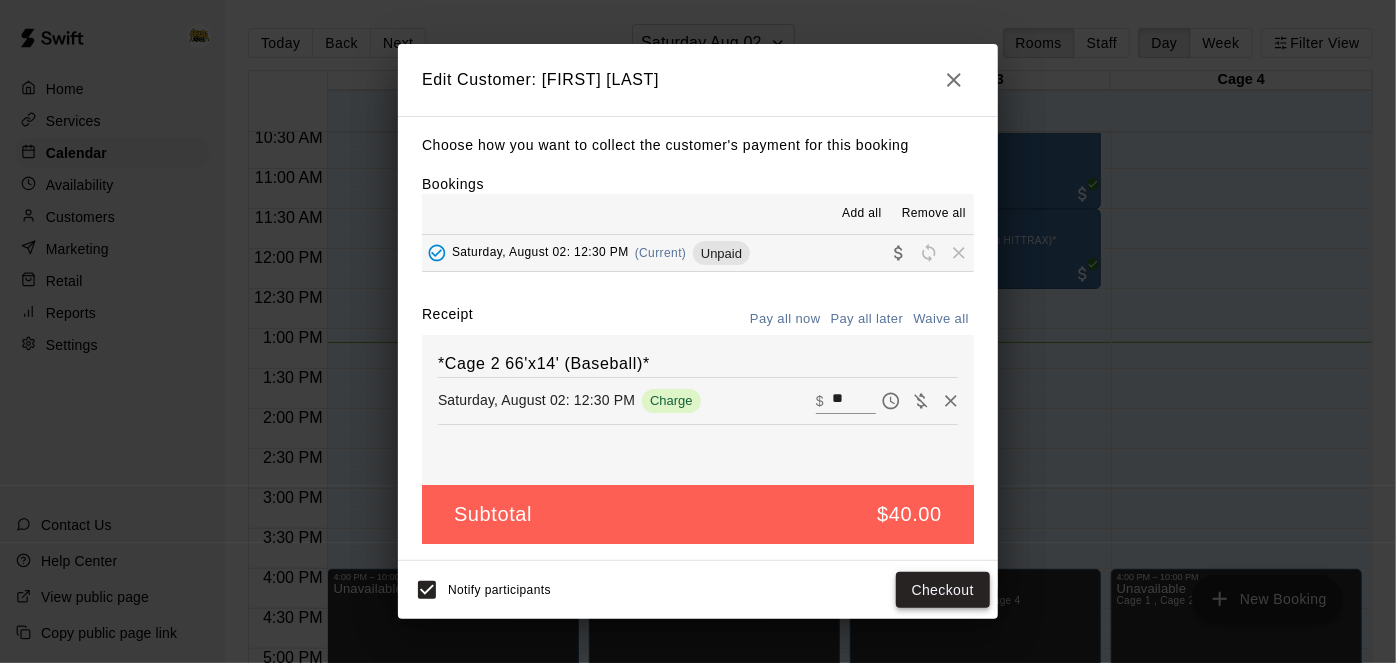 click on "Checkout" at bounding box center [943, 590] 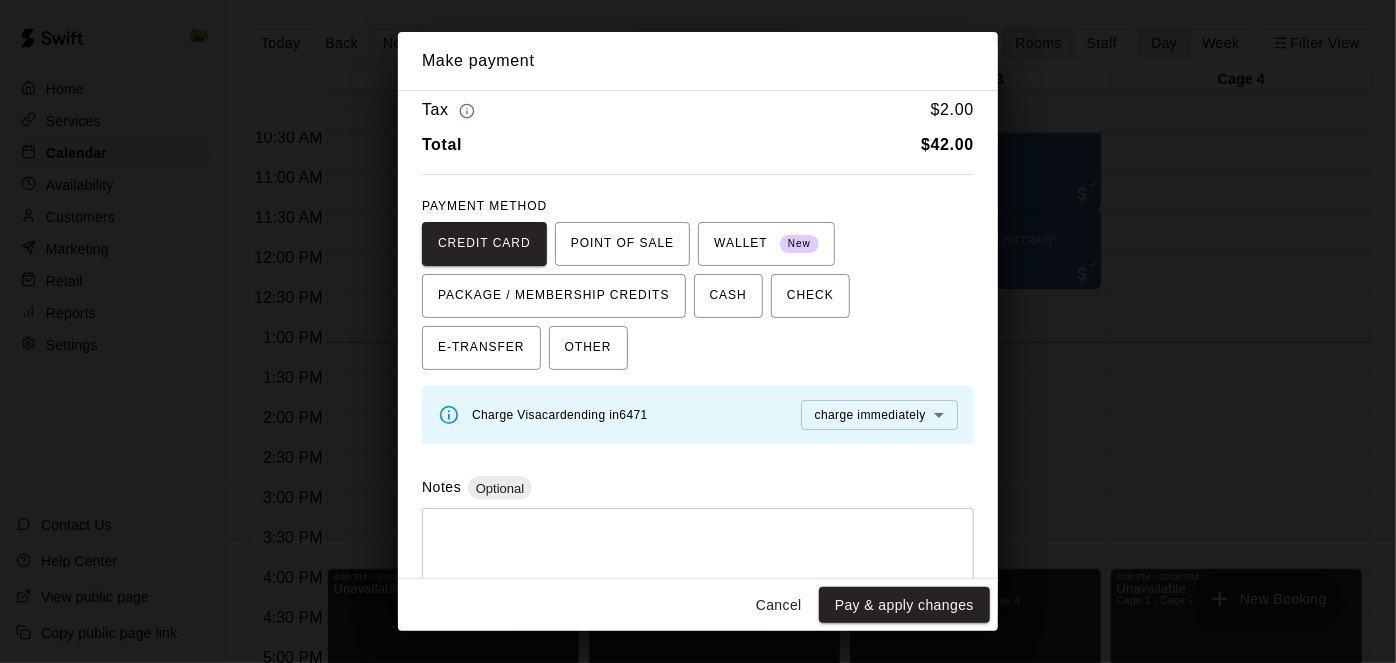 scroll, scrollTop: 0, scrollLeft: 0, axis: both 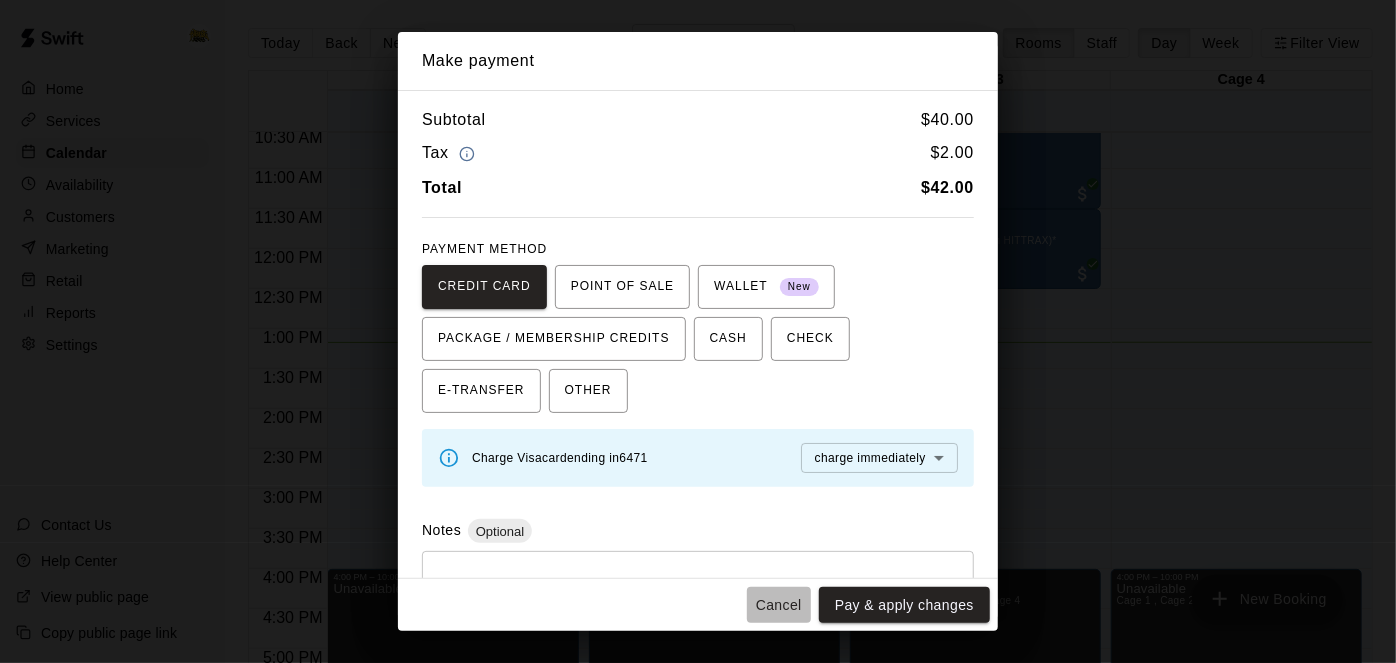 click on "Cancel" at bounding box center (779, 605) 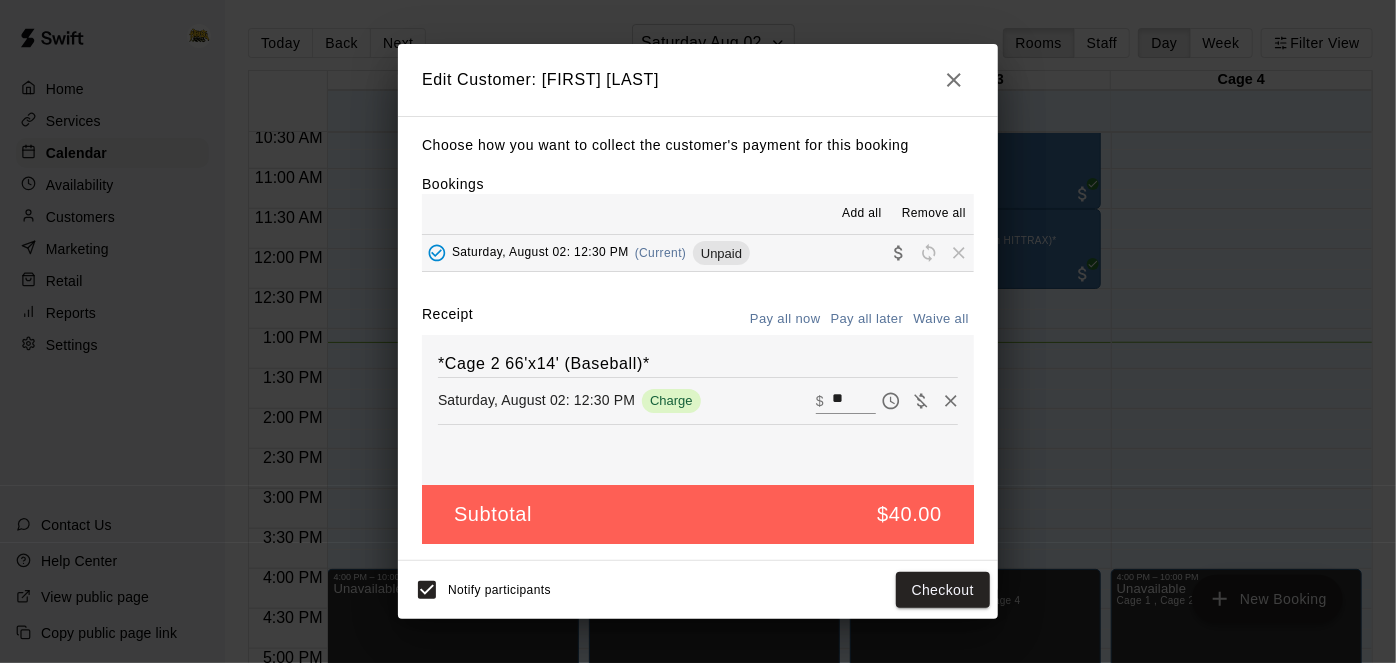 click on "**" at bounding box center (854, 401) 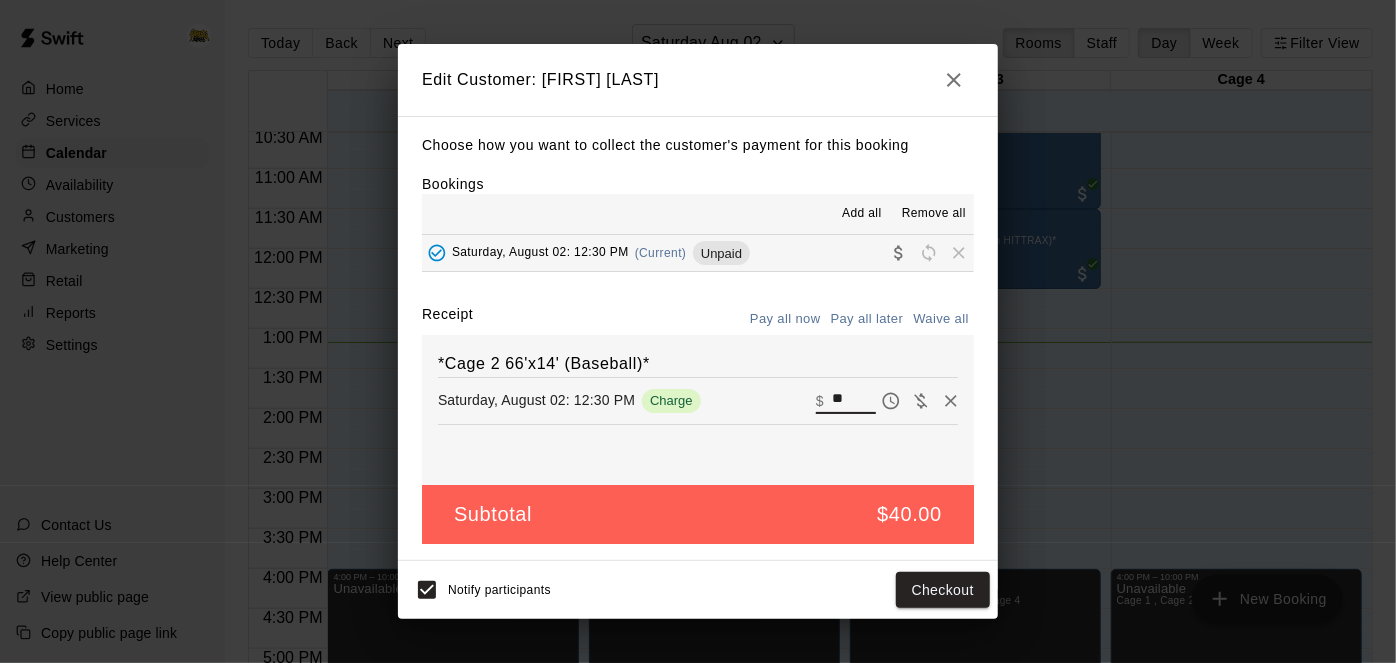 type on "*" 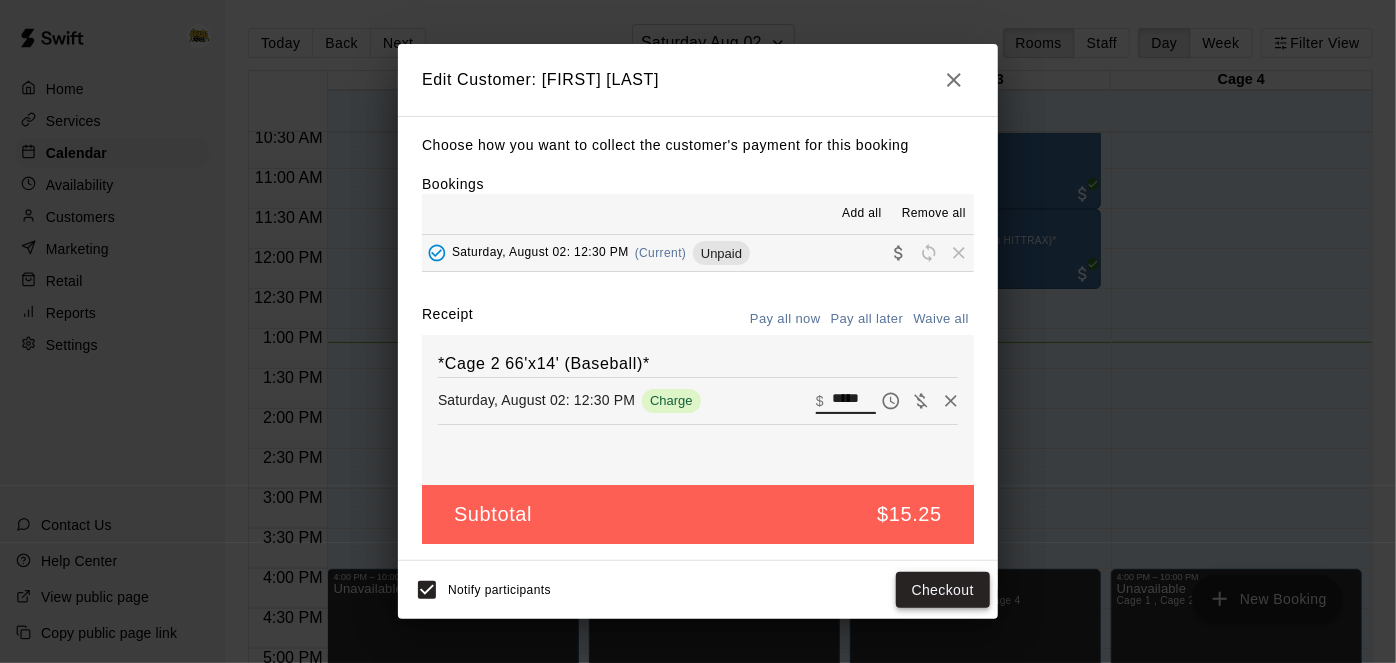 type on "*****" 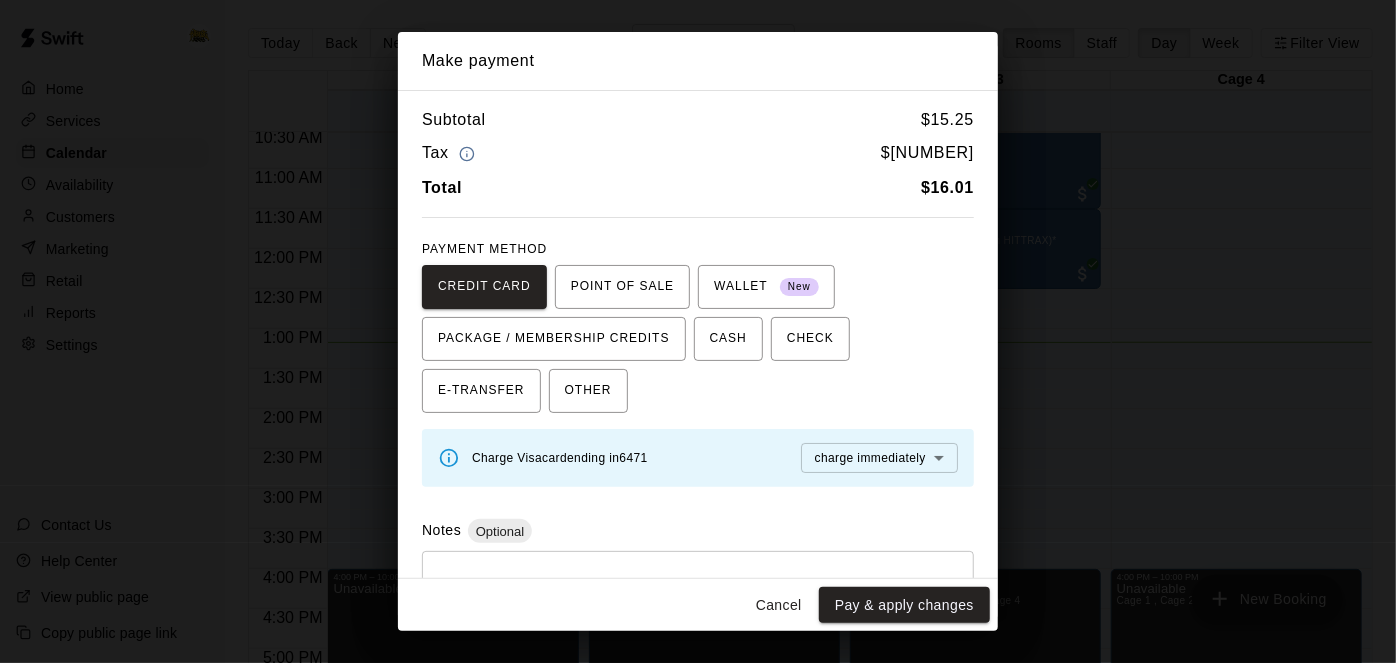 click on "Cancel" at bounding box center [779, 605] 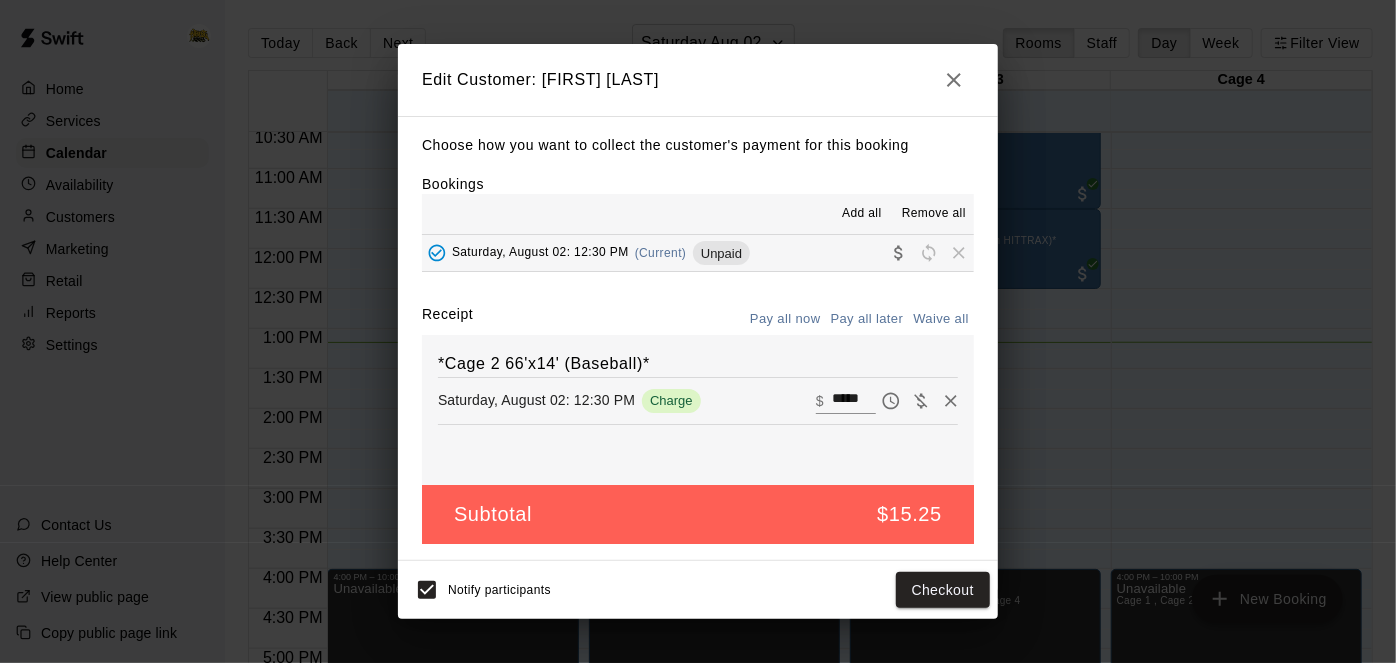 click at bounding box center (954, 80) 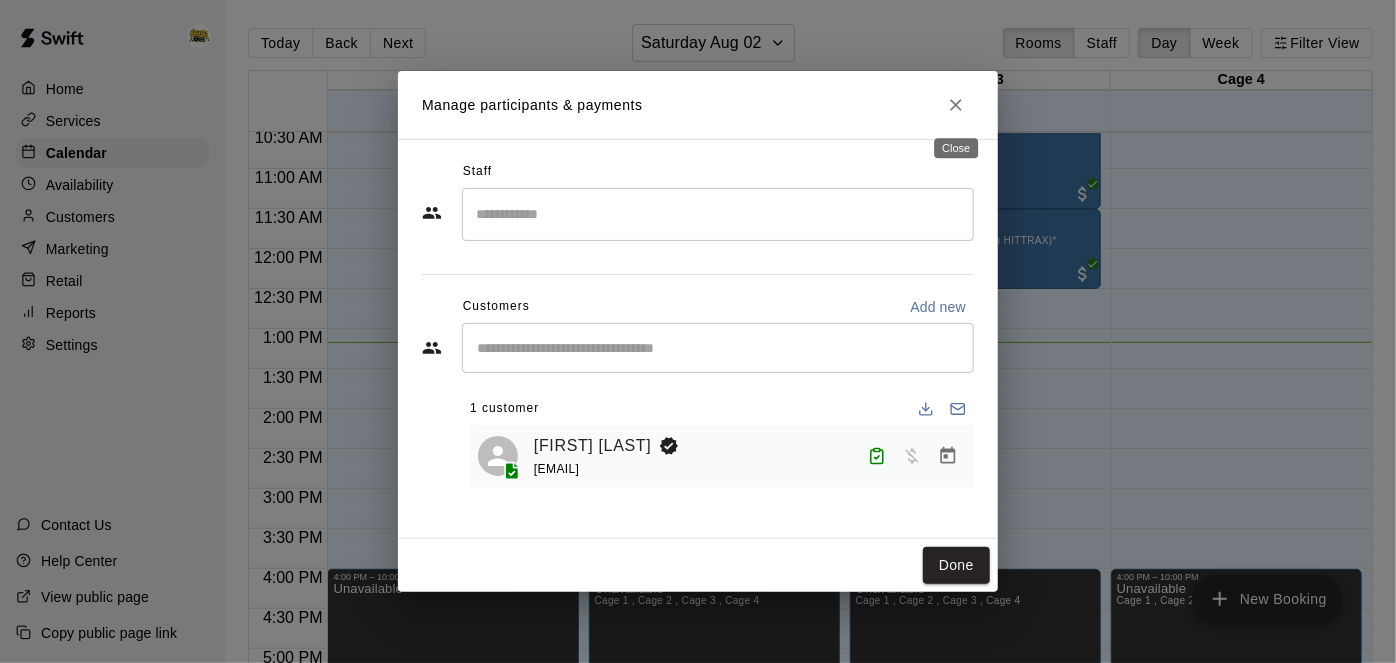 click 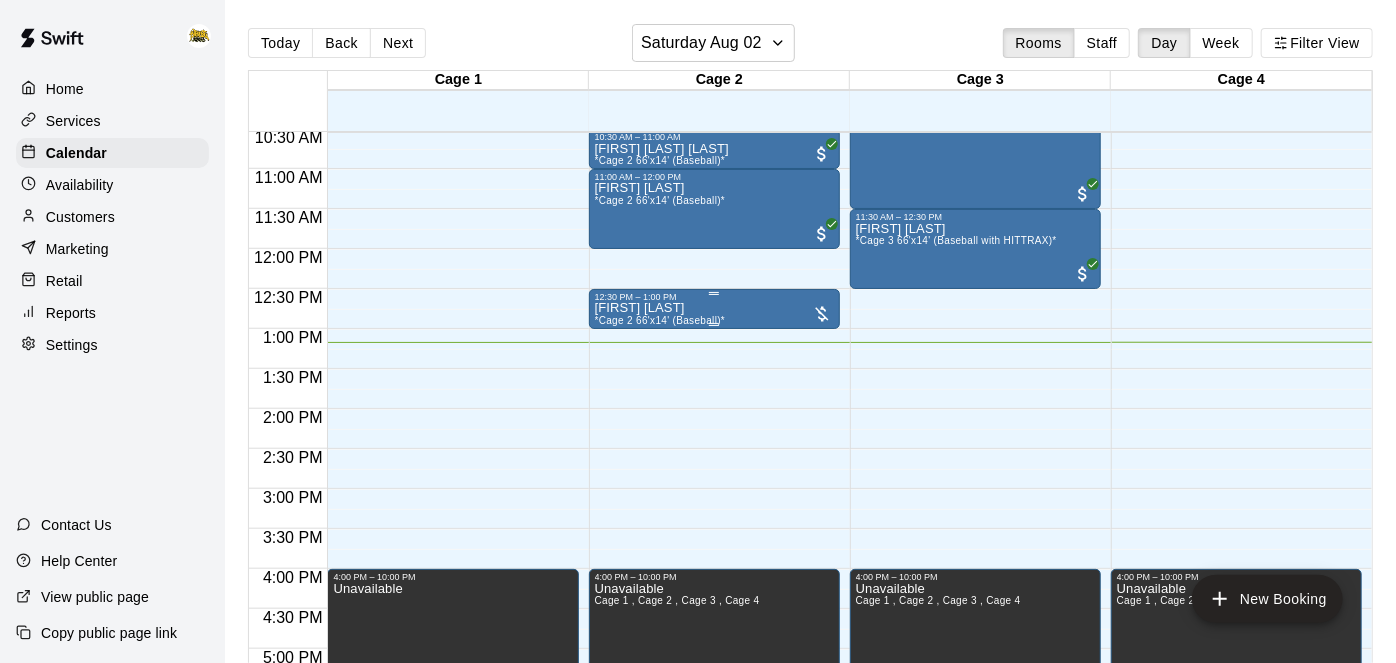 click on "[FIRST] [LAST] *Cage 2 66'x14' (Baseball)*" at bounding box center (714, 633) 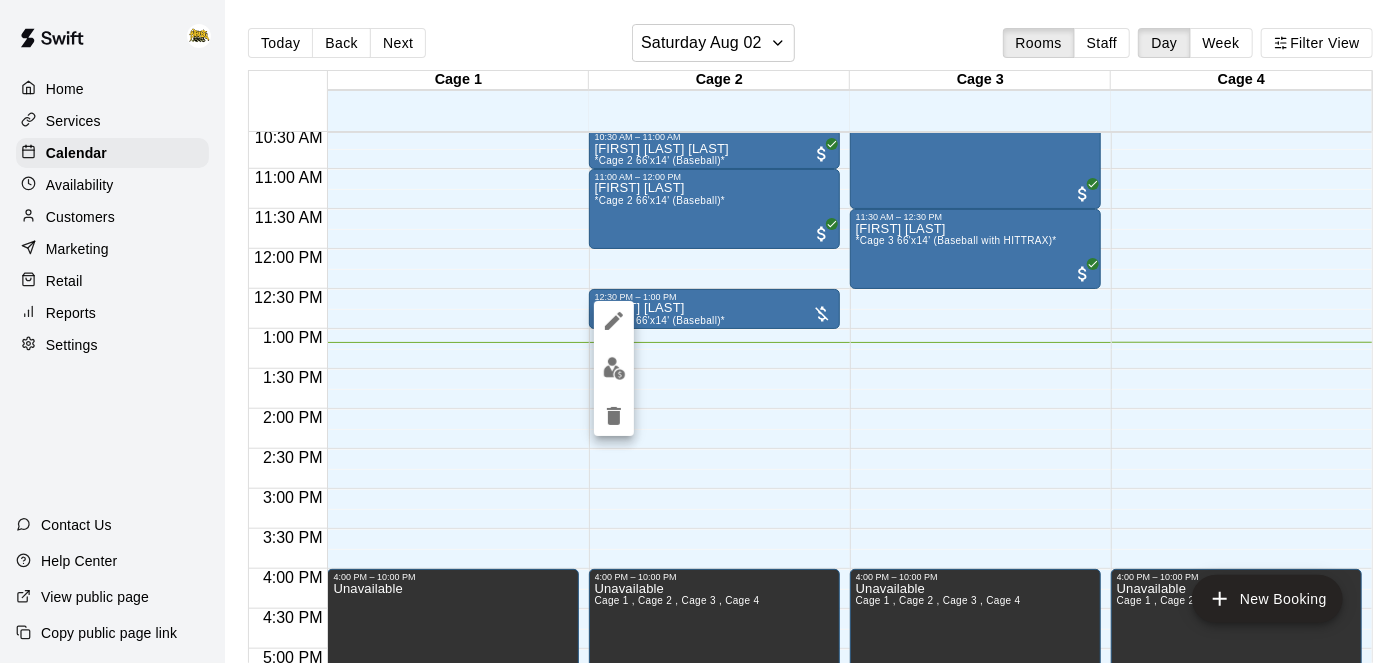 click at bounding box center [614, 368] 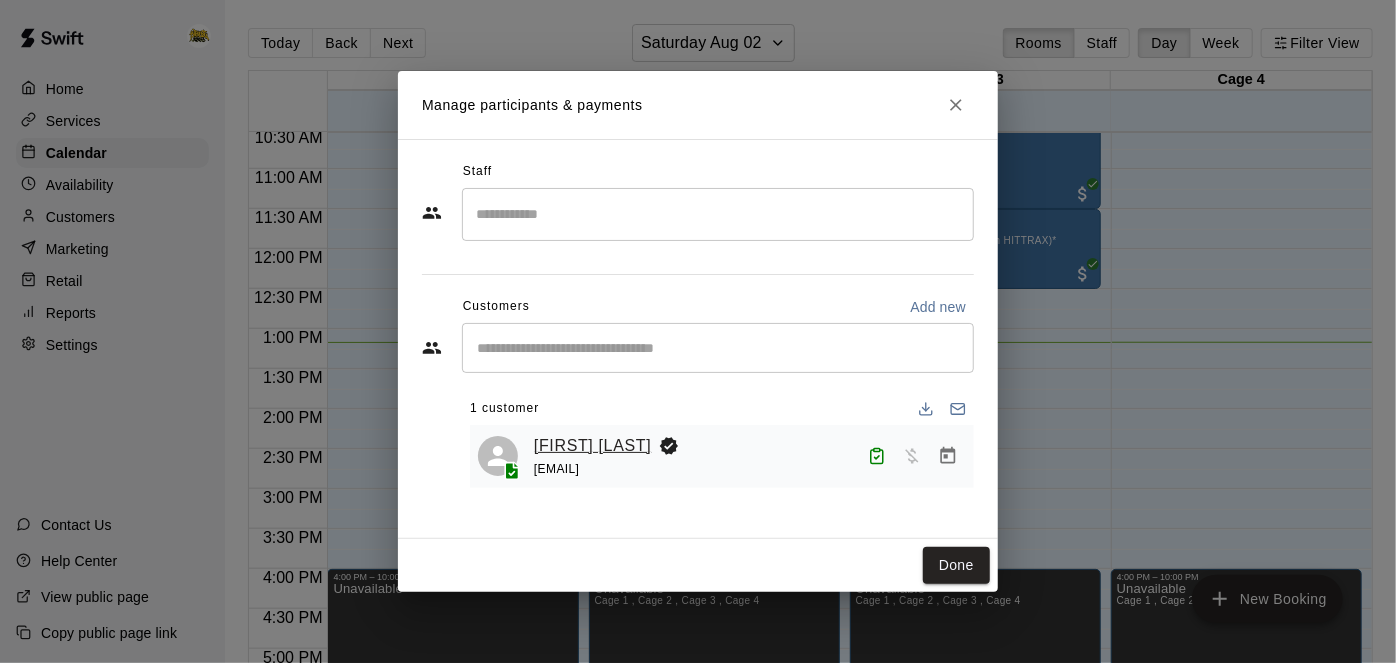 click on "[FIRST]  [LAST]" at bounding box center (592, 446) 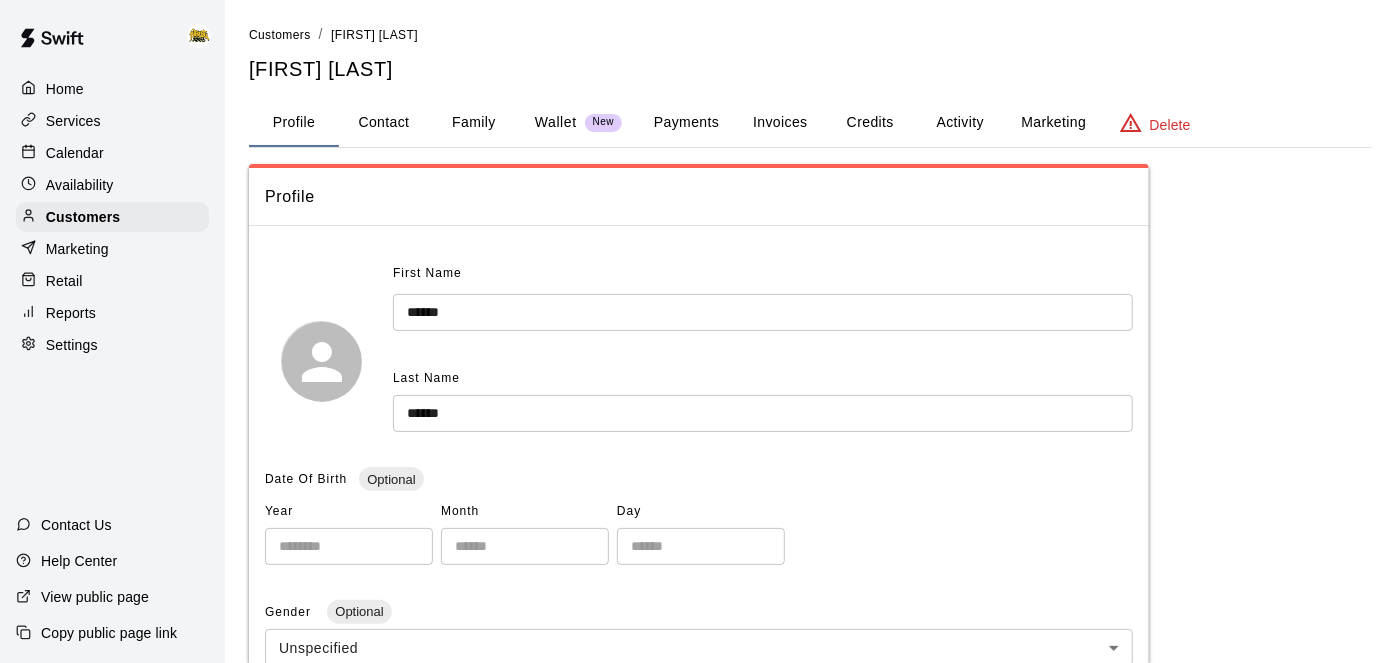 click on "Payments" at bounding box center (686, 123) 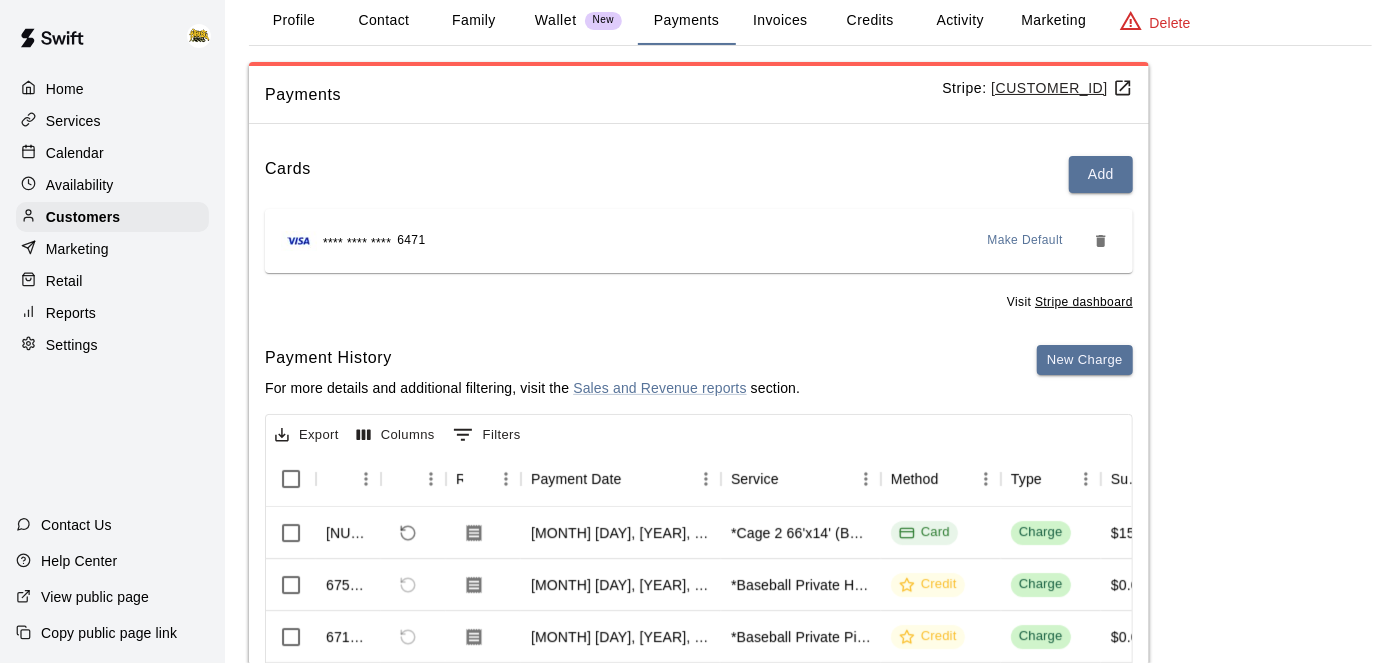 scroll, scrollTop: 170, scrollLeft: 0, axis: vertical 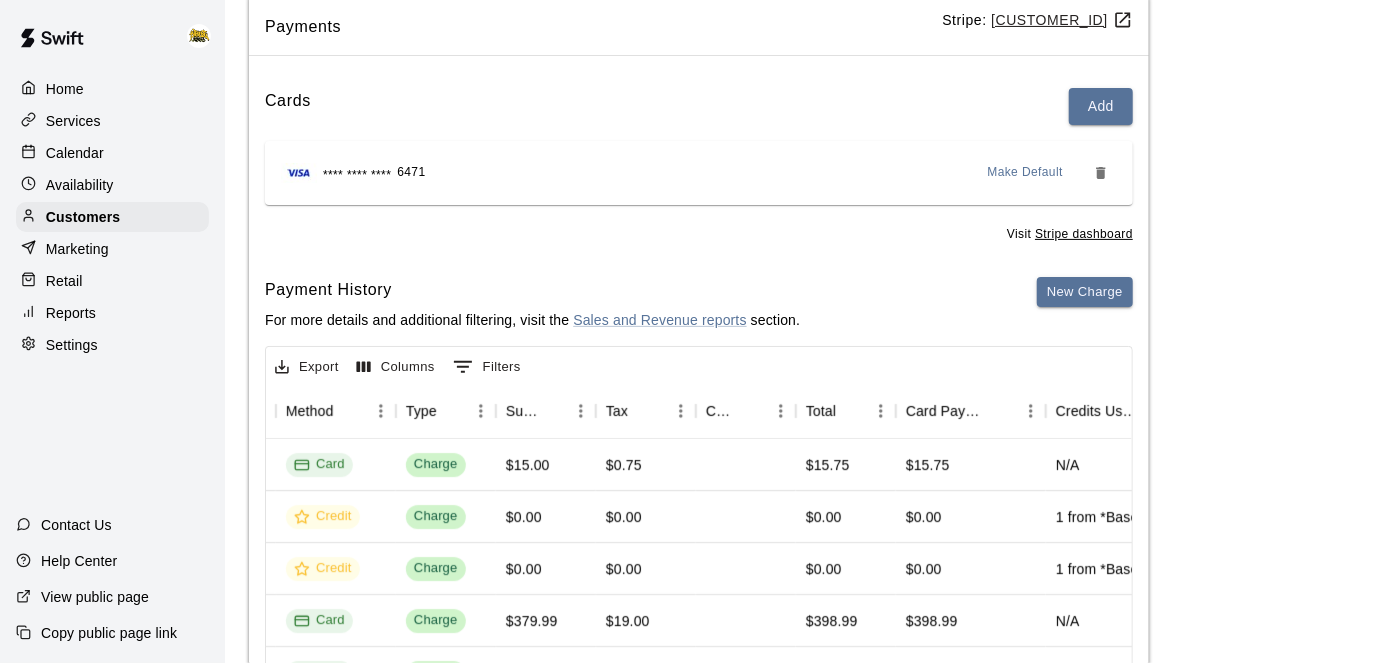 click on "Services" at bounding box center [73, 121] 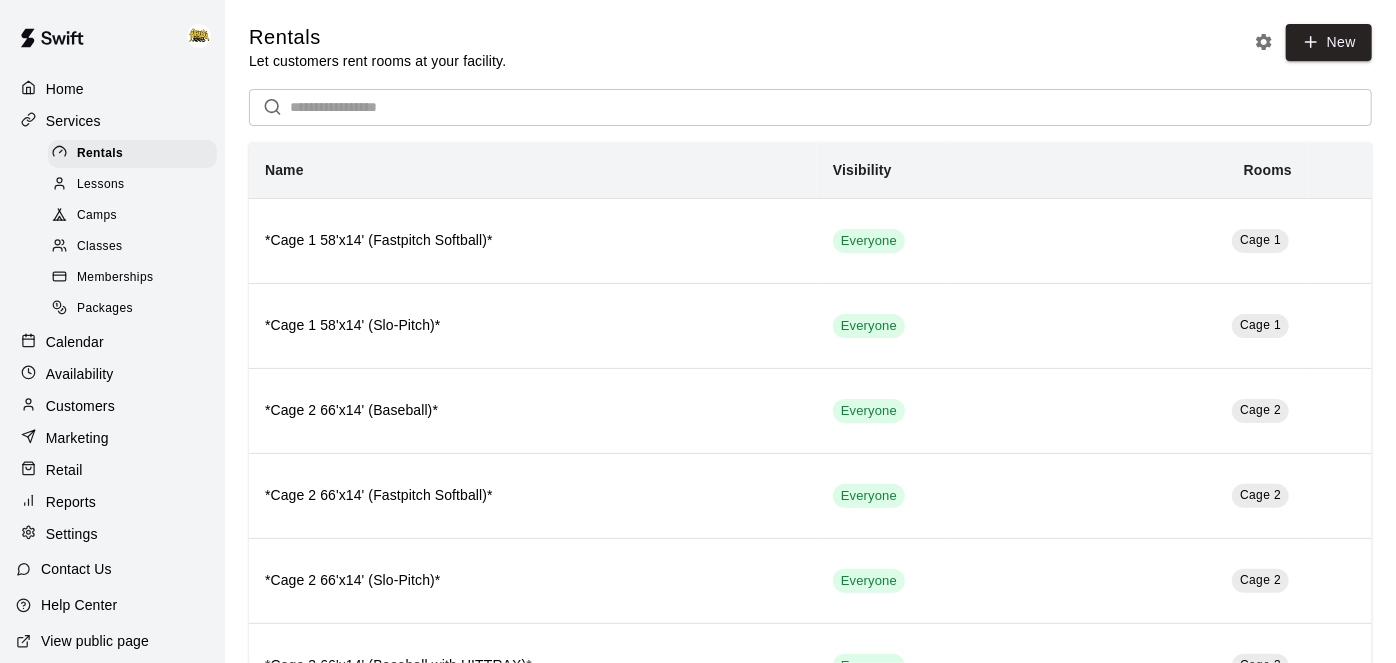 click on "Customers" at bounding box center [112, 406] 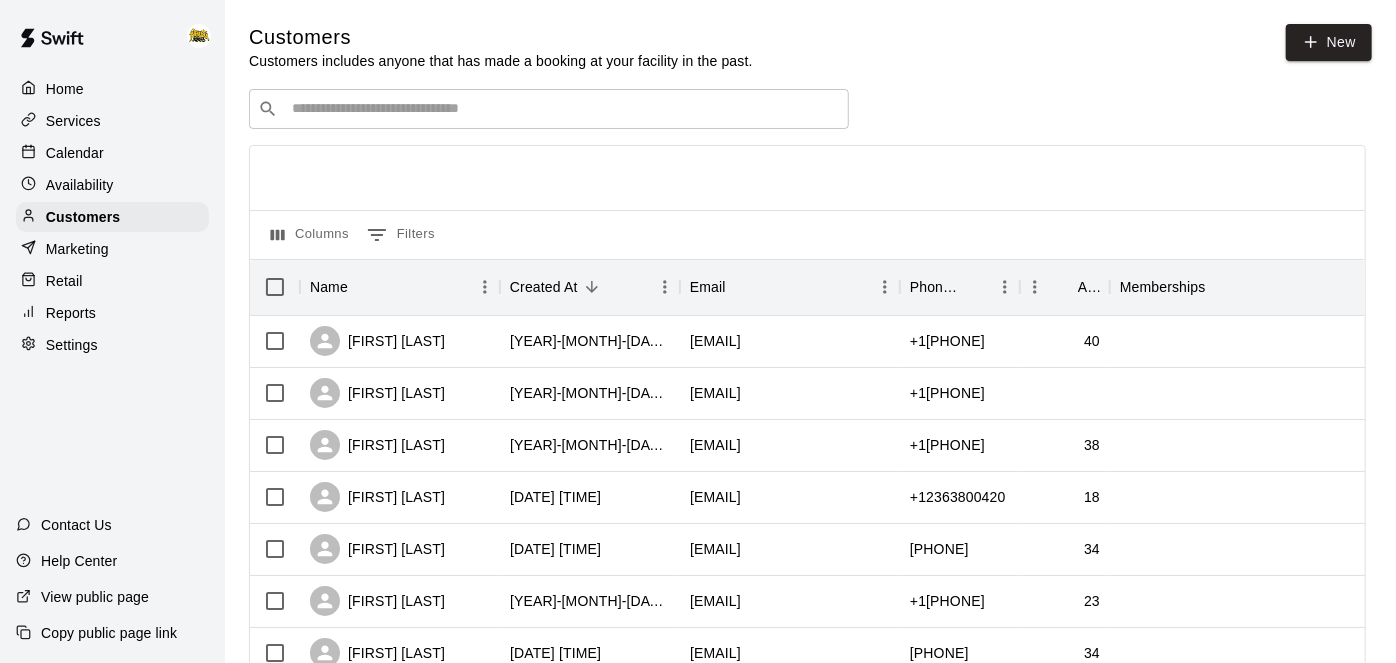 click on "Calendar" at bounding box center (112, 153) 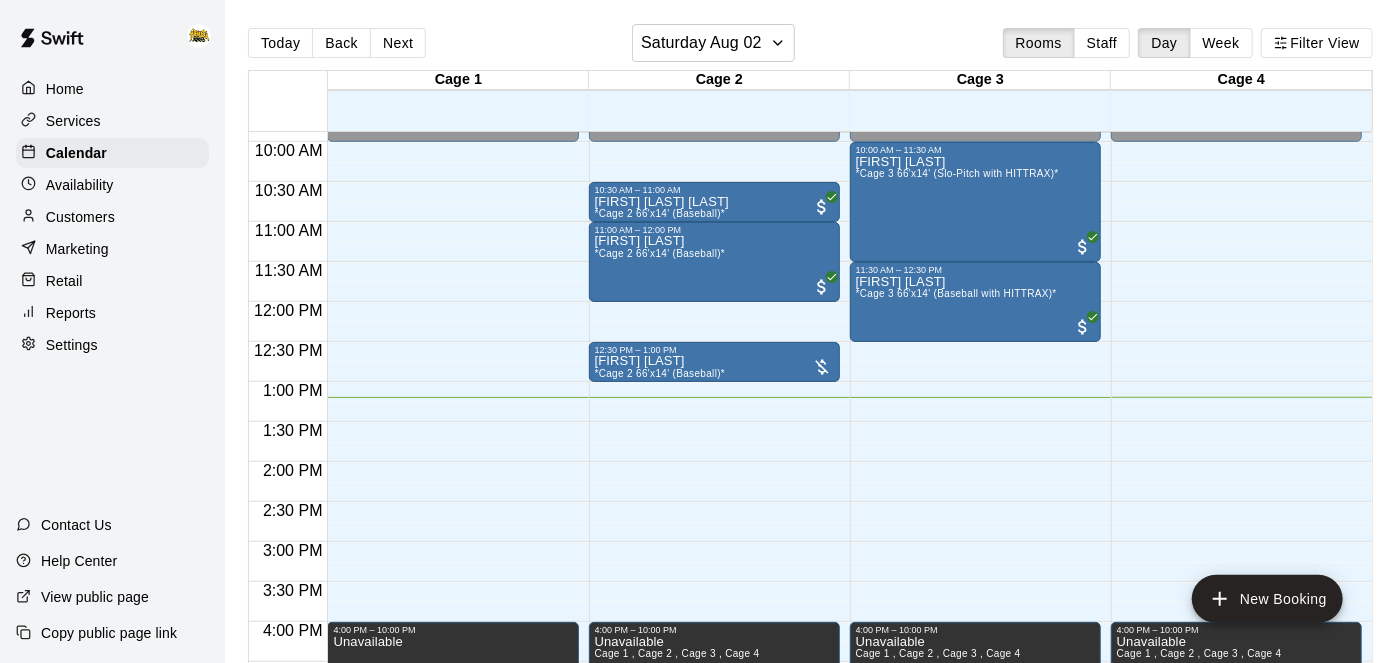 scroll, scrollTop: 778, scrollLeft: 0, axis: vertical 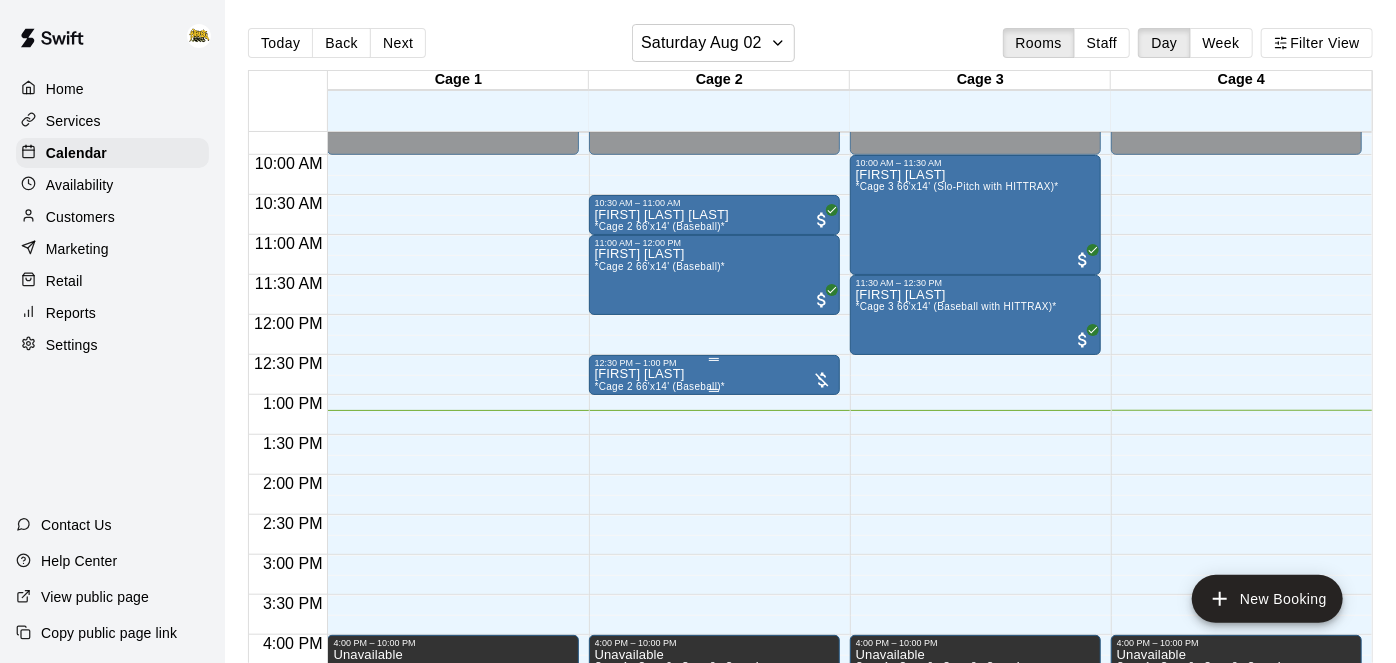 click at bounding box center [714, 359] 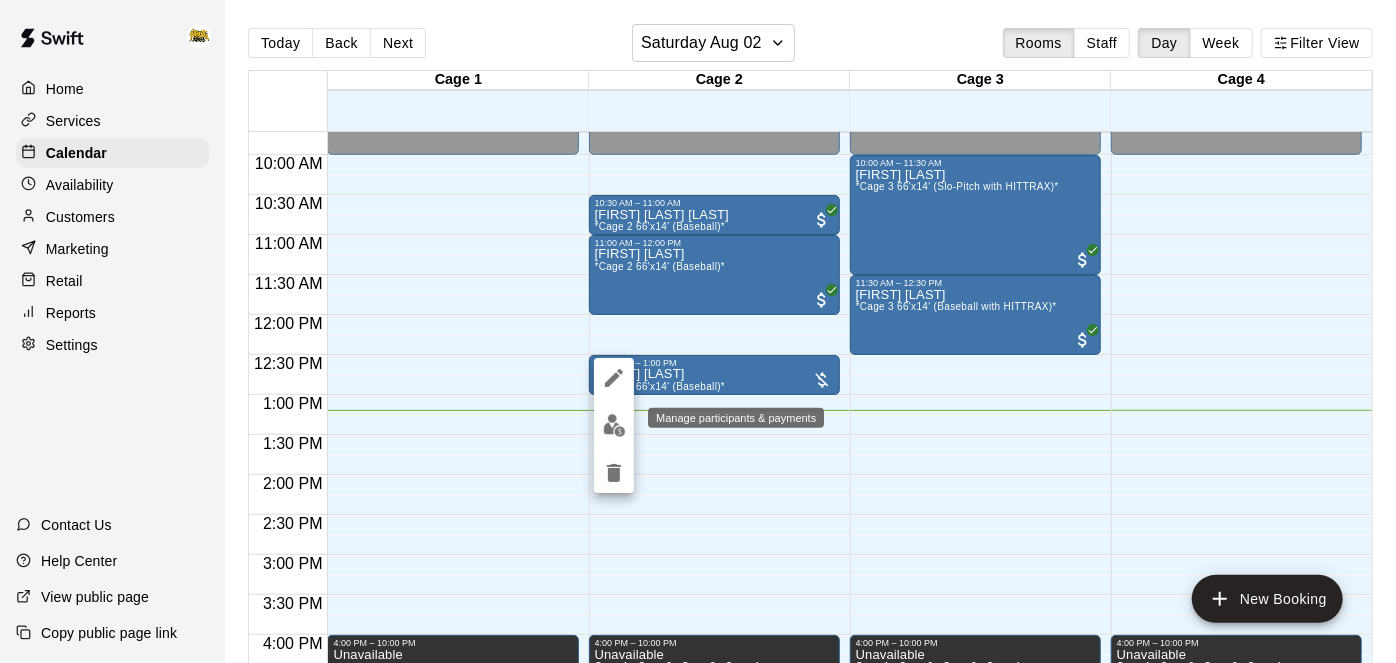 click at bounding box center [614, 425] 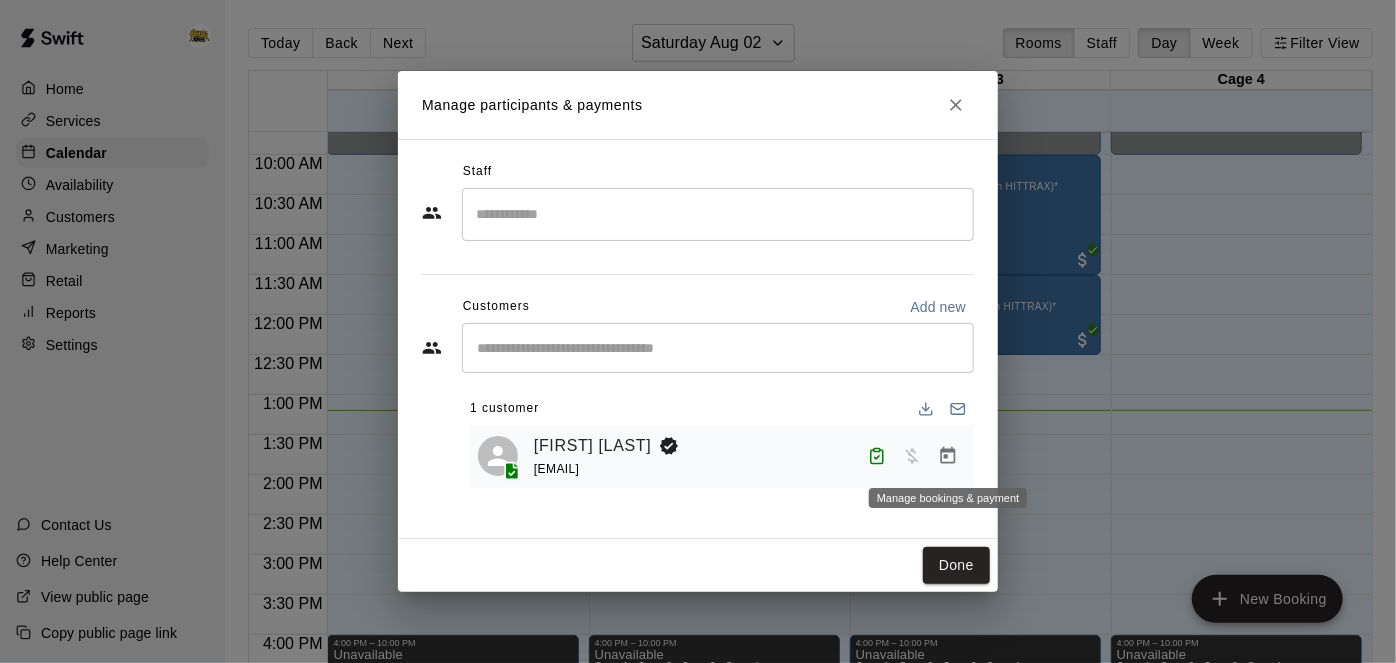 click 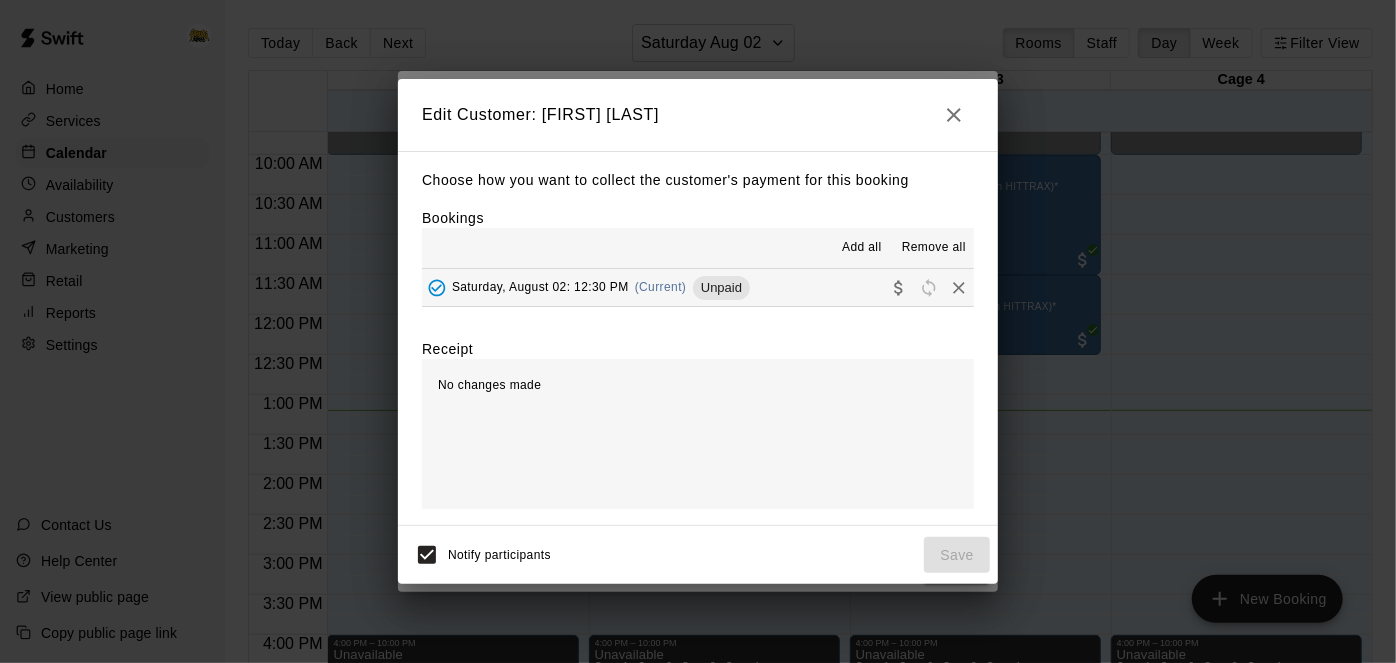 click on "[DAY_OF_WEEK], [MONTH] [DAY]: [HOUR]:[MINUTE] [AM/PM] (Current) Unpaid" at bounding box center [698, 287] 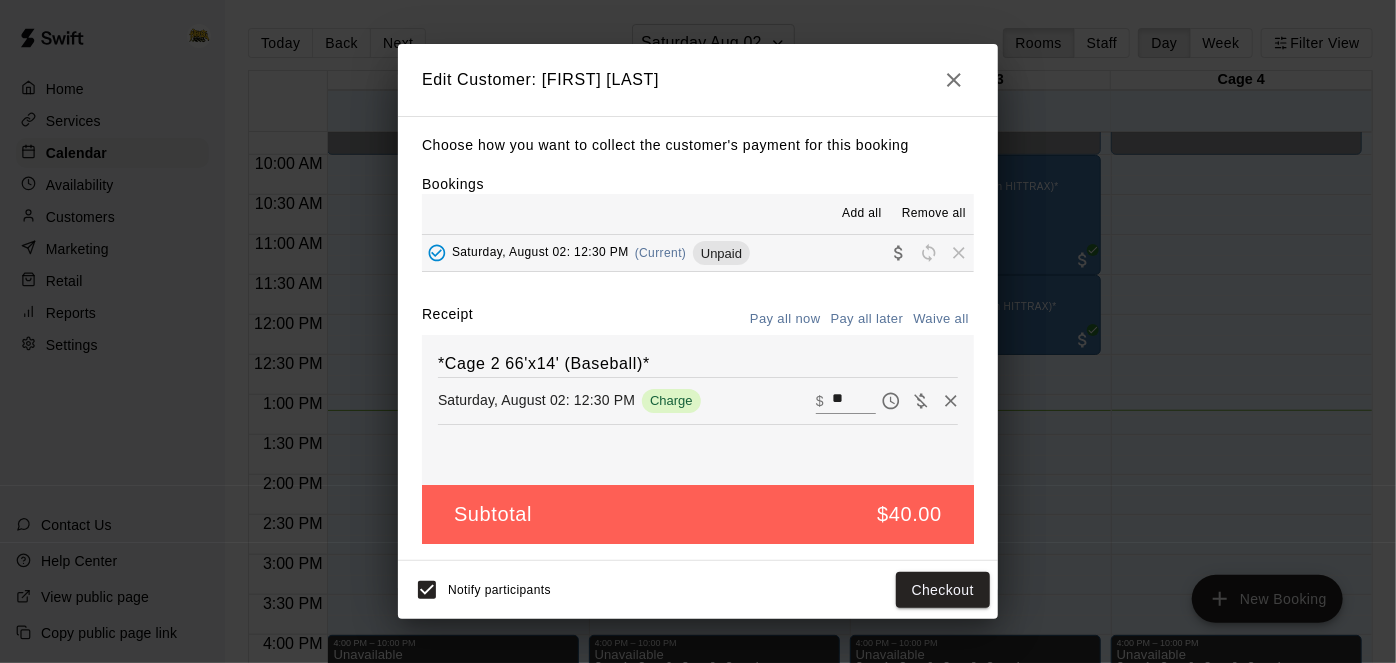 click on "**" at bounding box center (854, 401) 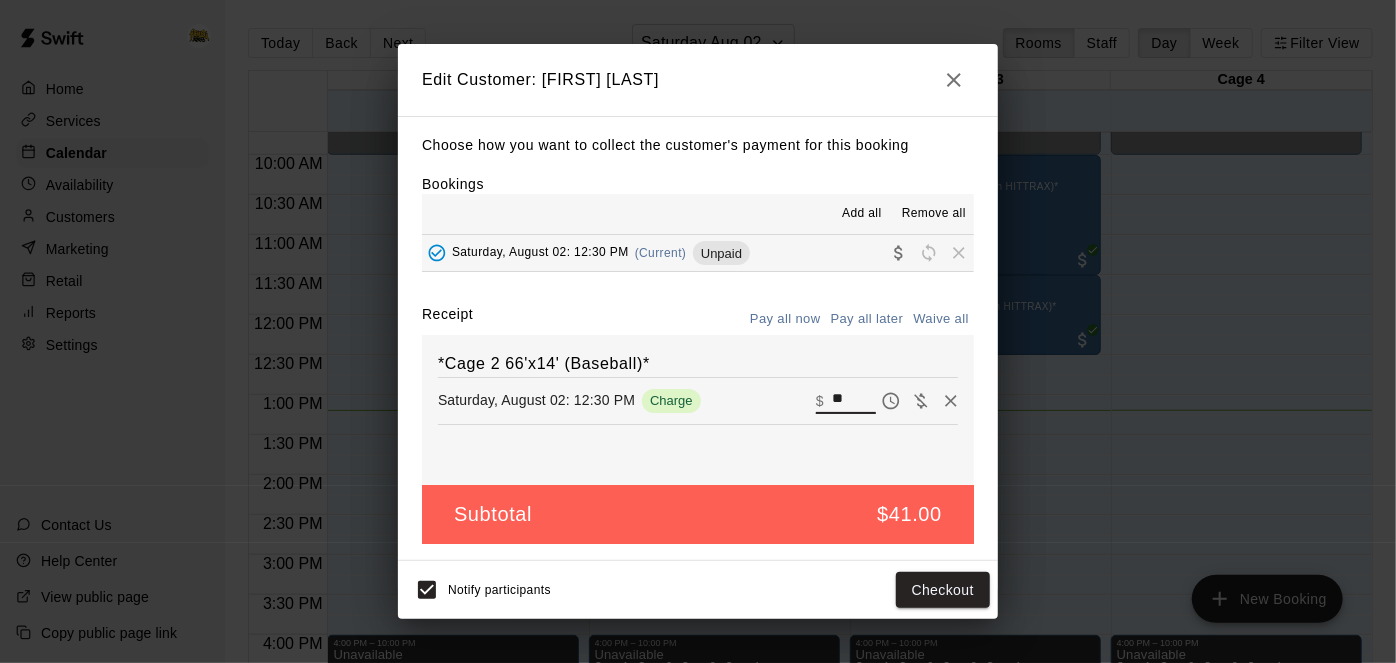 type on "*" 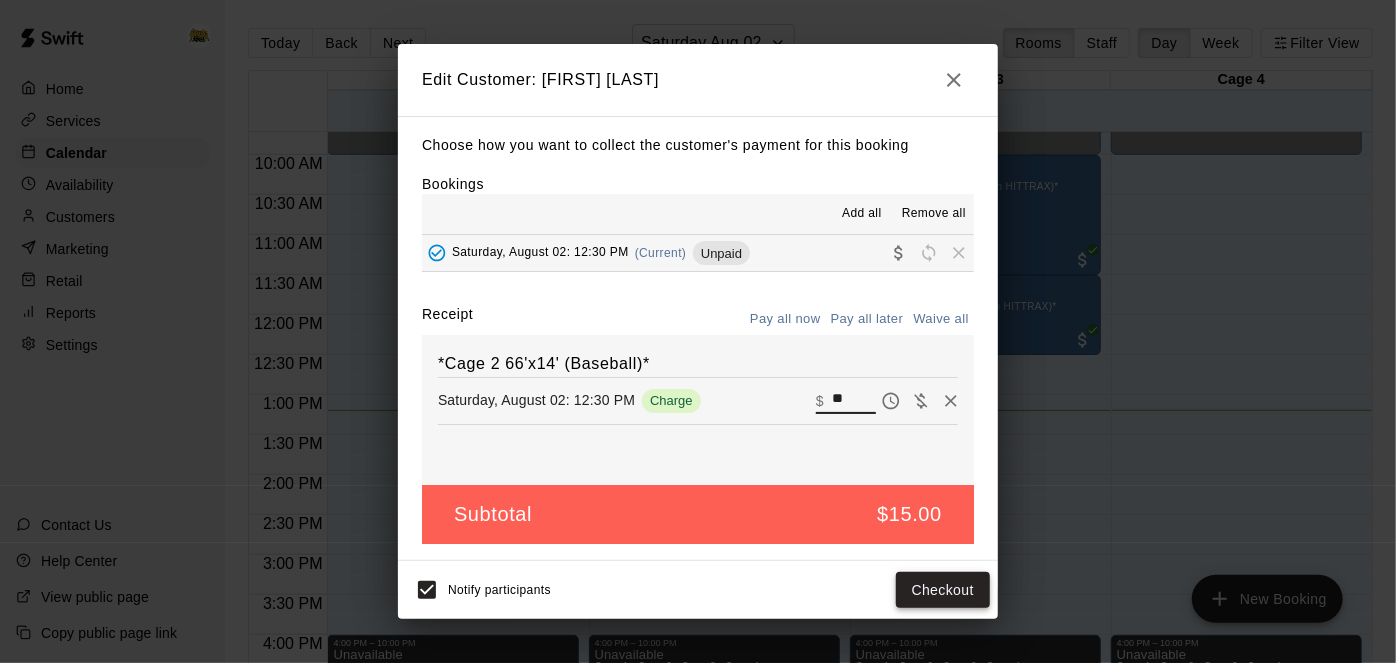 type on "**" 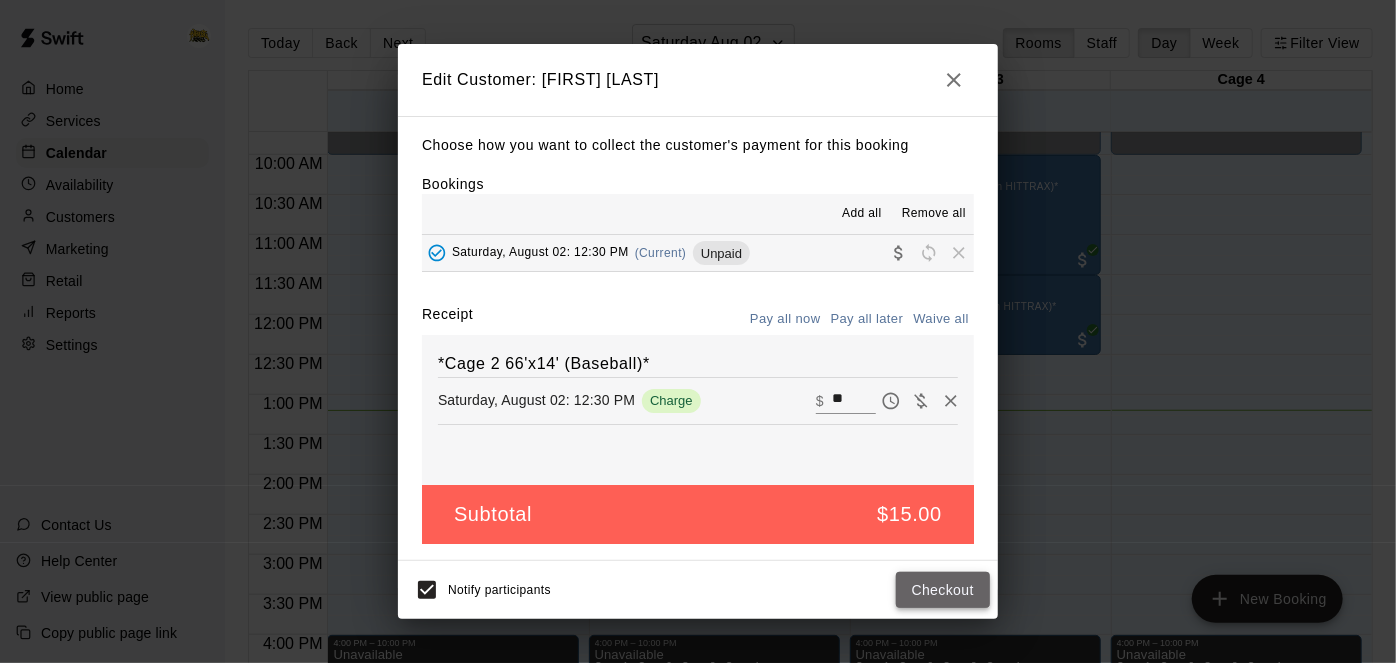 click on "Checkout" at bounding box center (943, 590) 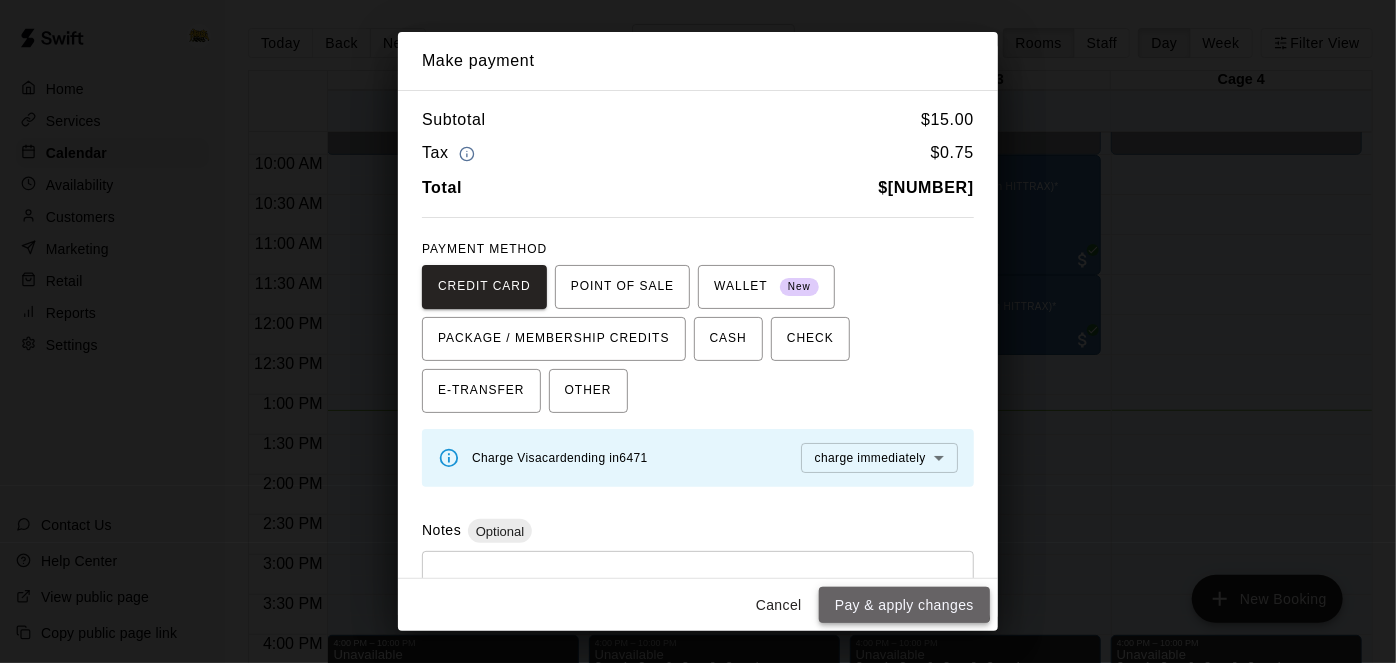 click on "Pay & apply changes" at bounding box center (904, 605) 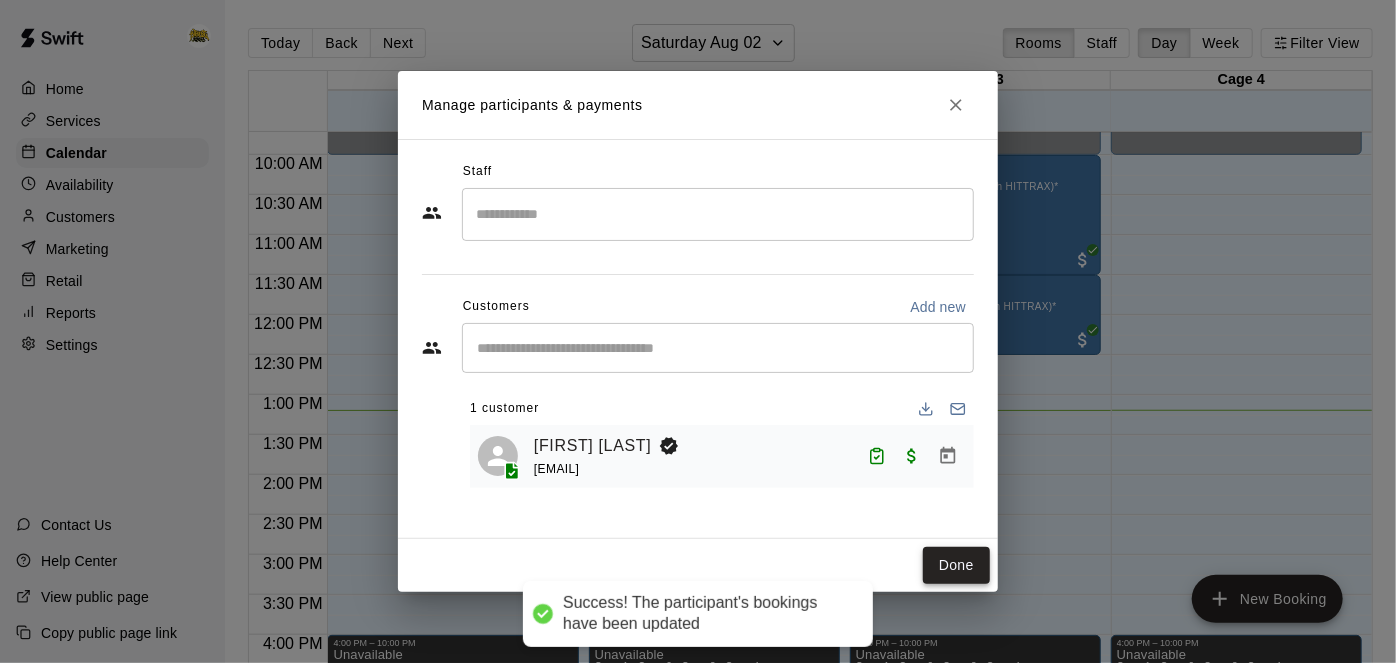 click on "Done" at bounding box center [956, 565] 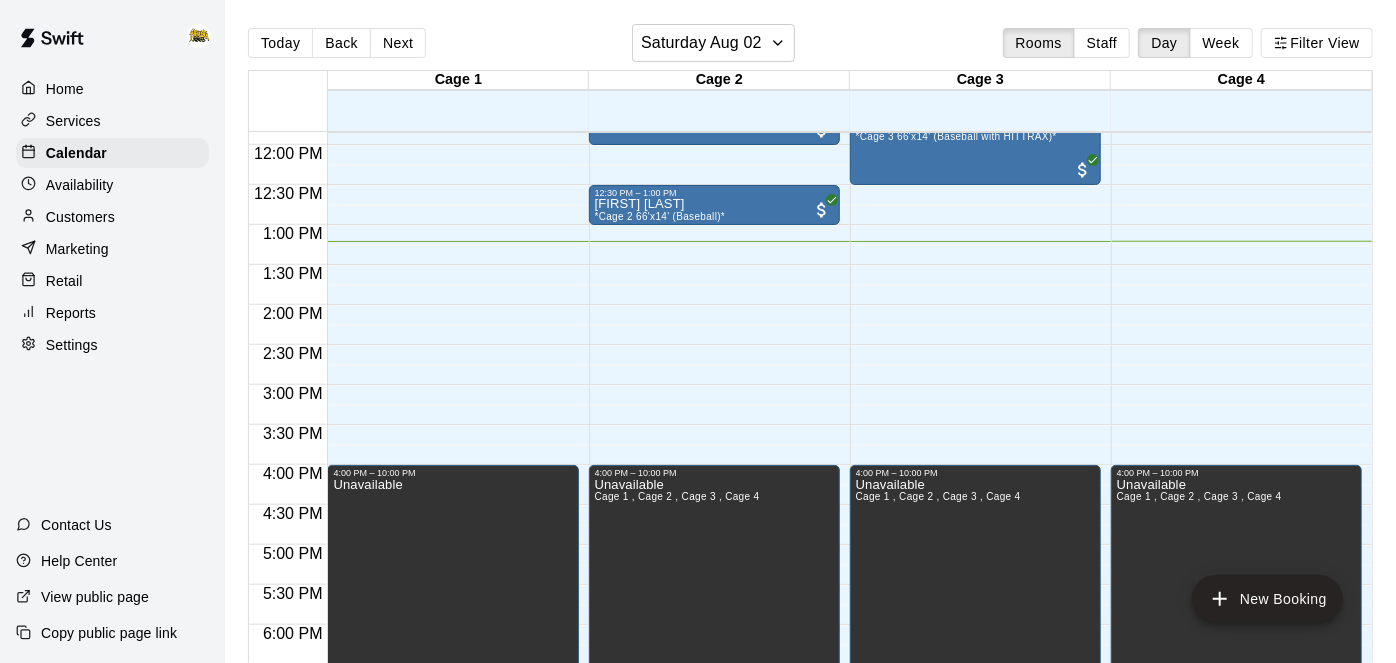 scroll, scrollTop: 745, scrollLeft: 0, axis: vertical 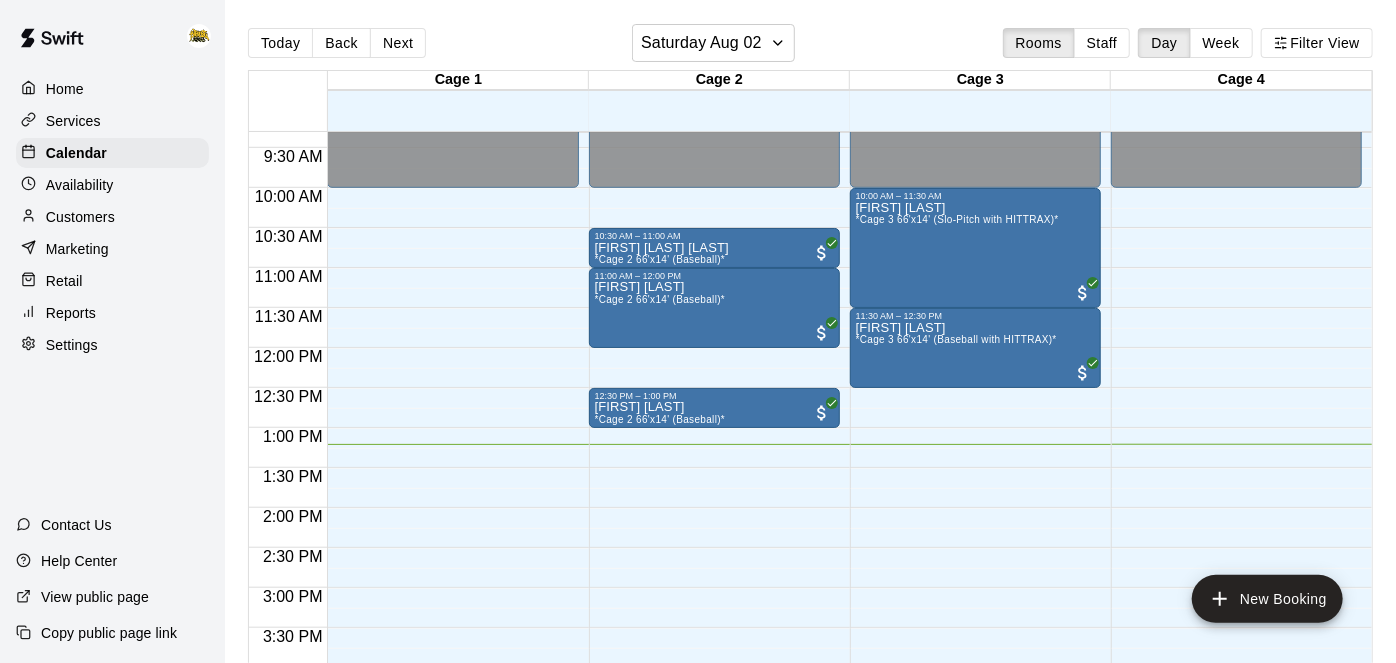 click on "Home" at bounding box center (112, 89) 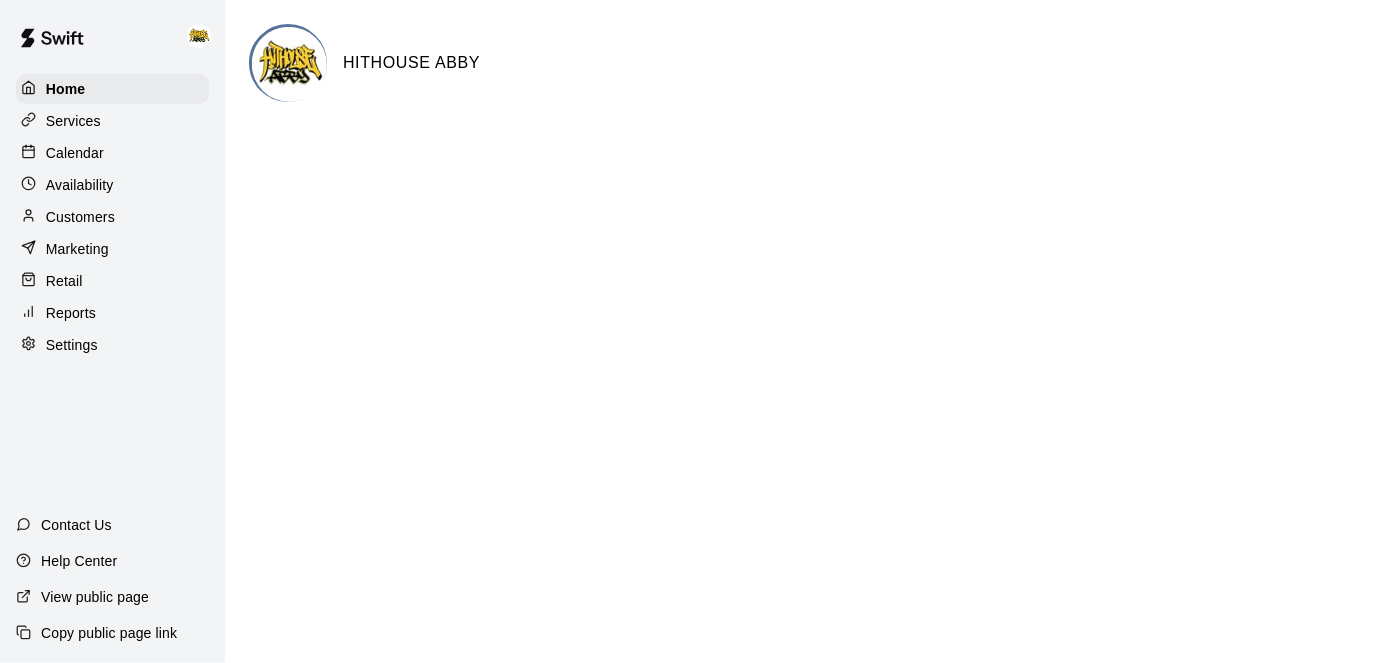 click on "Calendar" at bounding box center (75, 153) 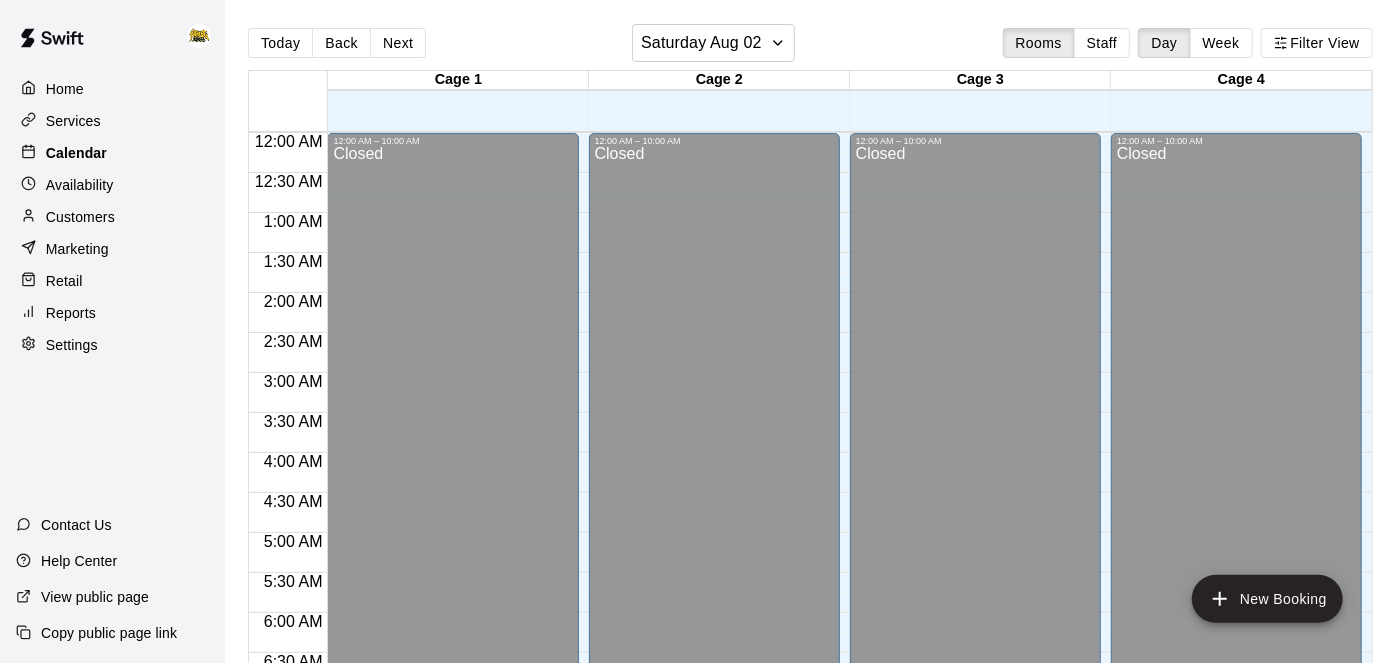 scroll, scrollTop: 1057, scrollLeft: 0, axis: vertical 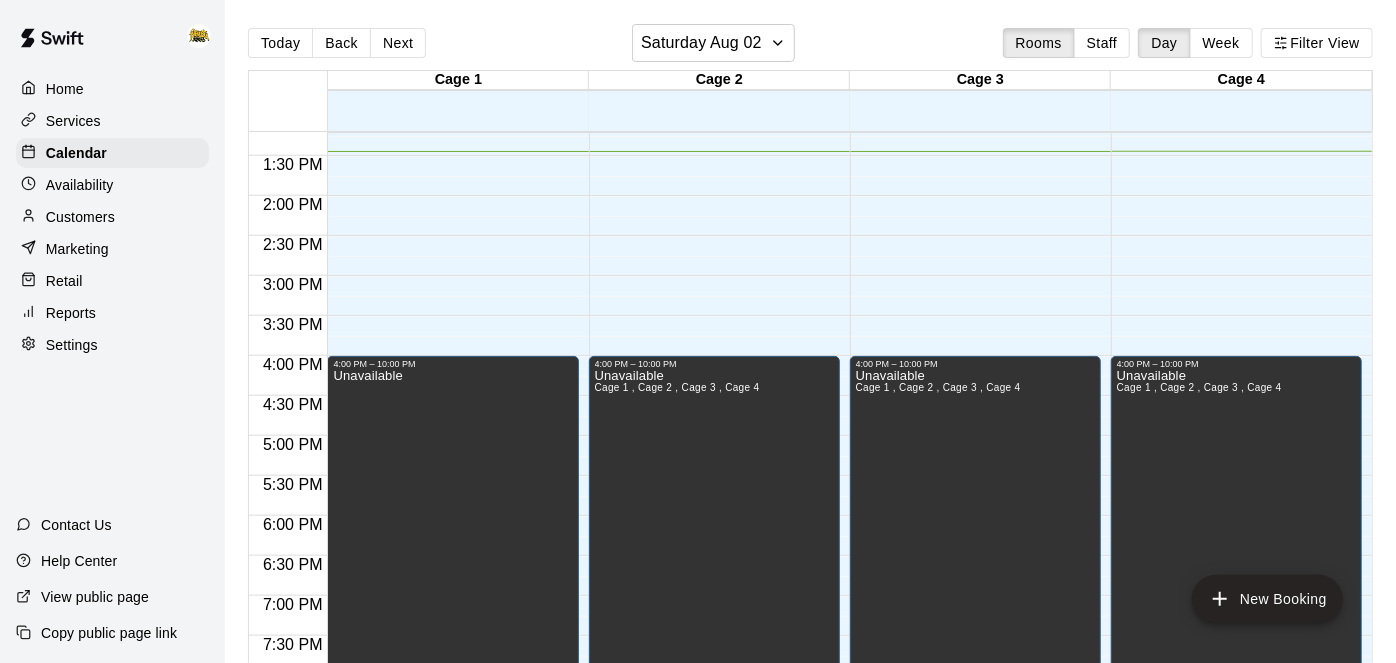 click on "Home" at bounding box center [112, 89] 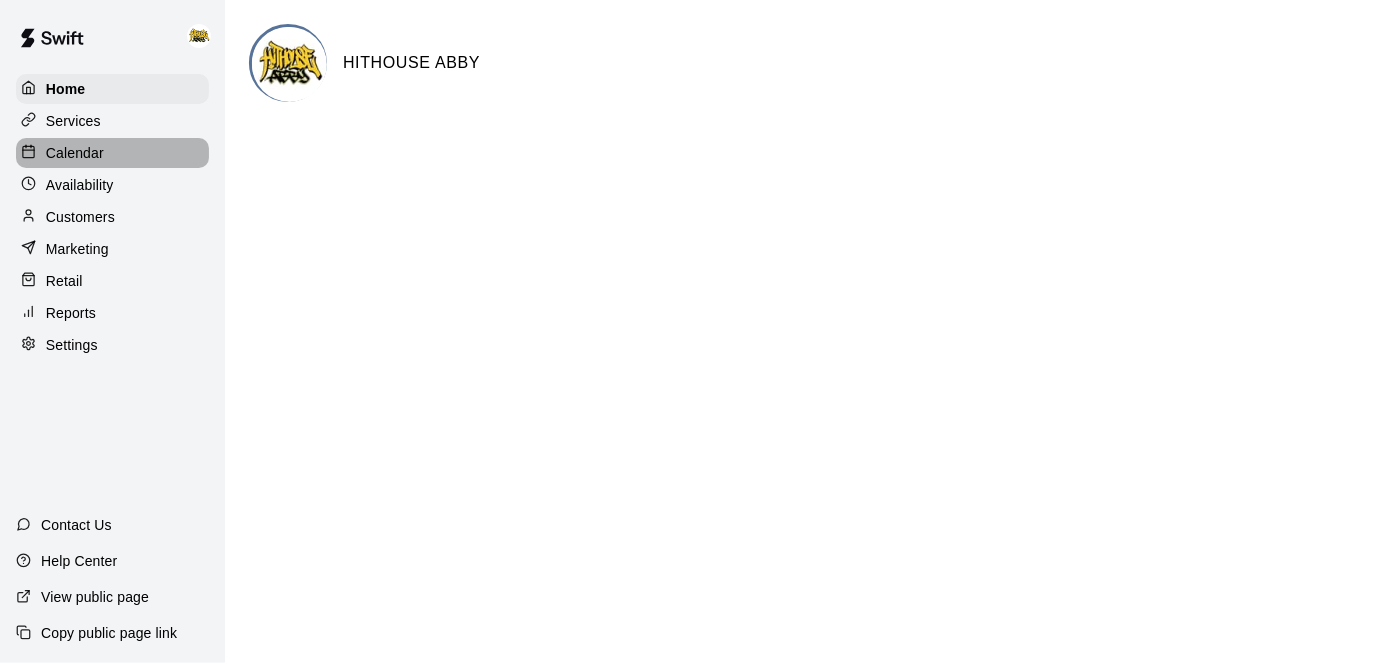 click on "Calendar" at bounding box center (112, 153) 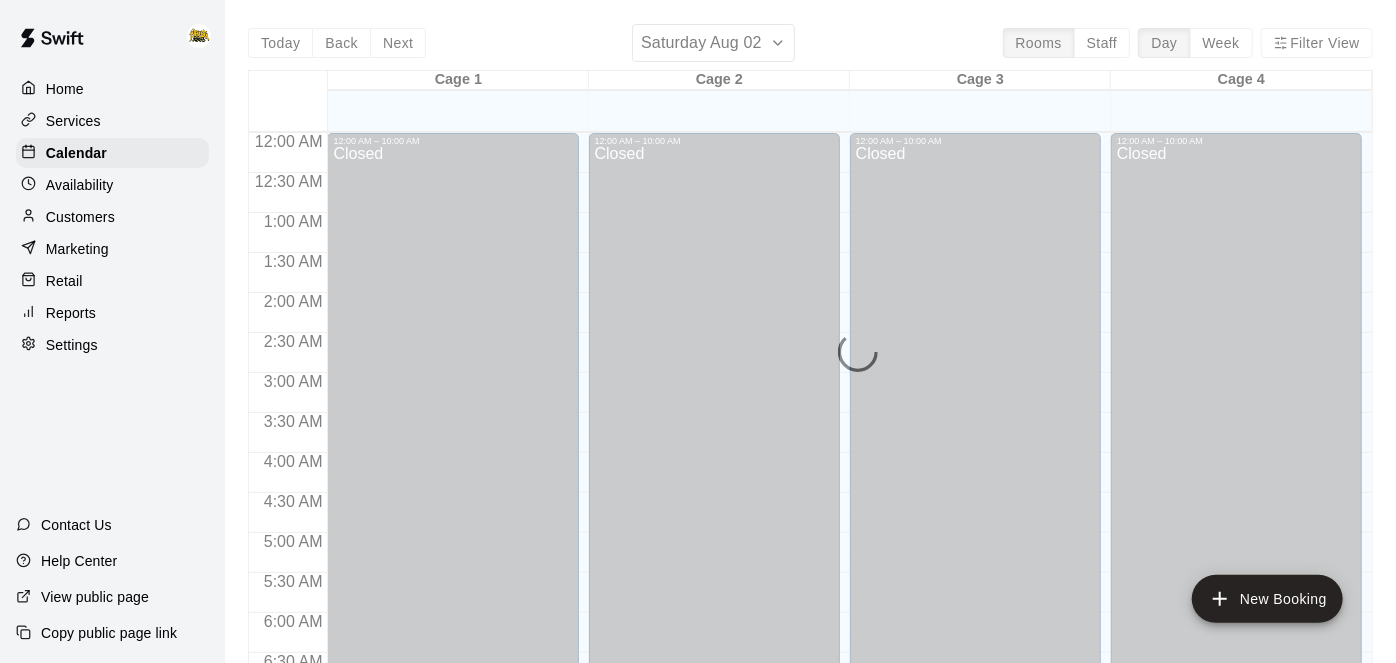 scroll, scrollTop: 1082, scrollLeft: 0, axis: vertical 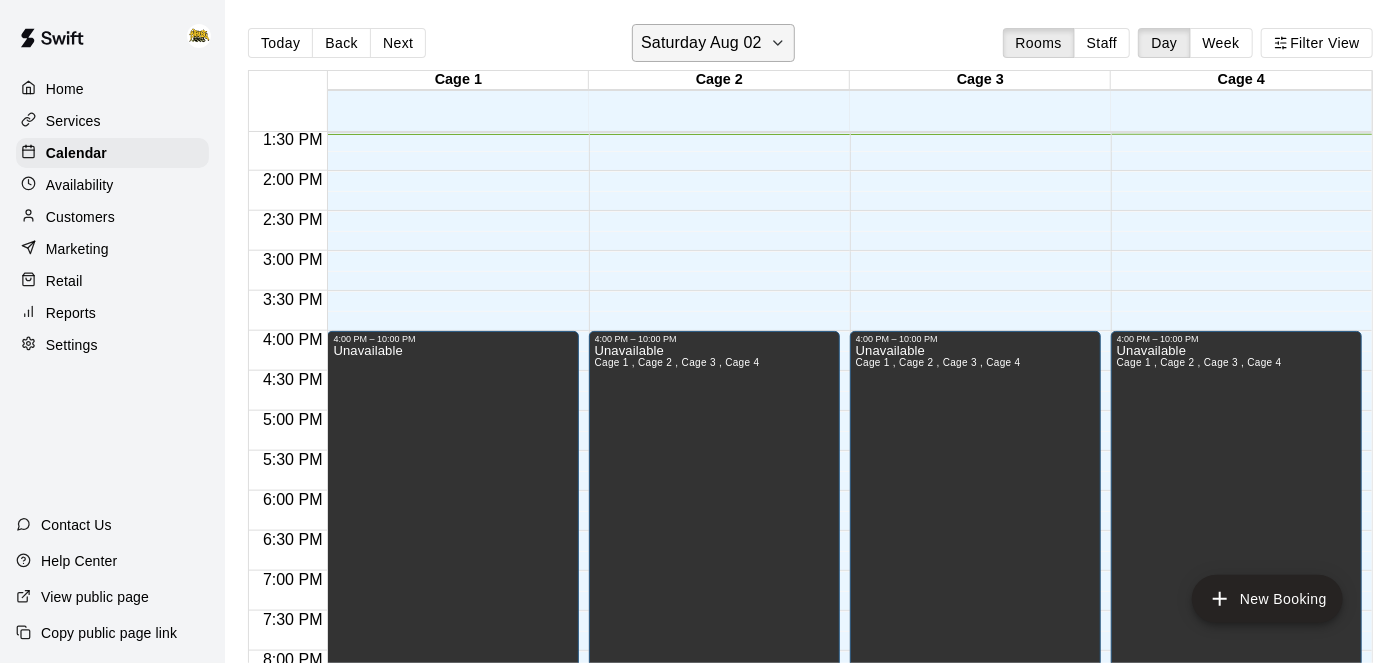 click 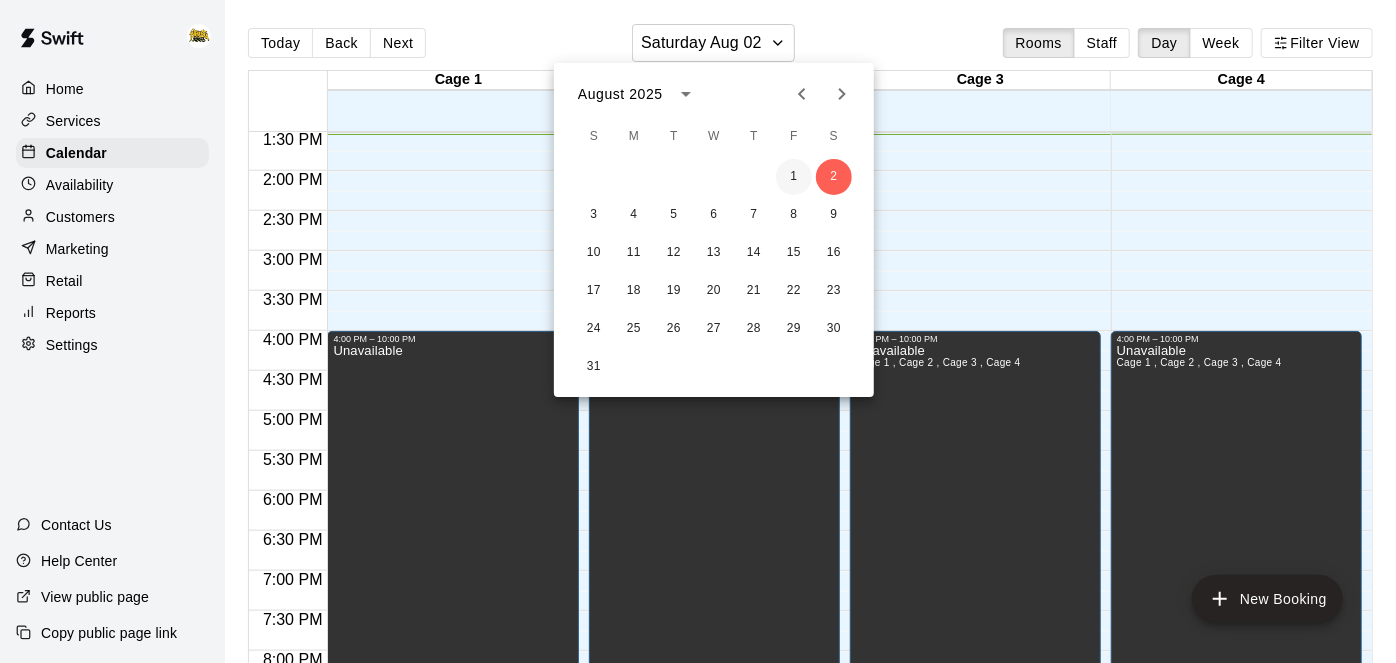 click on "1" at bounding box center [794, 177] 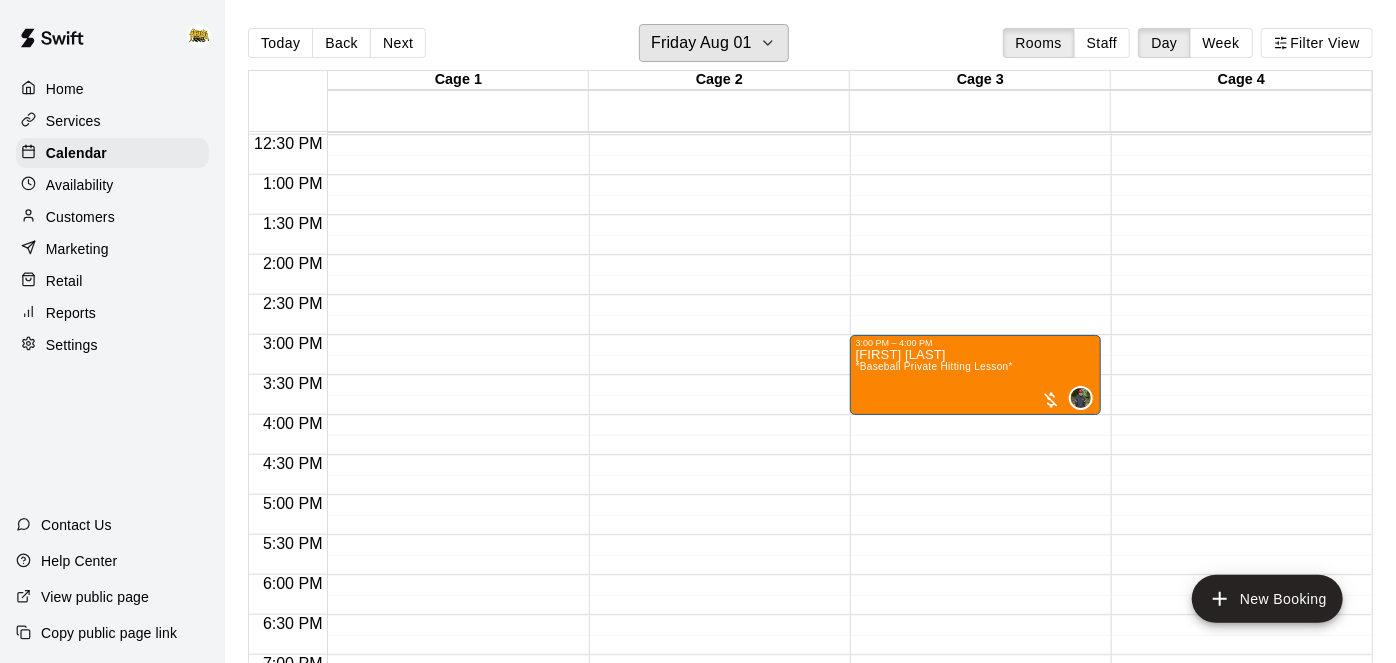 scroll, scrollTop: 1006, scrollLeft: 0, axis: vertical 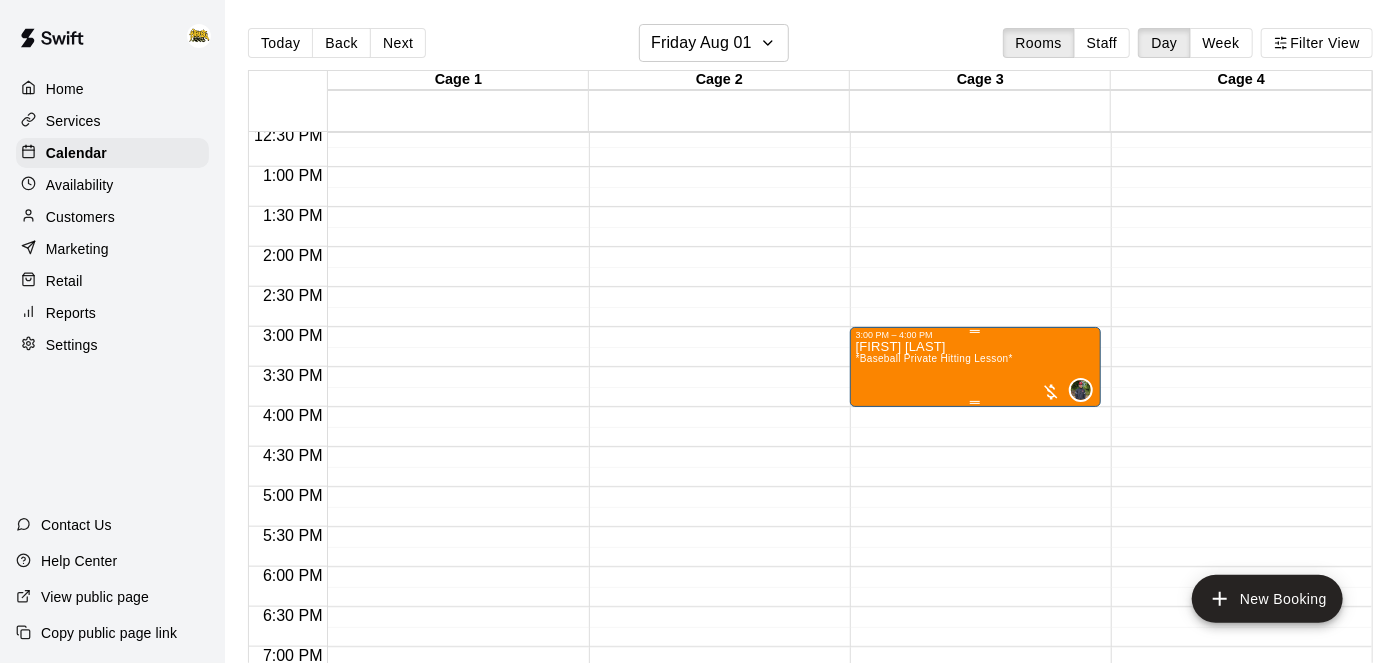 click on "*Baseball Private Hitting Lesson*" at bounding box center [934, 358] 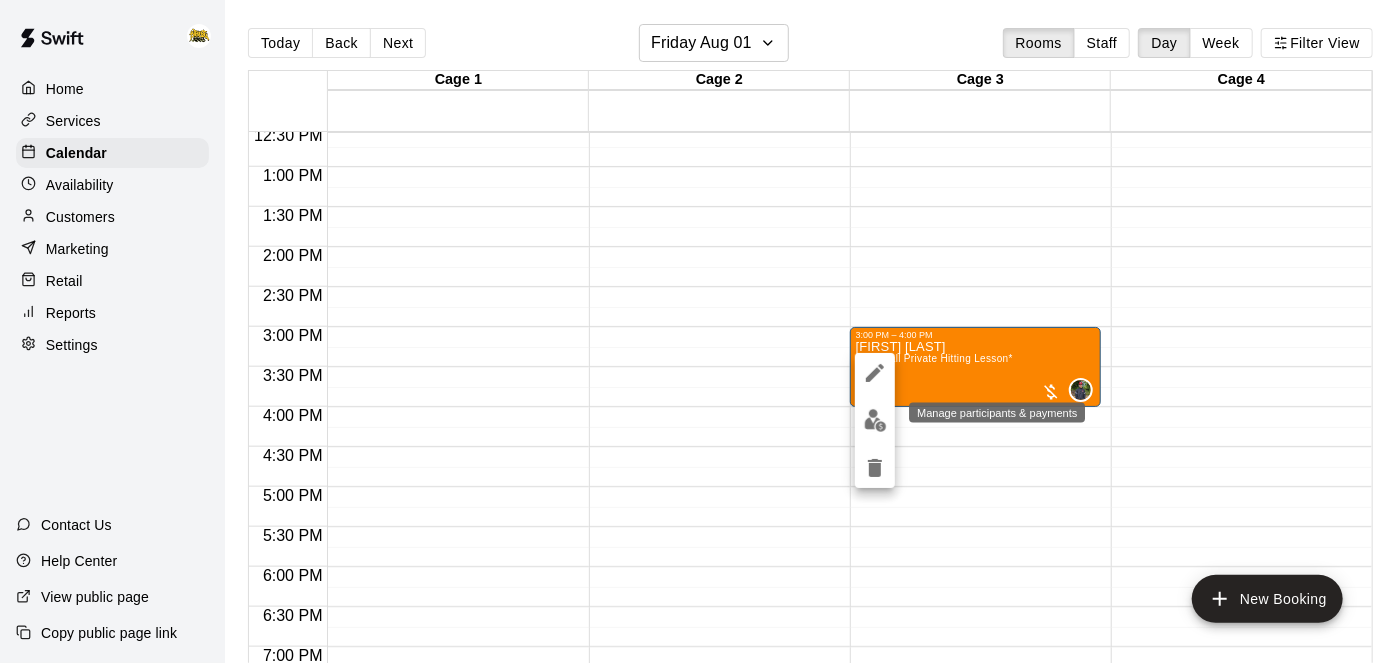 click at bounding box center (875, 420) 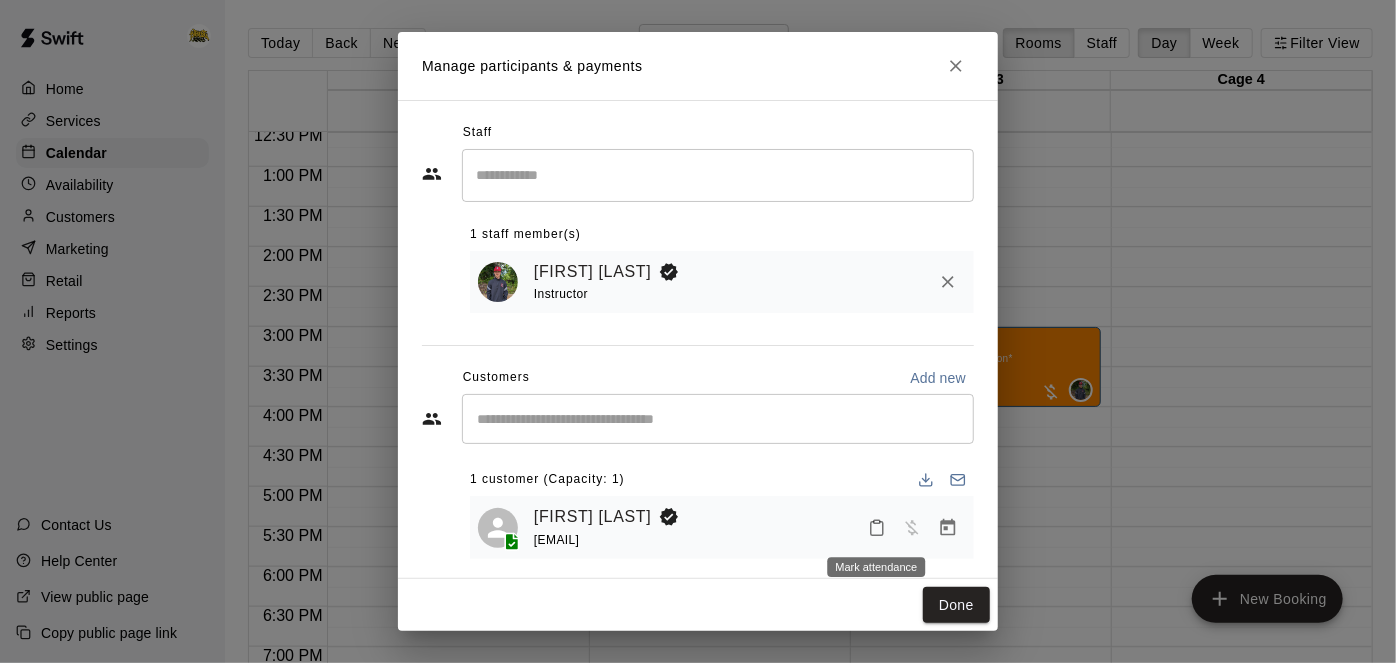 click 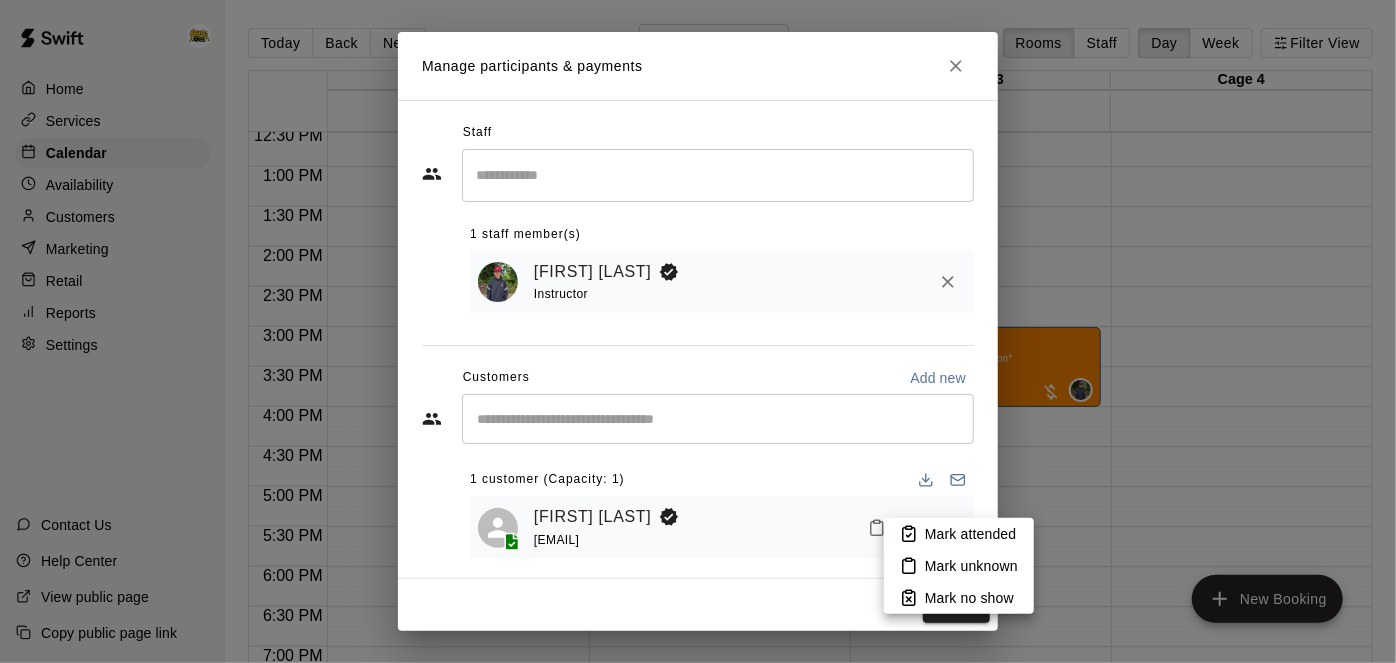 click 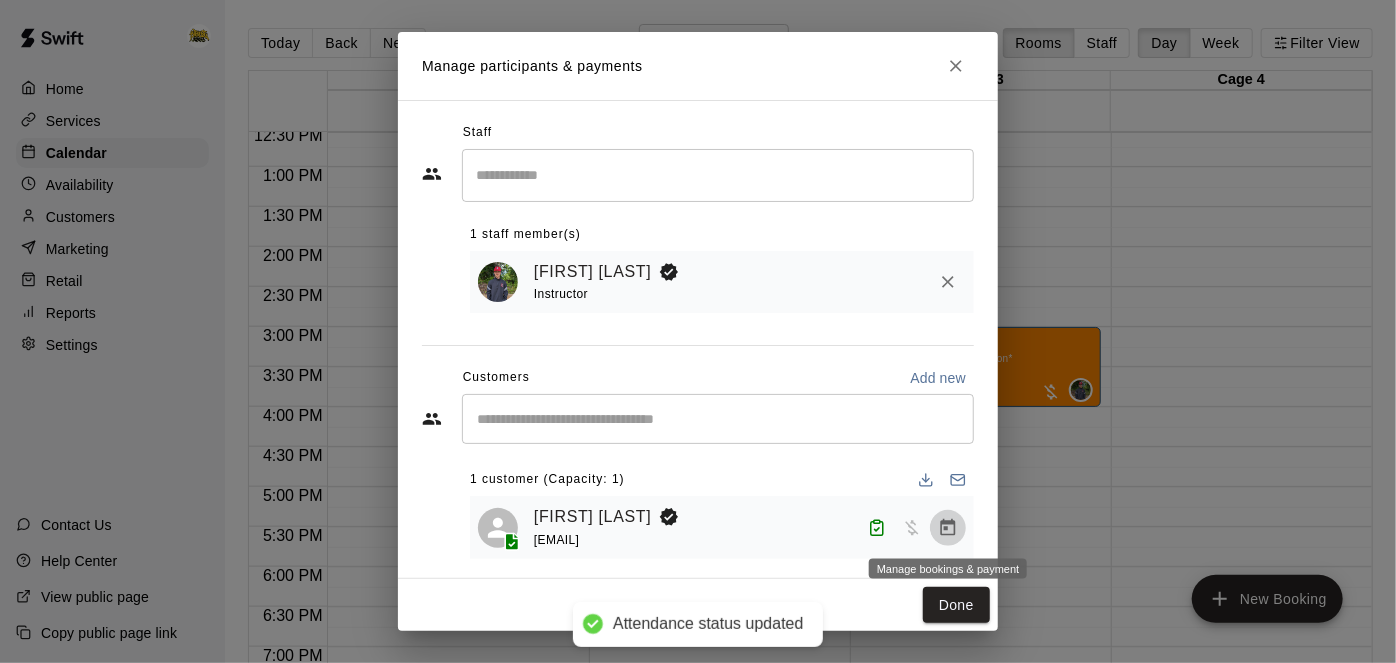 click 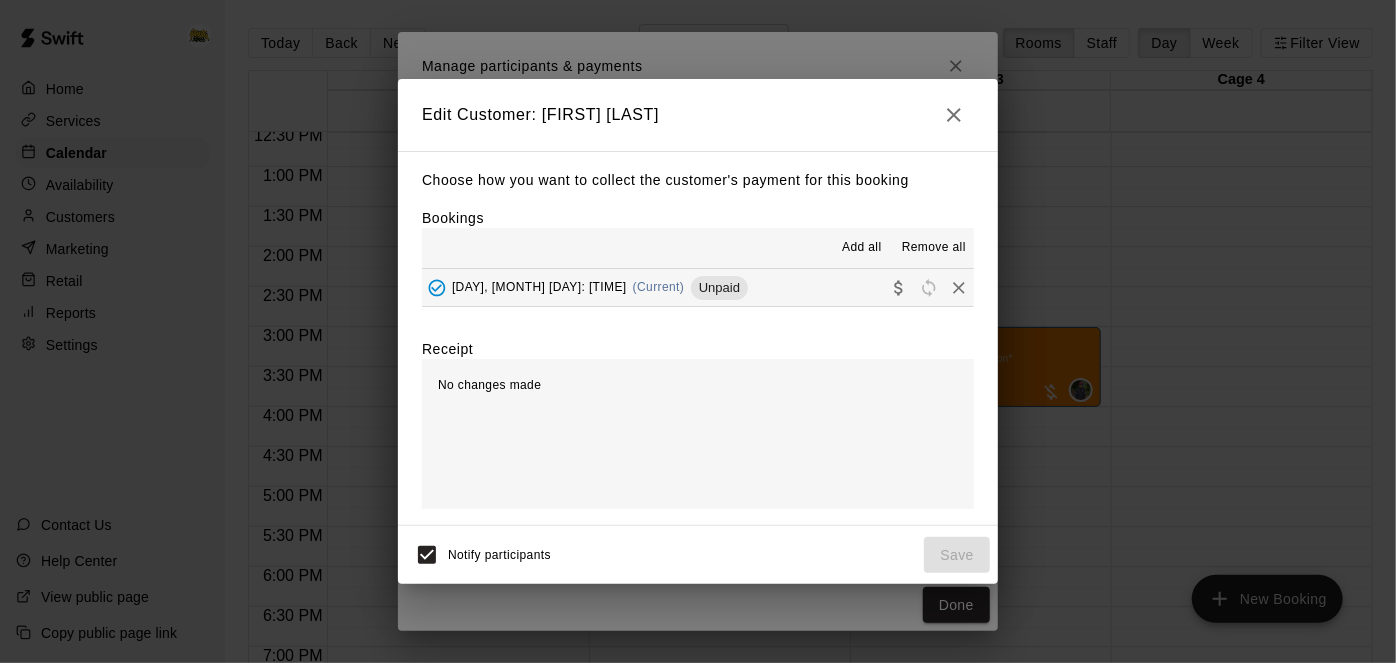 click on "[DAY], [MONTH] [DAY]: [TIME] (Current) Unpaid" at bounding box center [698, 287] 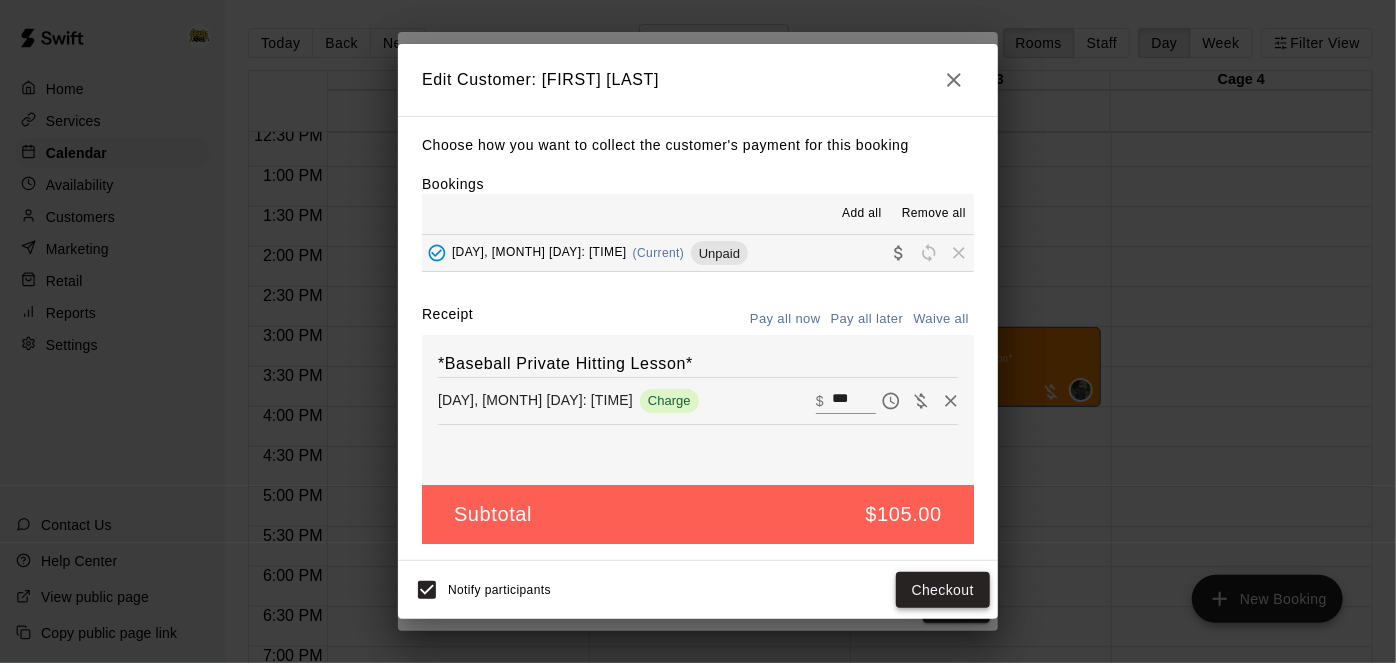 click on "Checkout" at bounding box center [943, 590] 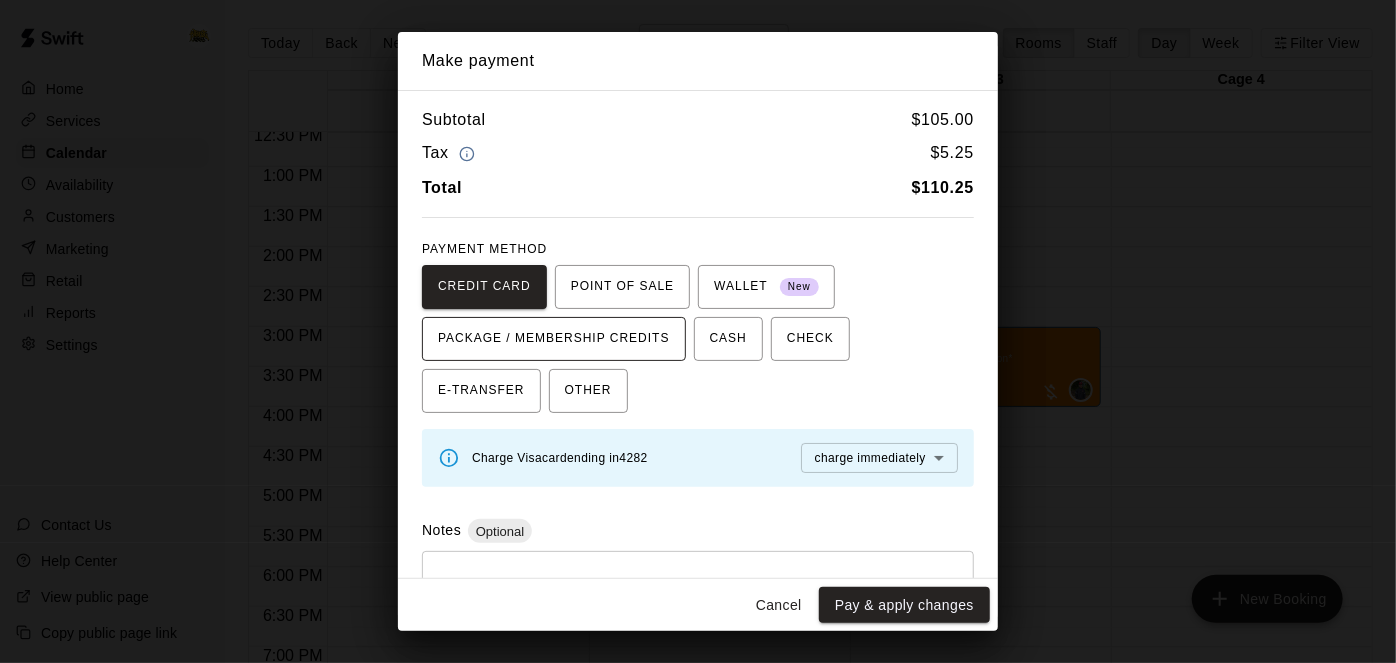 click on "PACKAGE / MEMBERSHIP CREDITS" at bounding box center (554, 339) 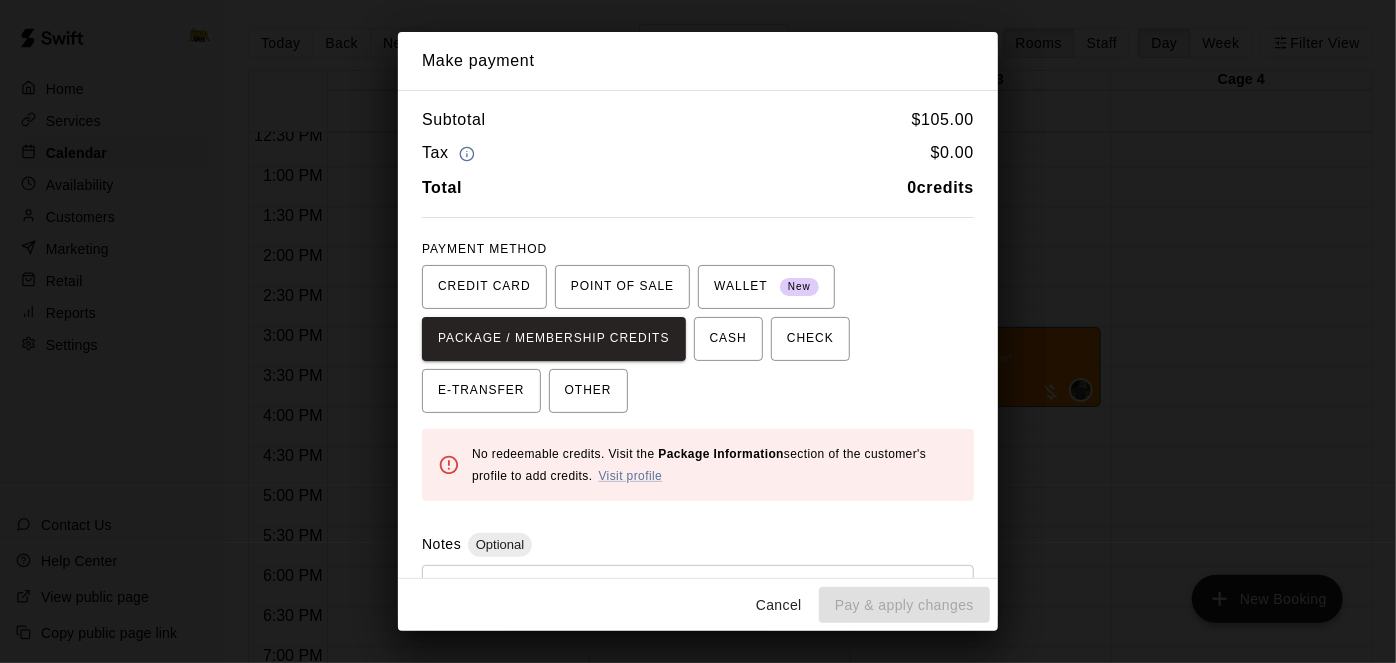 click on "Cancel" at bounding box center [779, 605] 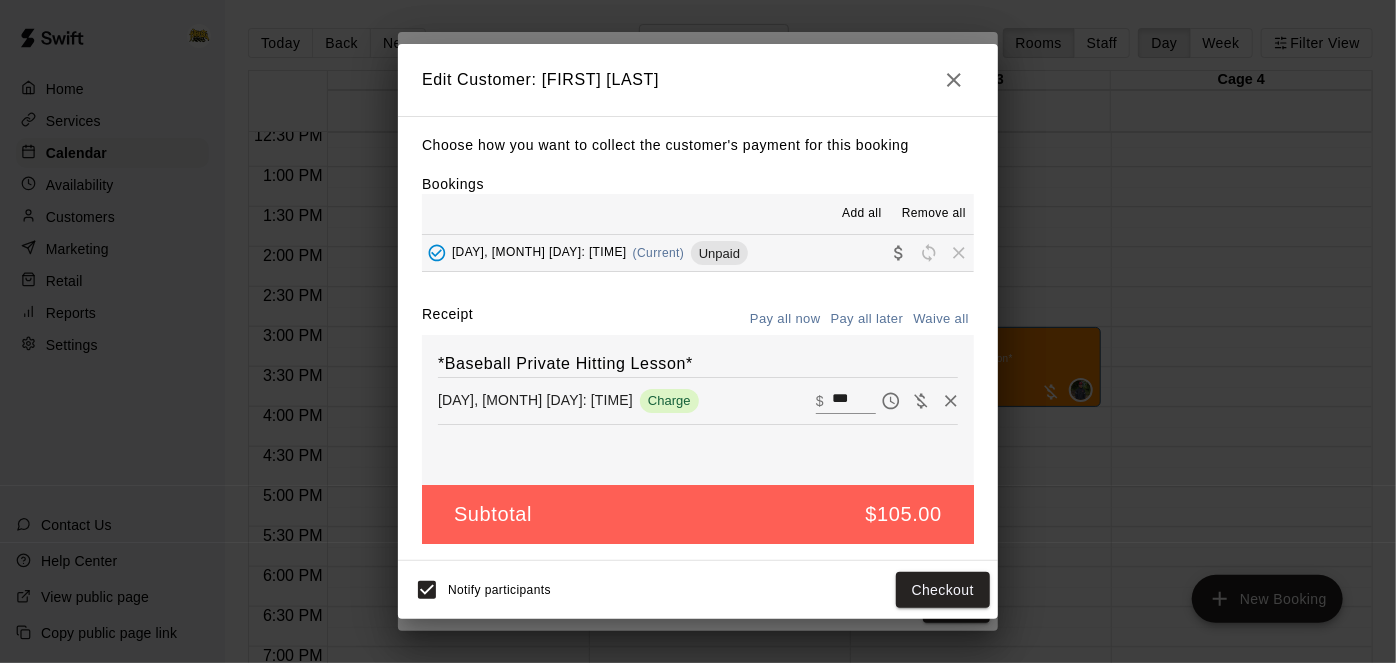 click on "Waive all" at bounding box center (941, 319) 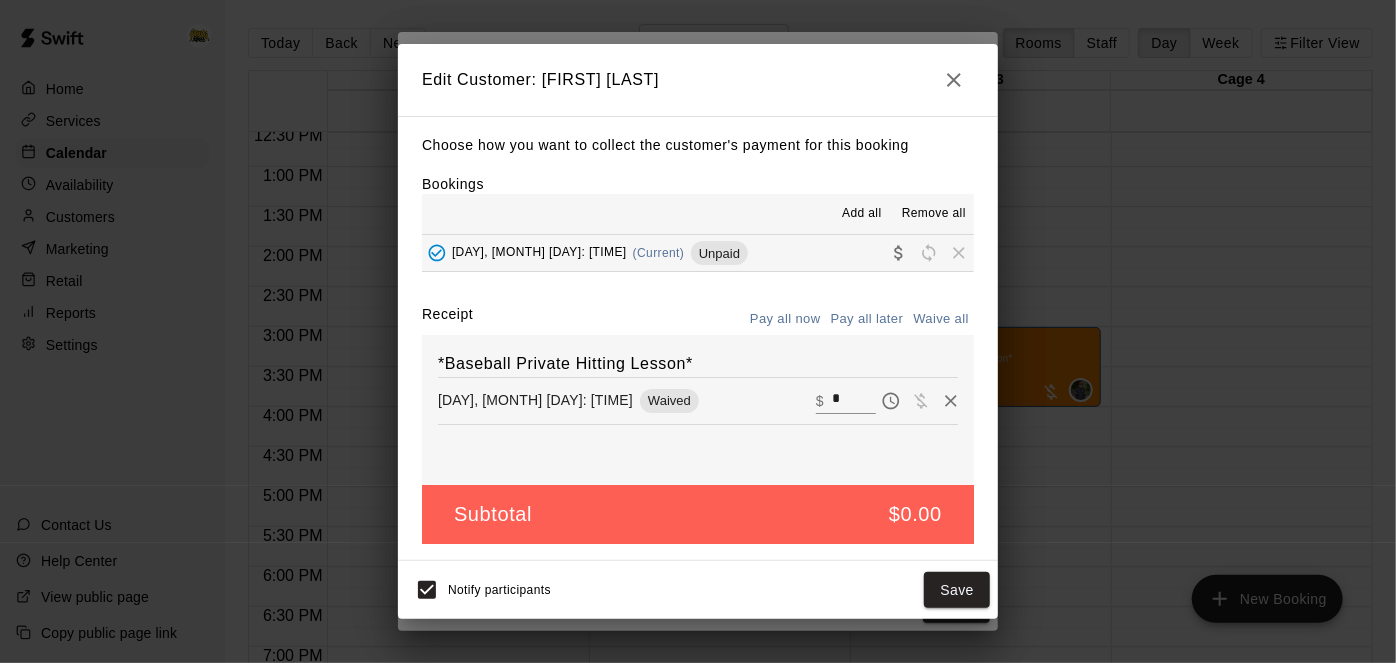click 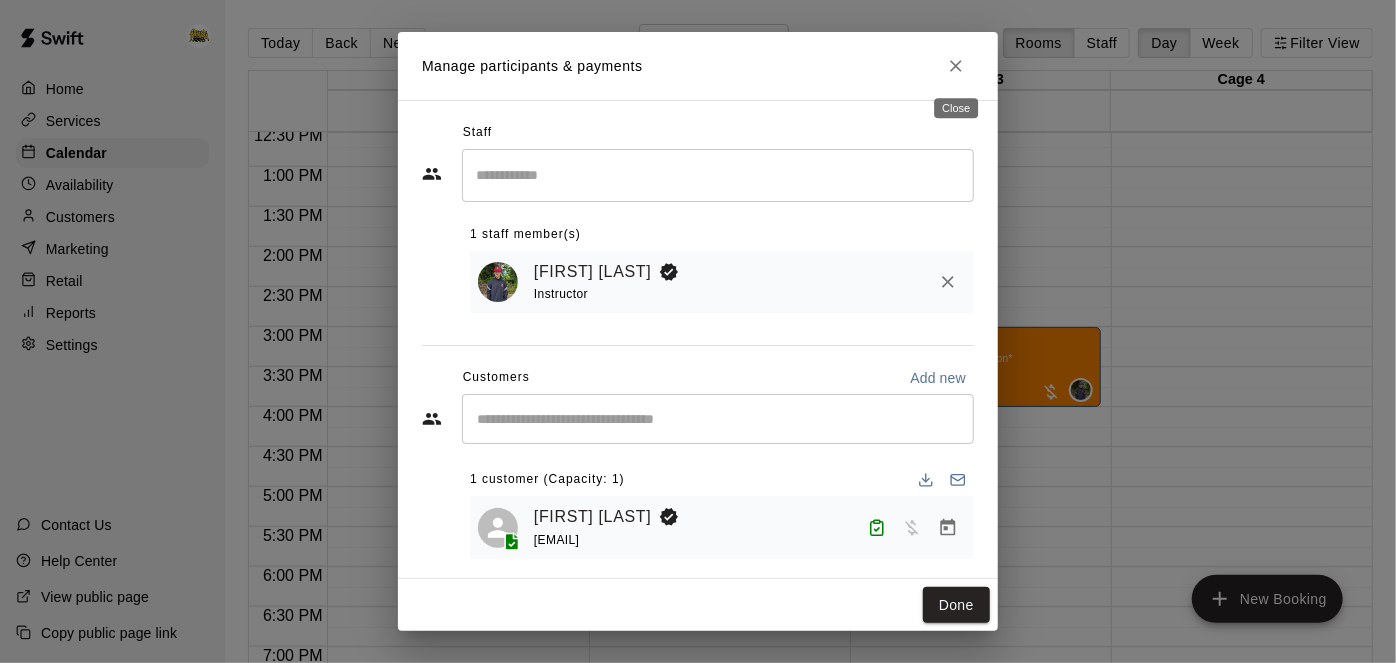 click 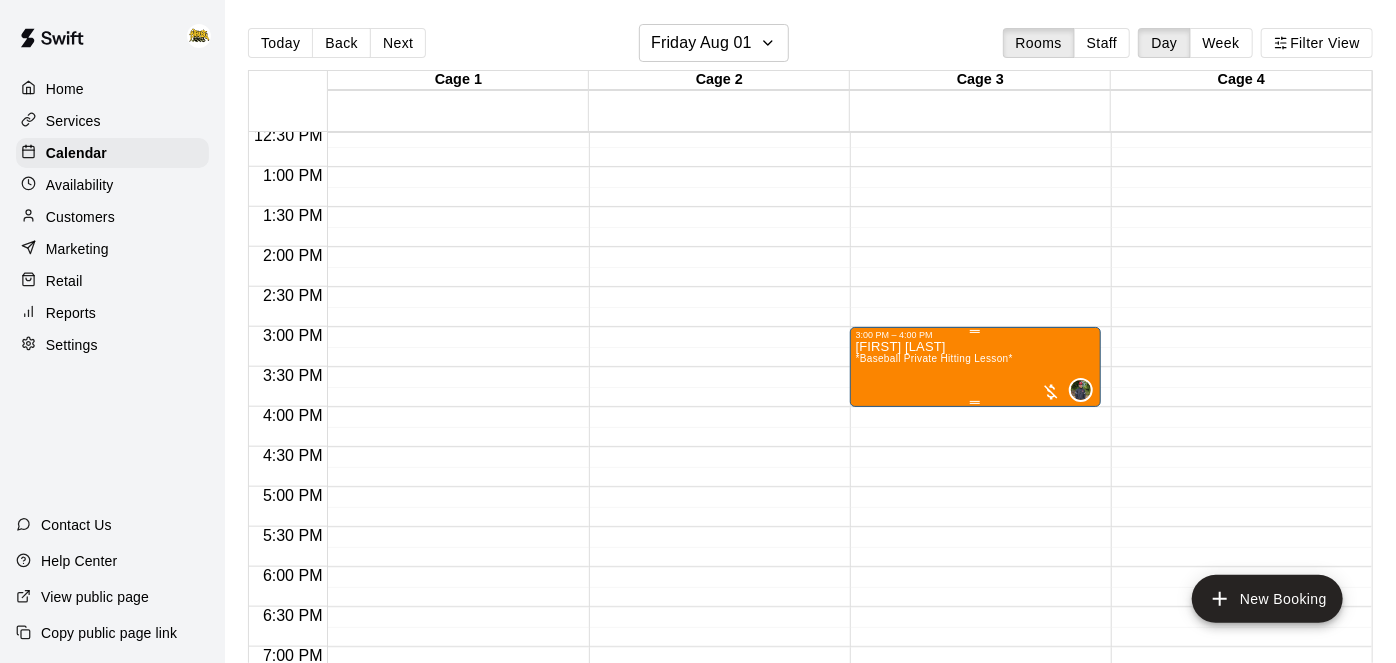click on "[FIRST] [LAST] *Baseball Private Hitting Lesson*" at bounding box center [934, 671] 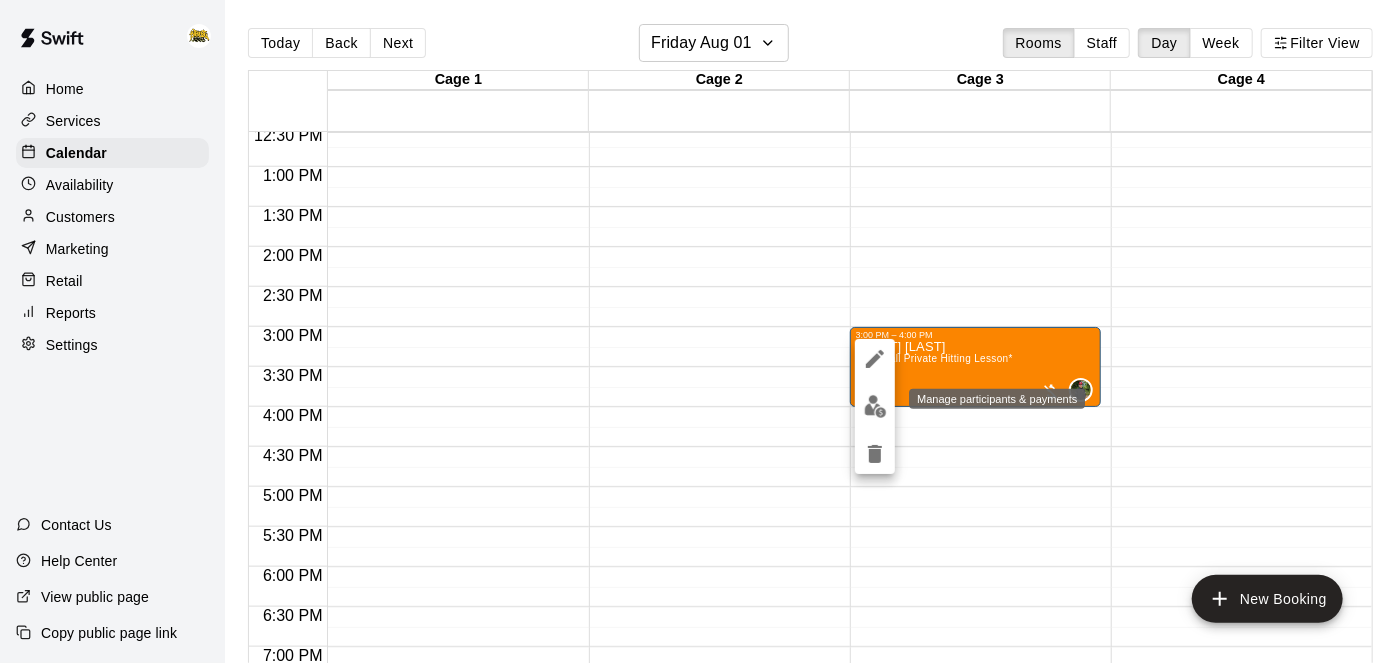 click at bounding box center (875, 406) 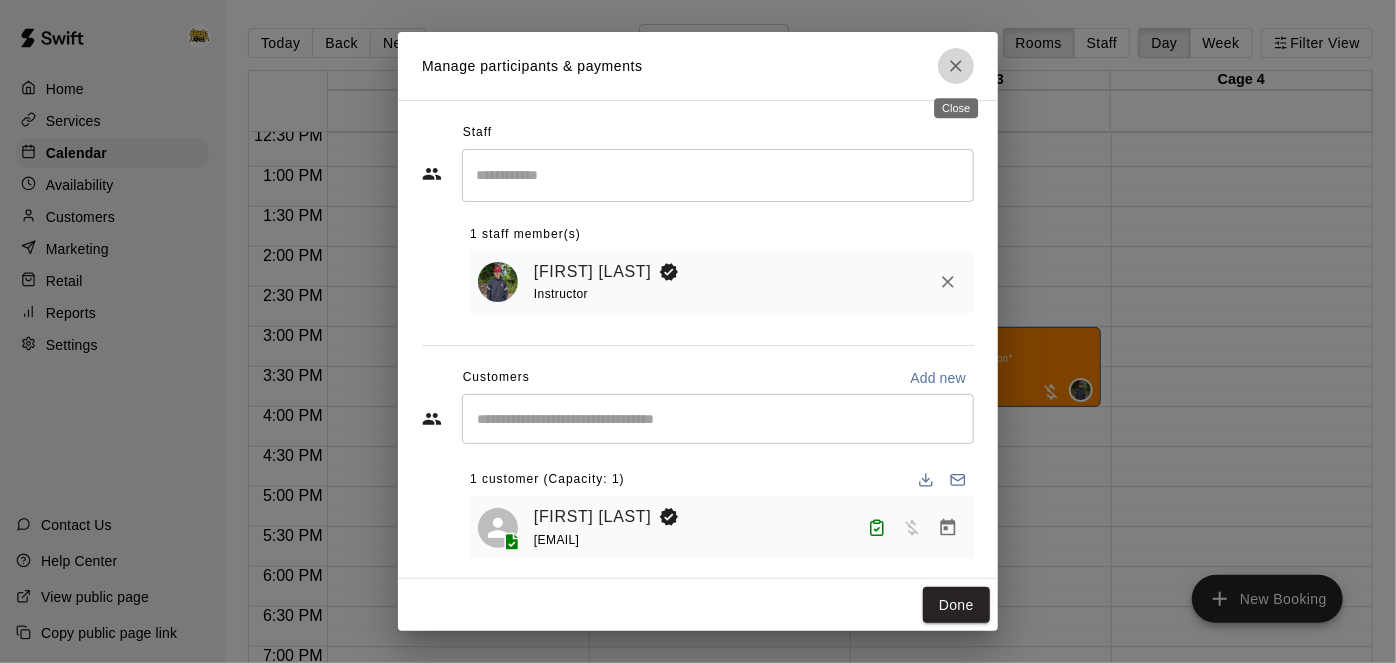 click 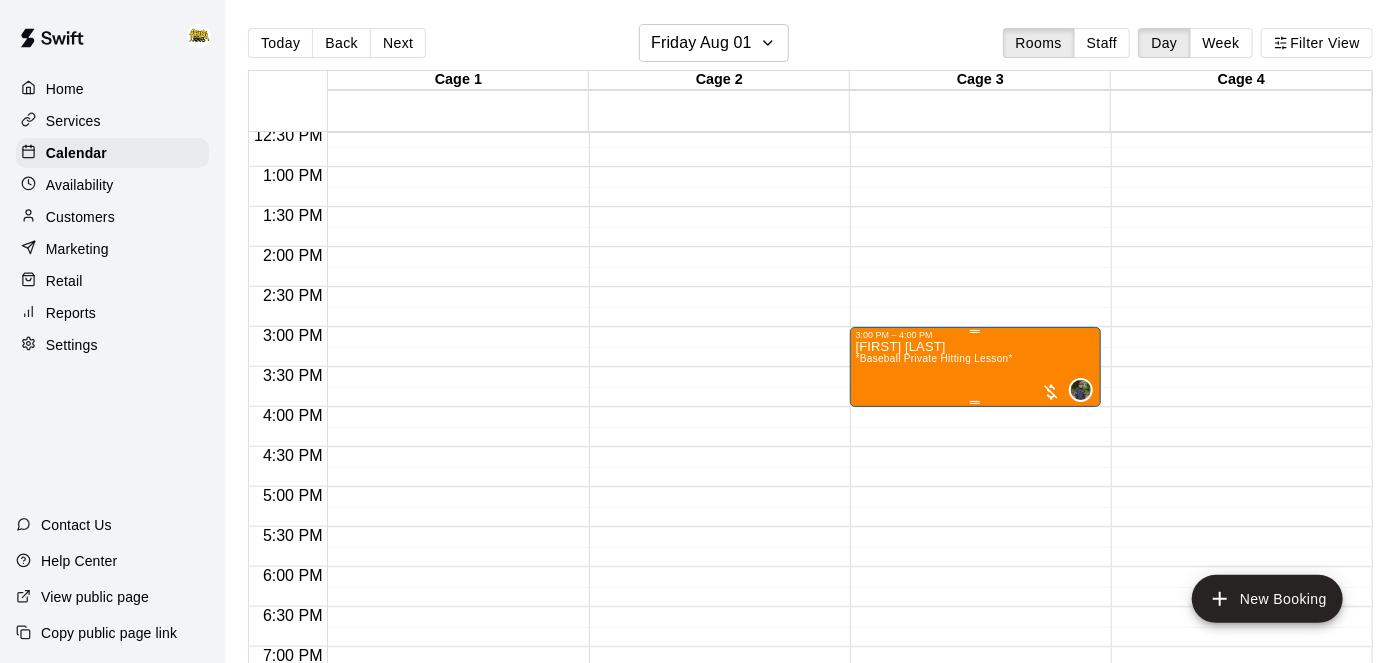 click on "*Baseball Private Hitting Lesson*" at bounding box center [934, 358] 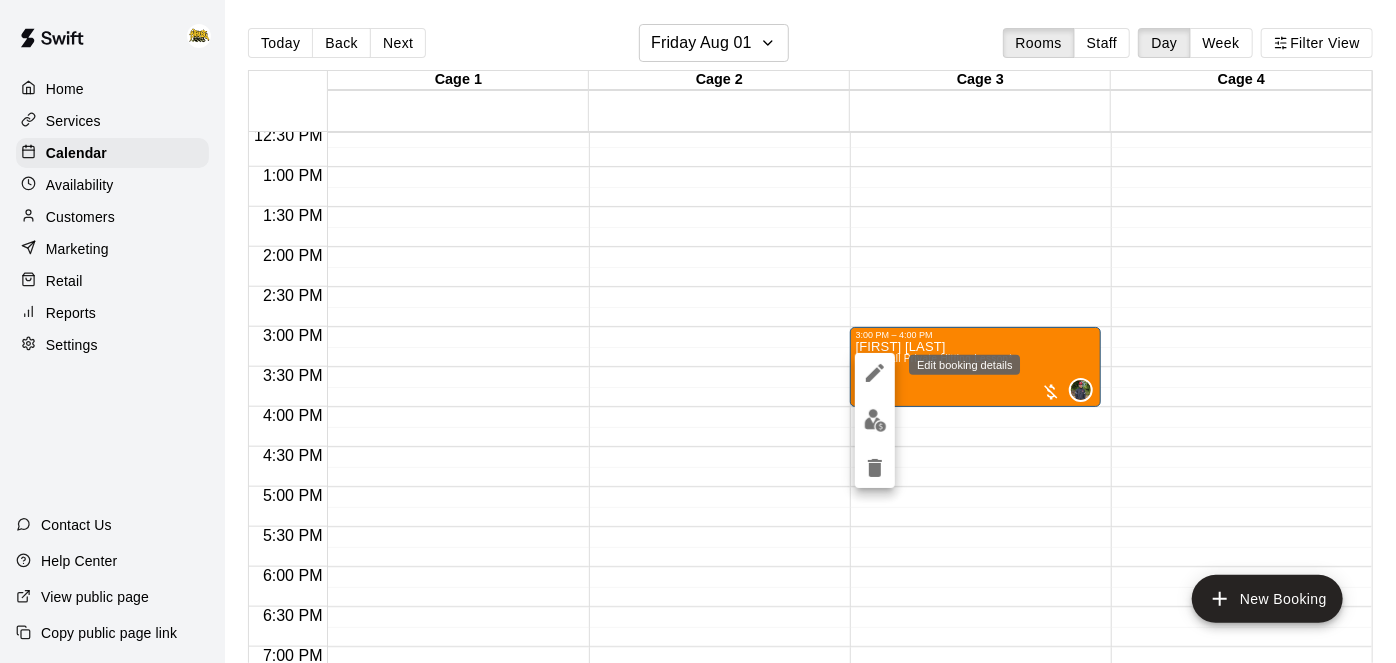 click 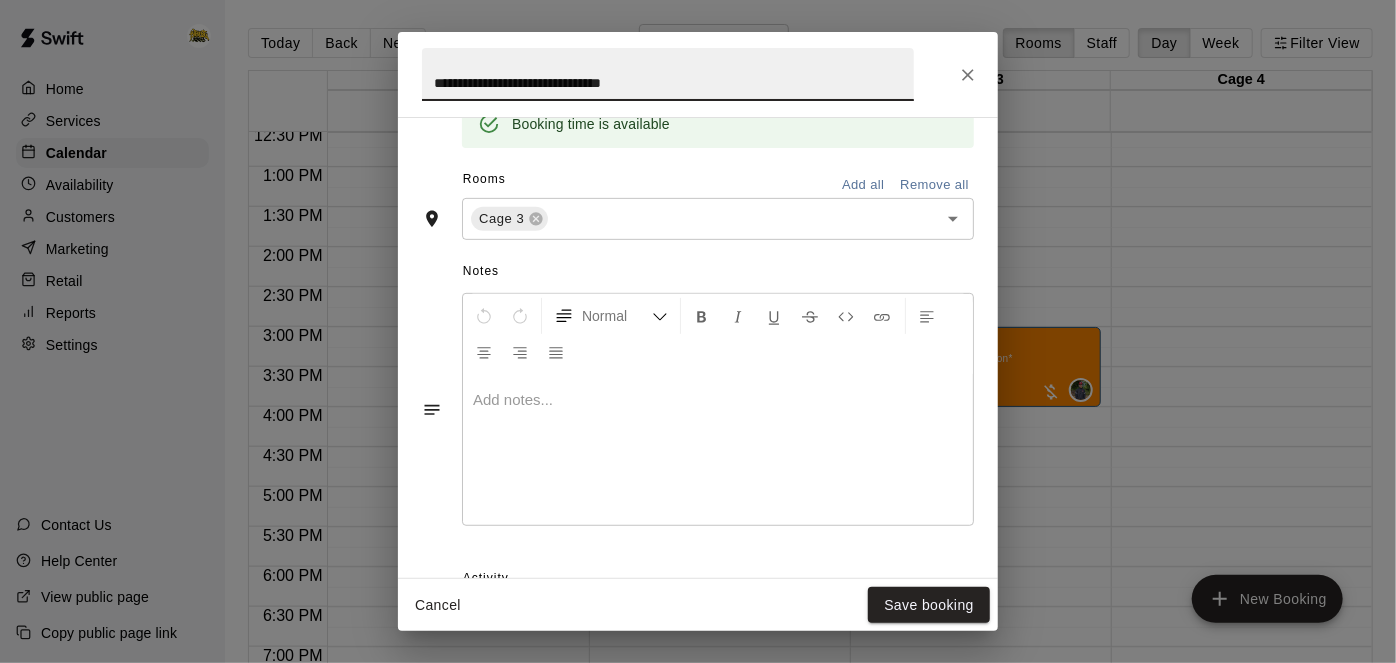 scroll, scrollTop: 434, scrollLeft: 0, axis: vertical 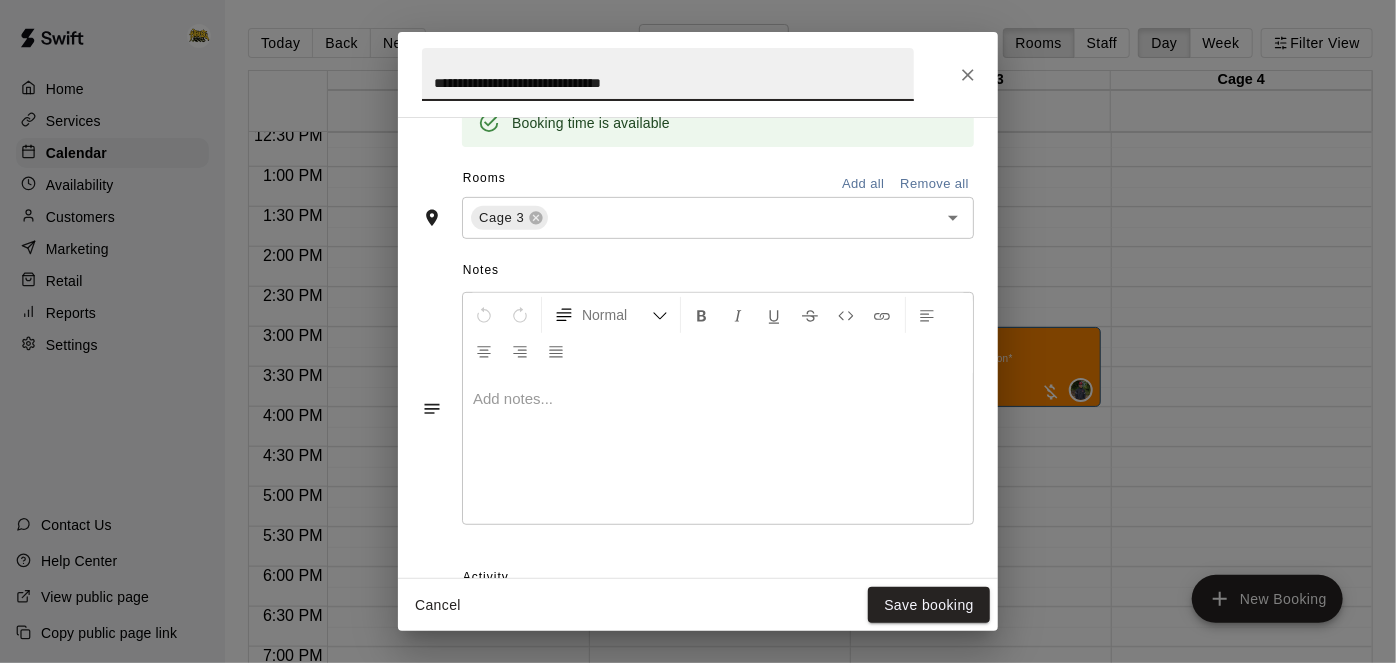 click at bounding box center [718, 449] 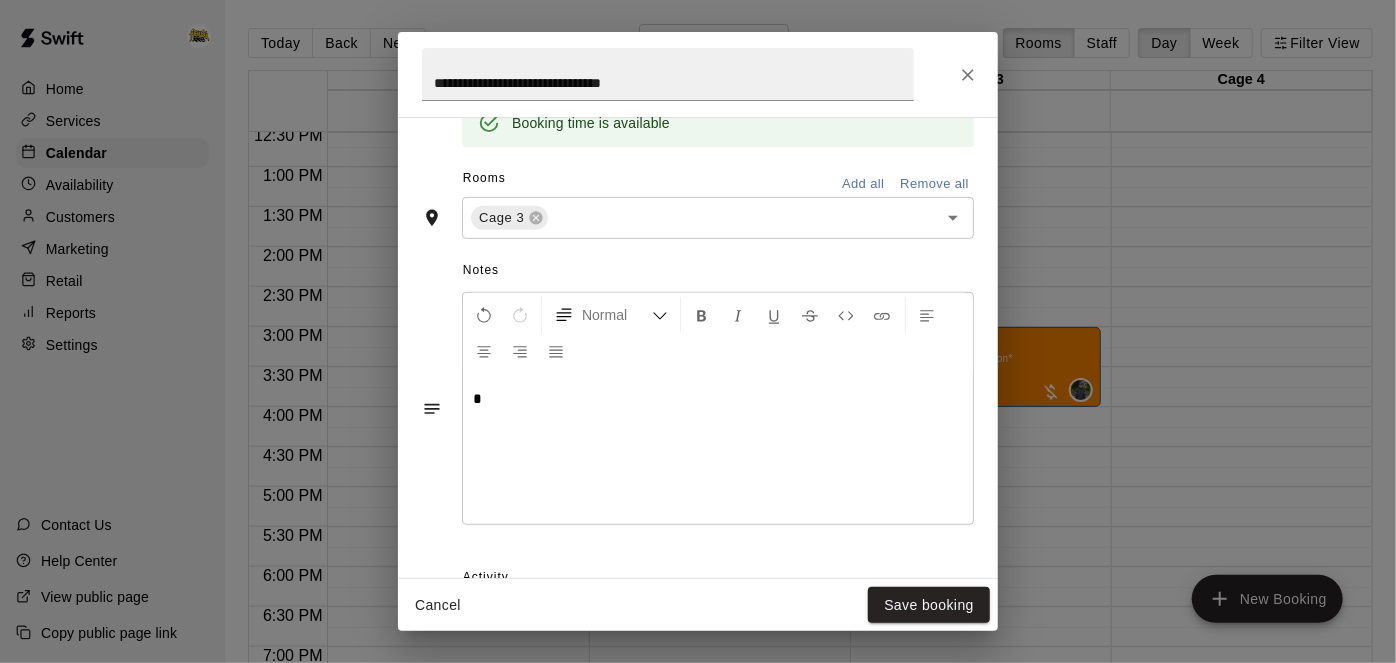 type 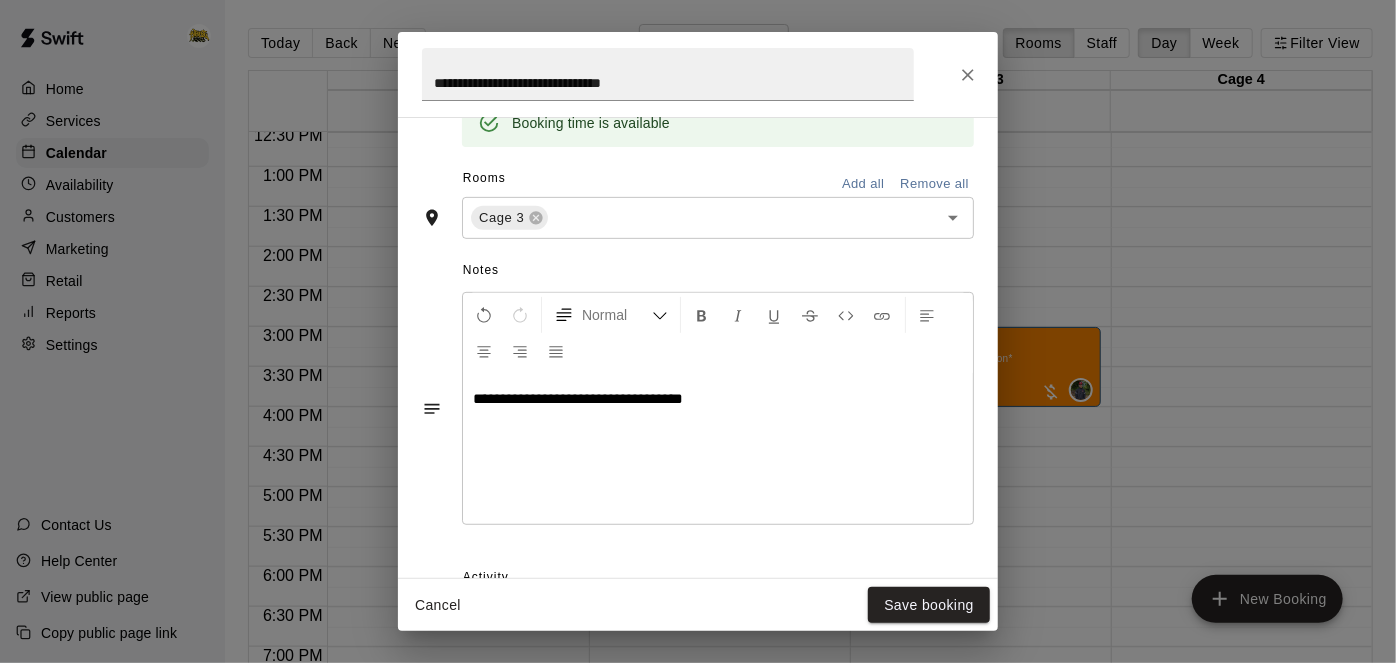 click on "**********" at bounding box center [578, 398] 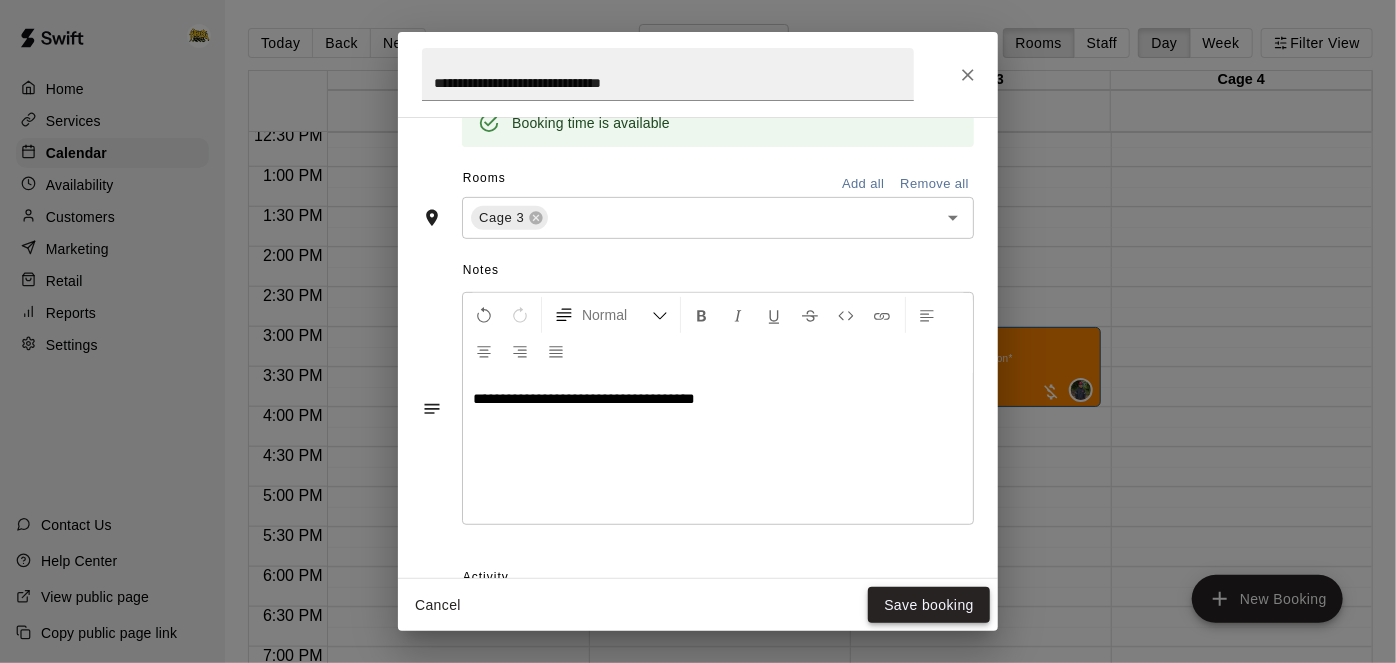 click on "Save booking" at bounding box center [929, 605] 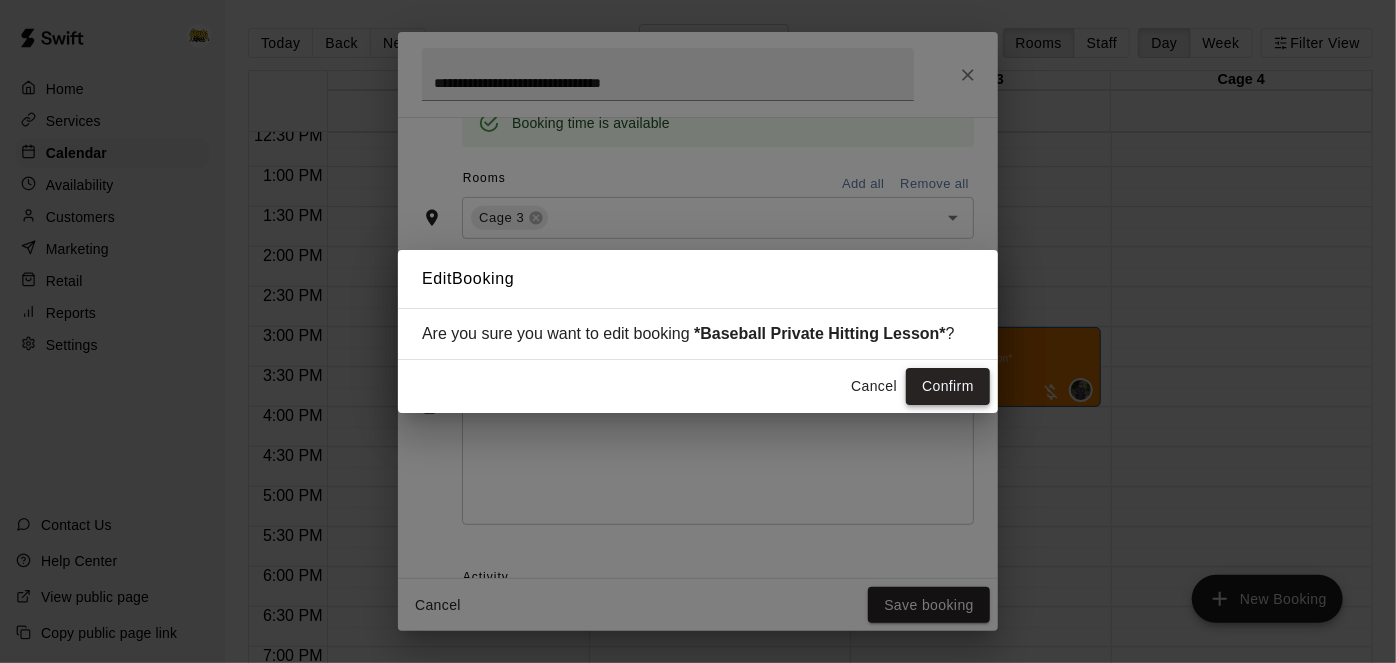 click on "Confirm" at bounding box center (948, 386) 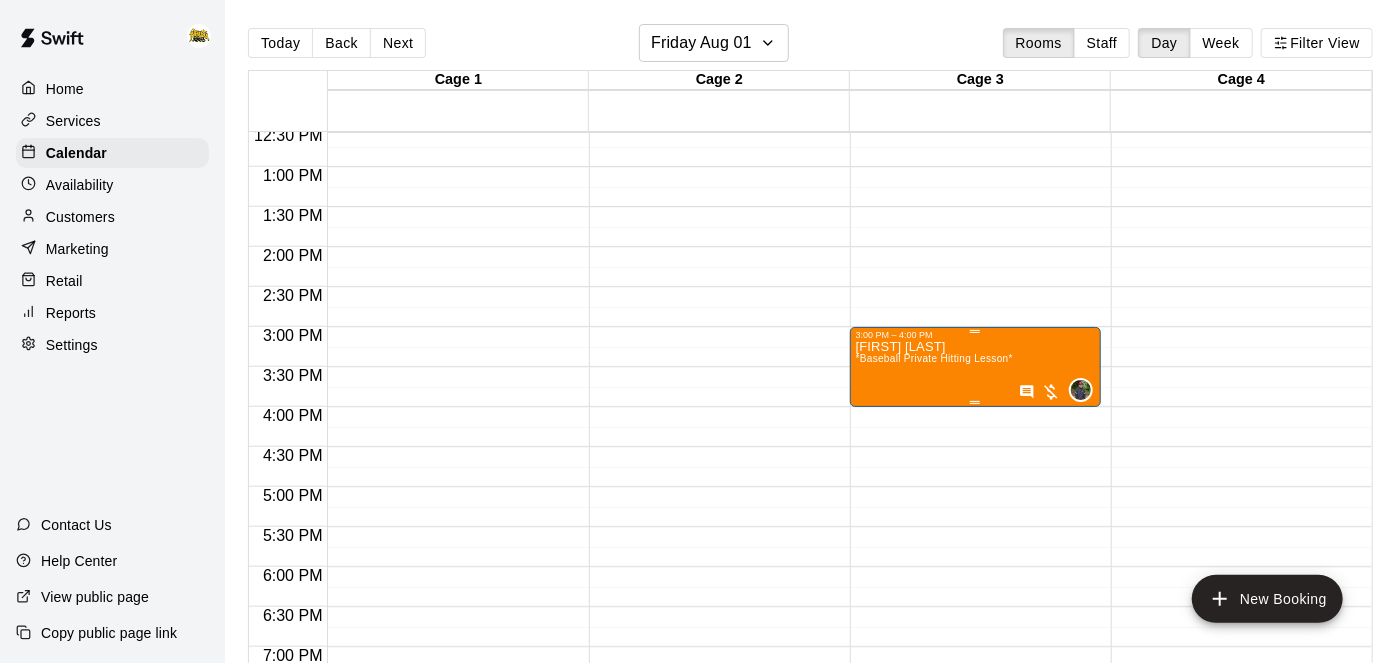 click on "[FIRST] [LAST] *Baseball Private Hitting Lesson* 0" at bounding box center (975, 671) 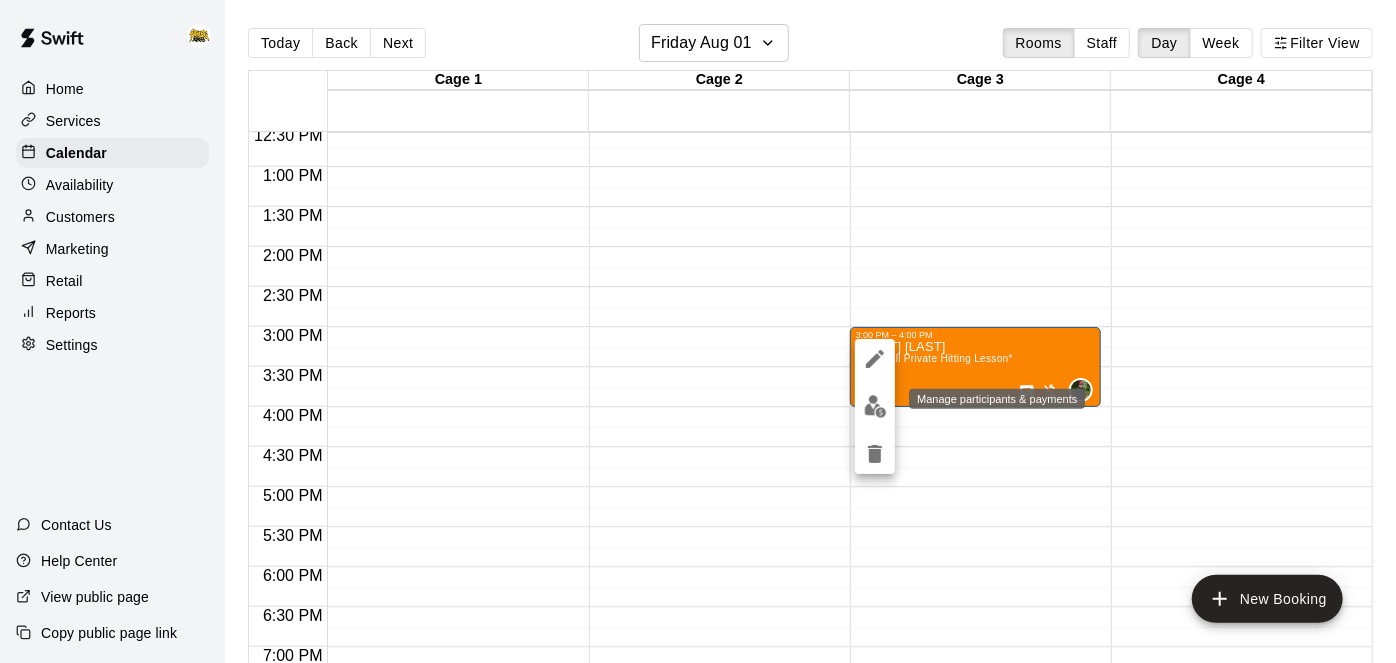 click at bounding box center [875, 406] 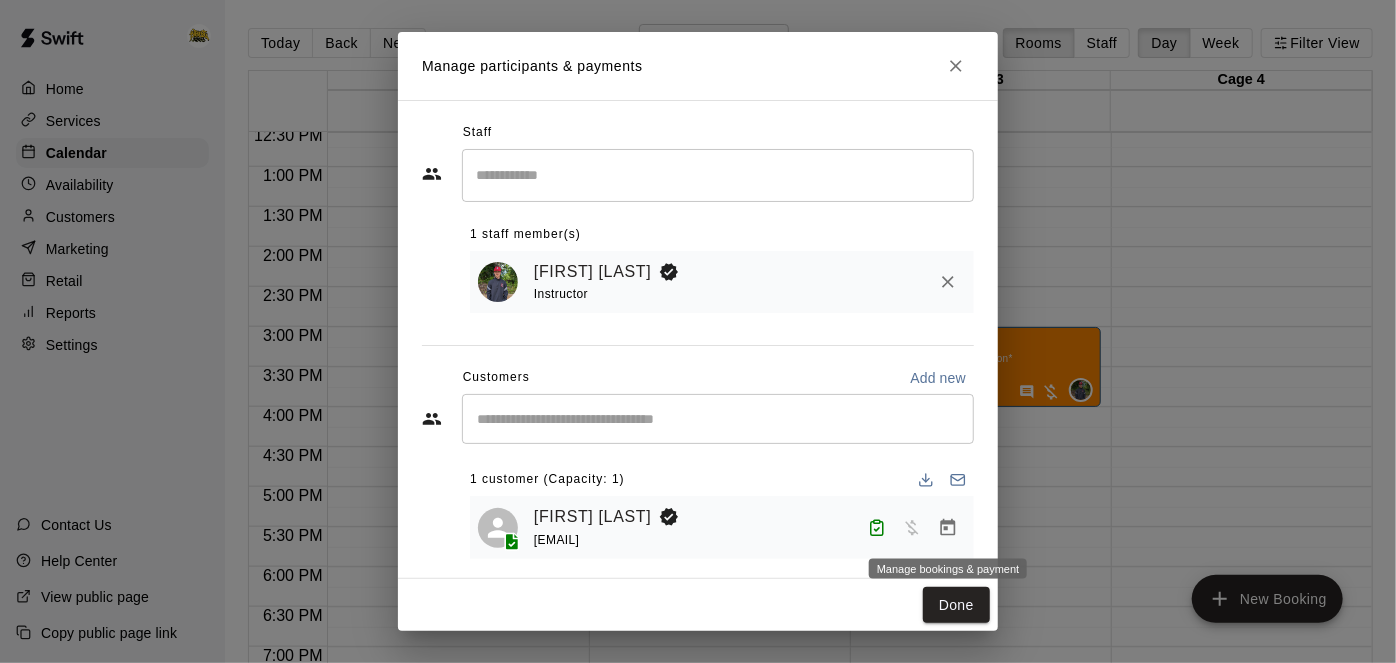 click 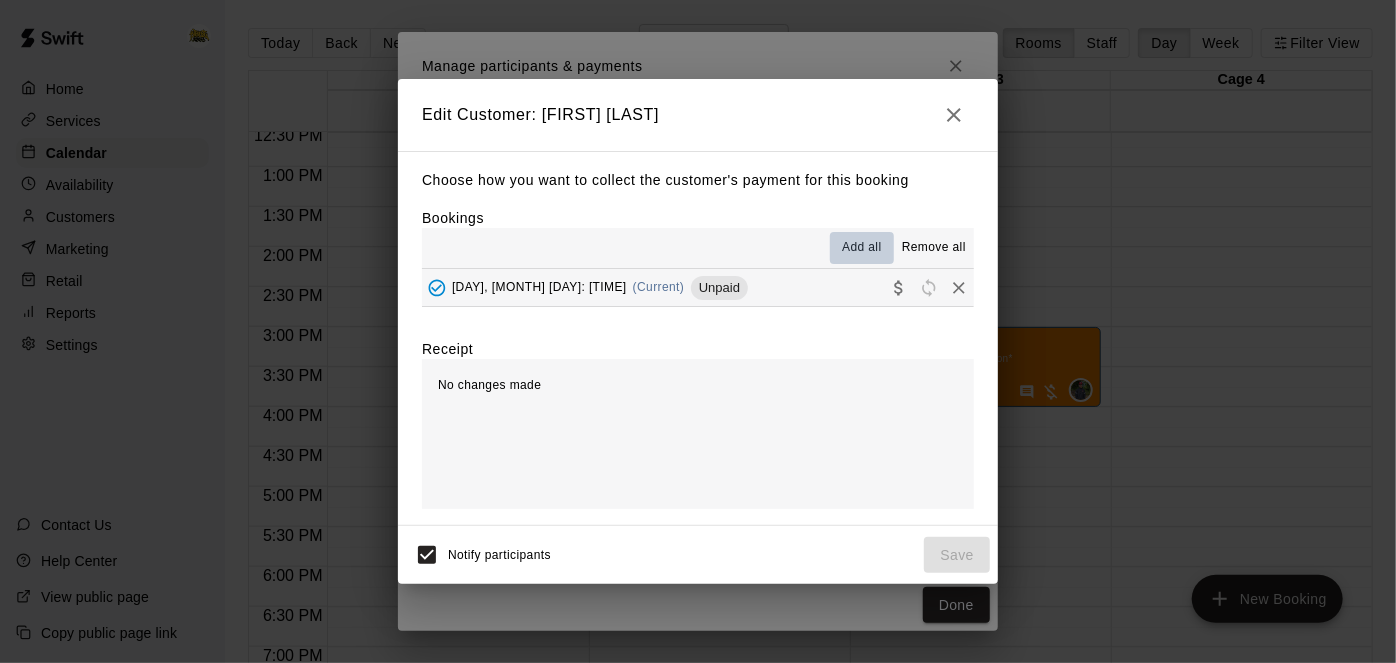 click on "Add all" at bounding box center (862, 248) 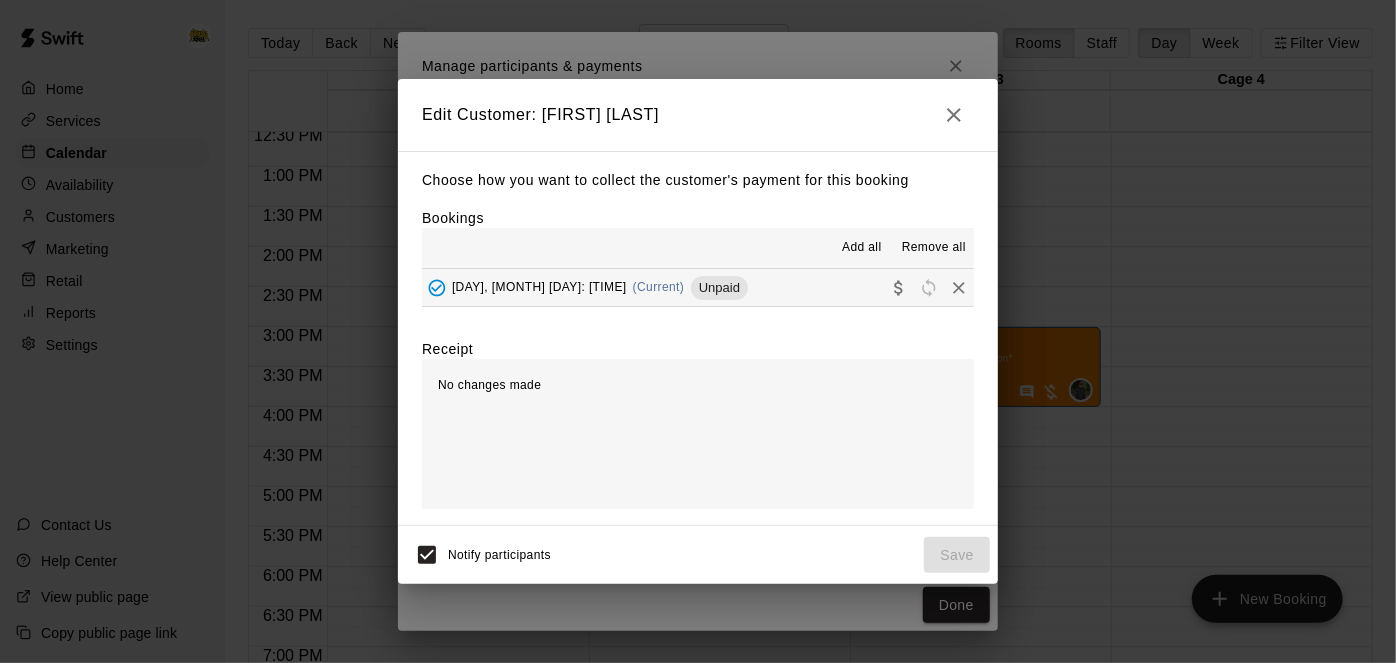 click on "Add all" at bounding box center (862, 248) 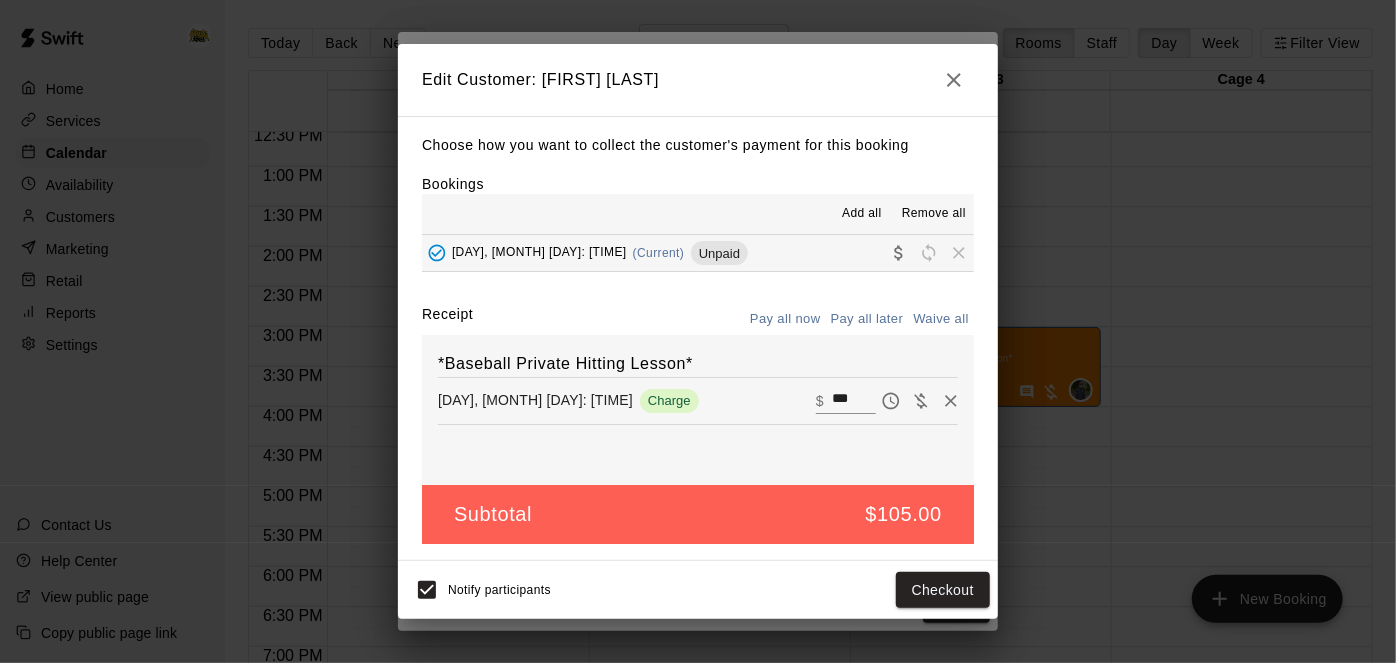 click on "Waive all" at bounding box center (941, 319) 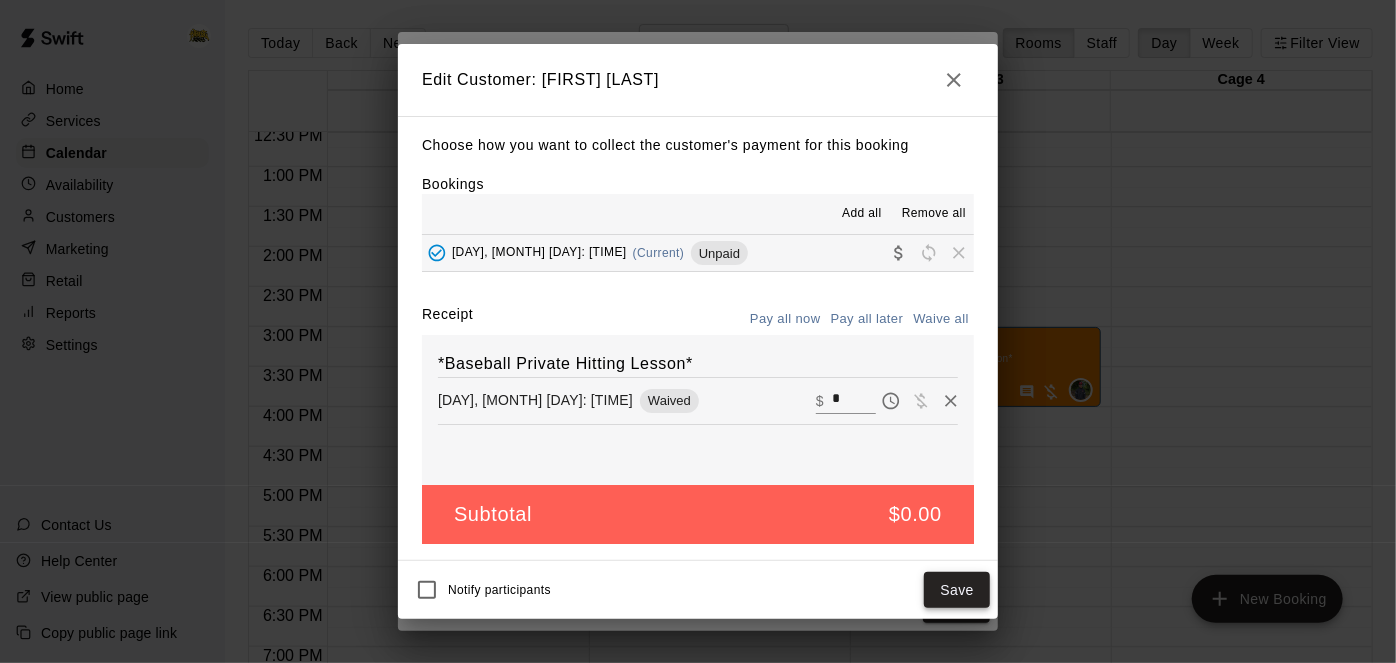 click on "Save" at bounding box center (957, 590) 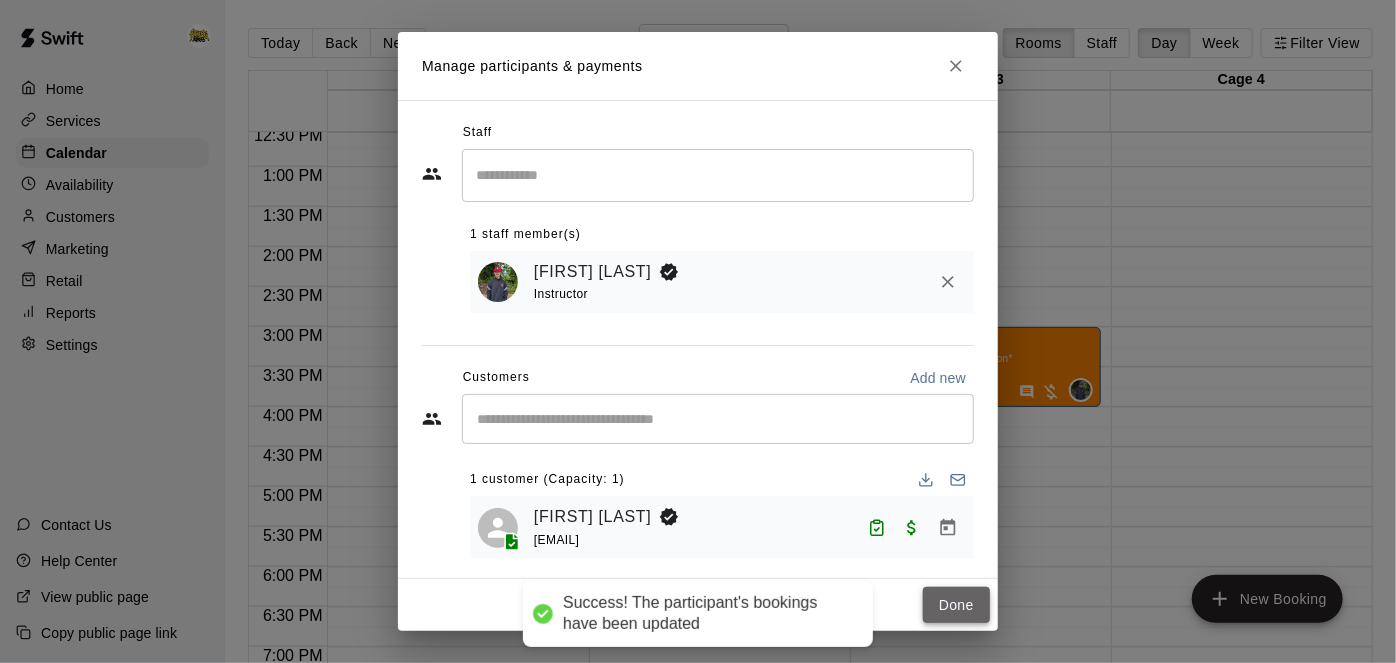 click on "Done" at bounding box center [956, 605] 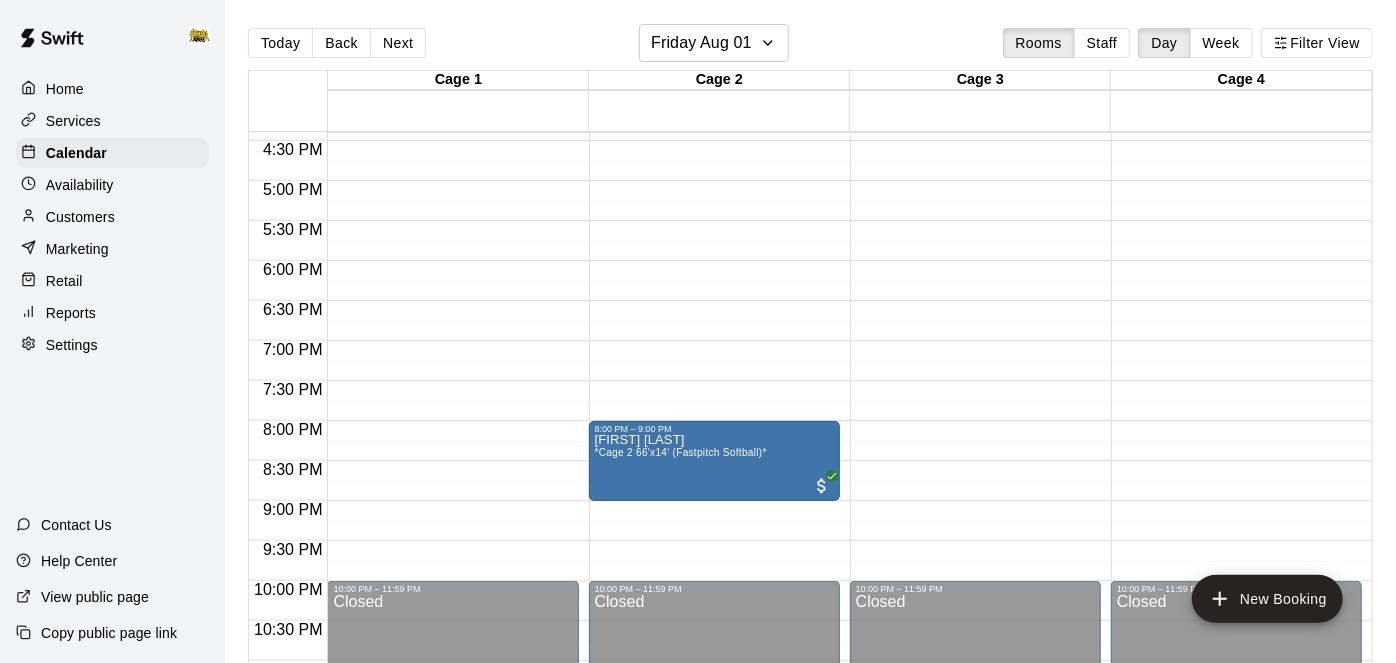 scroll, scrollTop: 1314, scrollLeft: 0, axis: vertical 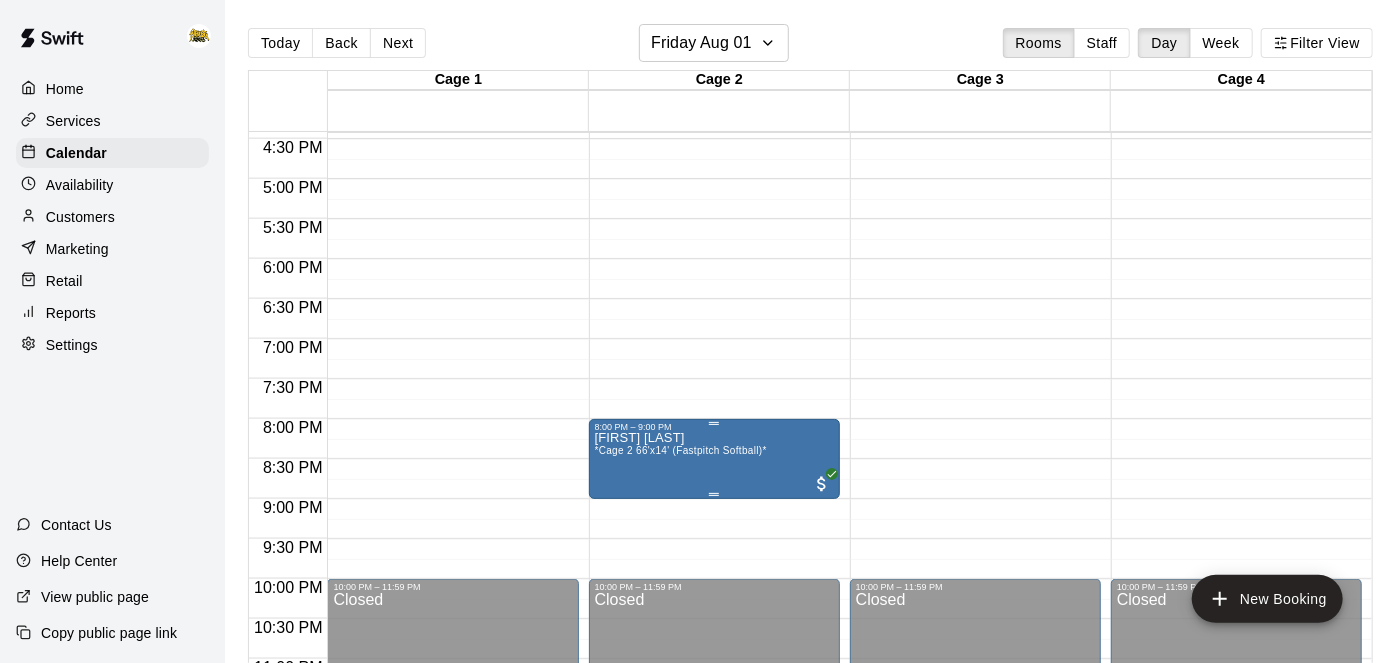 click on "[FIRST] [LAST] *Cage 2 66'x14' (Fastpitch Softball)*" at bounding box center [714, 763] 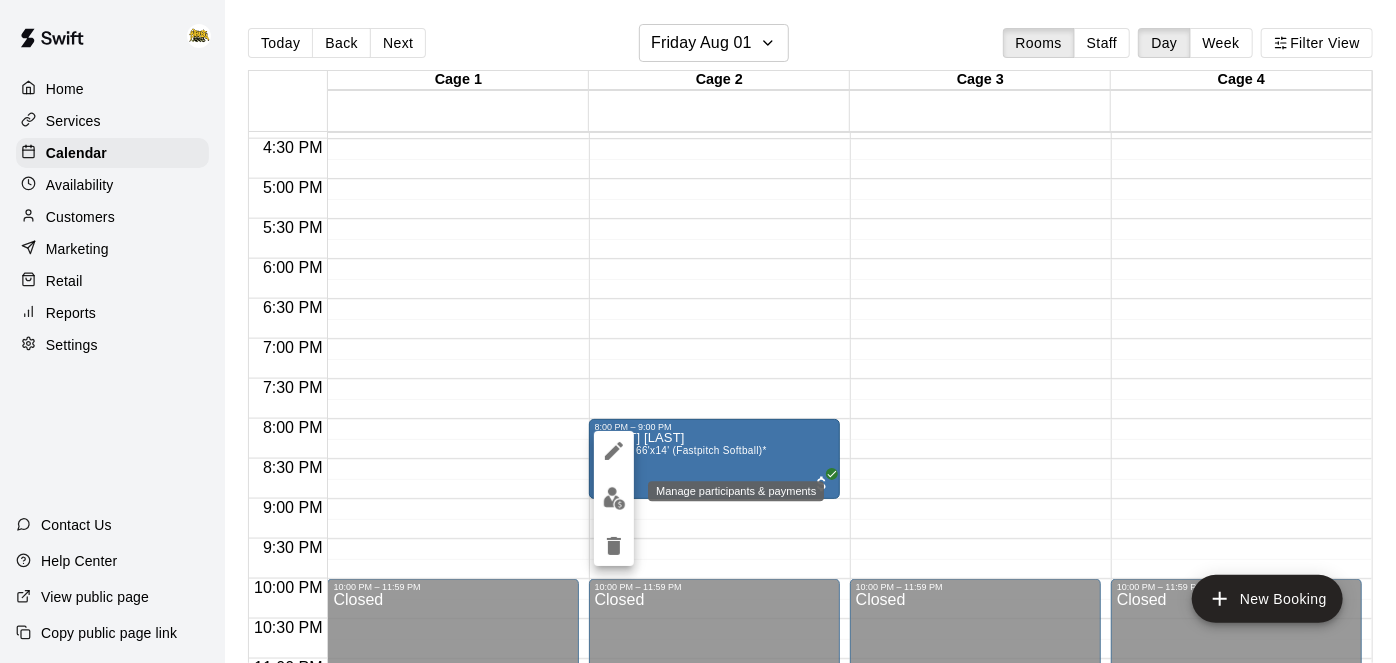 click at bounding box center (614, 498) 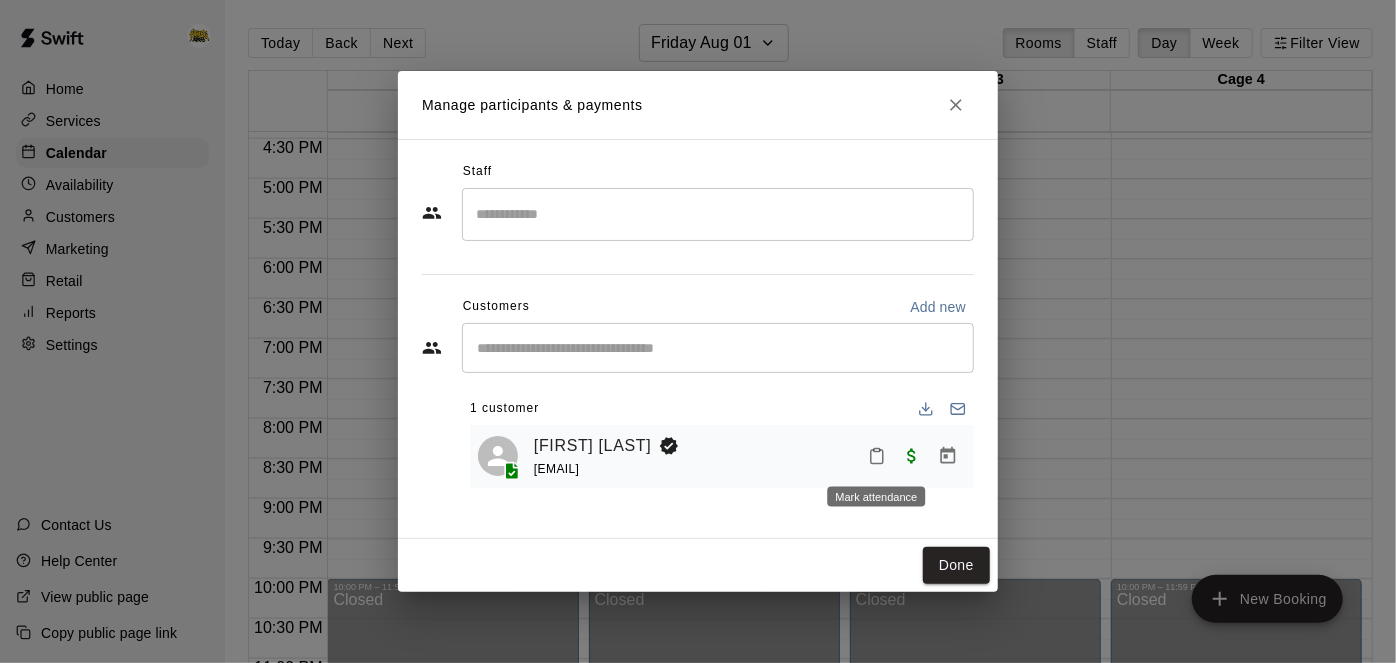 click 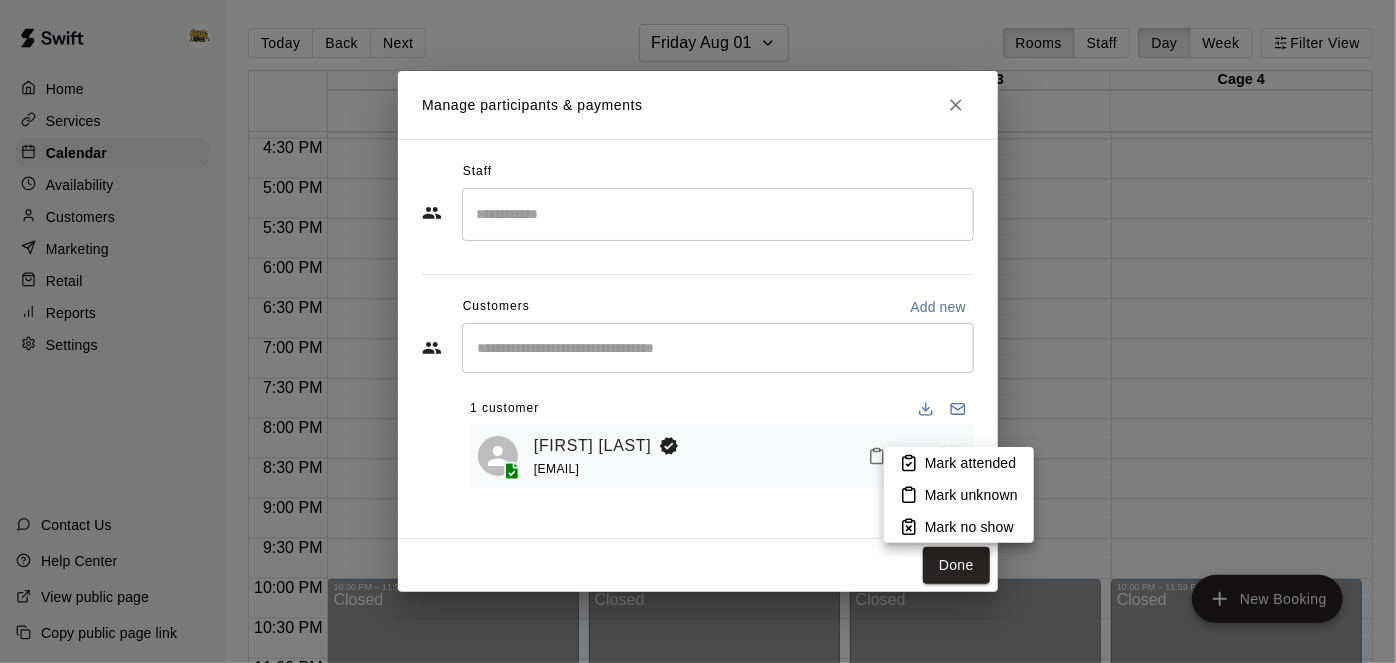 click 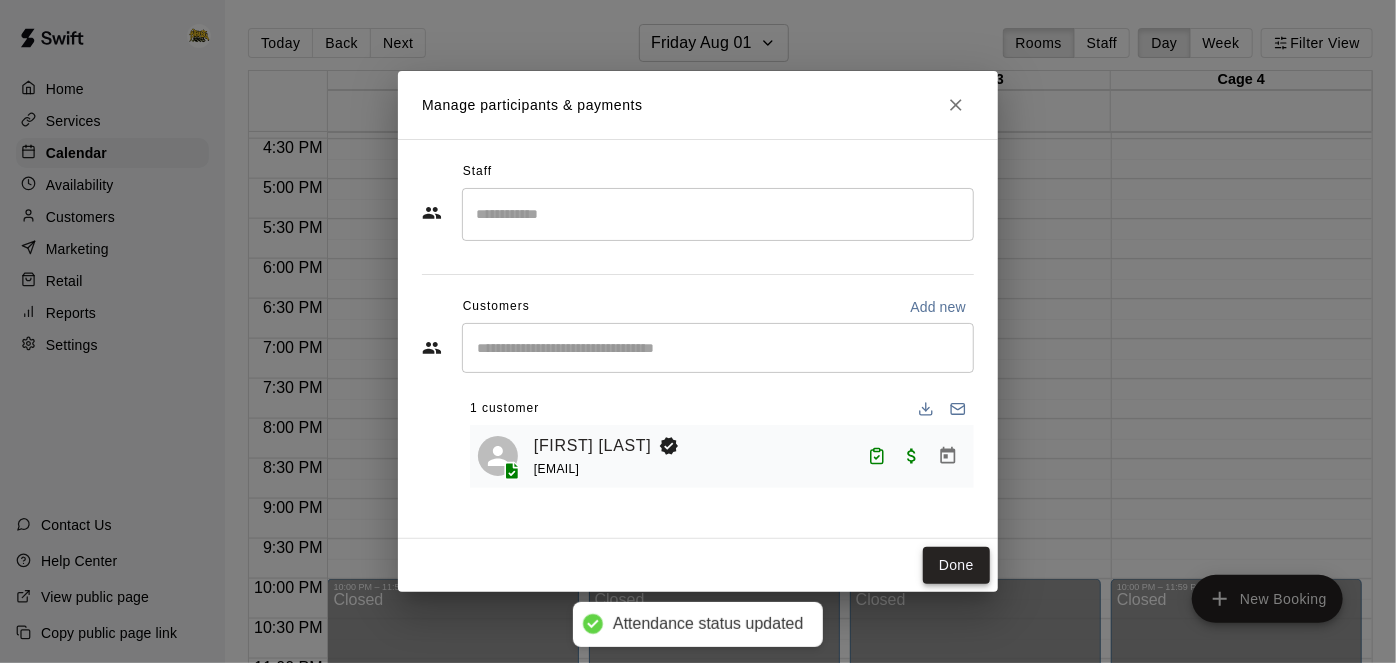 click on "Done" at bounding box center (956, 565) 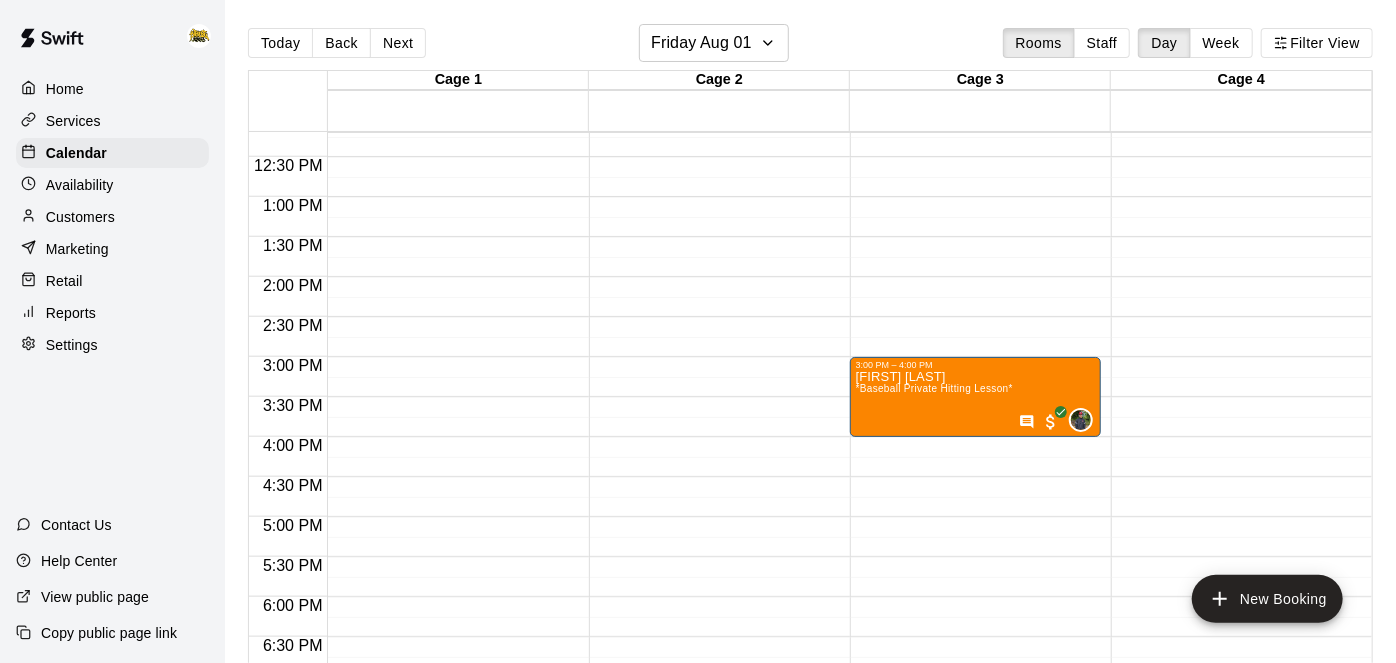 scroll, scrollTop: 983, scrollLeft: 0, axis: vertical 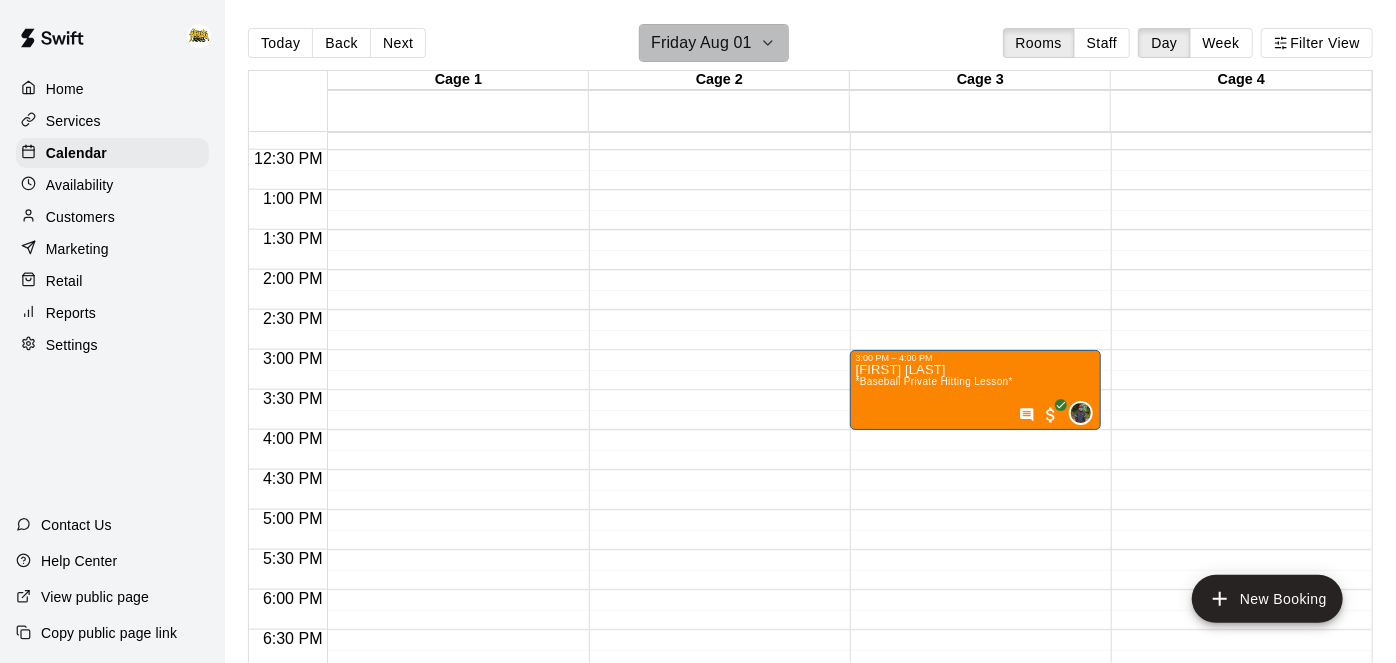 click on "Friday Aug 01" at bounding box center [701, 43] 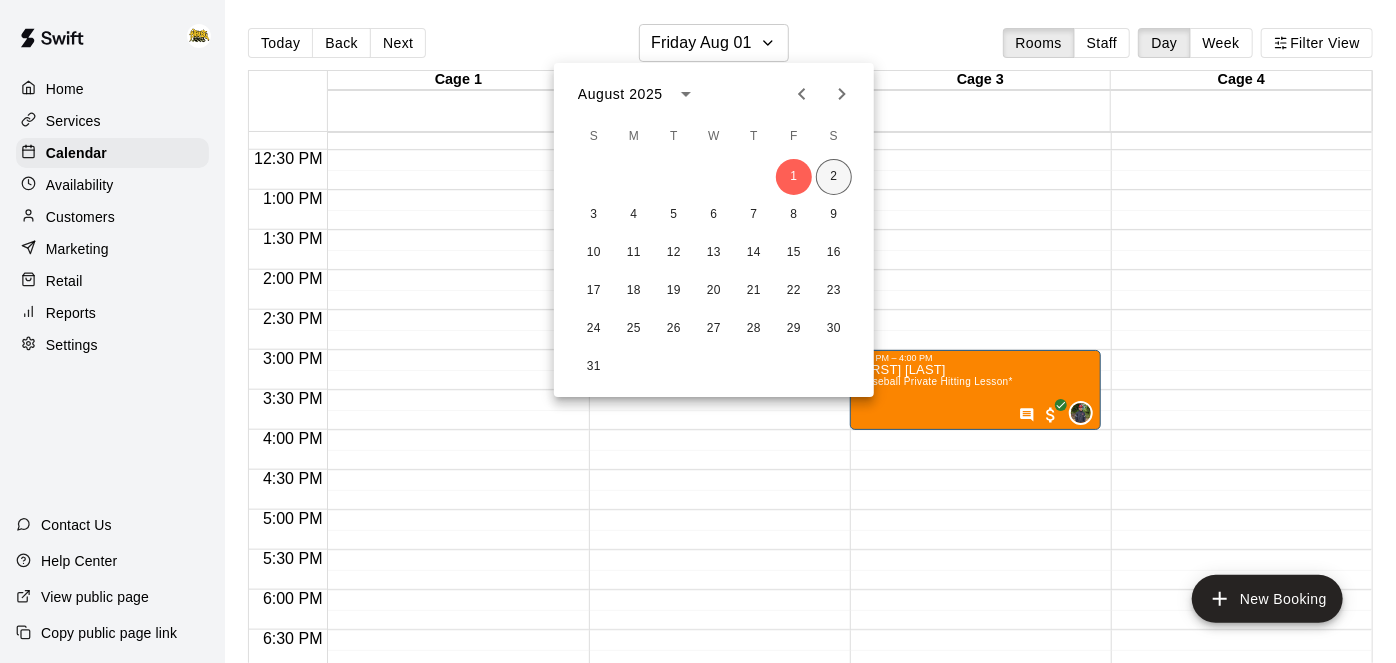 click on "2" at bounding box center [834, 177] 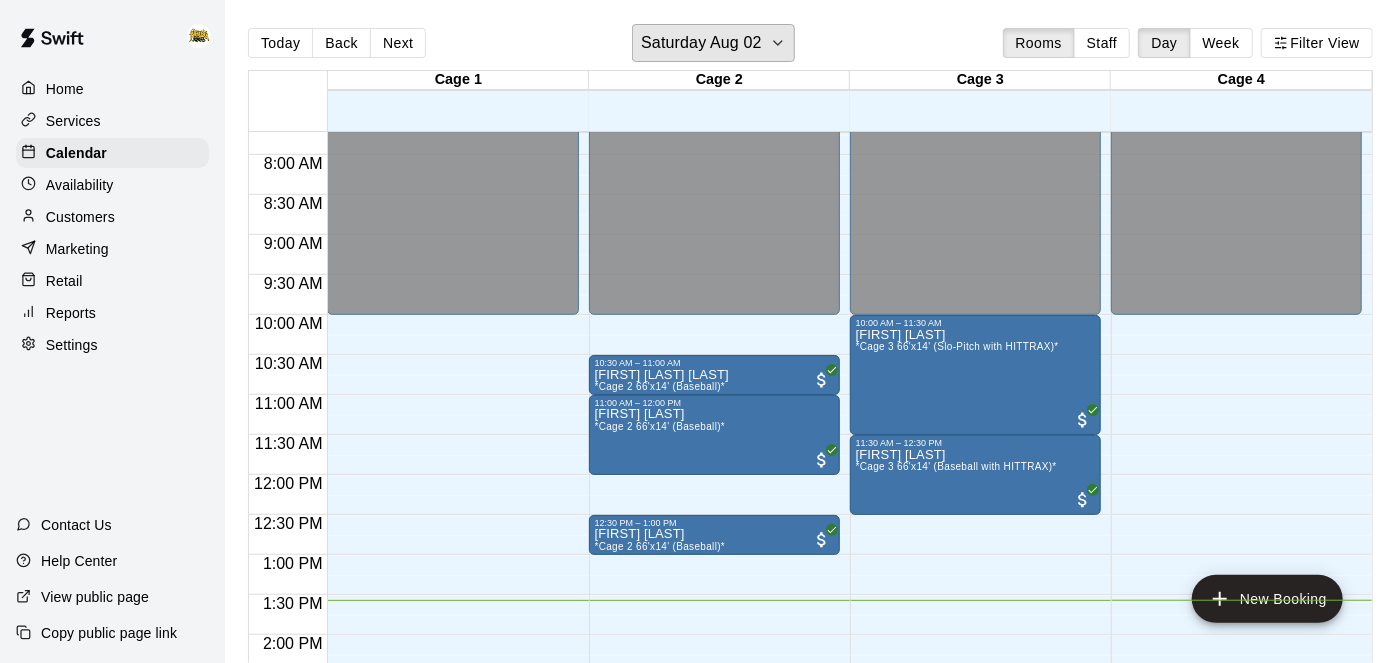 scroll, scrollTop: 659, scrollLeft: 0, axis: vertical 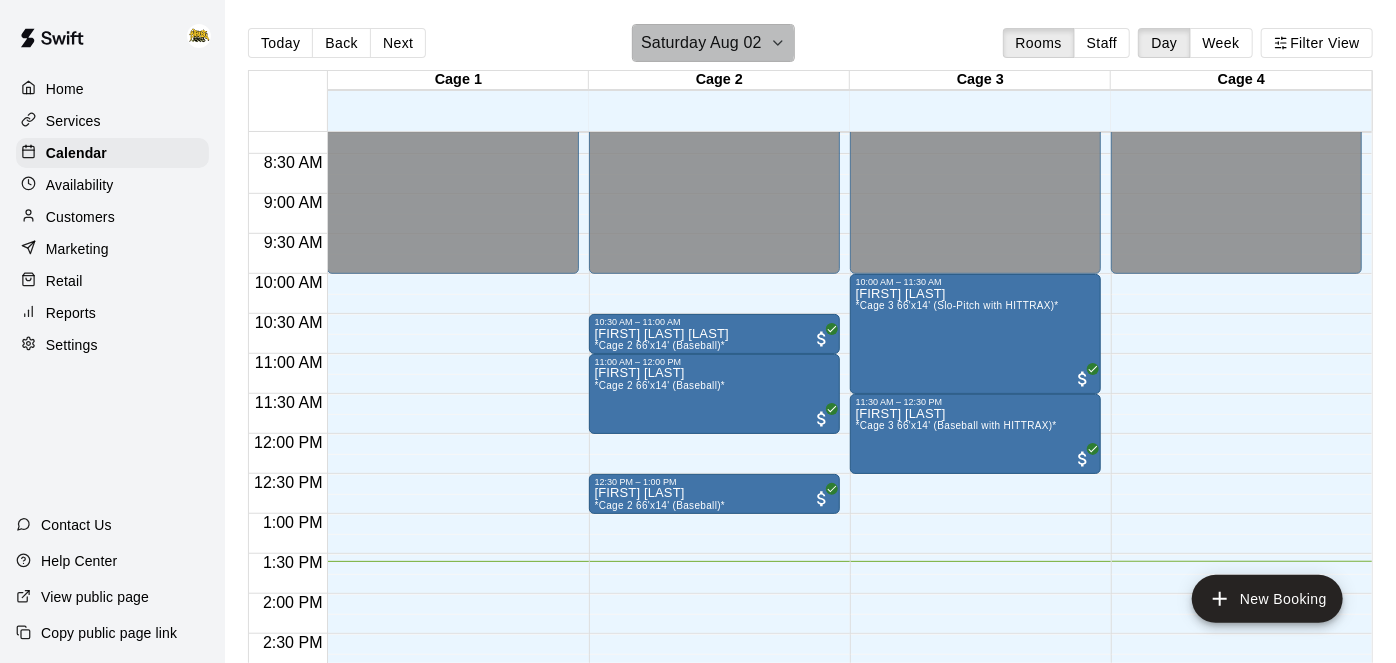 click on "Saturday Aug 02" at bounding box center [701, 43] 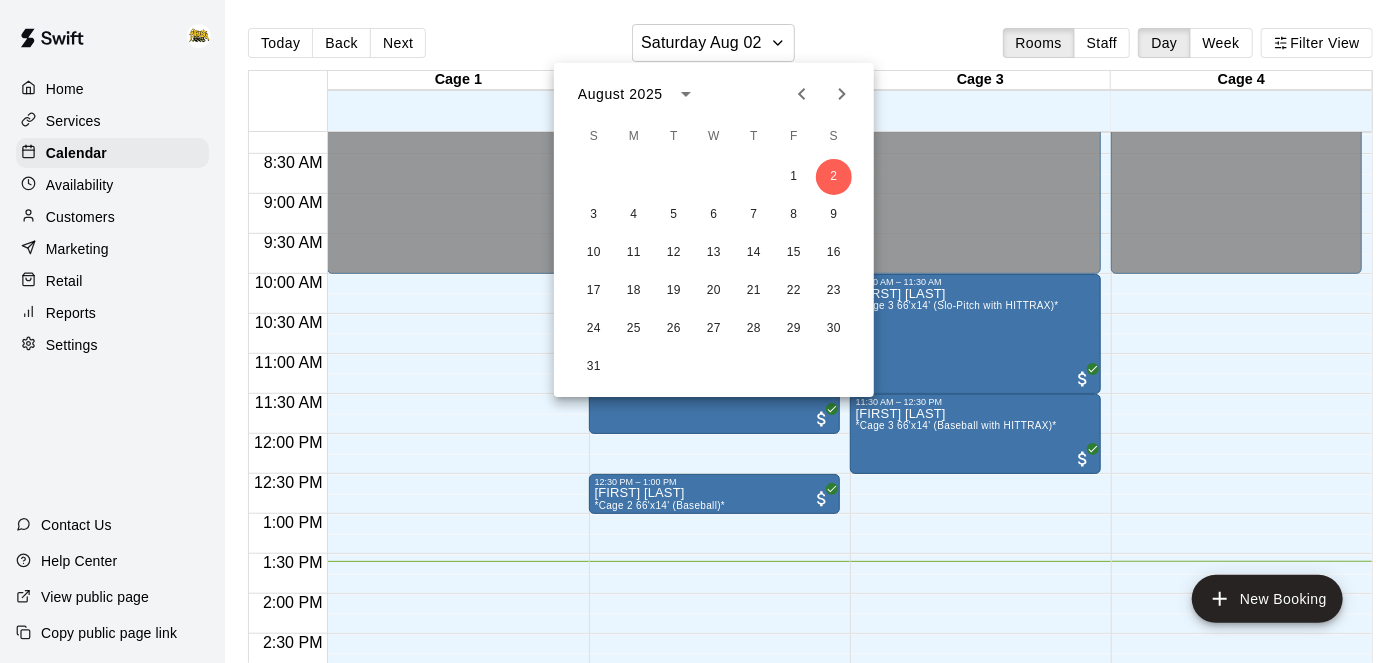 click 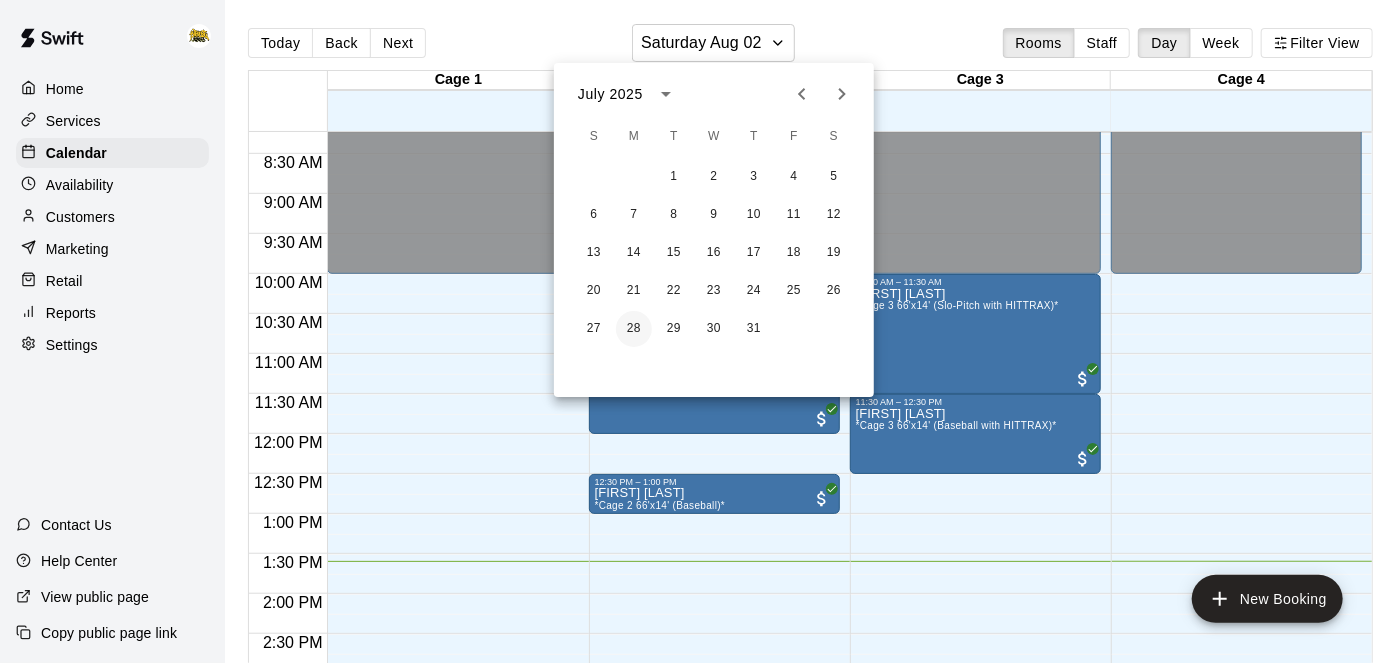 click on "28" at bounding box center [634, 329] 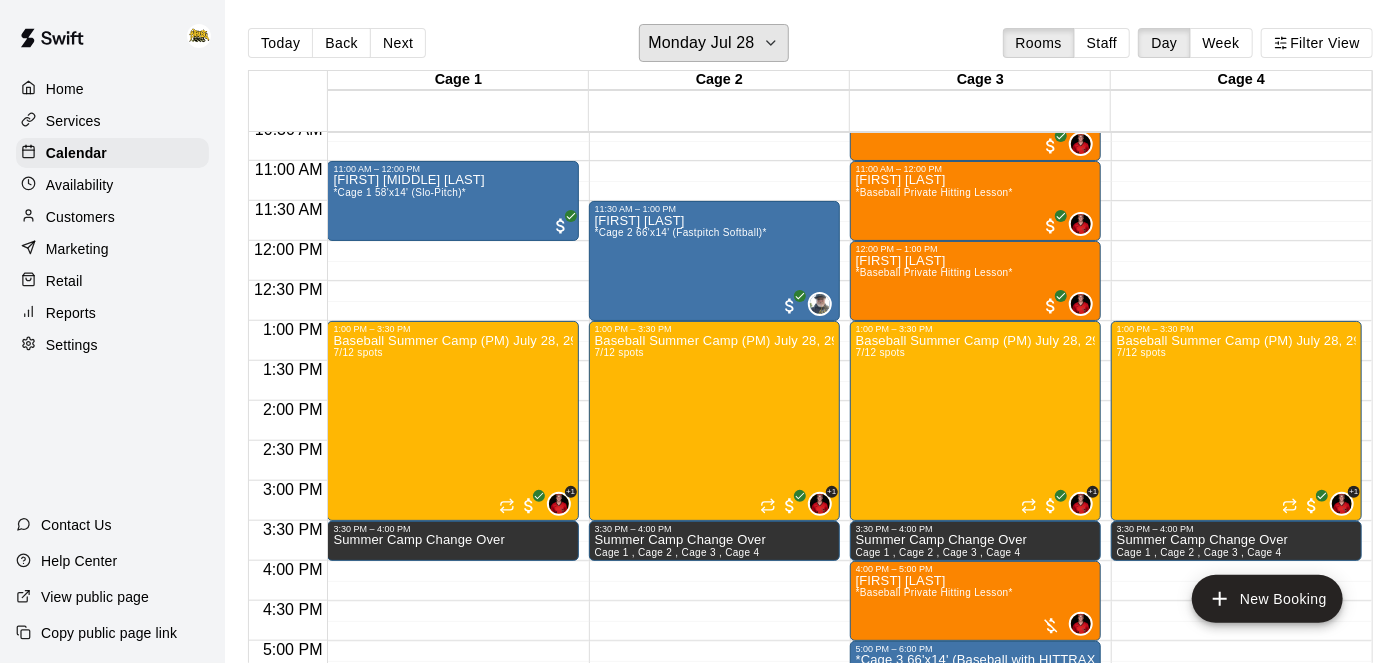 scroll, scrollTop: 866, scrollLeft: 0, axis: vertical 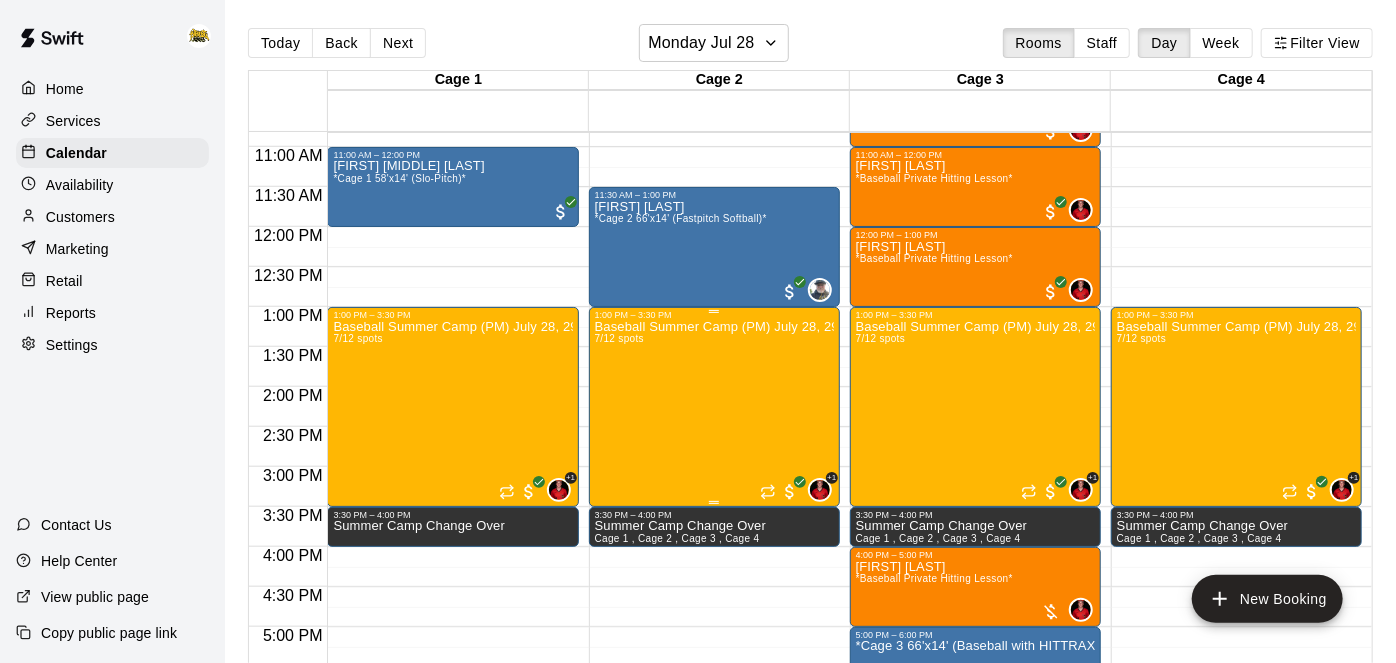 click on "Baseball Summer Camp (PM) [MONTH] [DAY], [DAY], [DAY] & [DAY] Ages 8 - 13 [NUMBER]/[NUMBER] spots" at bounding box center (714, 651) 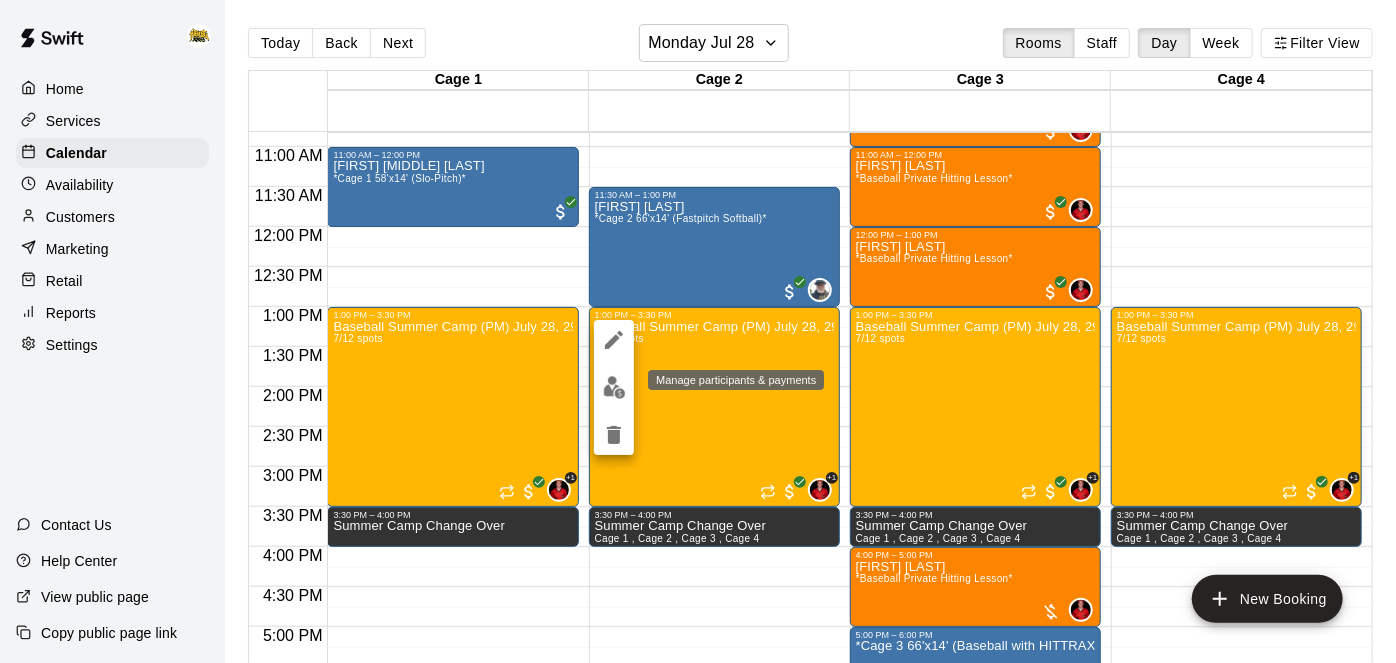 click at bounding box center (614, 387) 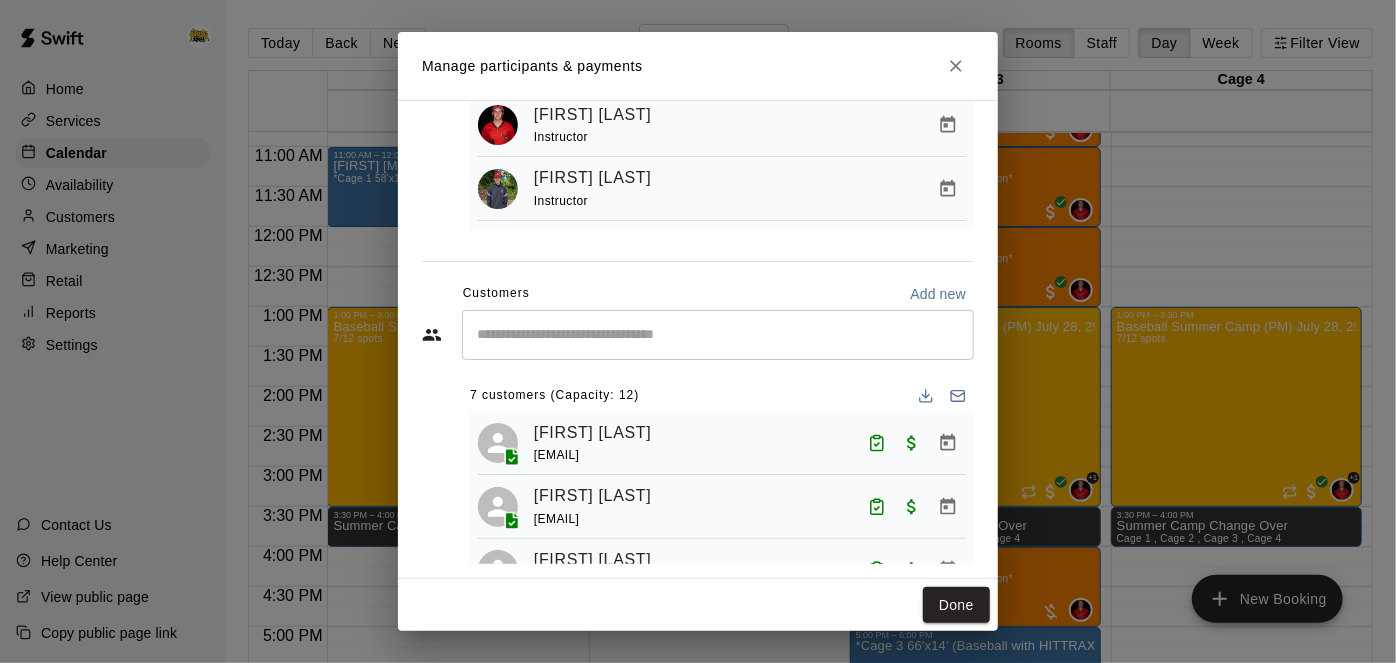 scroll, scrollTop: 173, scrollLeft: 0, axis: vertical 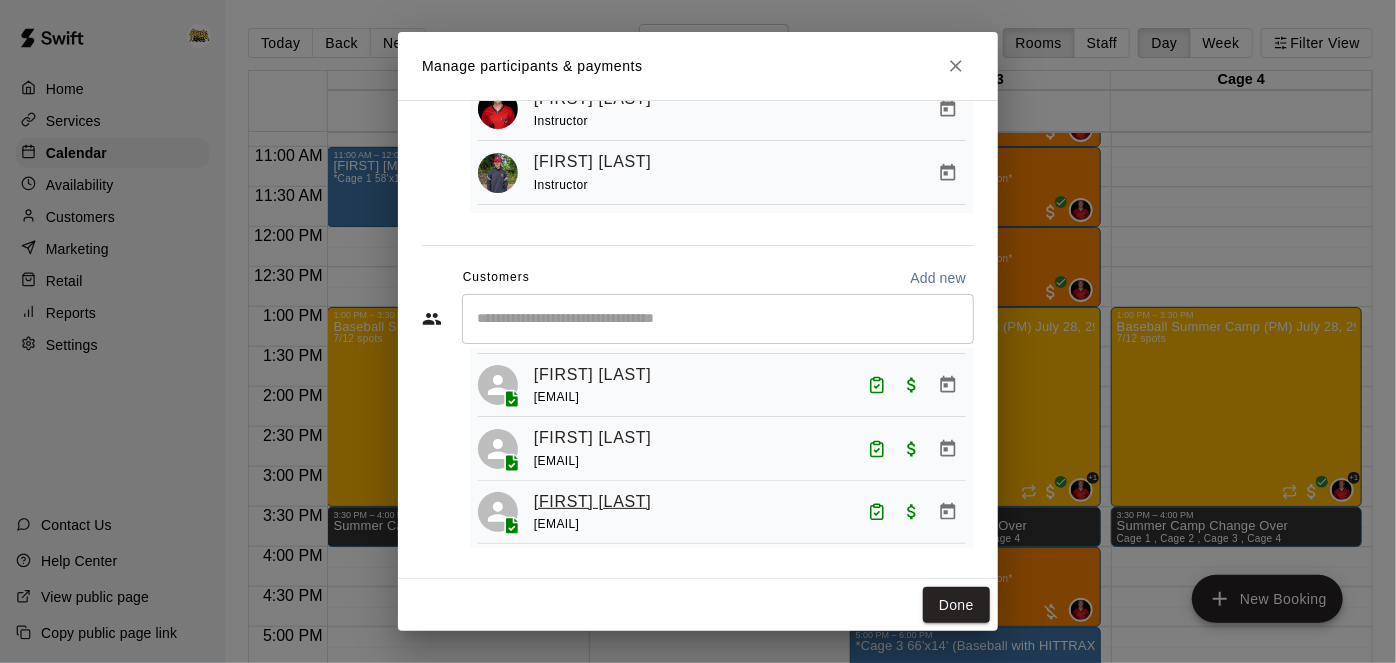 click on "[FIRST] [LAST]" at bounding box center (592, 502) 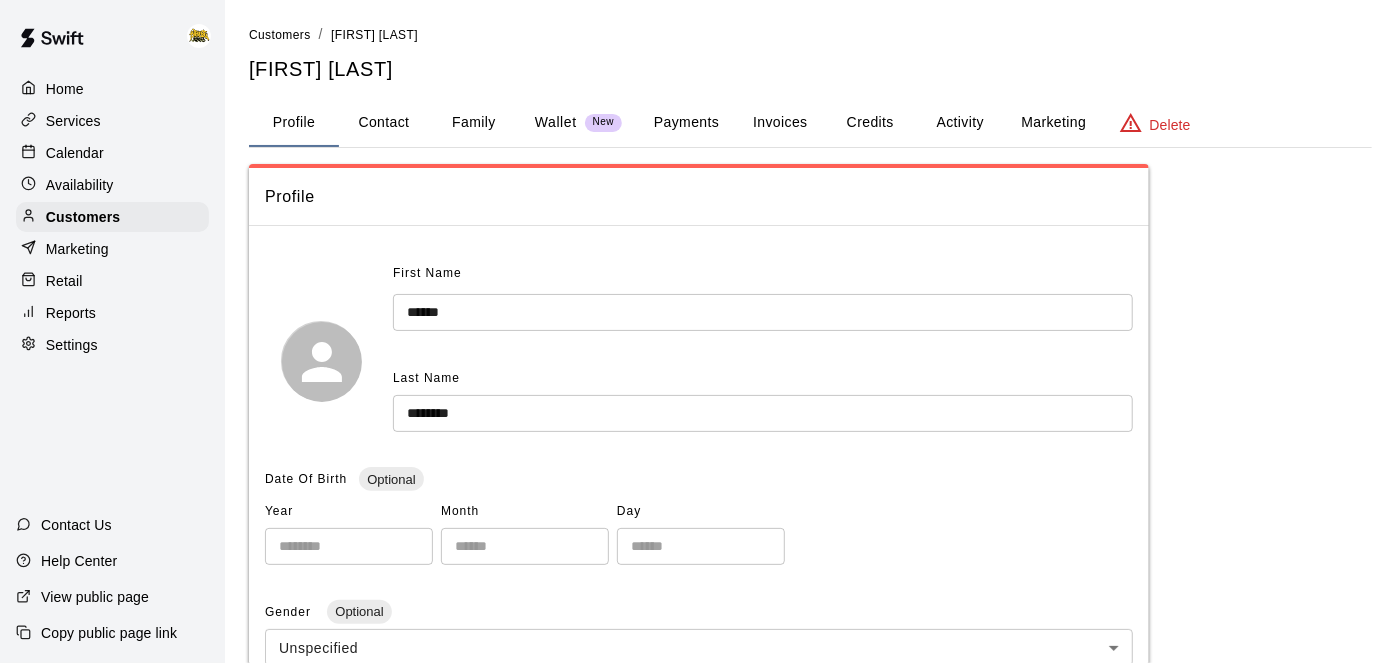 click on "Payments" at bounding box center (686, 123) 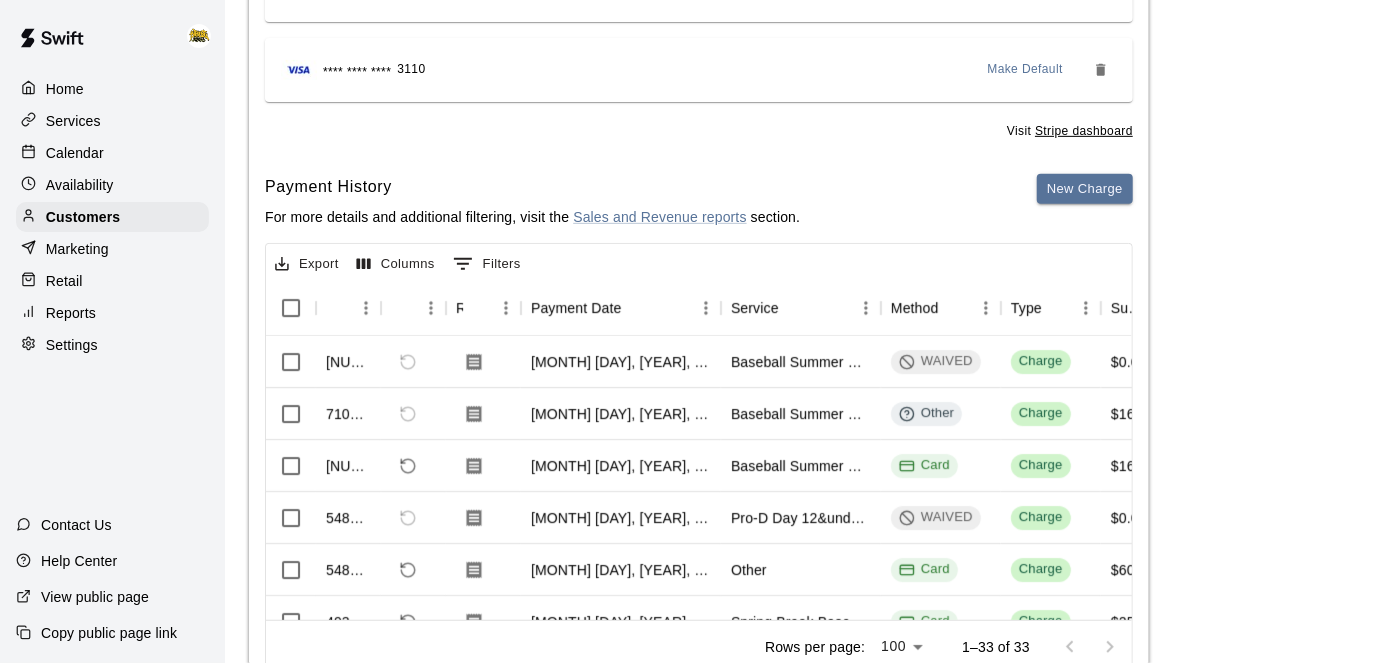 scroll, scrollTop: 438, scrollLeft: 0, axis: vertical 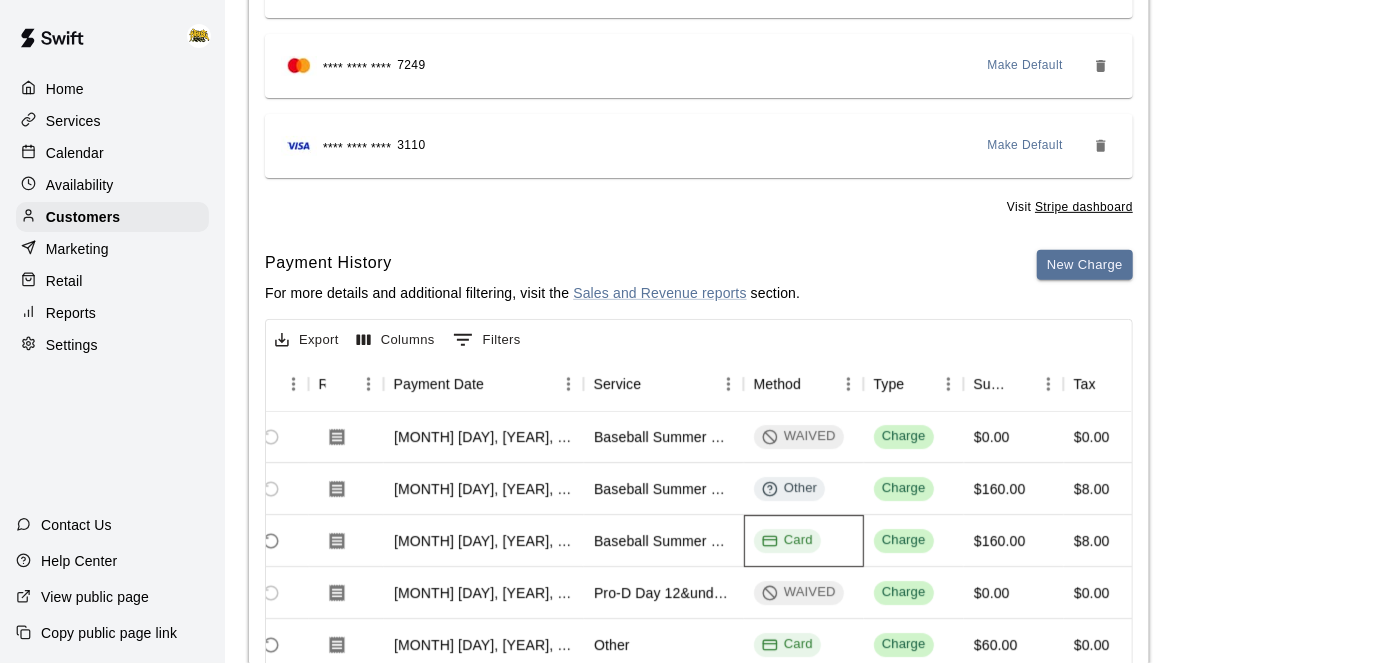 click on "Card" at bounding box center (787, 540) 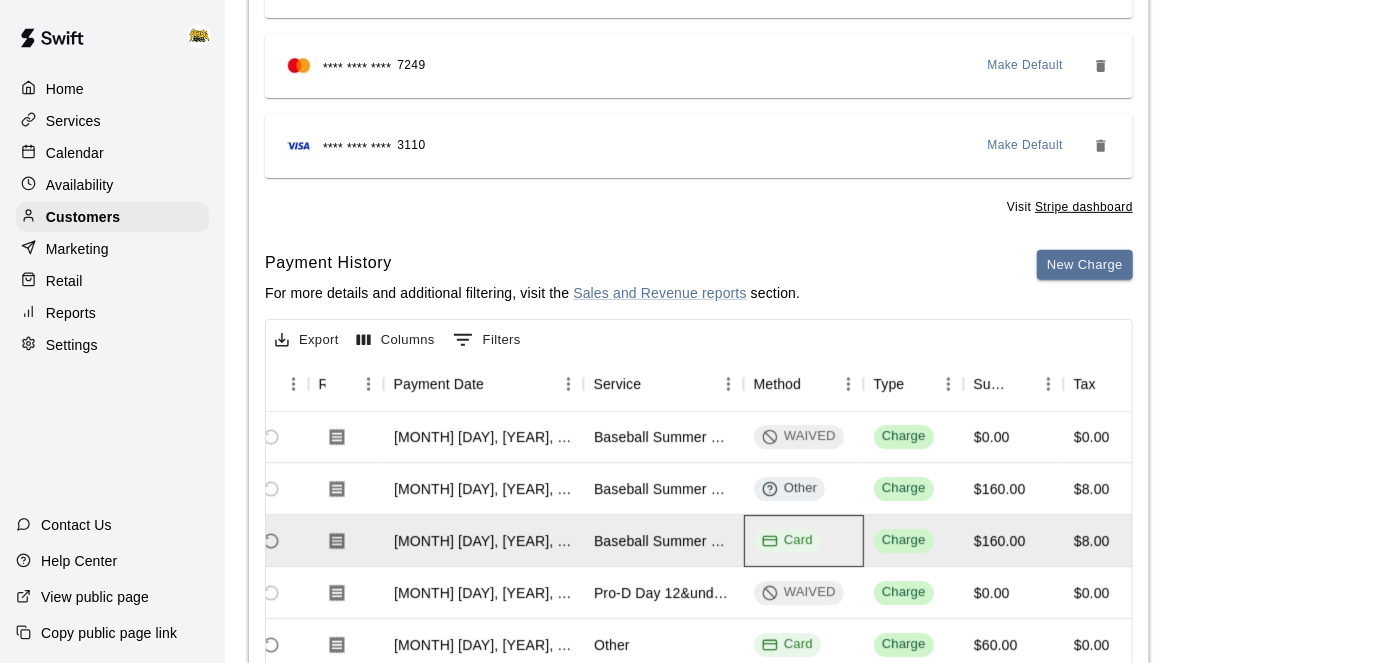 click on "Card" at bounding box center (787, 540) 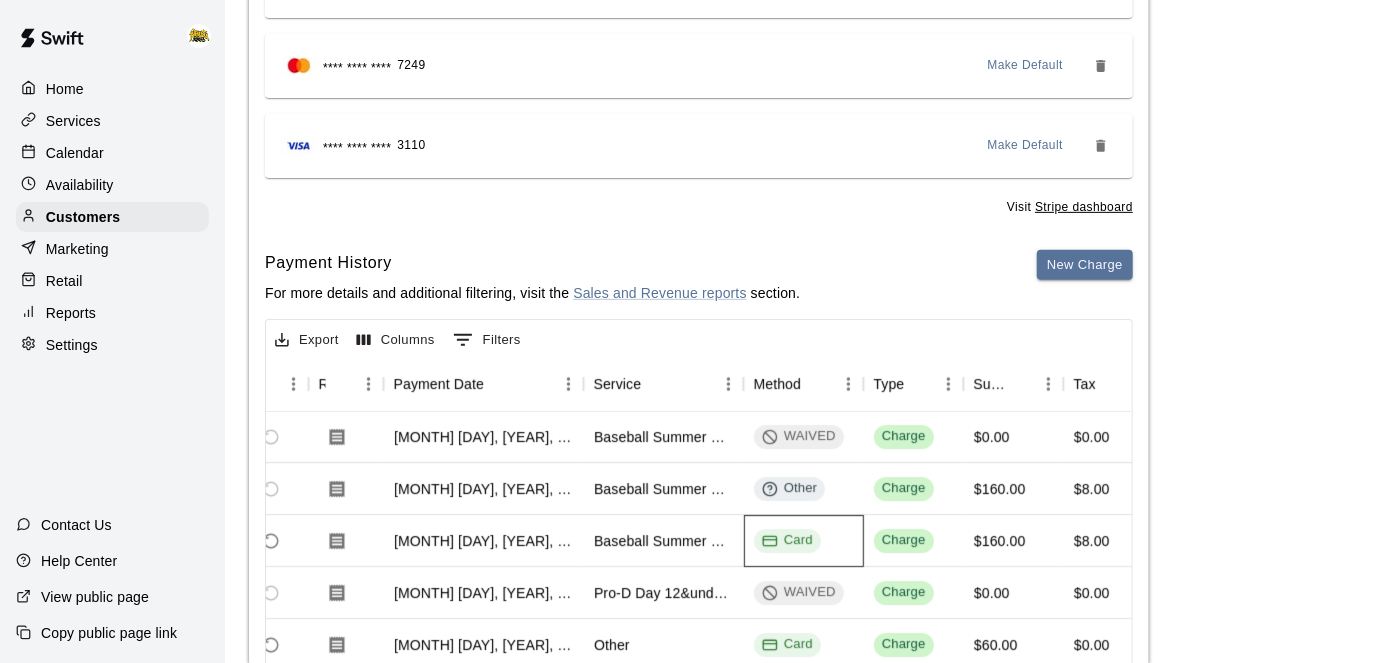 scroll, scrollTop: 0, scrollLeft: 137, axis: horizontal 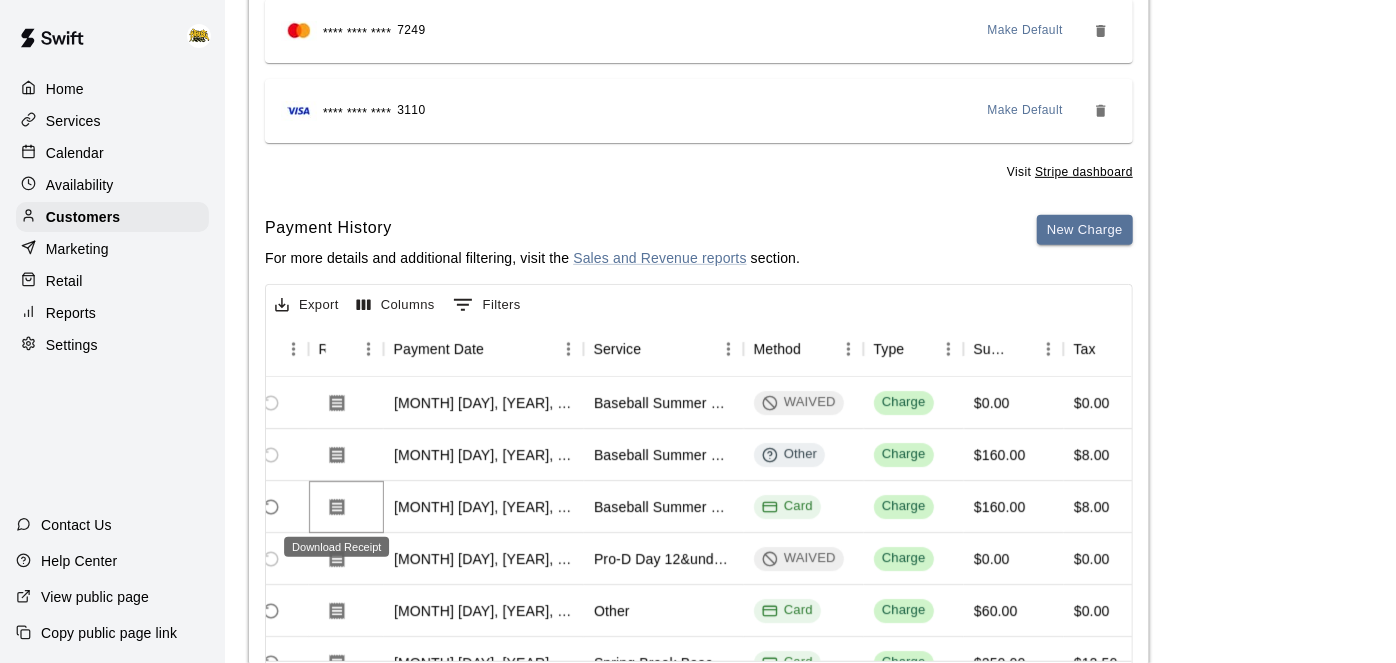 click 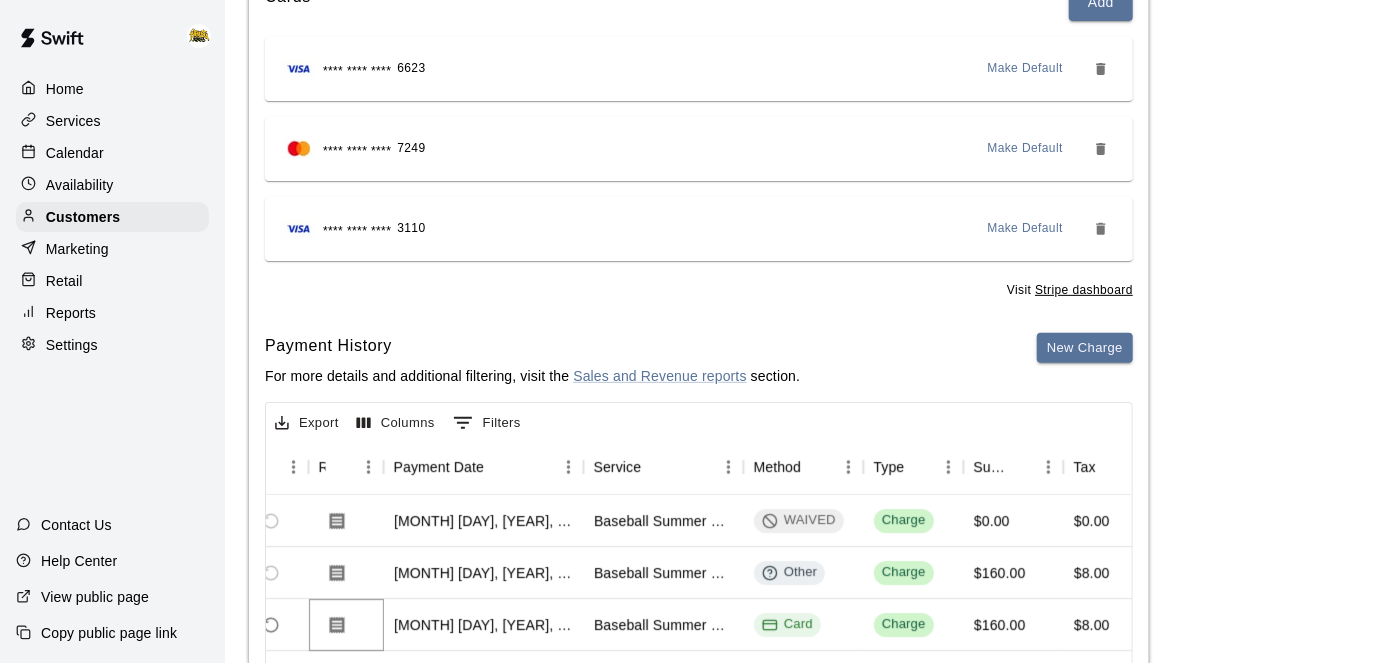 scroll, scrollTop: 267, scrollLeft: 0, axis: vertical 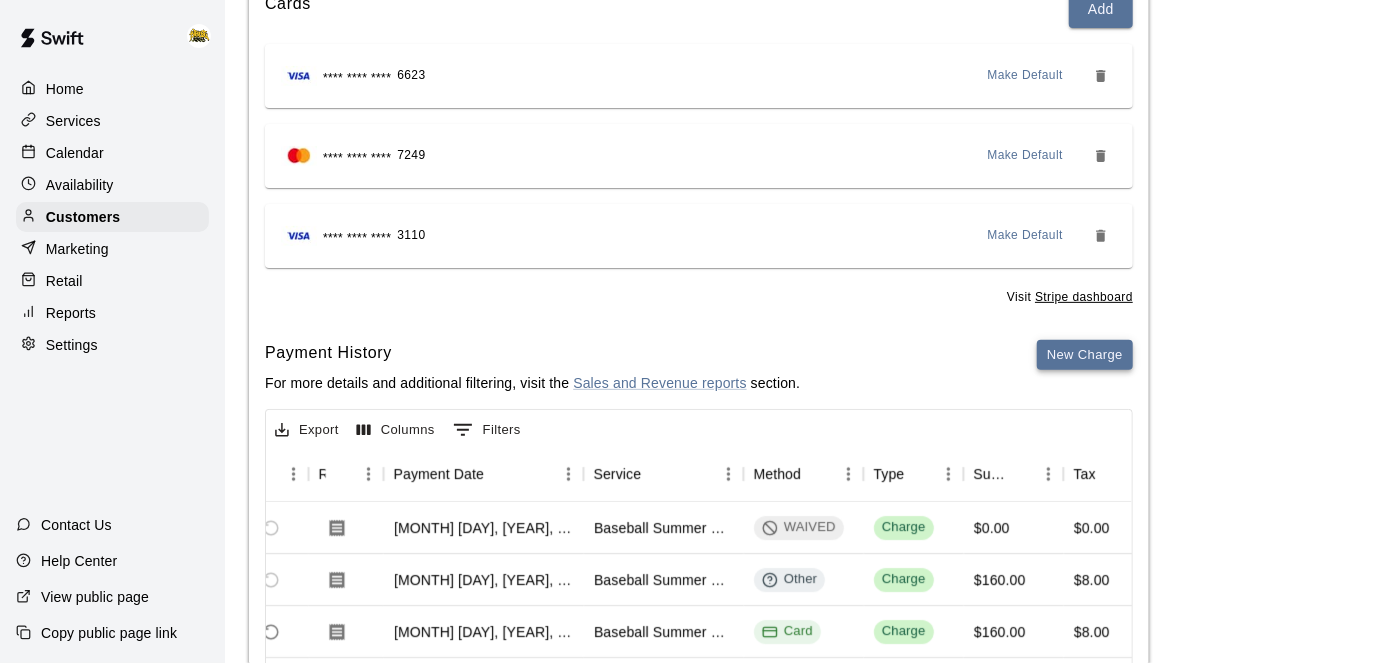 click on "New Charge" at bounding box center [1085, 355] 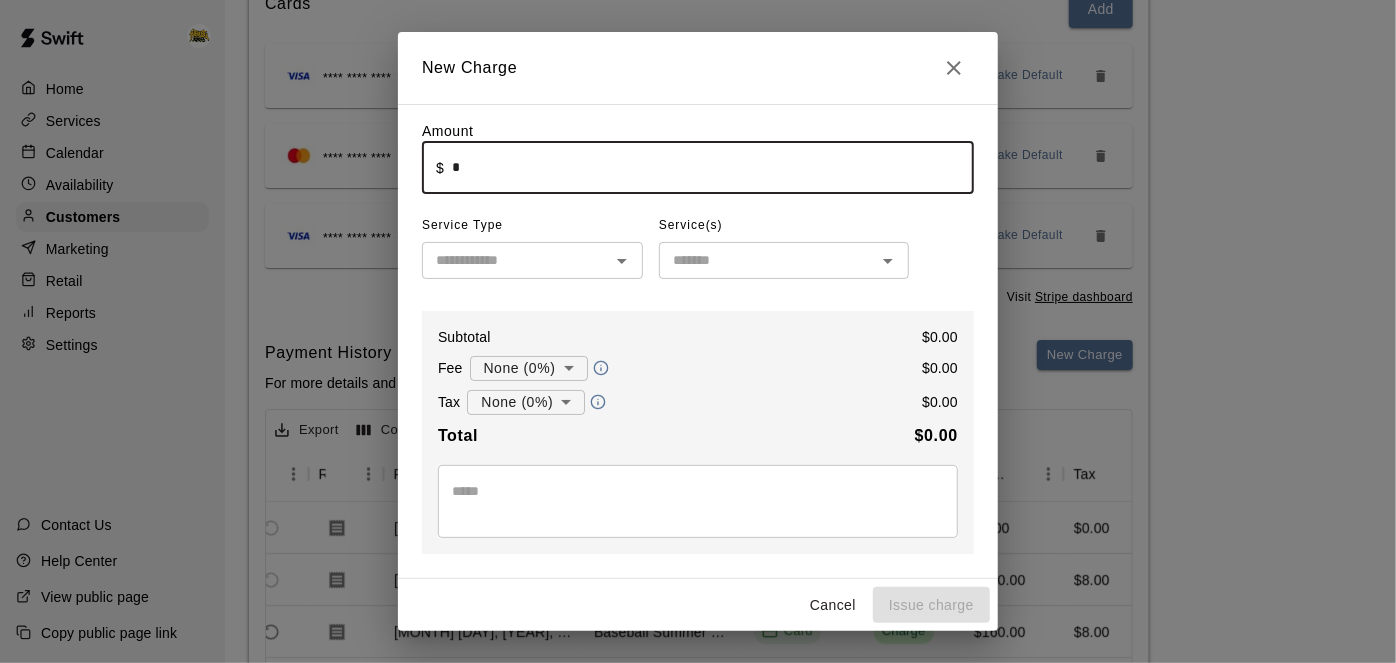 click on "*" at bounding box center (713, 167) 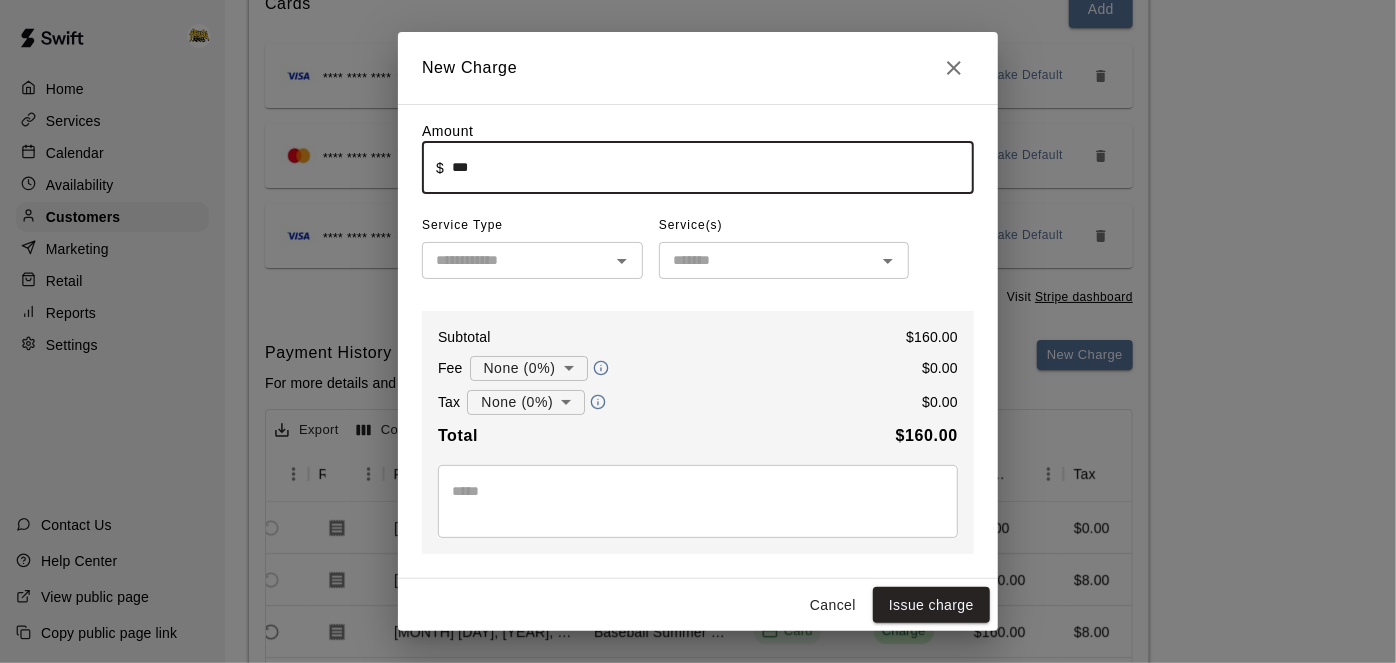 click 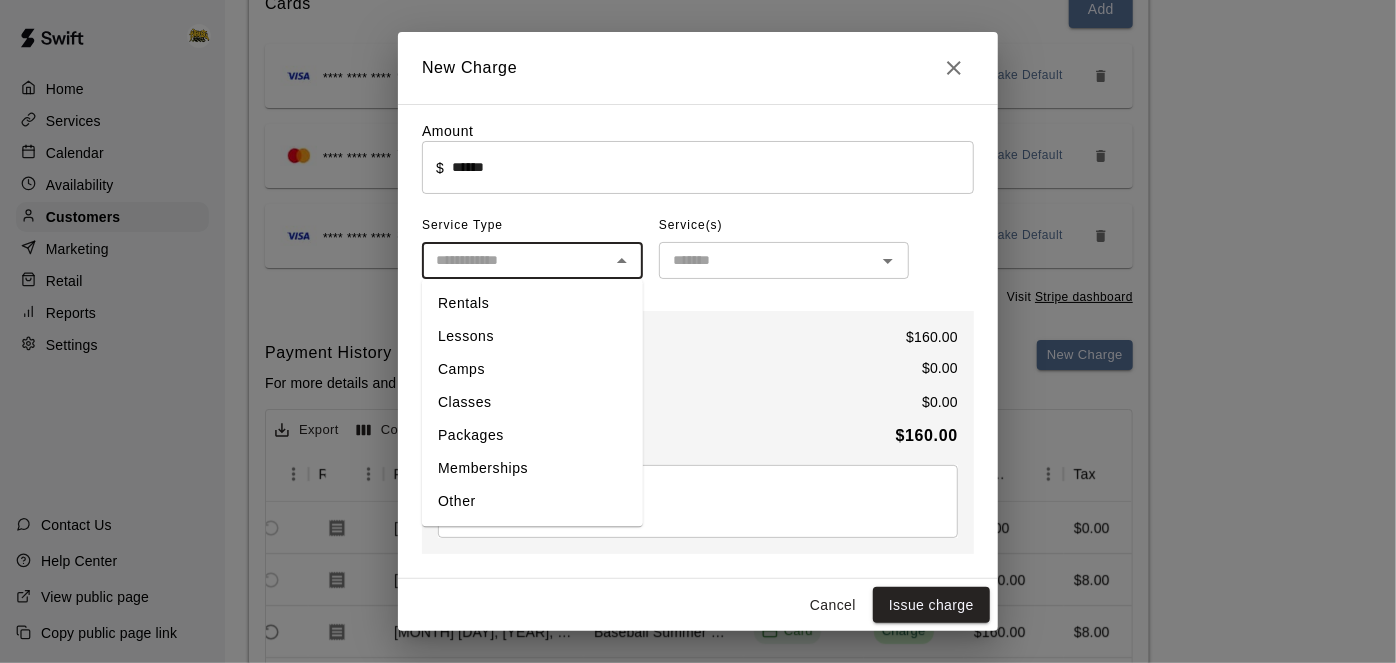 click on "Camps" at bounding box center (532, 369) 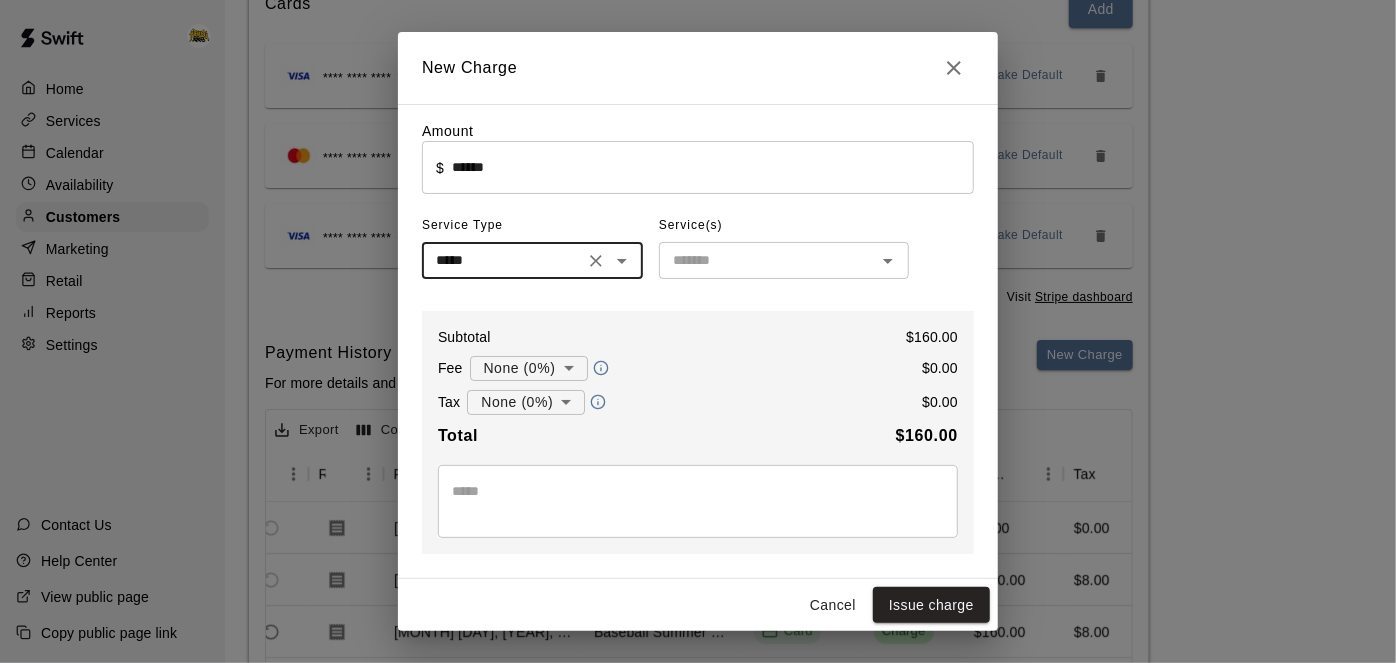 click 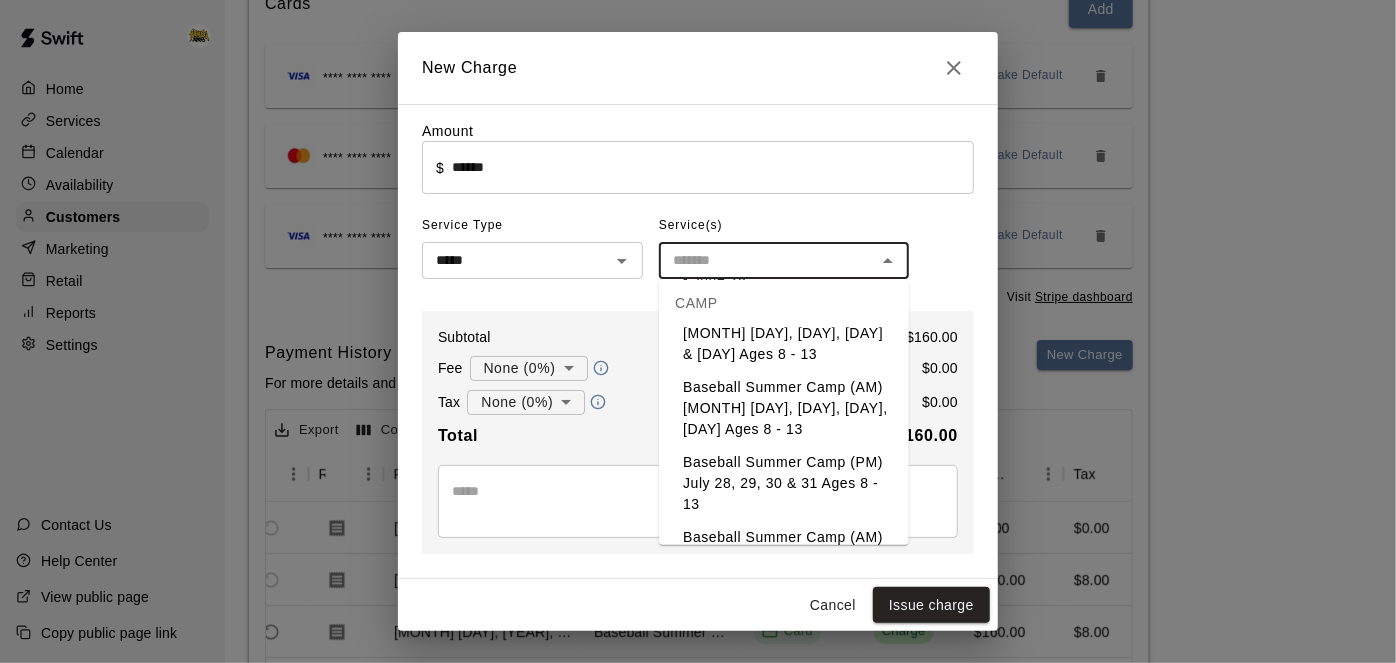 scroll, scrollTop: 2466, scrollLeft: 0, axis: vertical 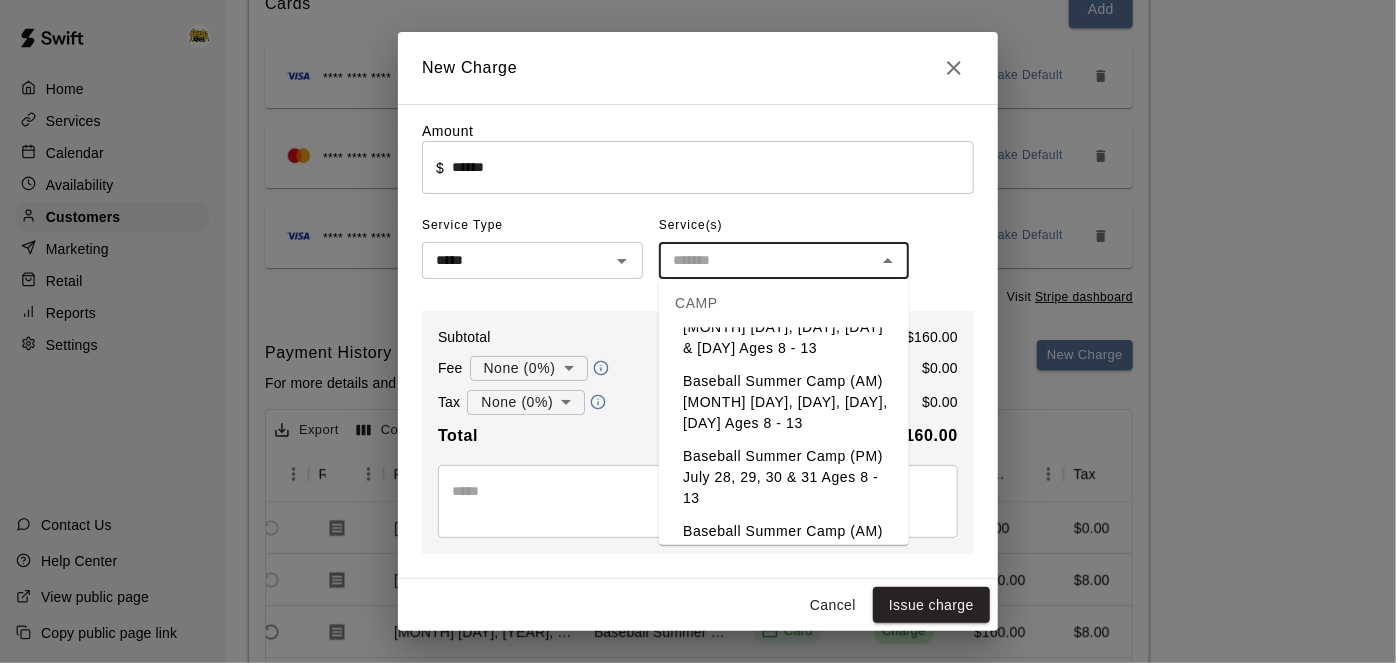 click on "Baseball Summer Camp (PM) July 28, 29, 30 & 31 Ages 8 - 13" at bounding box center [784, 478] 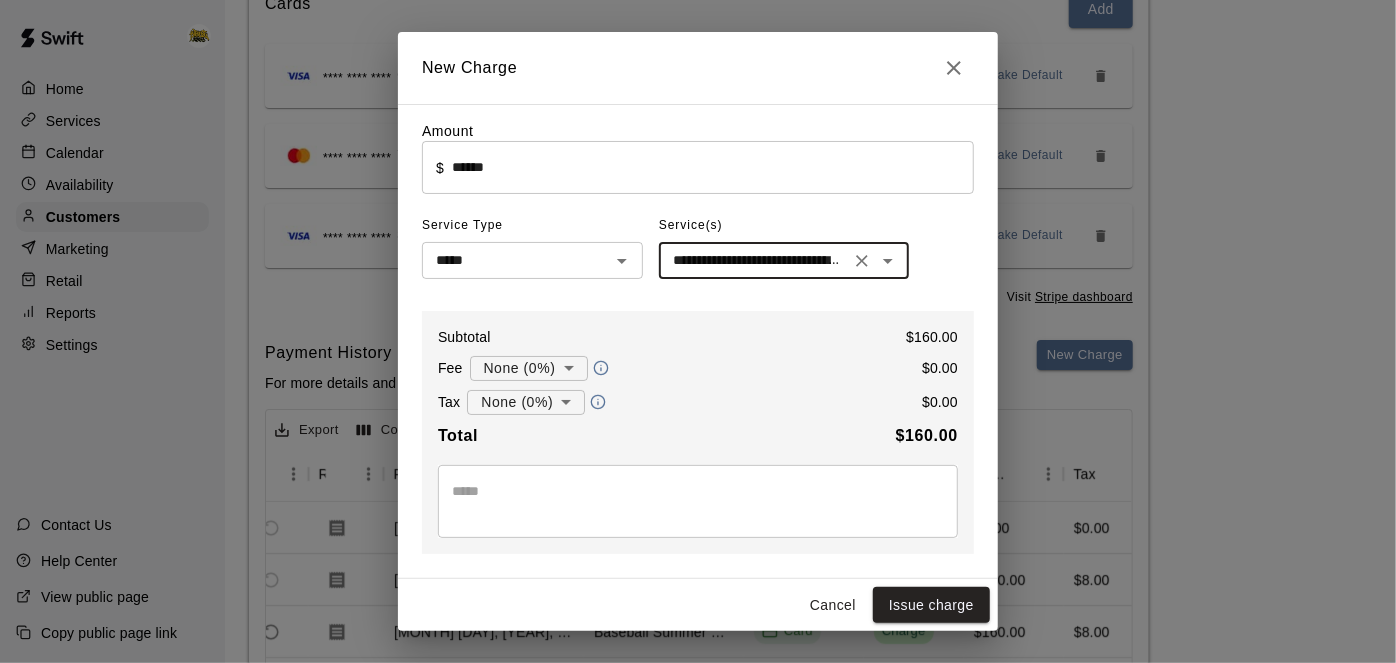 click on "723884 Jul 28, 2025, 10:51 PM Baseball Summer Camp (PM) July 28, 29, 30 & 31 Ages 8 - 13 WAIVED Charge $0.00 $0.00 $0.00 $0.00 710622 Jul 21, 2025, 9:16 AM Baseball Summer Camp (AM) July 21, 22, 23, 24 Ages 8 - 13" at bounding box center (698, 318) 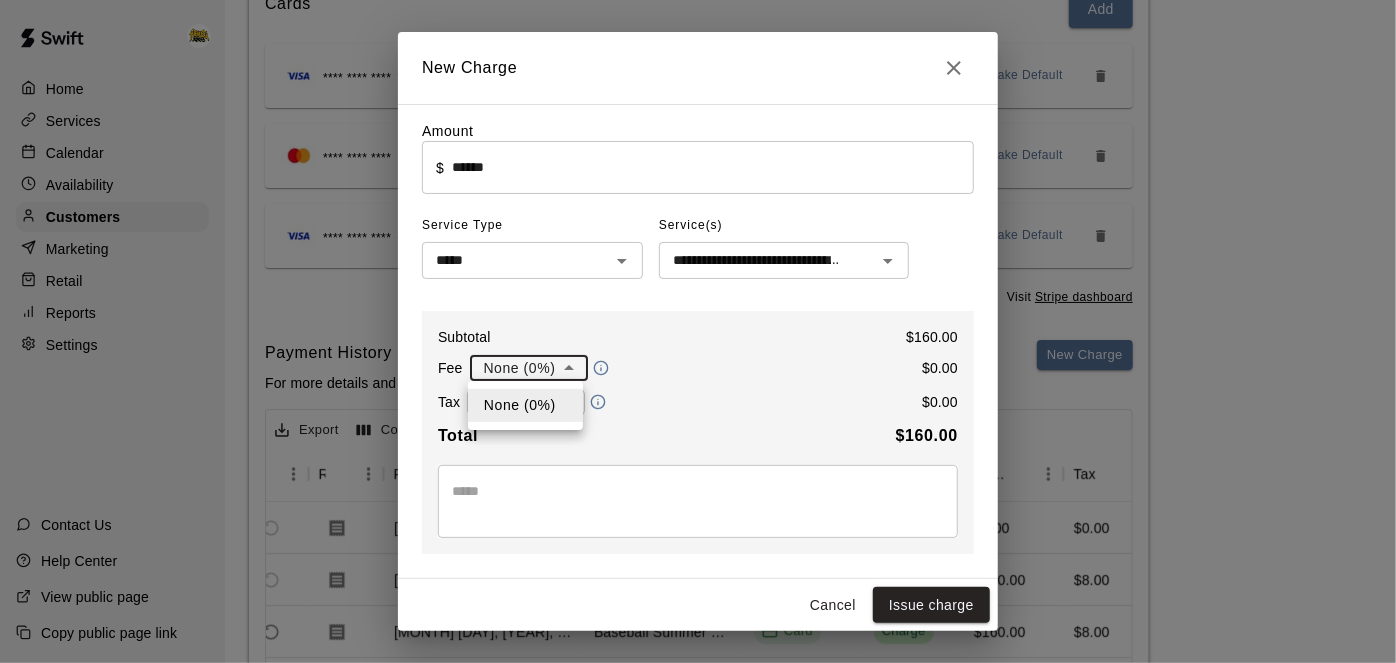 click at bounding box center (698, 331) 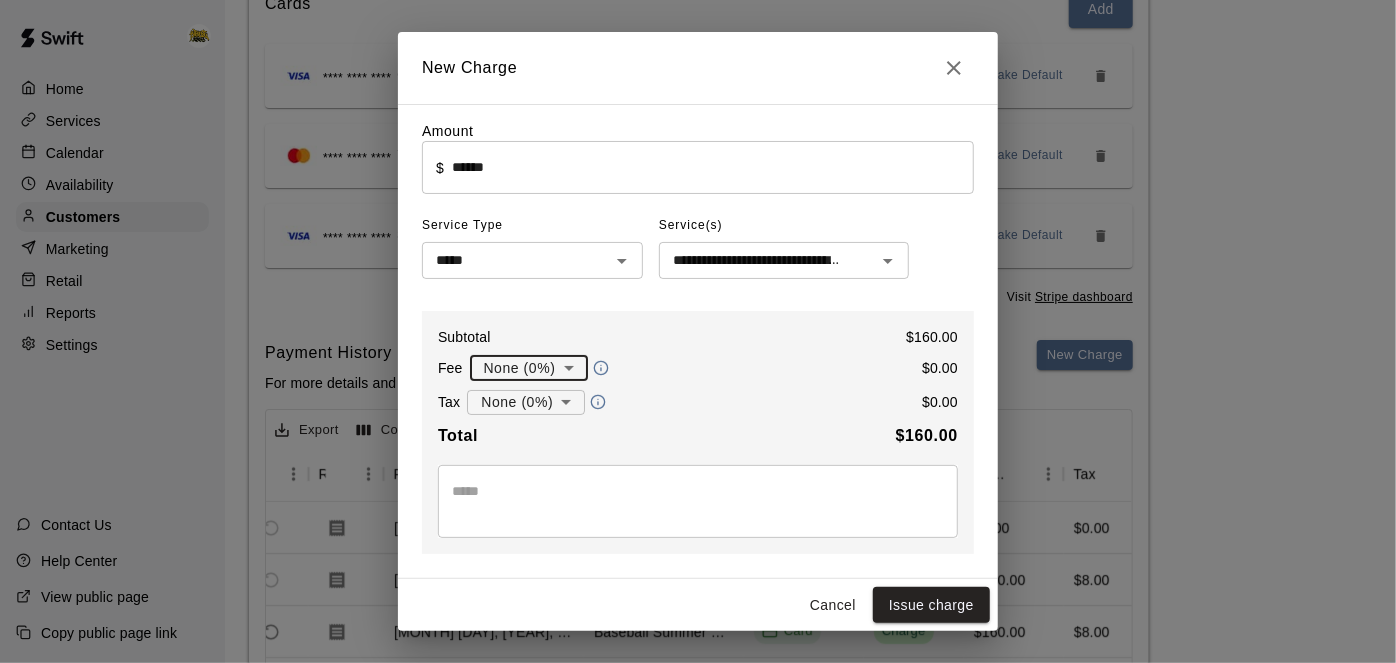 click on "723884 Jul 28, 2025, 10:51 PM Baseball Summer Camp (PM) July 28, 29, 30 & 31 Ages 8 - 13 WAIVED Charge $0.00 $0.00 $0.00 $0.00 710622 Jul 21, 2025, 9:16 AM Baseball Summer Camp (AM) July 21, 22, 23, 24 Ages 8 - 13" at bounding box center [698, 318] 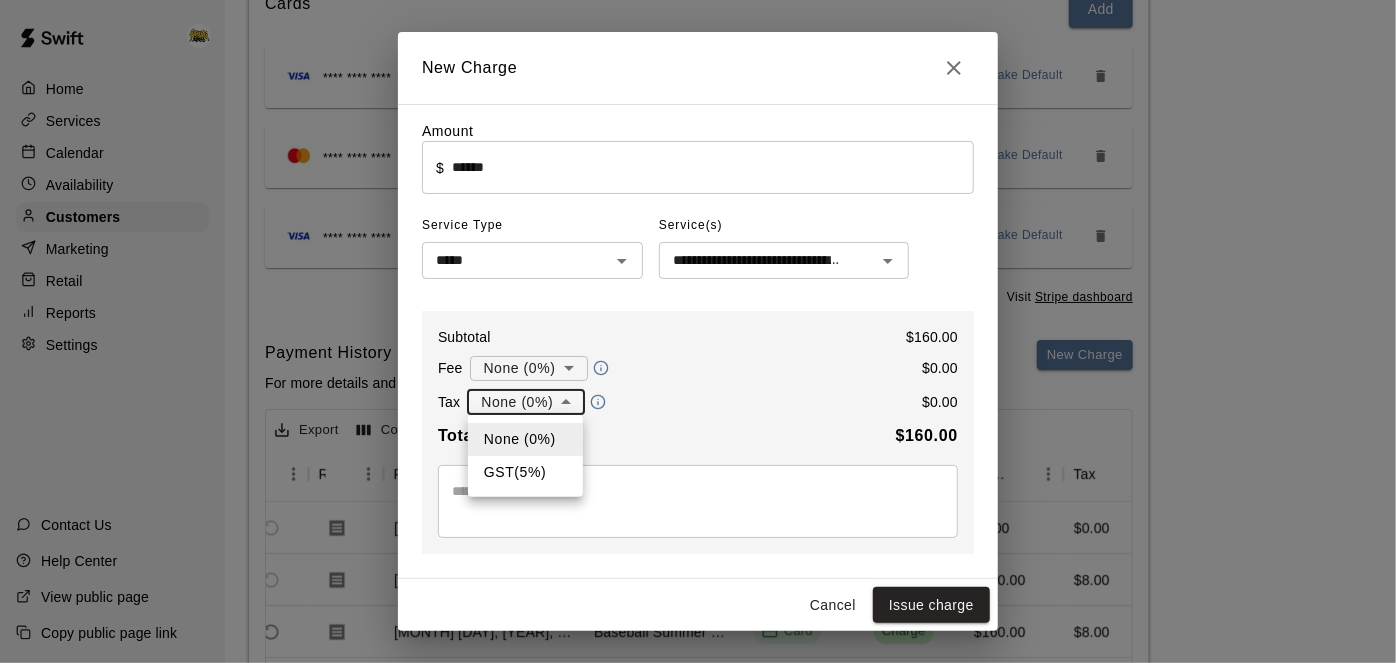 click on "GST  ( 5 %)" at bounding box center (525, 472) 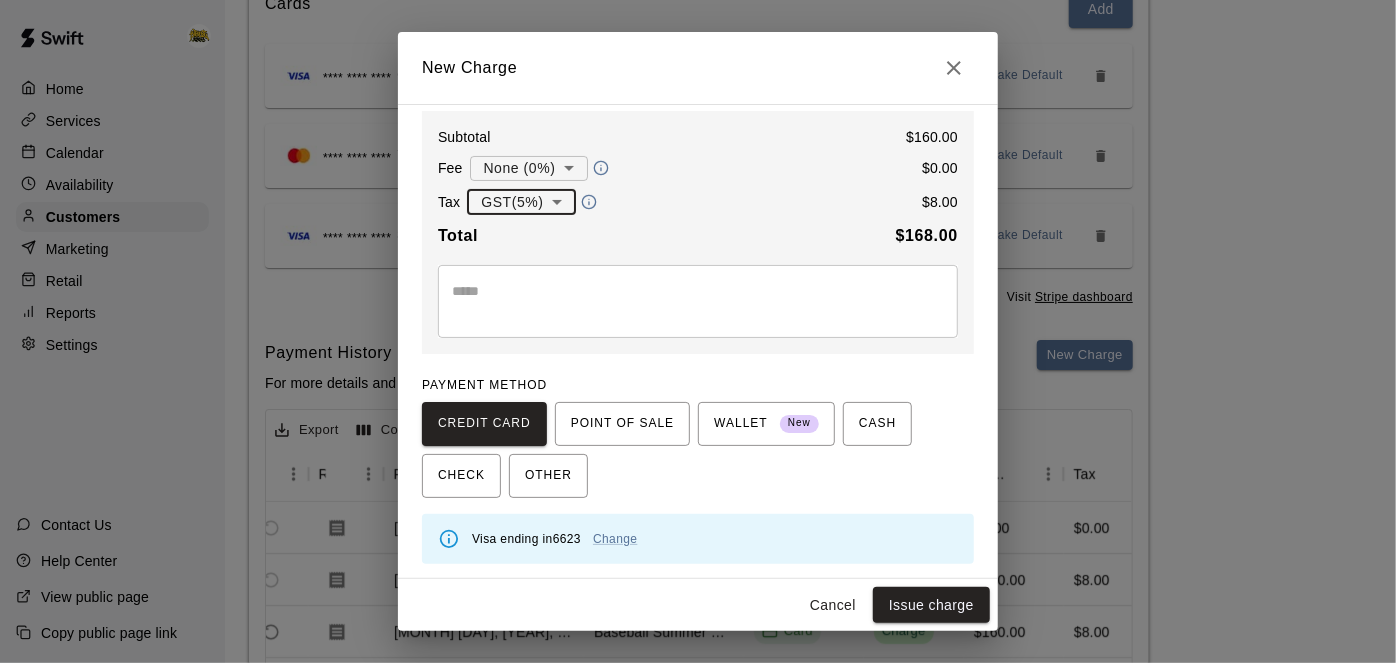 scroll, scrollTop: 199, scrollLeft: 0, axis: vertical 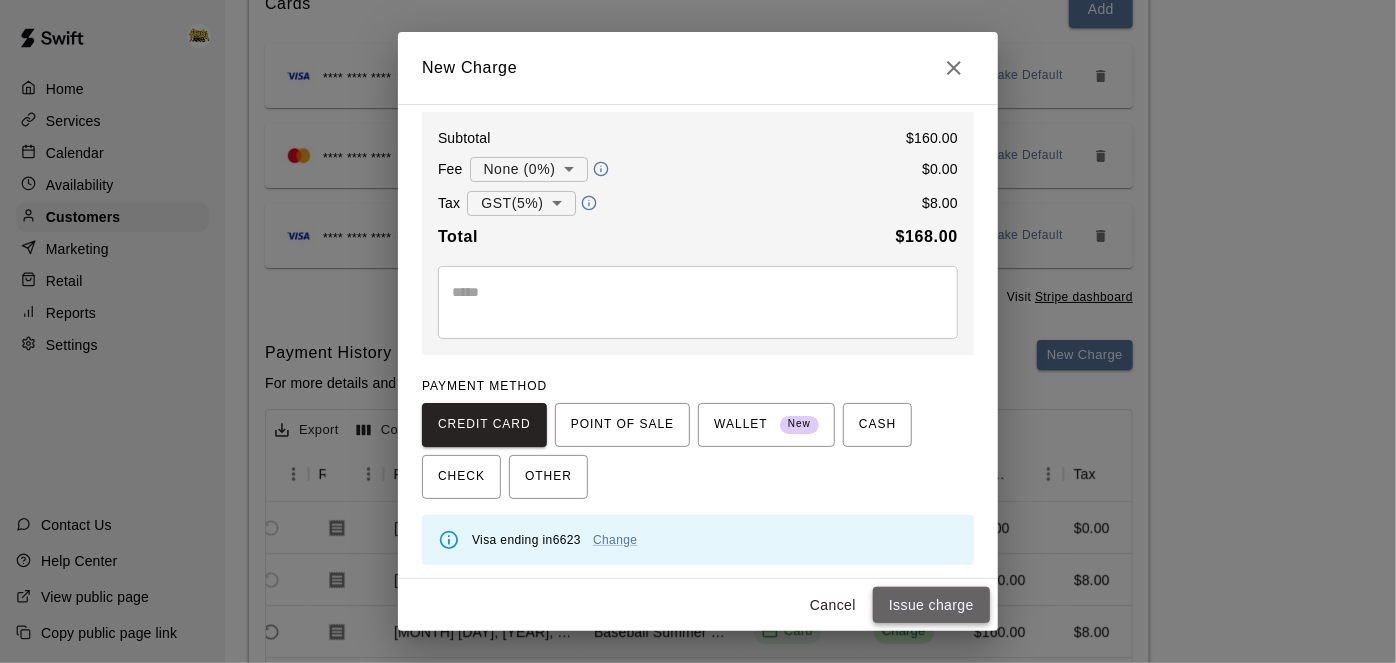 click on "Issue charge" at bounding box center (931, 605) 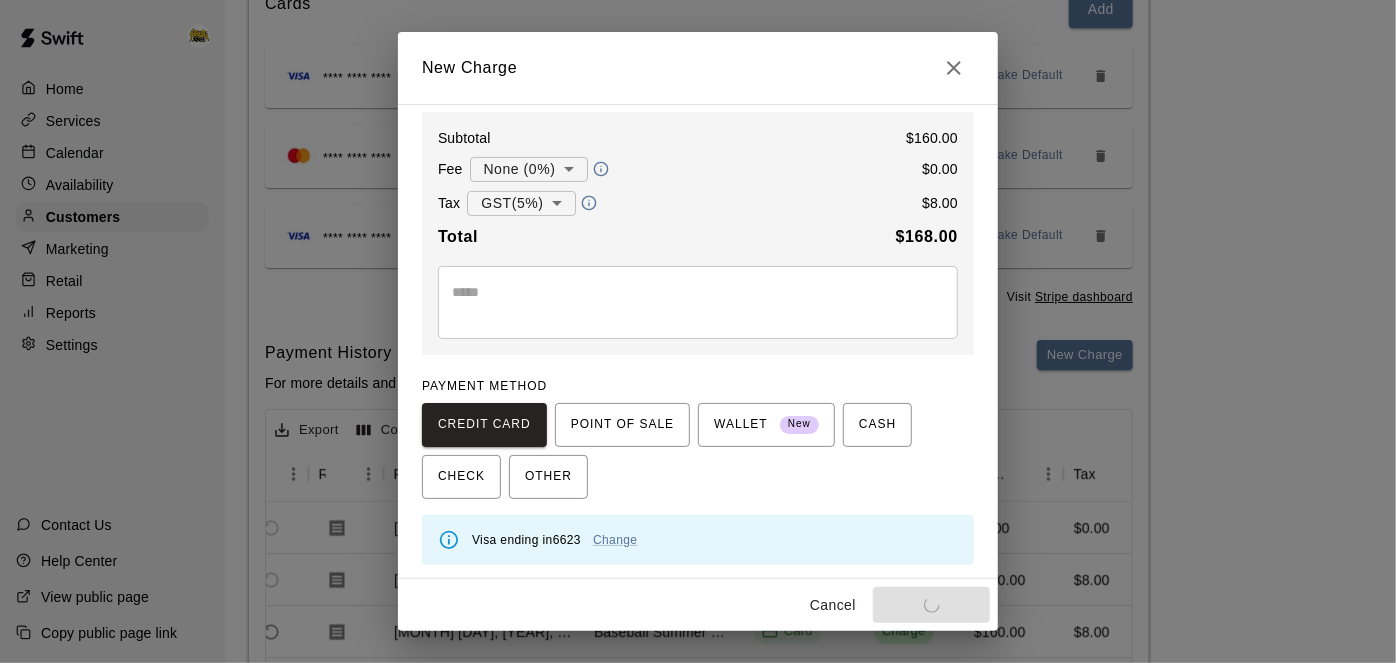 type on "*" 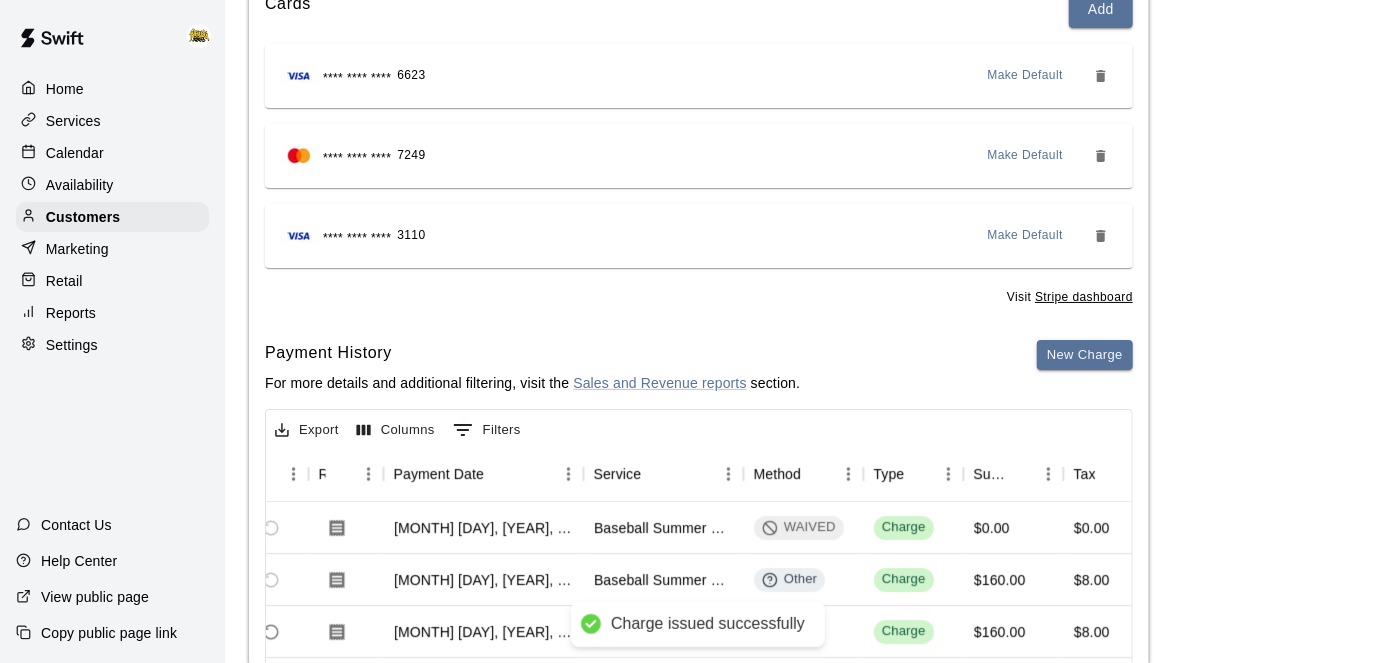 type 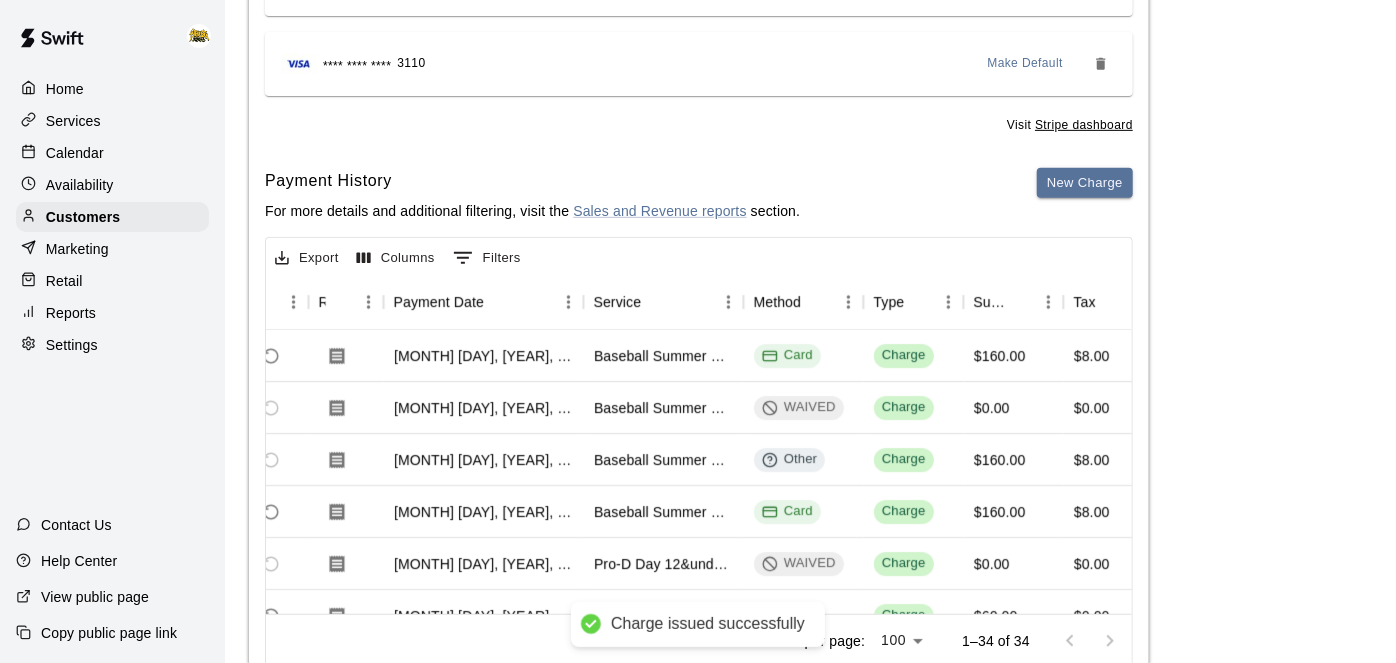 scroll, scrollTop: 442, scrollLeft: 0, axis: vertical 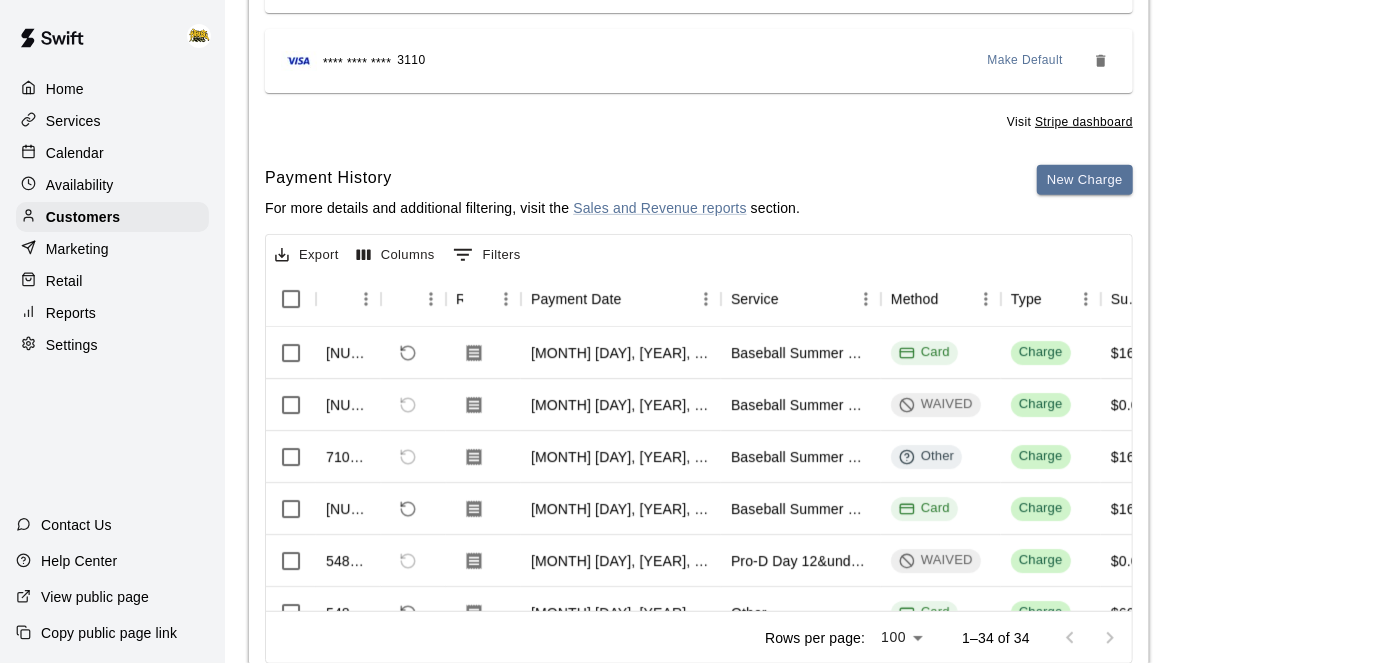 click on "Home" at bounding box center [65, 89] 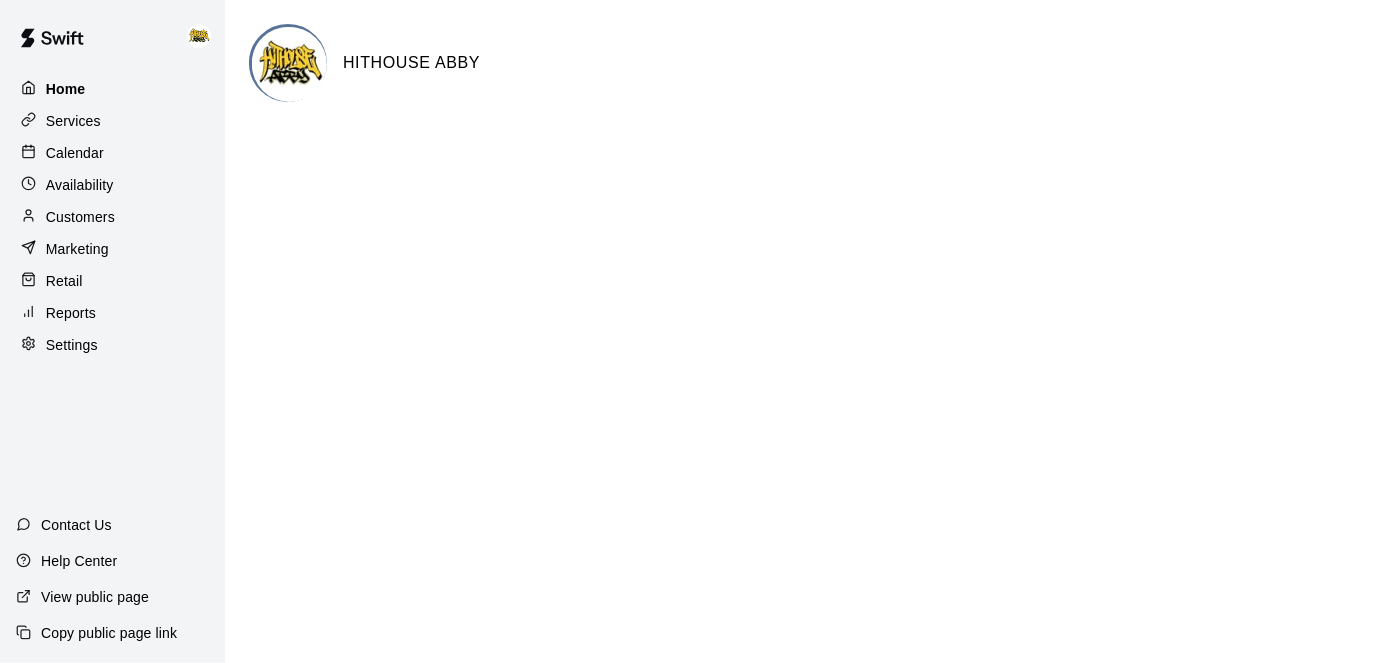 scroll, scrollTop: 0, scrollLeft: 0, axis: both 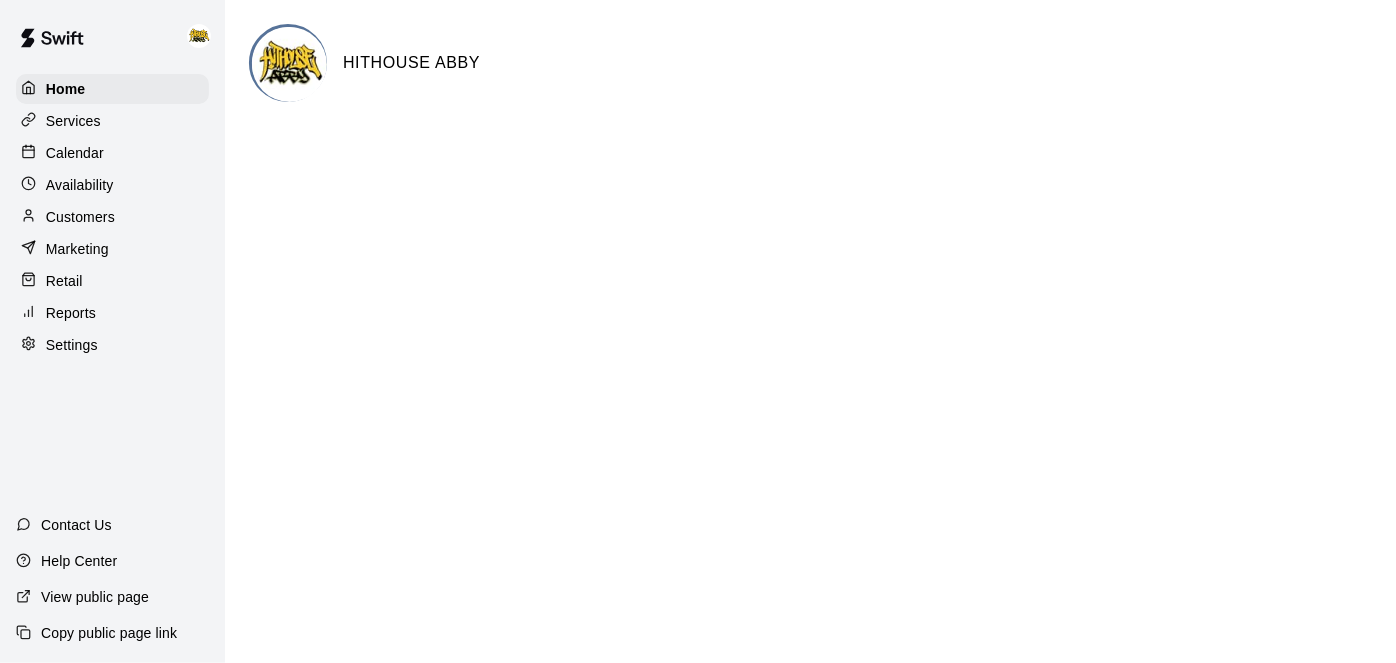 click on "Calendar" at bounding box center [75, 153] 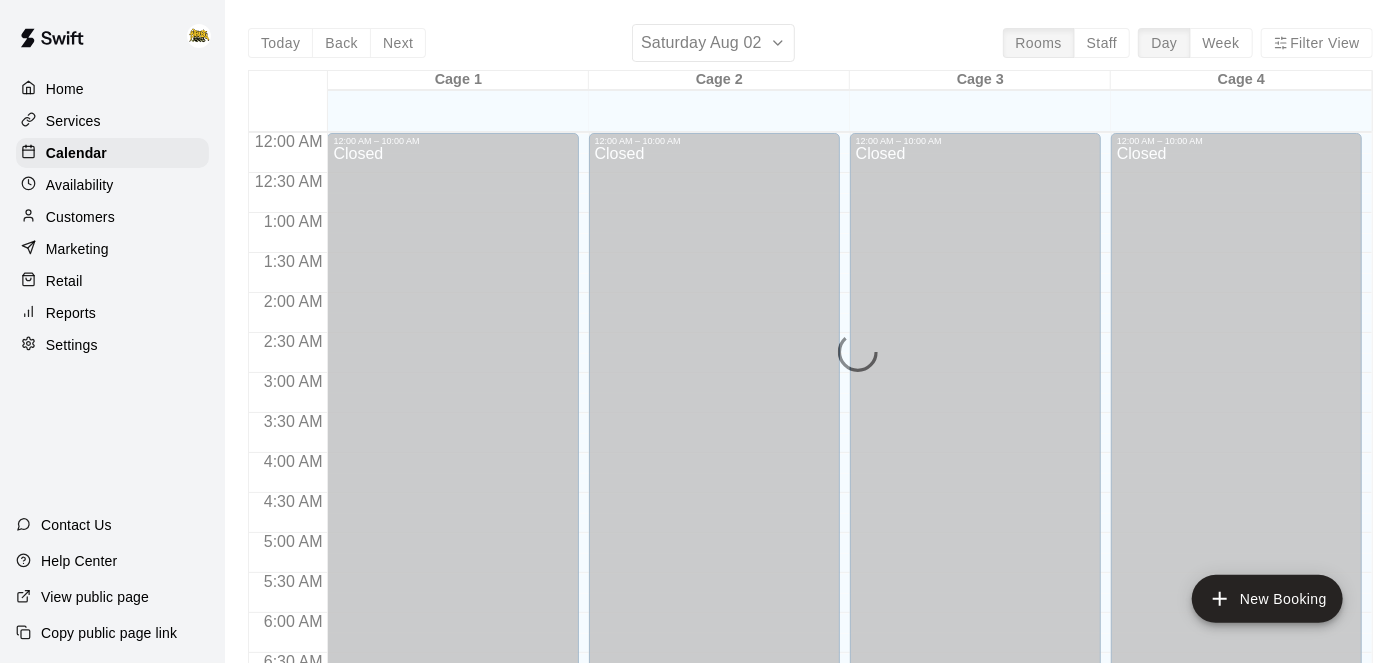 scroll, scrollTop: 1093, scrollLeft: 0, axis: vertical 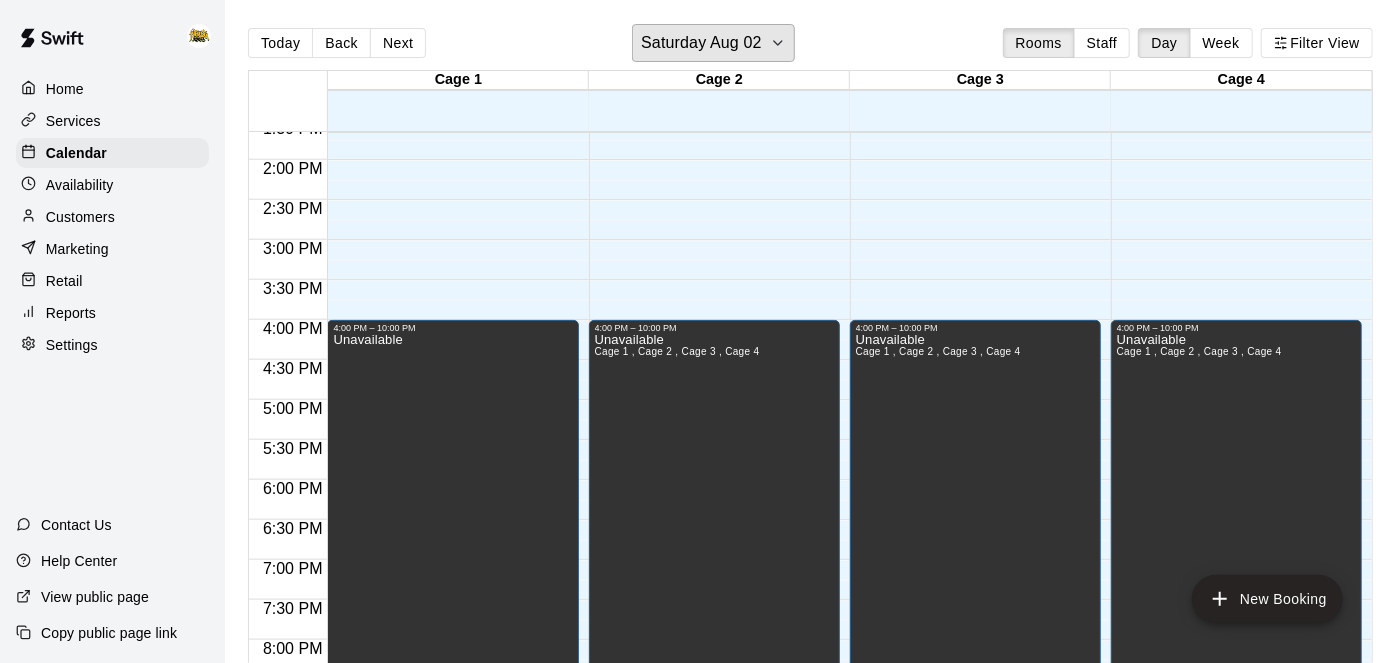 click 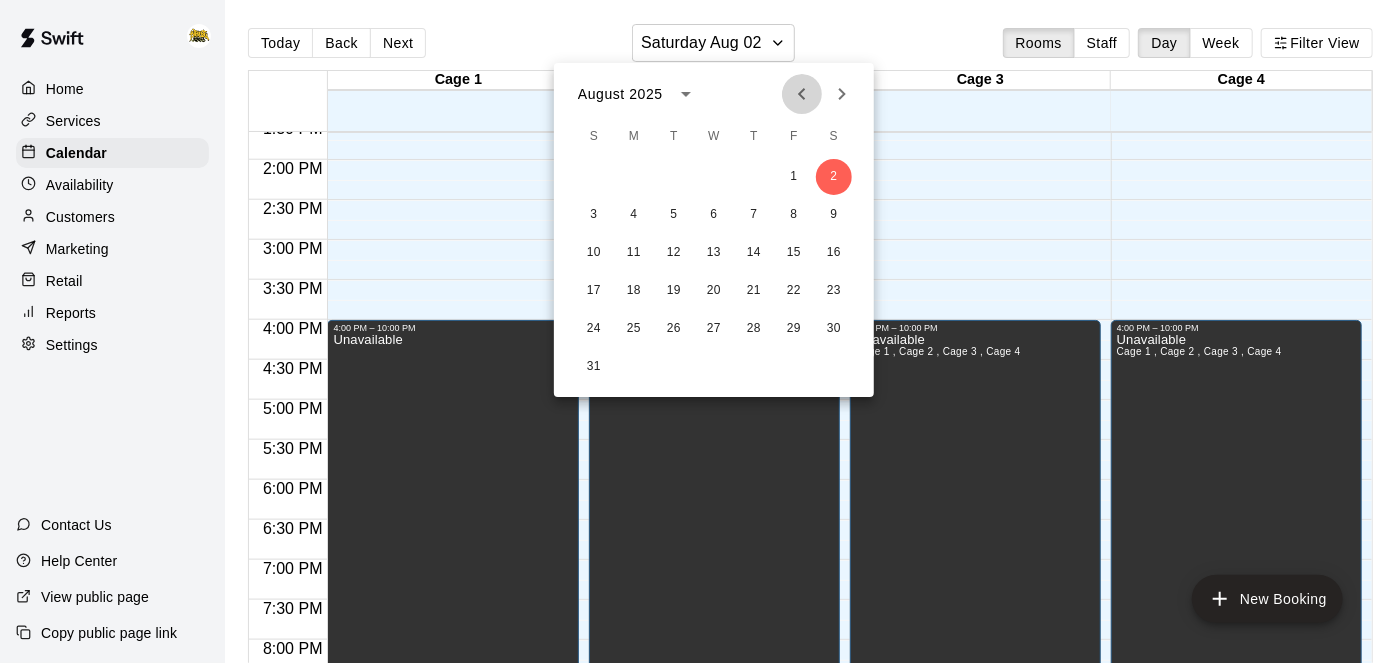 click 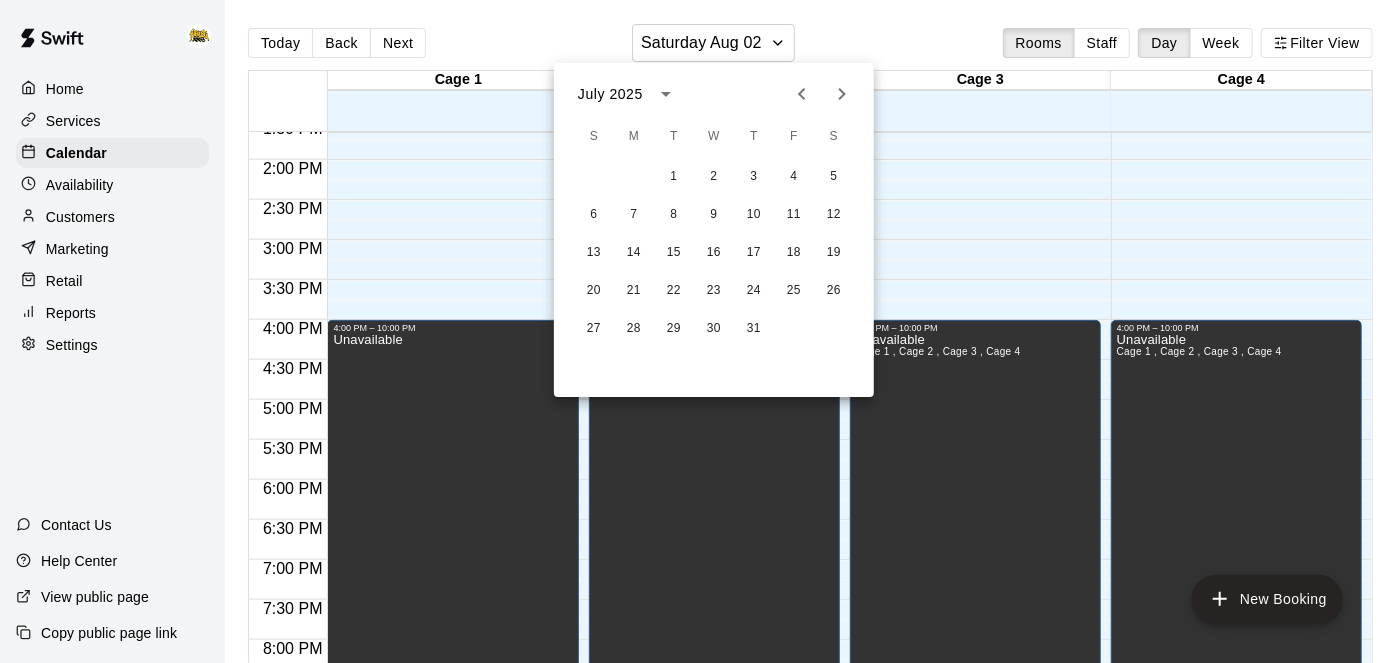 click at bounding box center (698, 331) 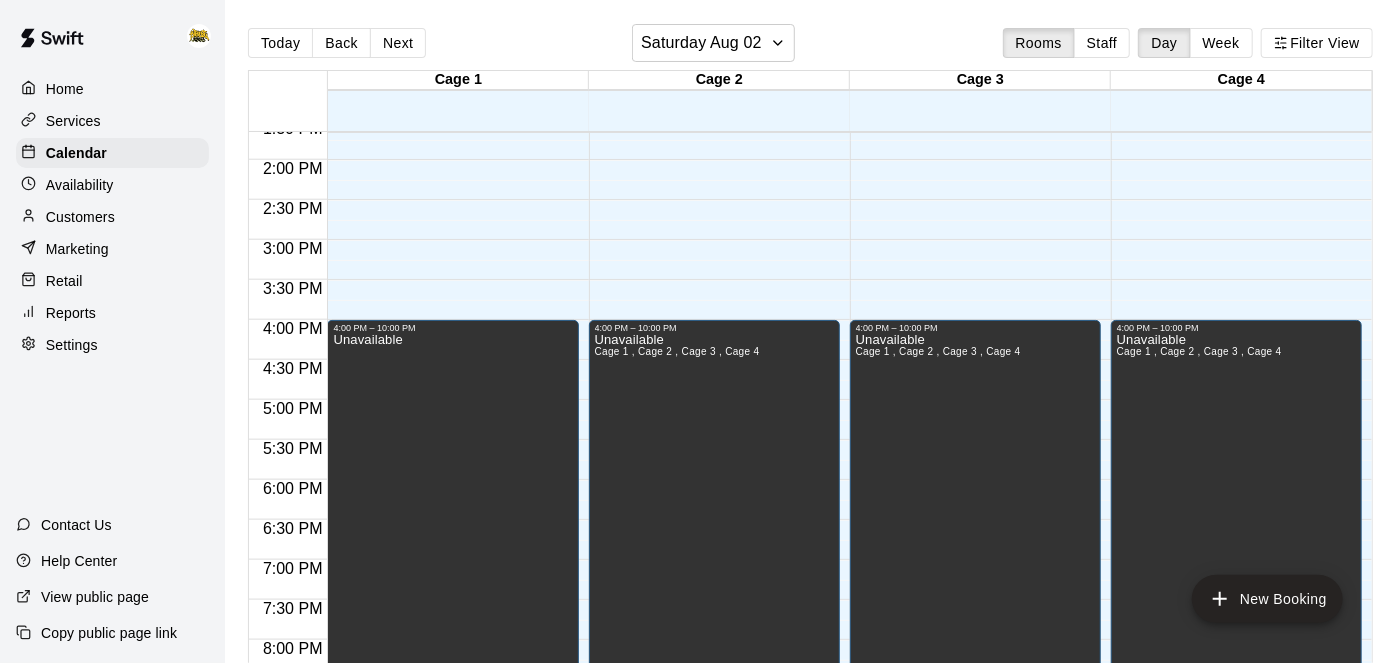click on "Reports" at bounding box center (71, 313) 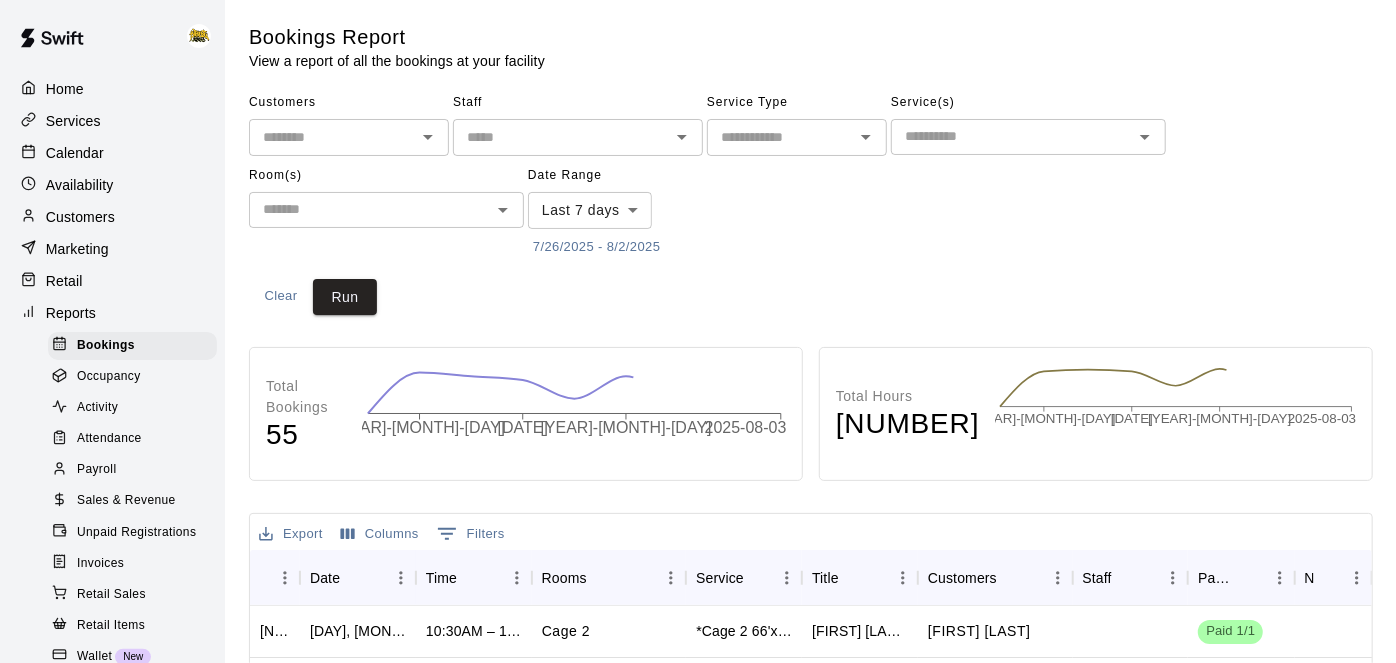 click on "7/26/2025 - 8/2/2025" at bounding box center (596, 247) 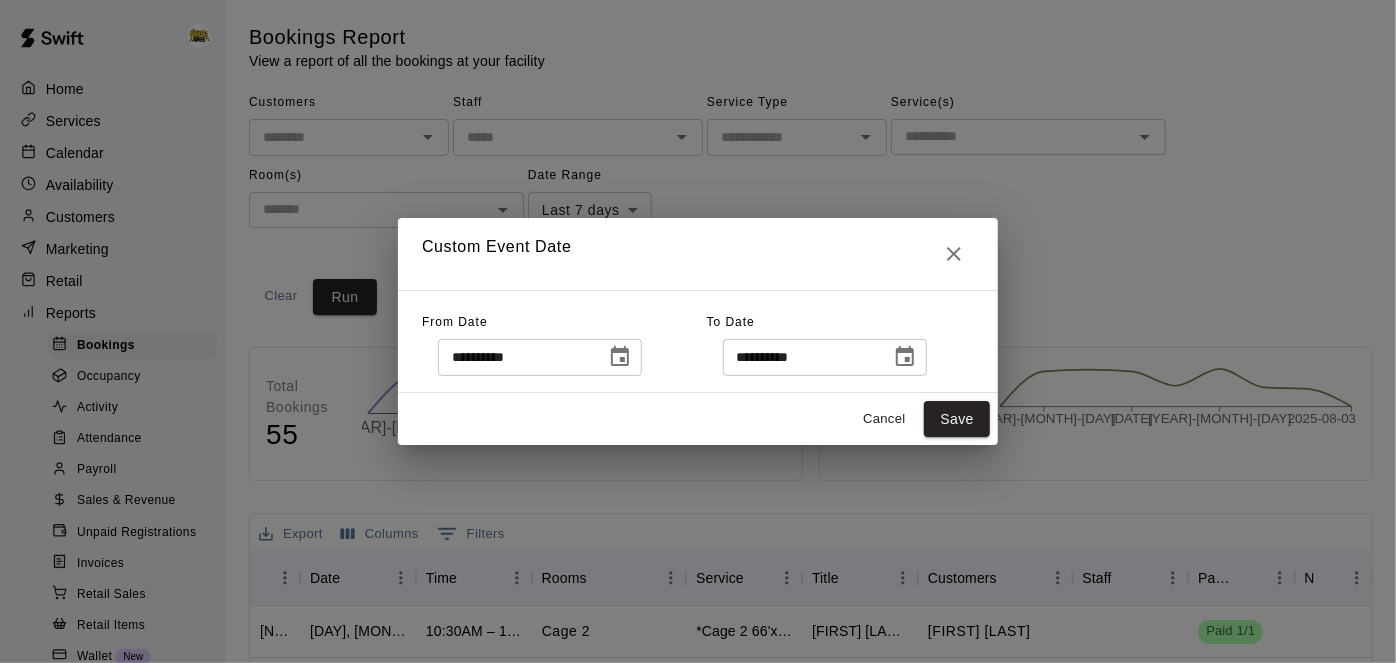 click at bounding box center [620, 357] 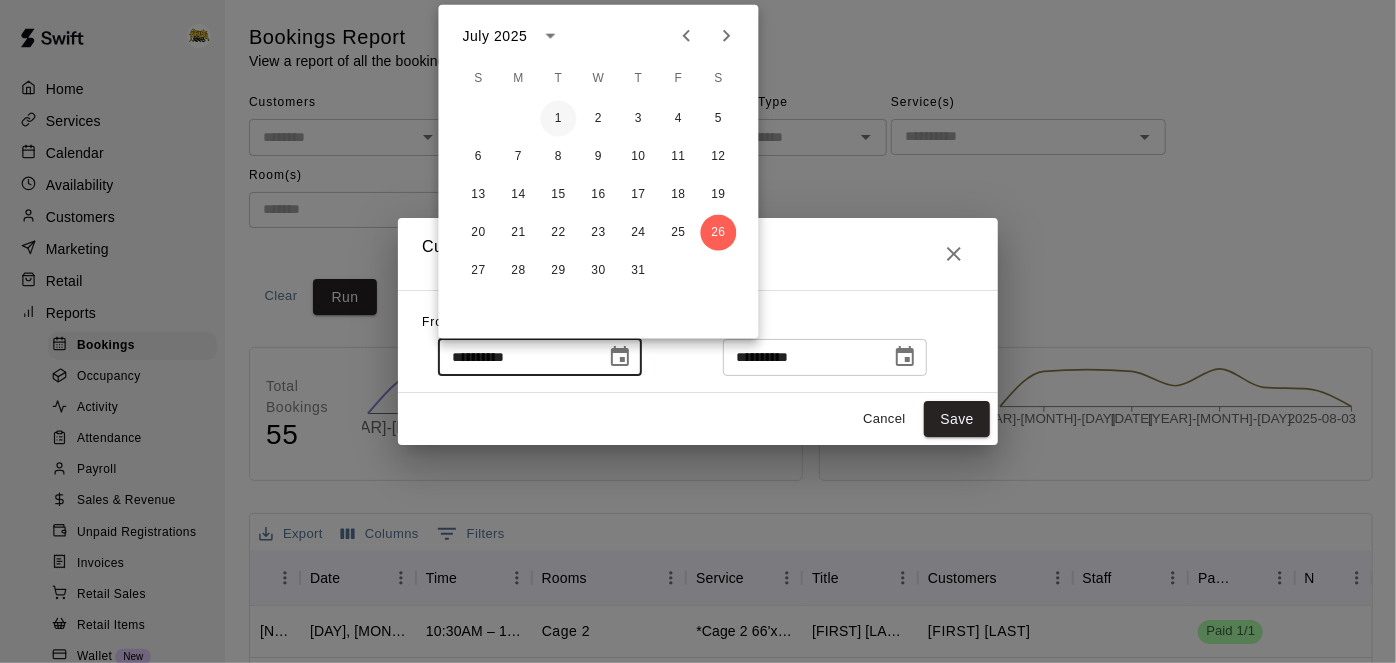 click on "1" at bounding box center (559, 119) 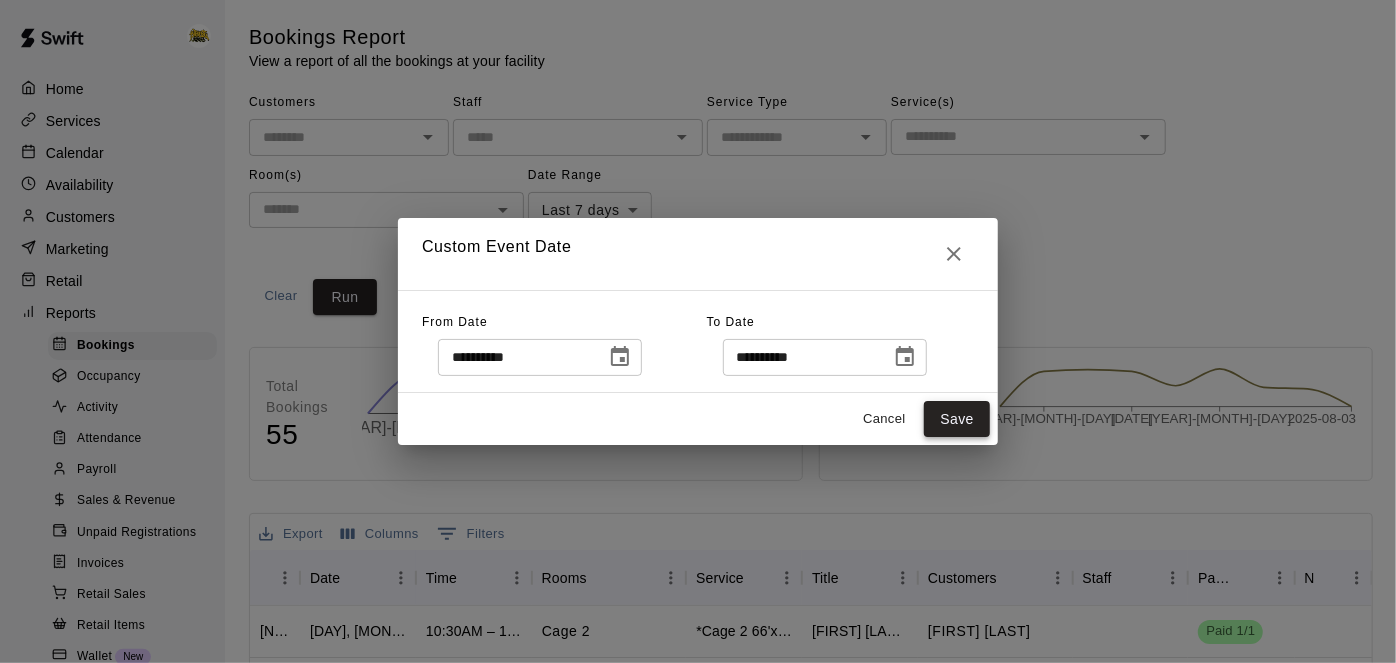 click on "Save" at bounding box center (957, 419) 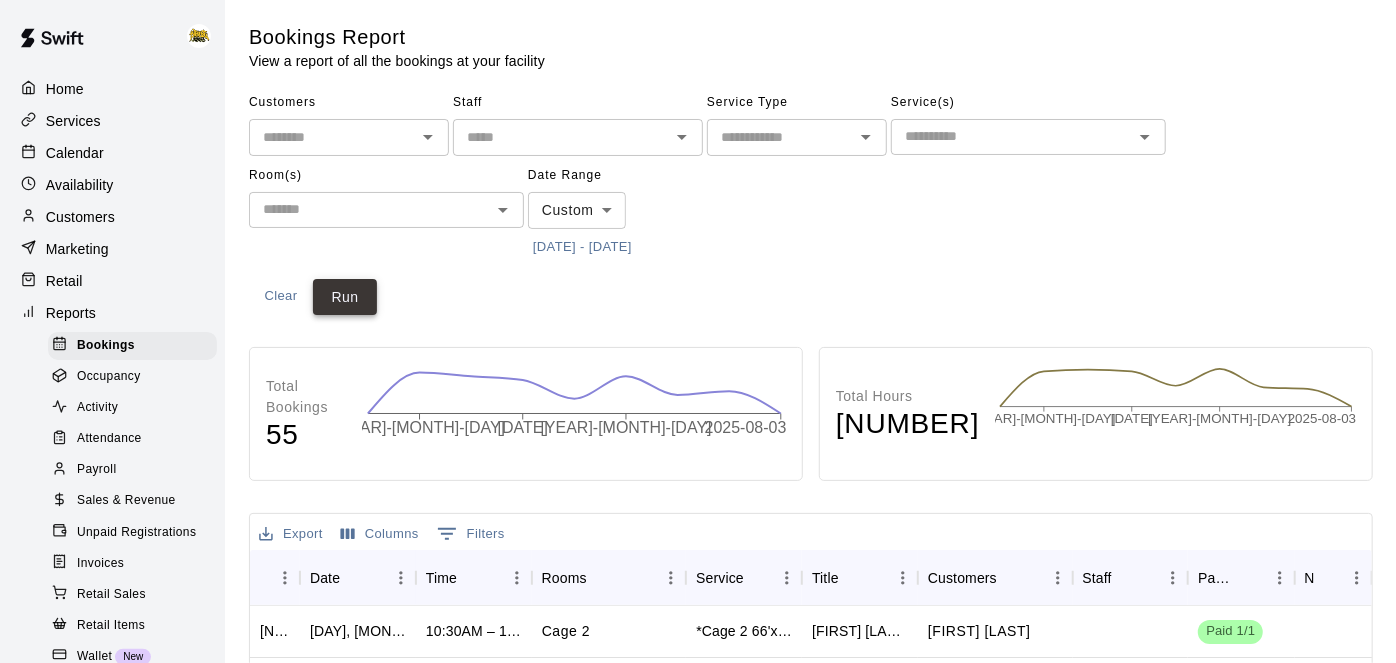 click on "Run" at bounding box center (345, 297) 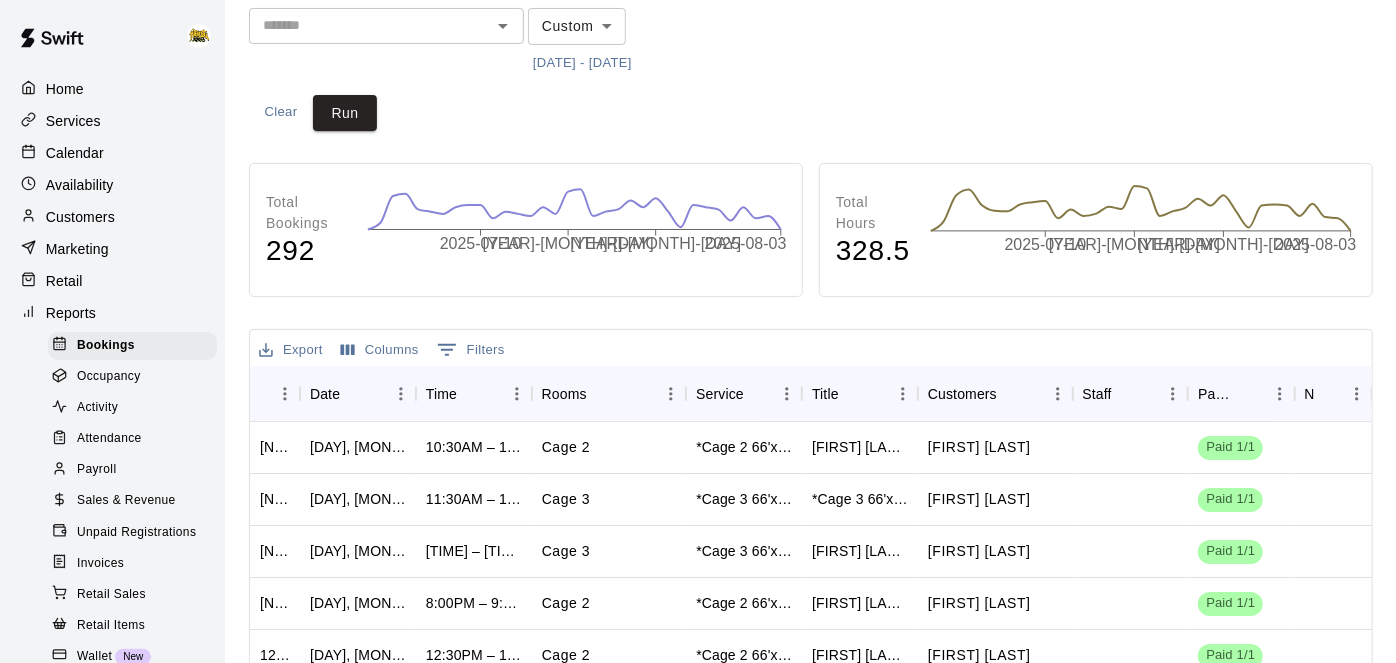 scroll, scrollTop: 156, scrollLeft: 0, axis: vertical 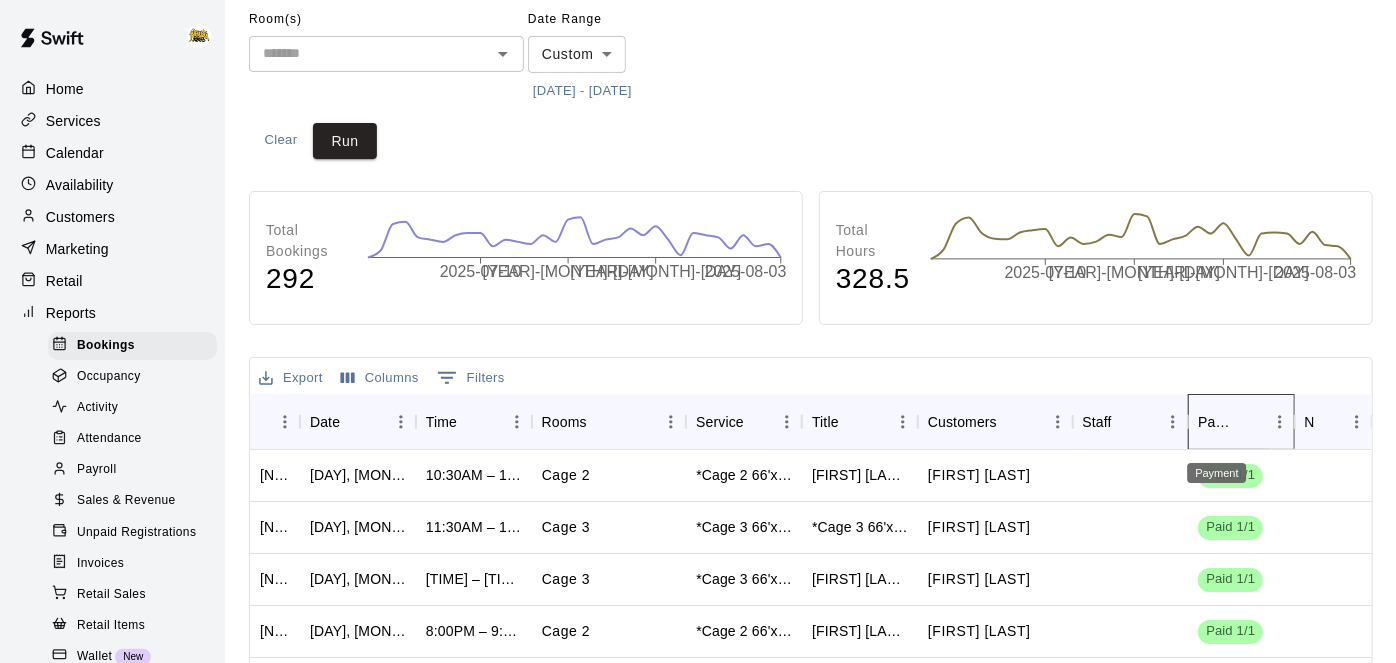 click on "Payment" at bounding box center (1217, 422) 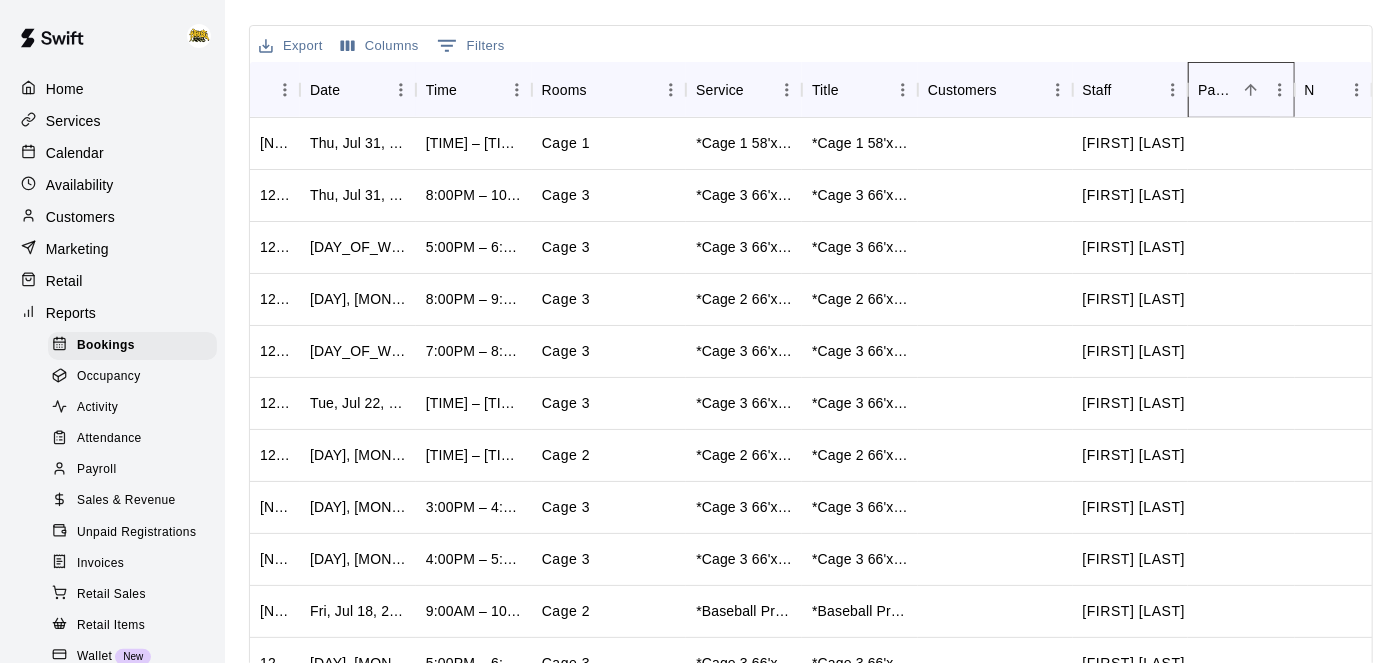 scroll, scrollTop: 490, scrollLeft: 0, axis: vertical 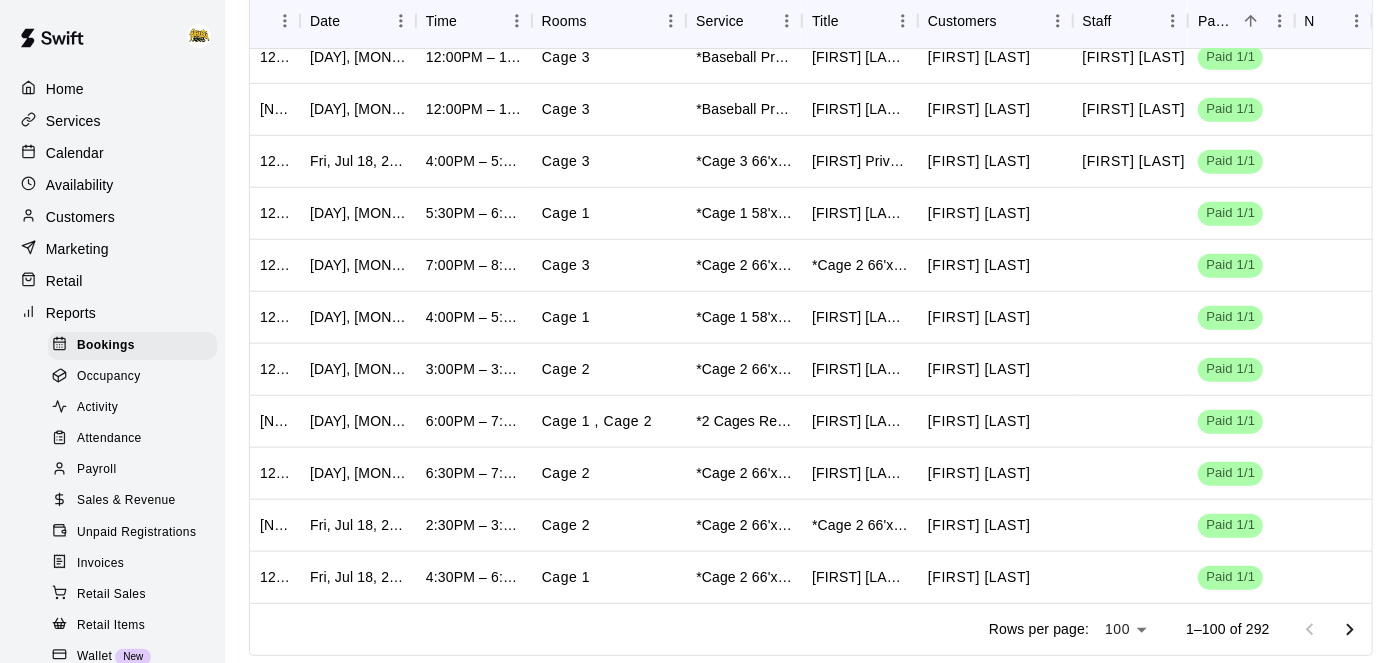 click 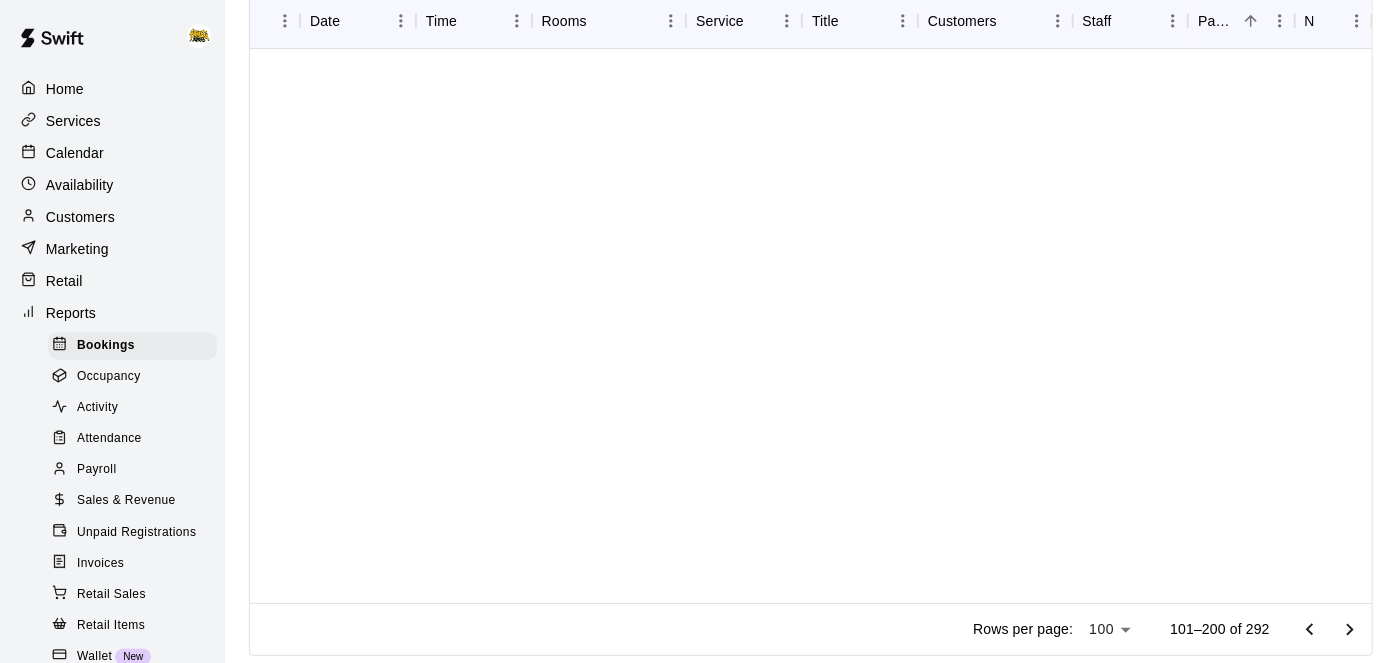 scroll, scrollTop: 0, scrollLeft: 0, axis: both 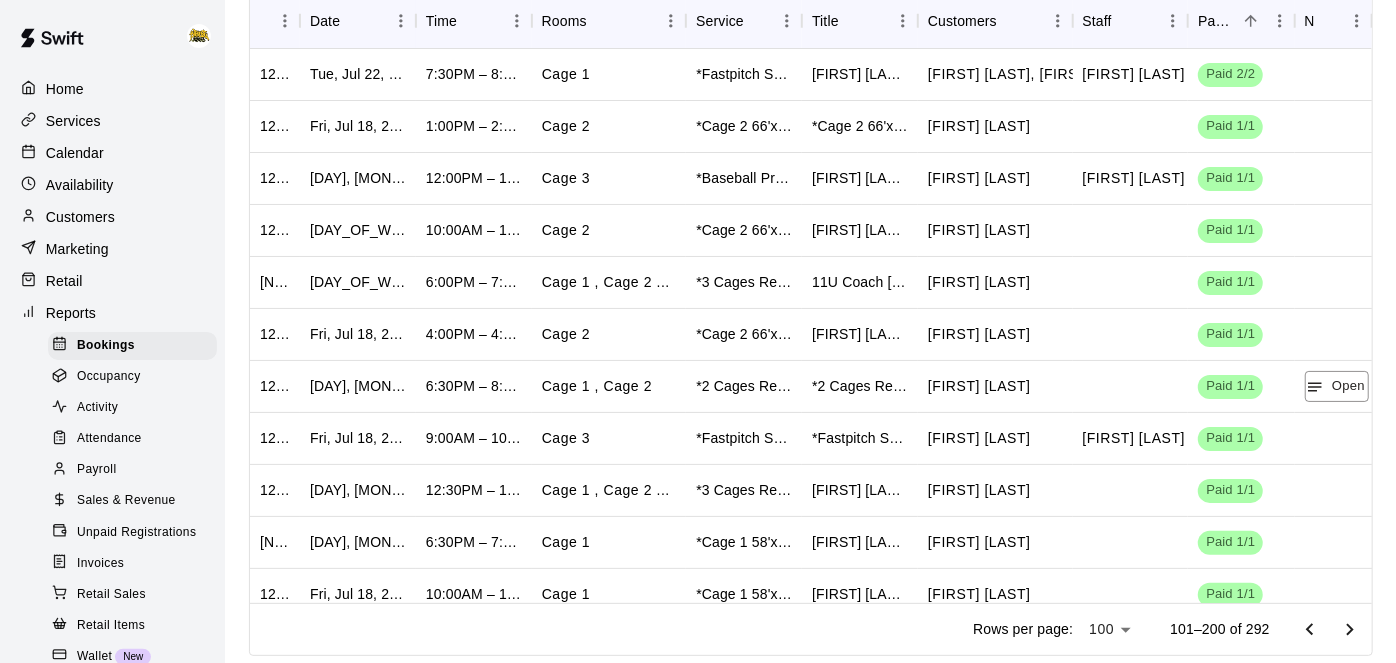 click on "1212859 Tue, Jul 22, 2025 7:30PM – 8:30PM Cage 1  *Fastpitch Softball 2 Players Hitting Lesson* [FIRST] [LAST] [FIRST] [LAST], [FIRST] [LAST] Keyara Brown Paid 2/2 1212728 Fri, Jul 18, 2025 1:00PM – 2:00PM Cage 2  *Cage 2 66'x14' (Baseball)* *Cage 2 66'x14' (Baseball)* [FIRST] [LAST] Paid 1/1 1212410 Cage 3  100" at bounding box center [698, 53] 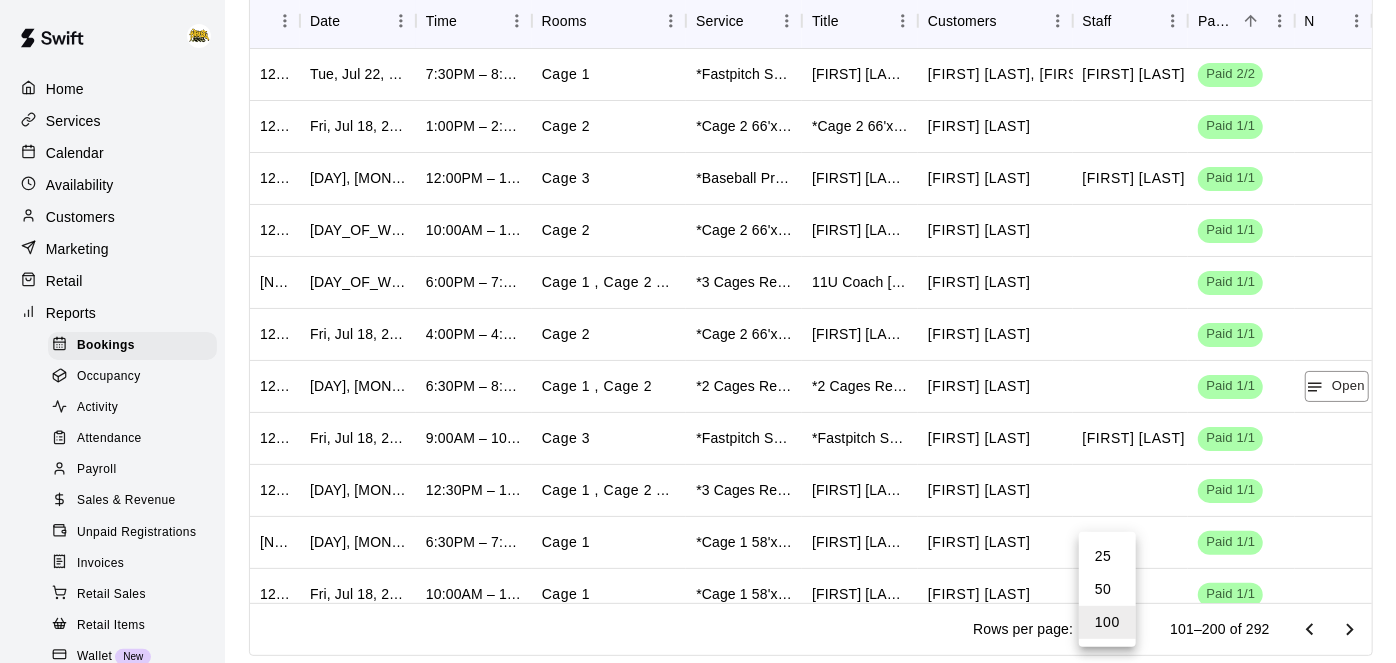 click on "100" at bounding box center [1107, 622] 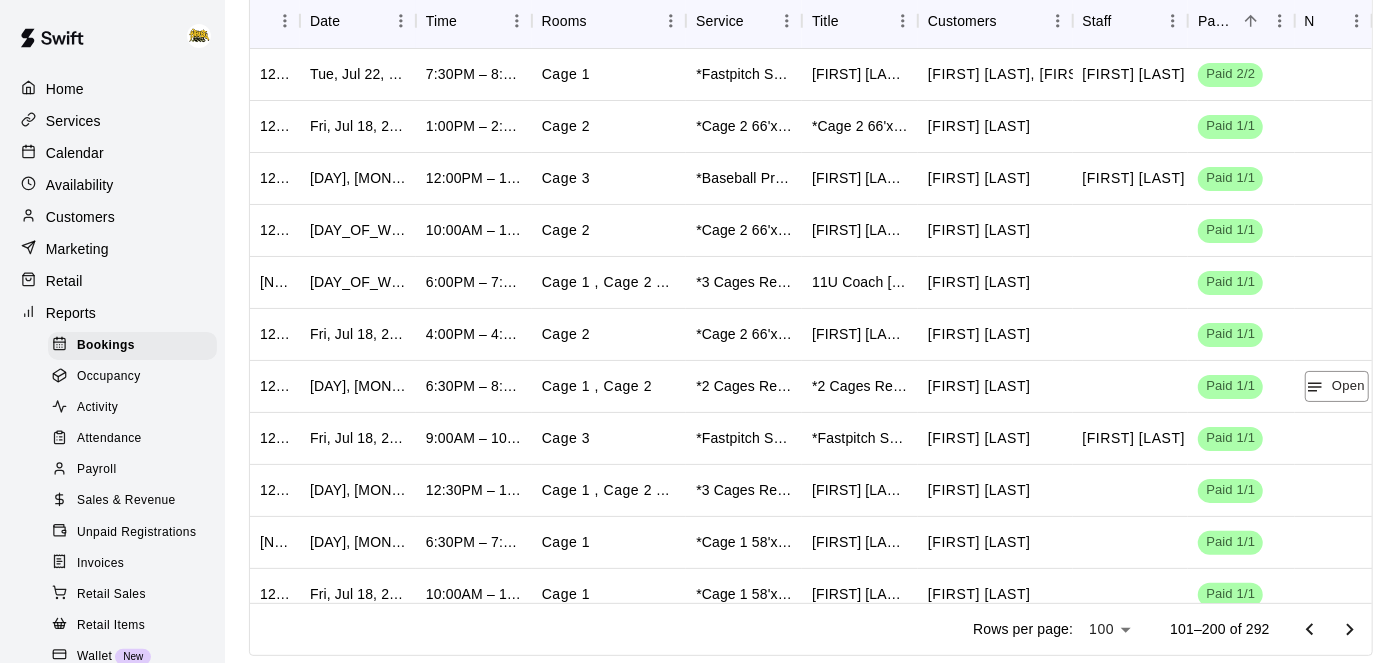 click 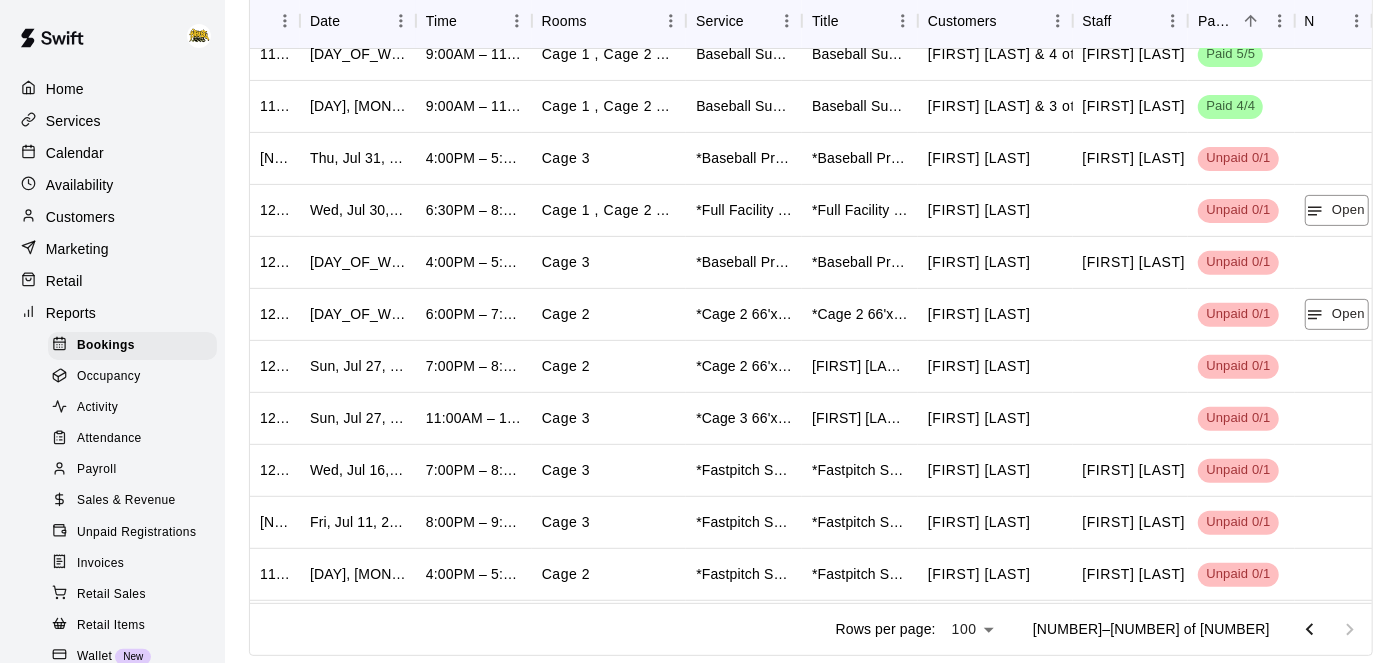 scroll, scrollTop: 4122, scrollLeft: 0, axis: vertical 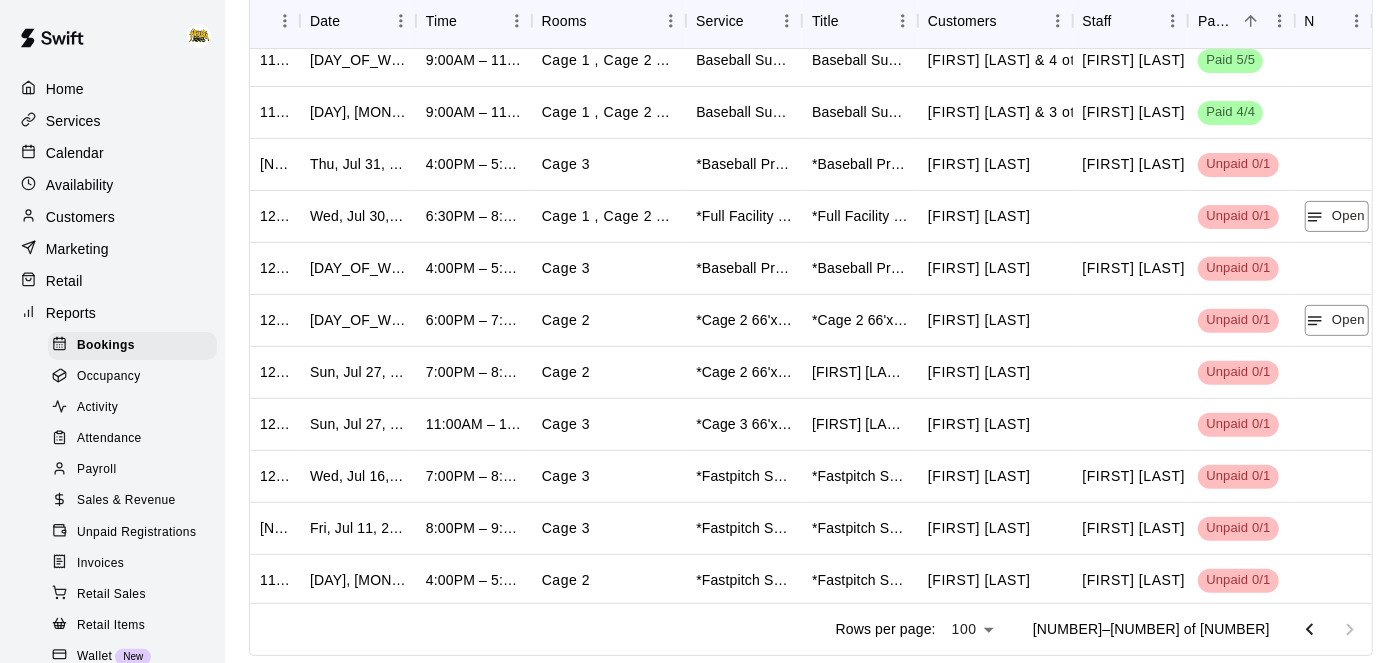click on "Services" at bounding box center [112, 121] 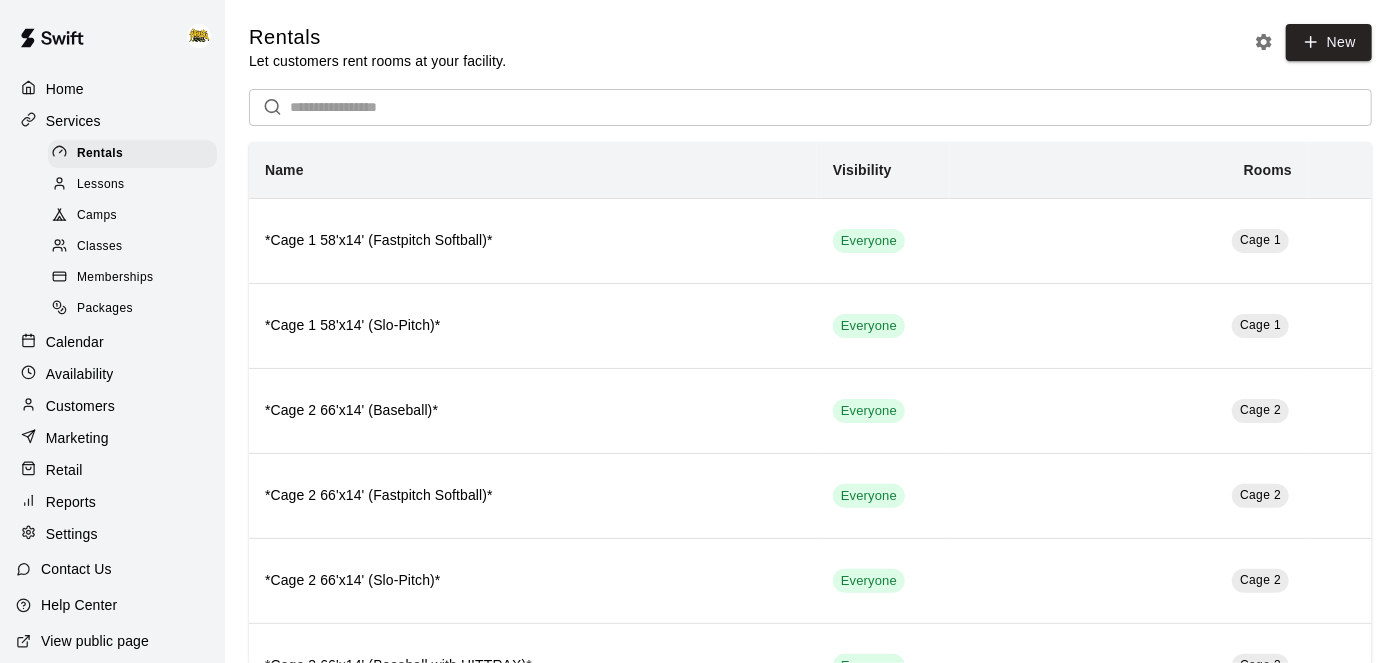 click on "Calendar" at bounding box center (112, 342) 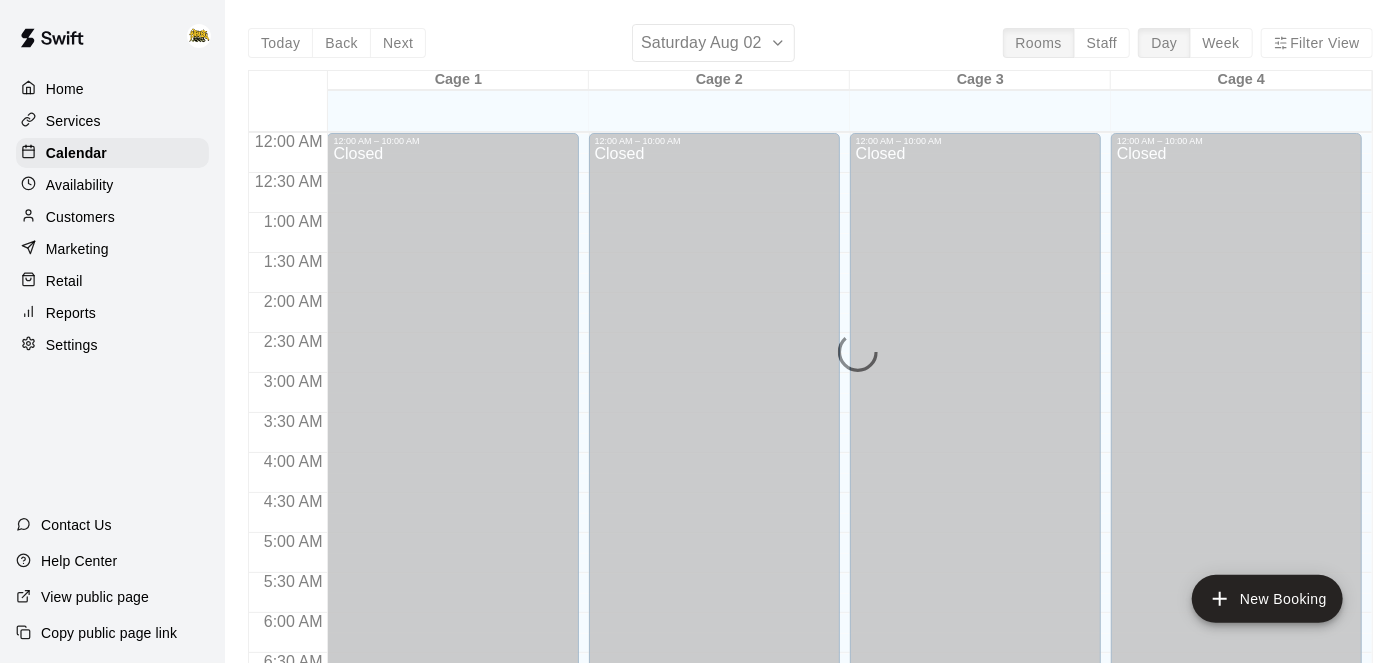 scroll, scrollTop: 1094, scrollLeft: 0, axis: vertical 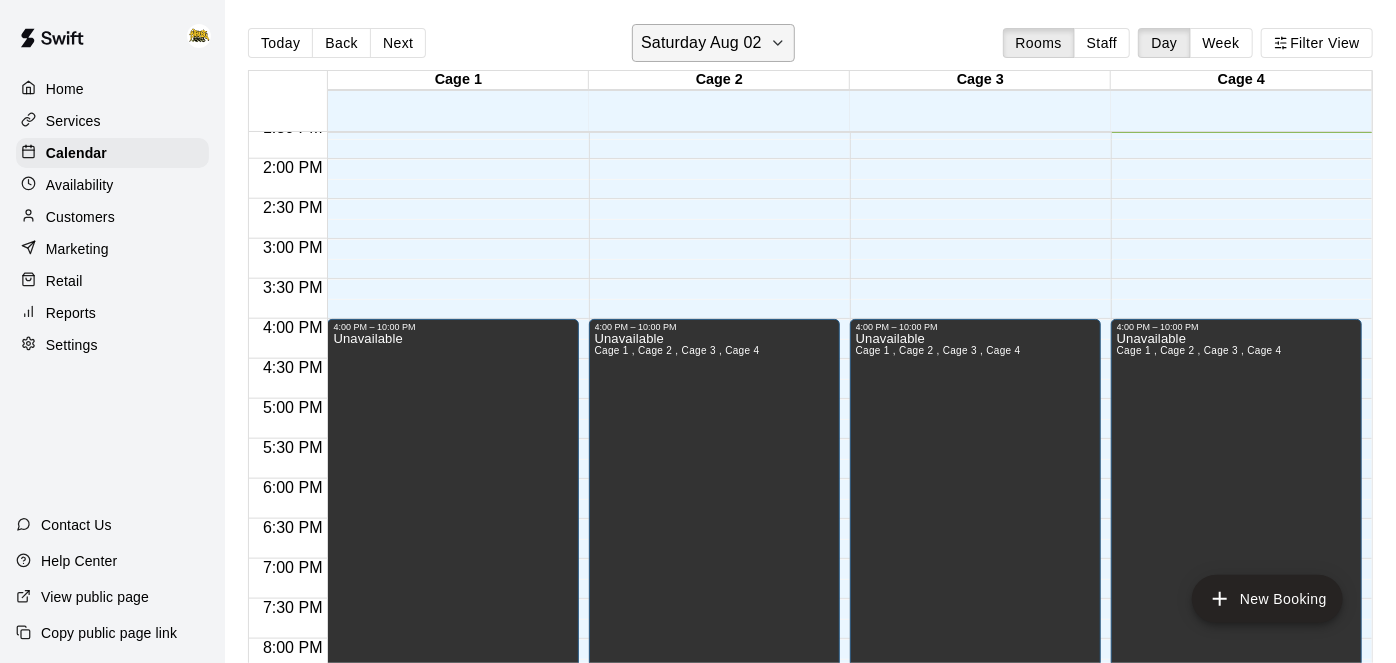 click 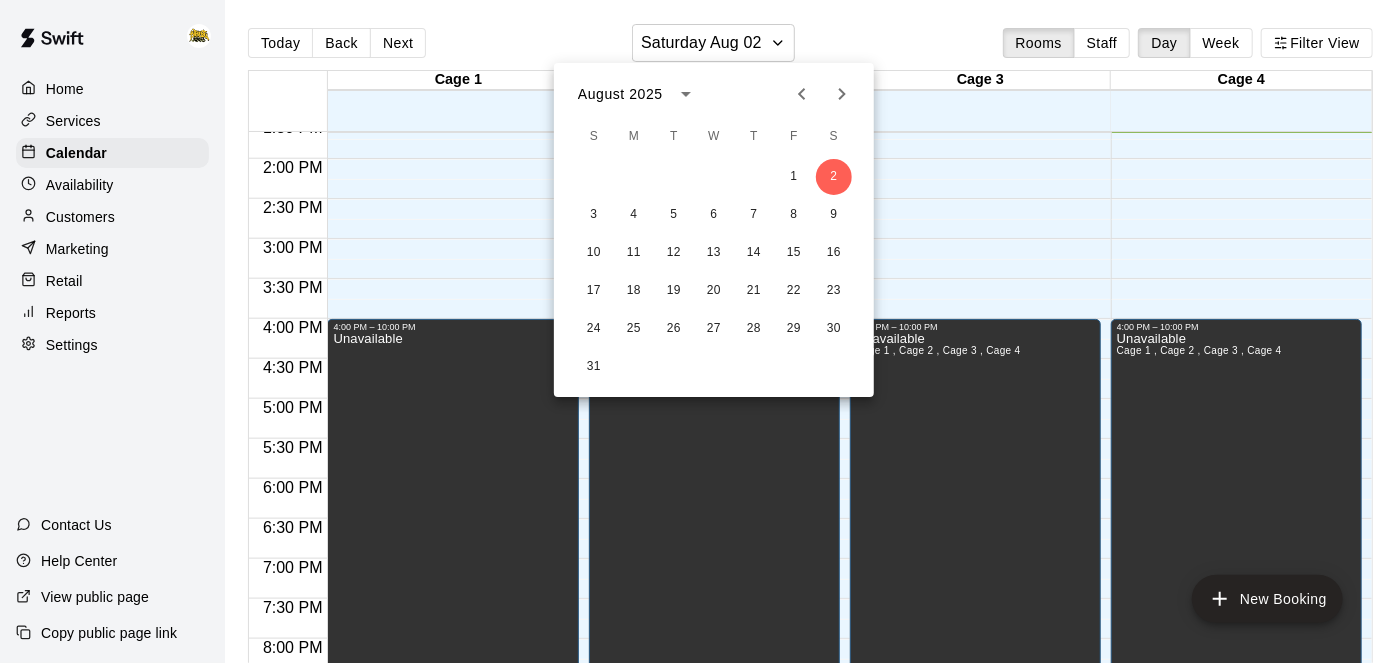 click 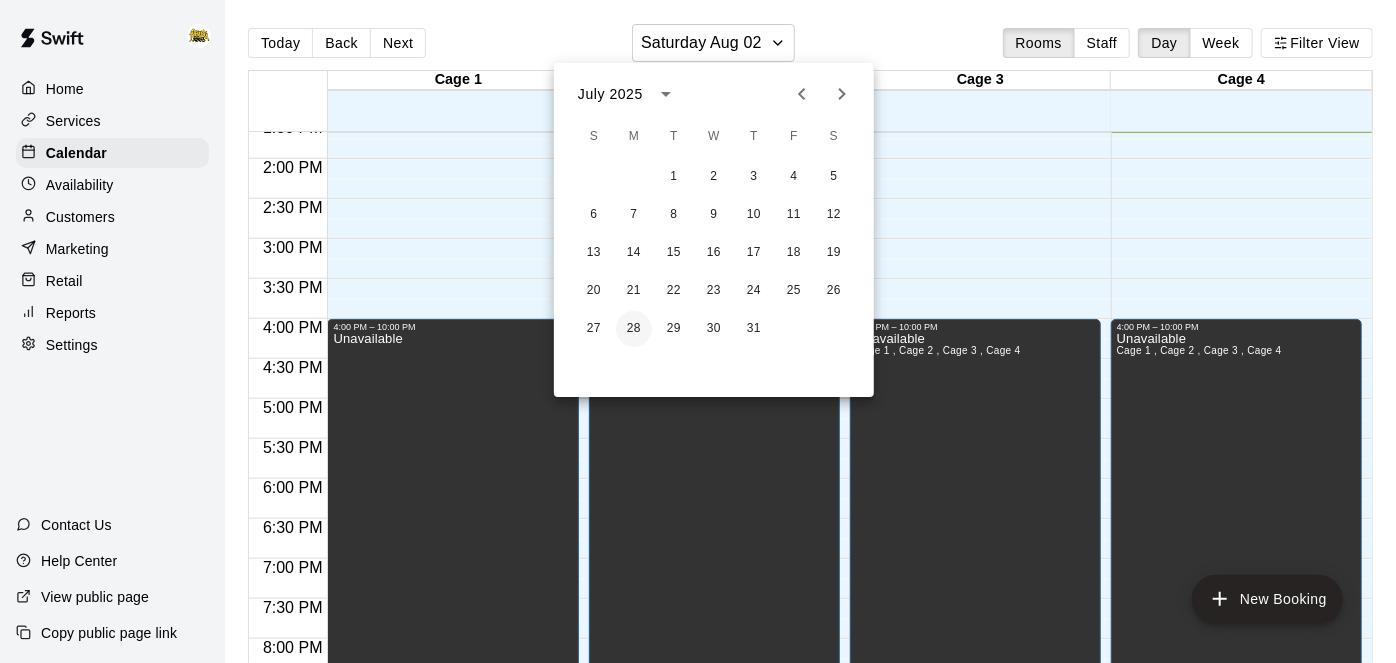 click on "28" at bounding box center [634, 329] 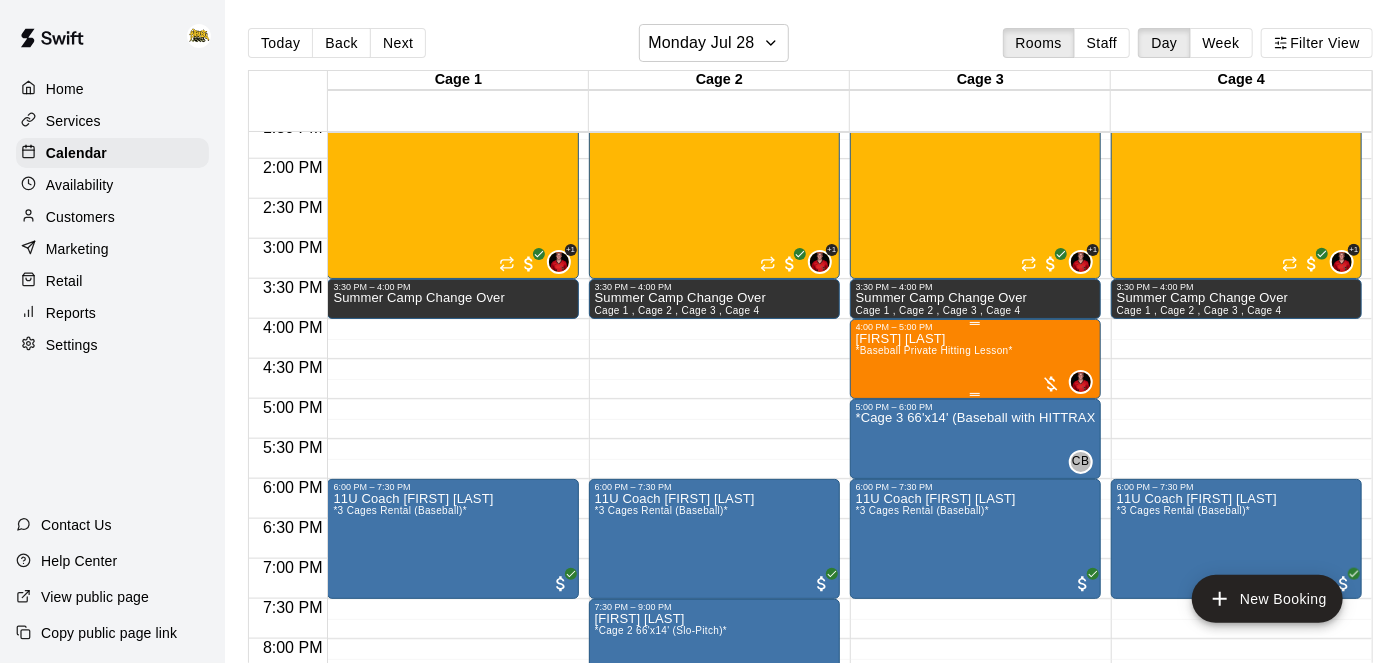 click on "[FIRST] [LAST] *Baseball Private Hitting Lesson*" at bounding box center [934, 663] 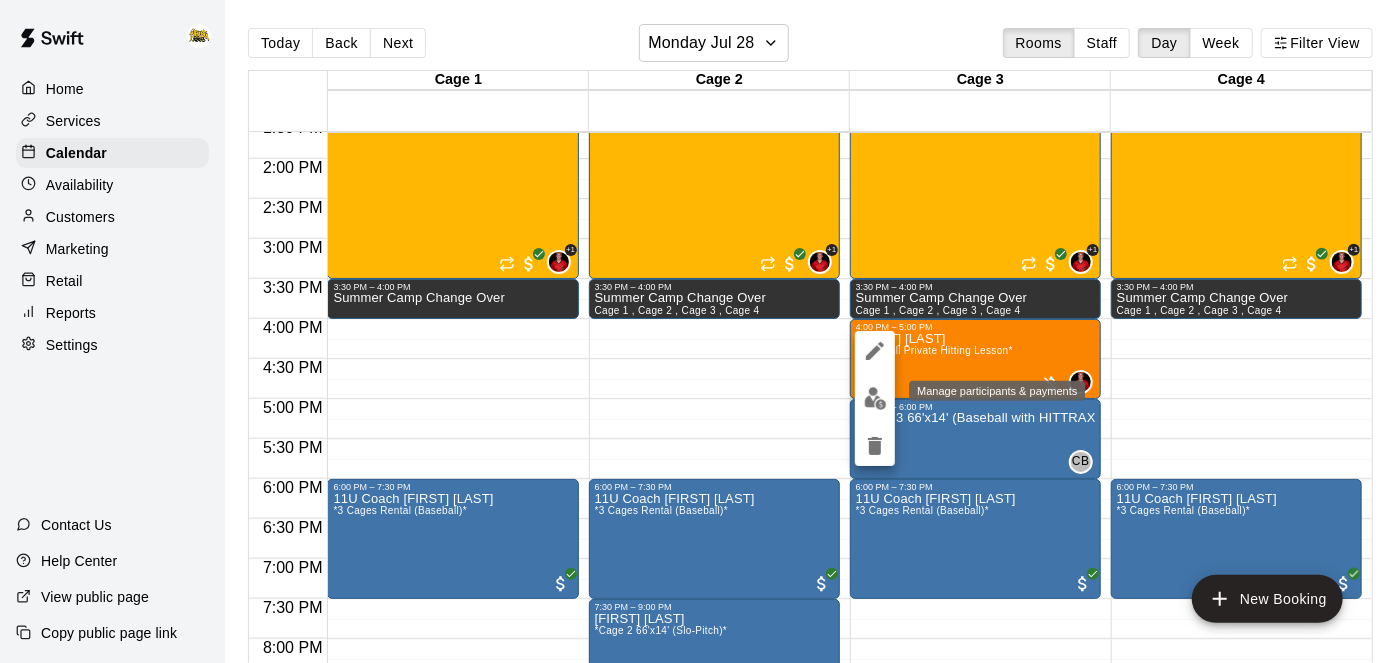 click at bounding box center [875, 398] 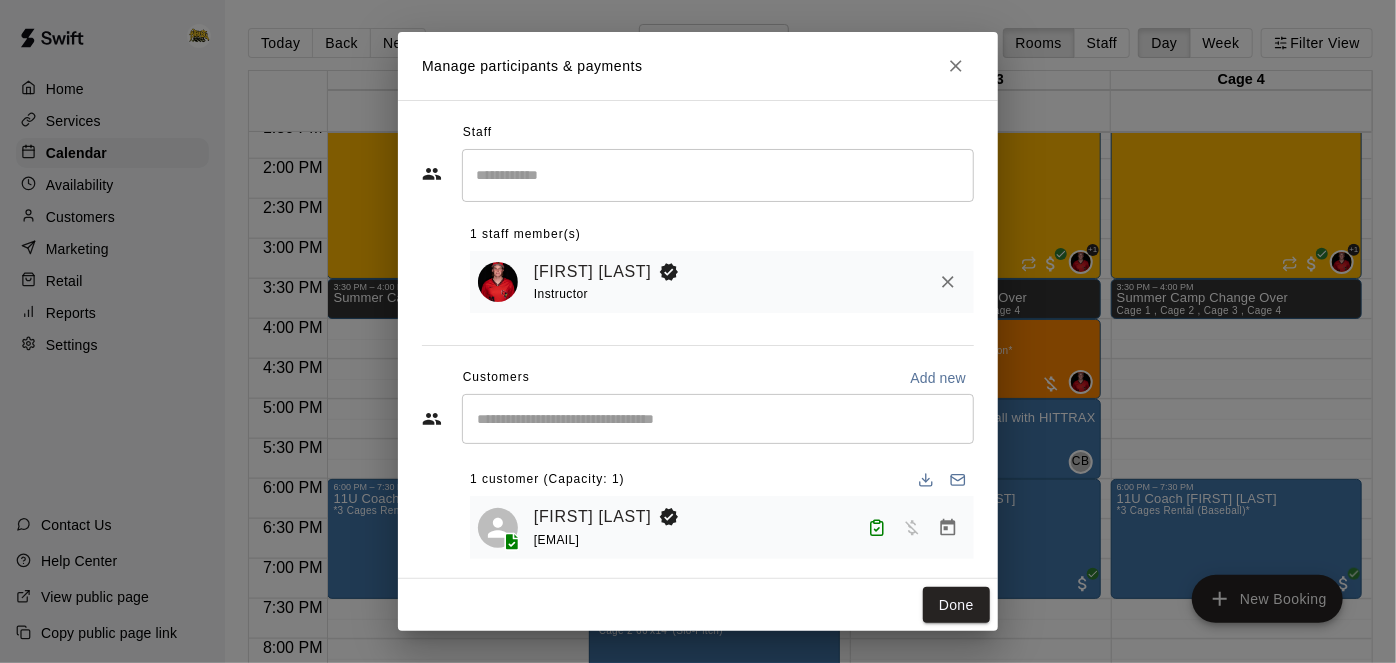 scroll, scrollTop: 11, scrollLeft: 0, axis: vertical 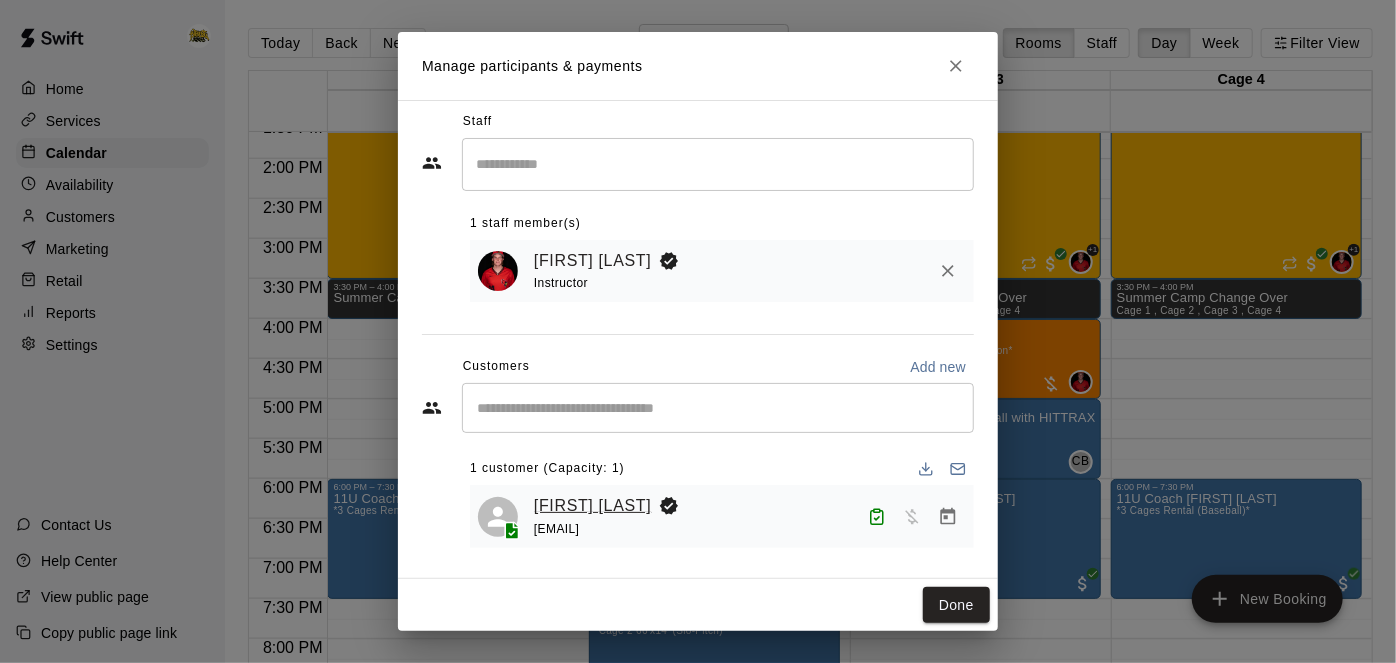 click on "[FIRST] [LAST]" at bounding box center [592, 506] 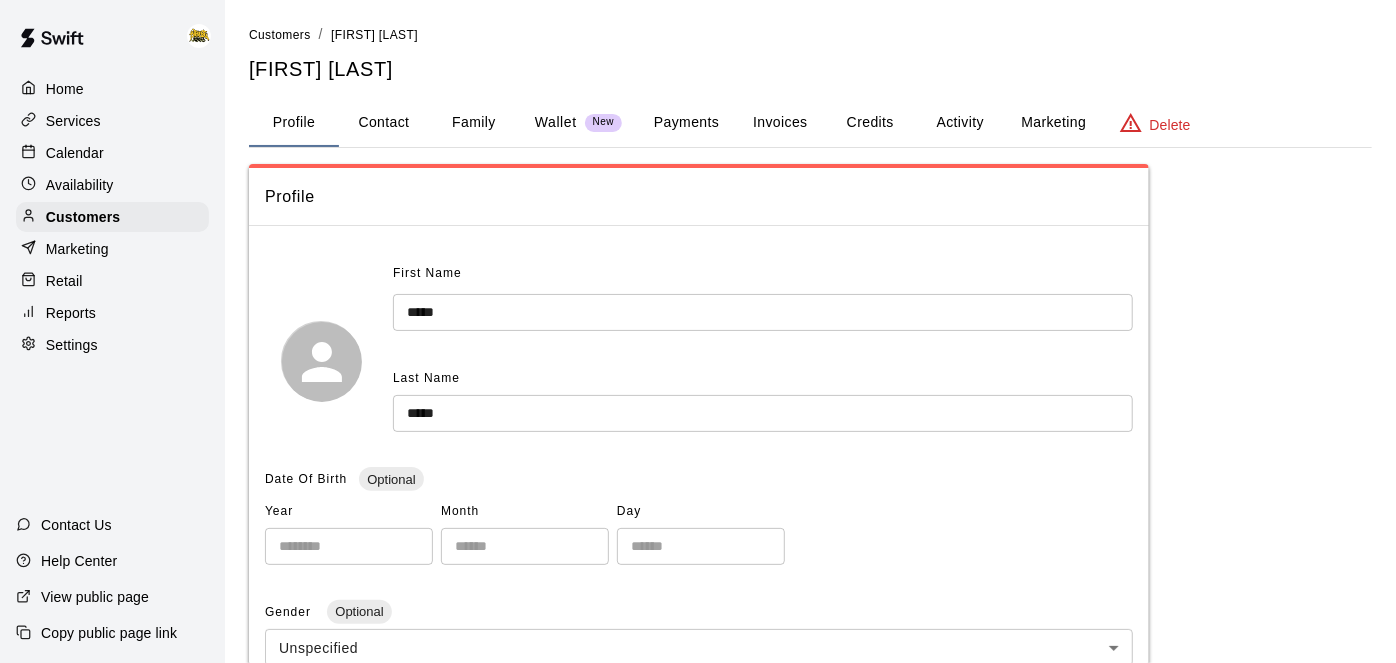 click on "Payments" at bounding box center (686, 123) 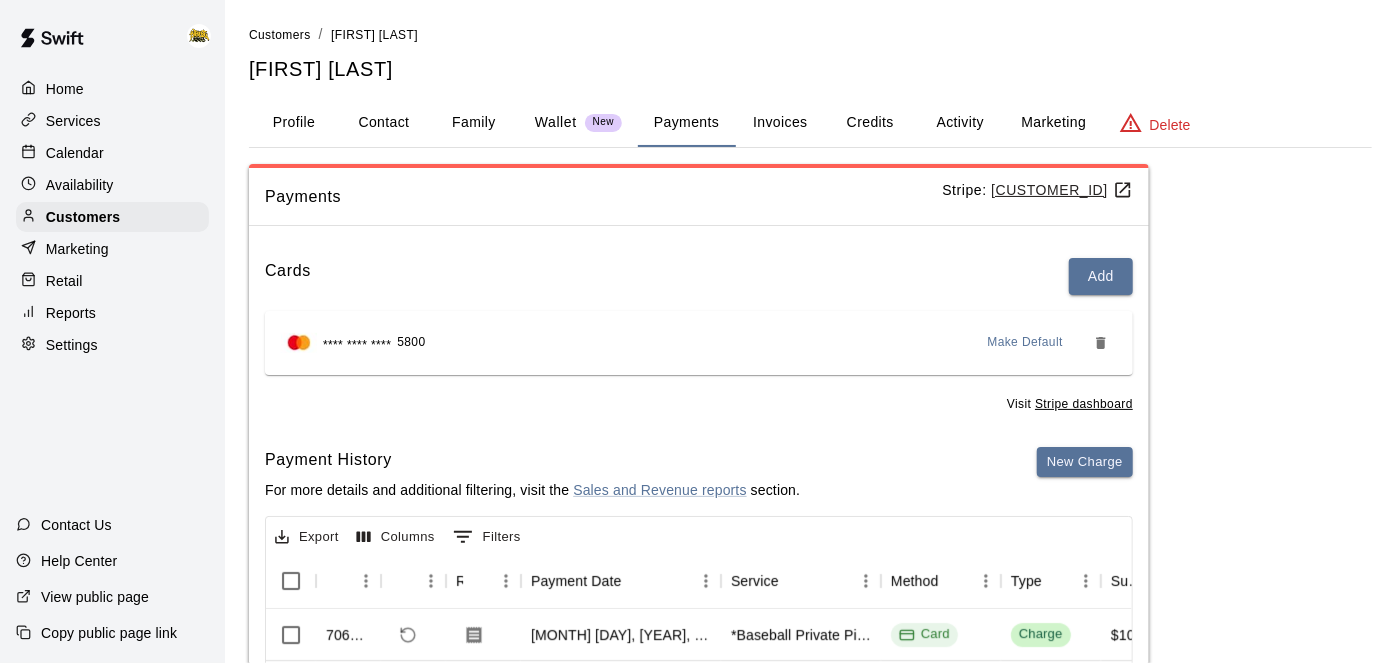 scroll, scrollTop: 345, scrollLeft: 0, axis: vertical 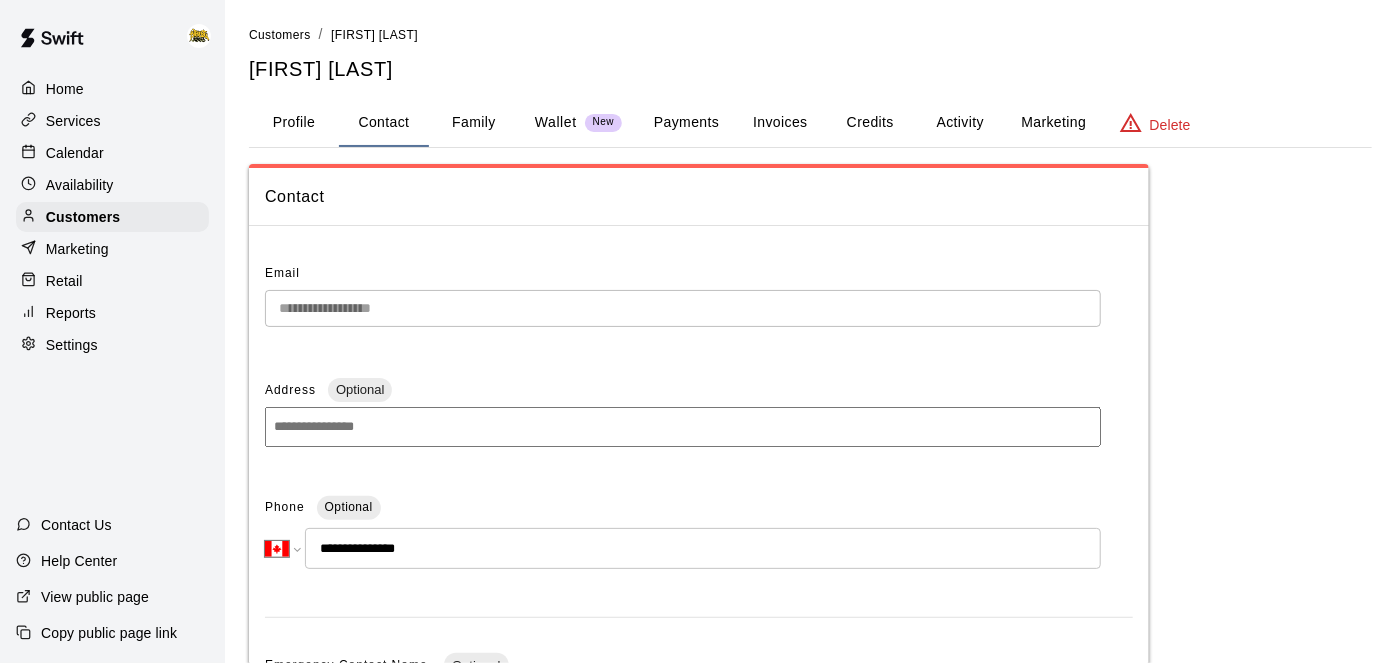 click on "Activity" at bounding box center [960, 123] 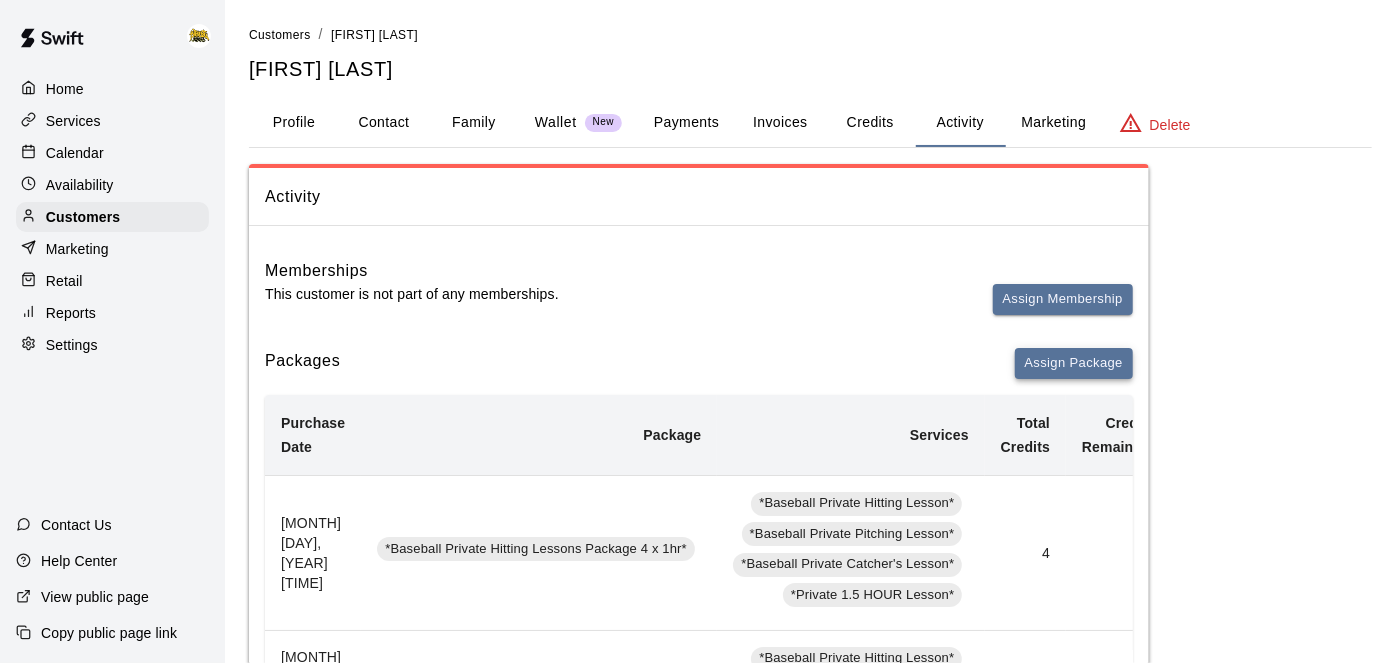 click on "Assign Package" at bounding box center (1074, 363) 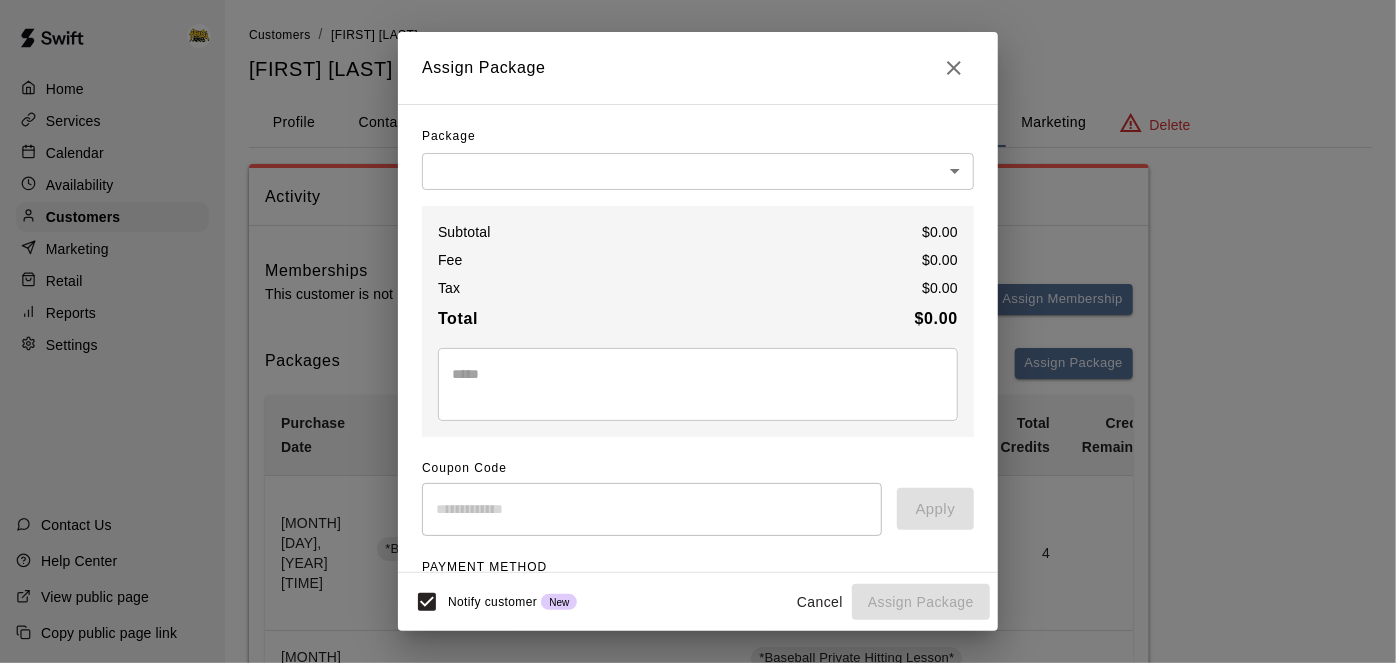 click on "Home Services Calendar Availability Customers Marketing Retail Reports Settings Contact Us Help Center View public page Copy public page link Customers / [FIRST] [LAST] [FIRST] [LAST] Profile Contact Family Wallet New Payments Invoices Credits Activity Marketing Delete Activity Memberships This customer is not part of any memberships. Assign Membership Packages Assign Package Purchase Date   Package Services Total Credits Credits Remaining Expiry Credit Actions *Baseball Private Hitting Lessons Package 4 x 1hr* *Baseball Private Hitting Lesson* *Baseball Private Pitching Lesson* *Baseball Private Catcher's Lesson* *Private 1.5 HOUR Lesson* 4 0 None Add Redeem *Baseball Private Hitting Lessons Package 4 x 1hr* *Baseball Private Hitting Lesson* *Baseball Private Pitching Lesson* *Baseball Private Catcher's Lesson* *Private 1.5 HOUR Lesson* 4 0 None Add Redeem Rows per page: 5 * 1–2 of 2 Bookings Booking Date   Service For Amount Paid Payment Method Credits Used N/A N/A 0" at bounding box center [698, 1352] 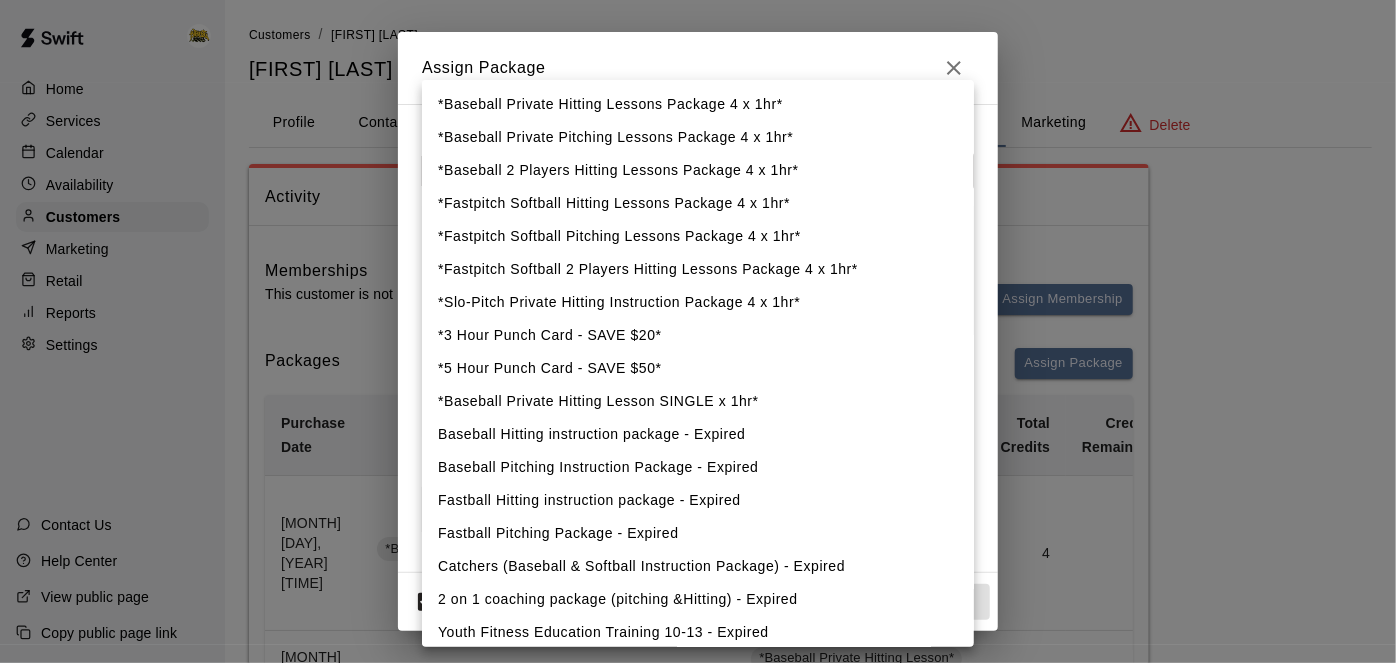 click on "*Baseball Private Hitting Lessons Package 4 x 1hr*" at bounding box center [698, 104] 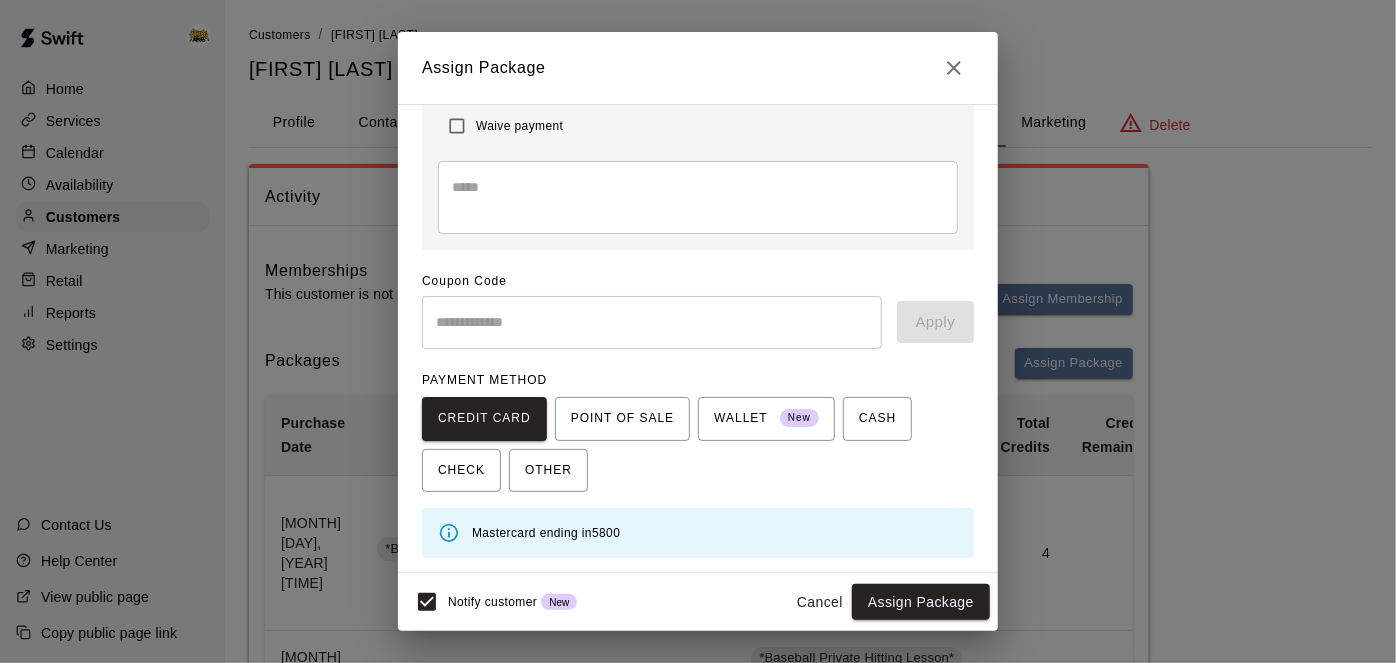 scroll, scrollTop: 205, scrollLeft: 0, axis: vertical 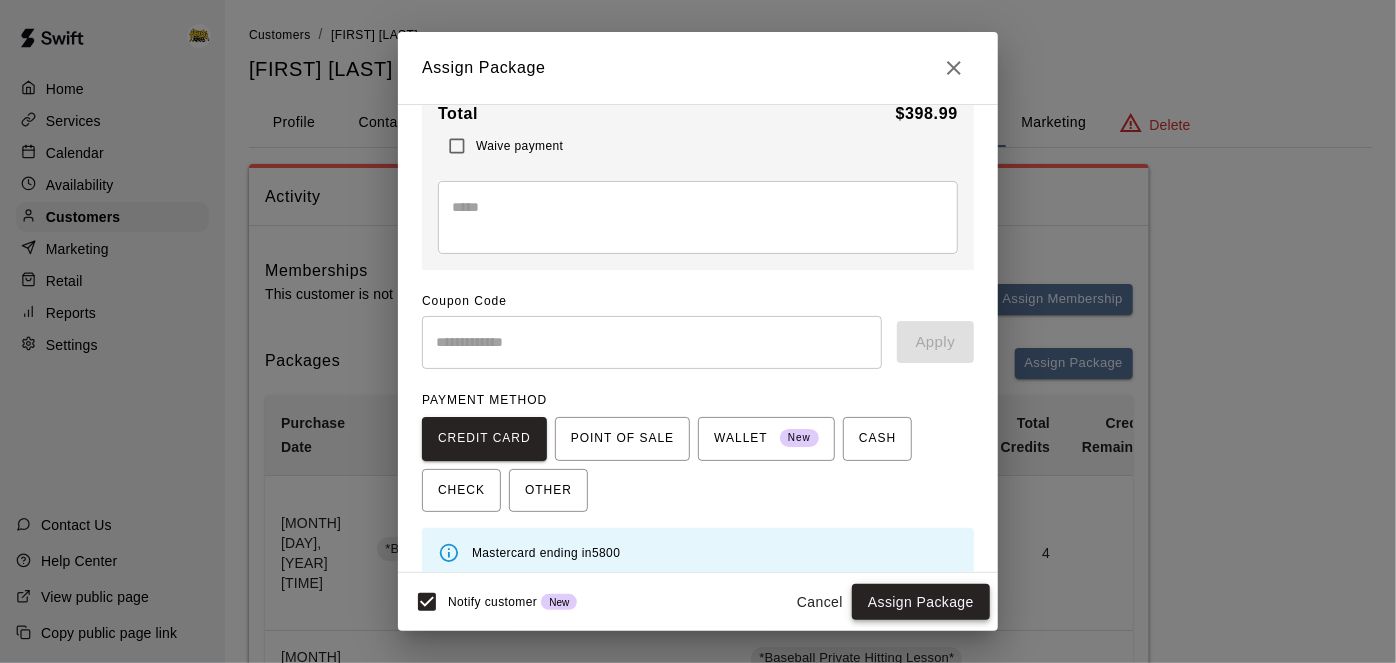 click on "Assign Package" at bounding box center [921, 602] 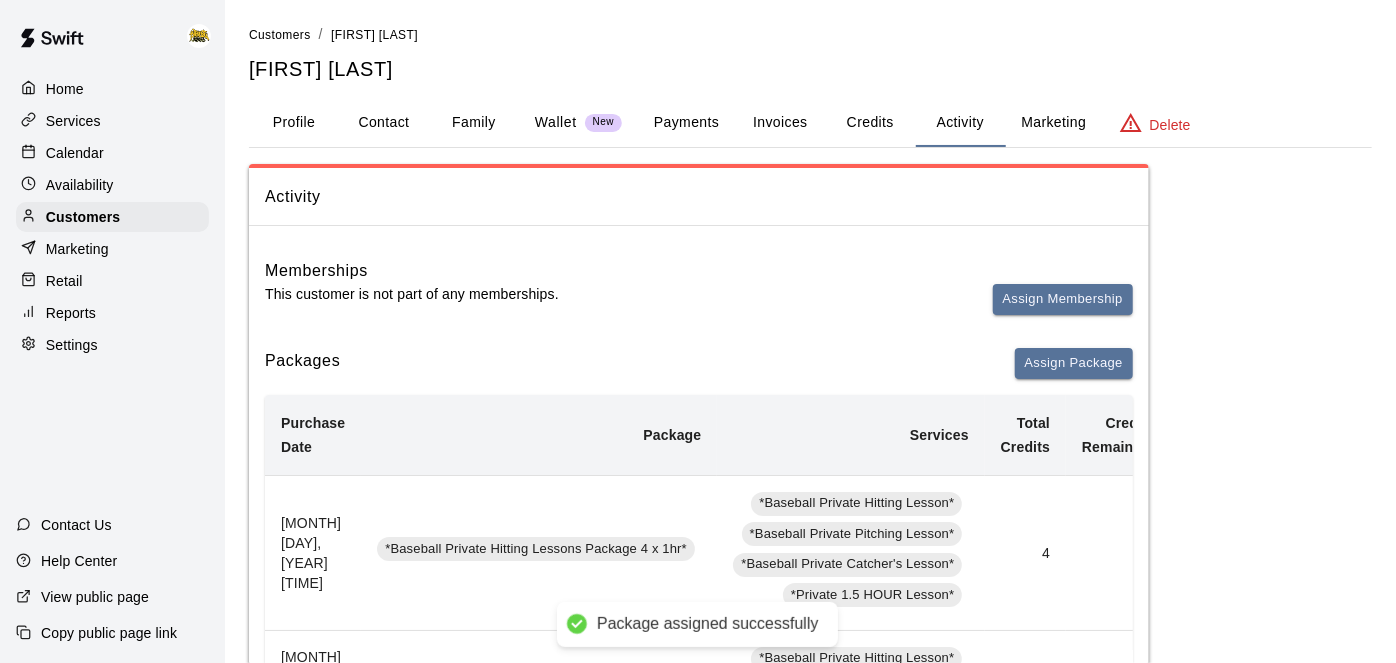scroll, scrollTop: 187, scrollLeft: 0, axis: vertical 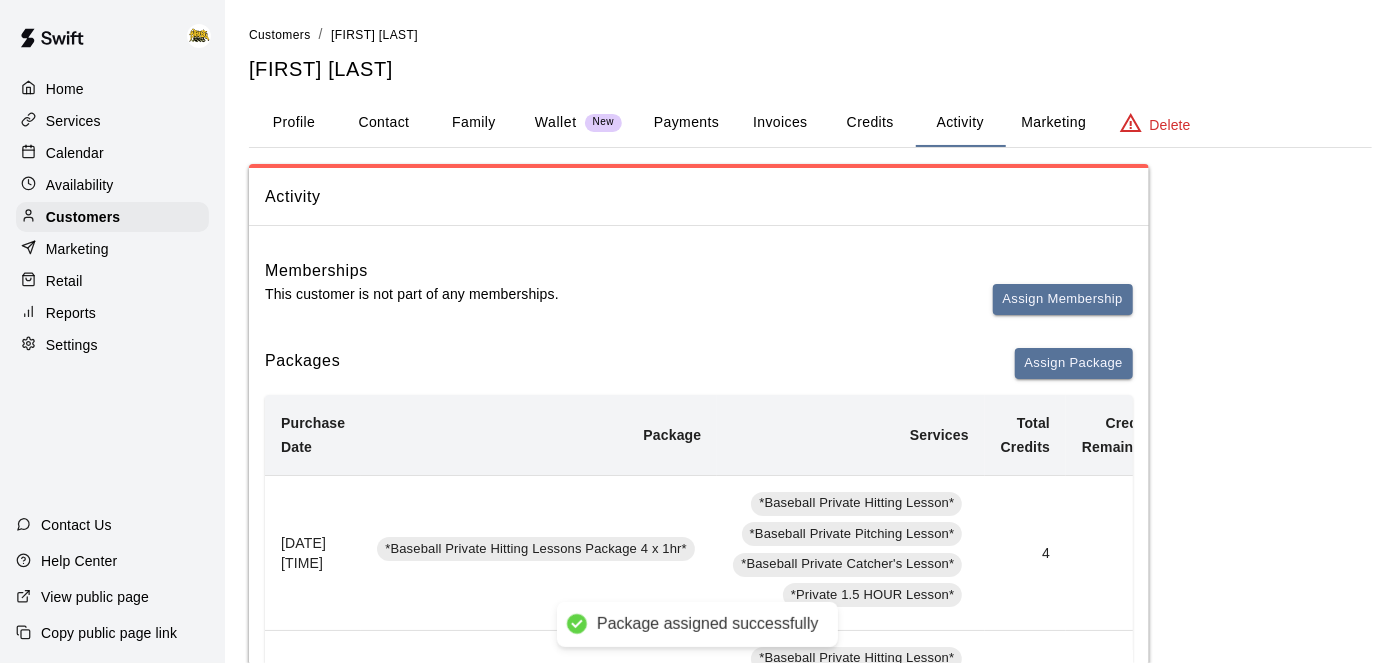 click on "Credits" at bounding box center (870, 123) 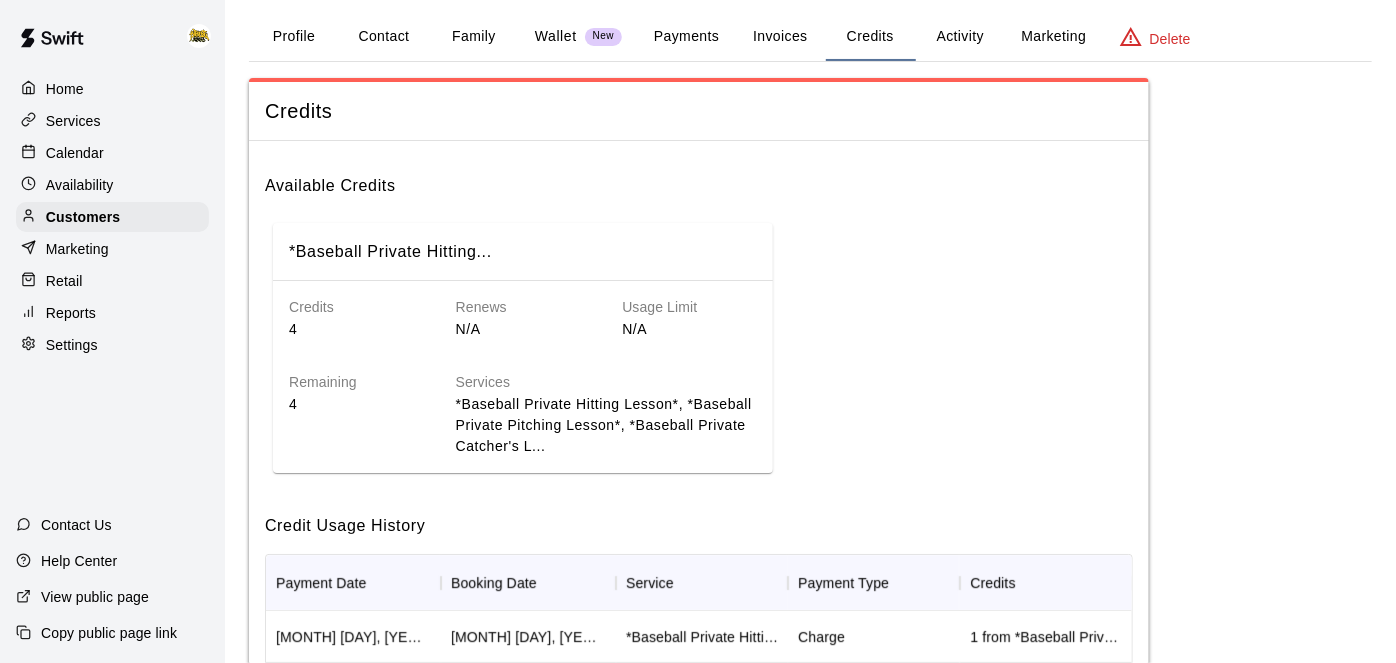 scroll, scrollTop: 0, scrollLeft: 0, axis: both 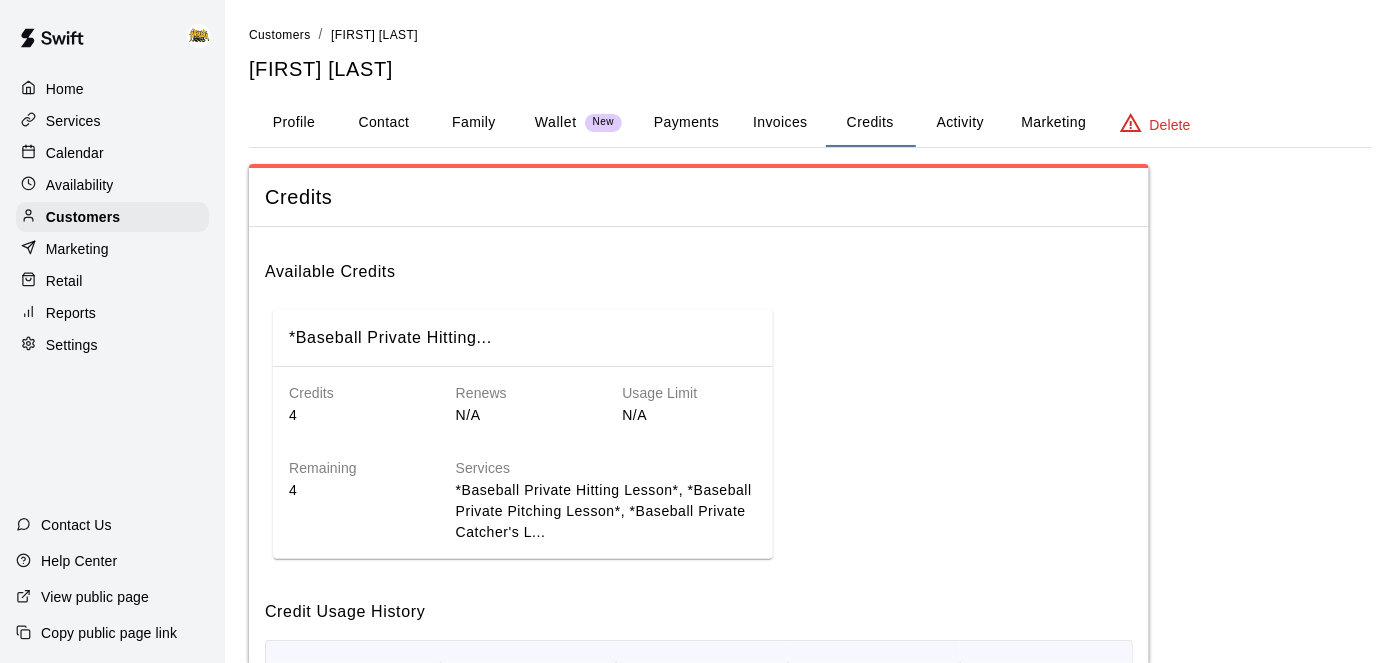 click on "Activity" at bounding box center [960, 123] 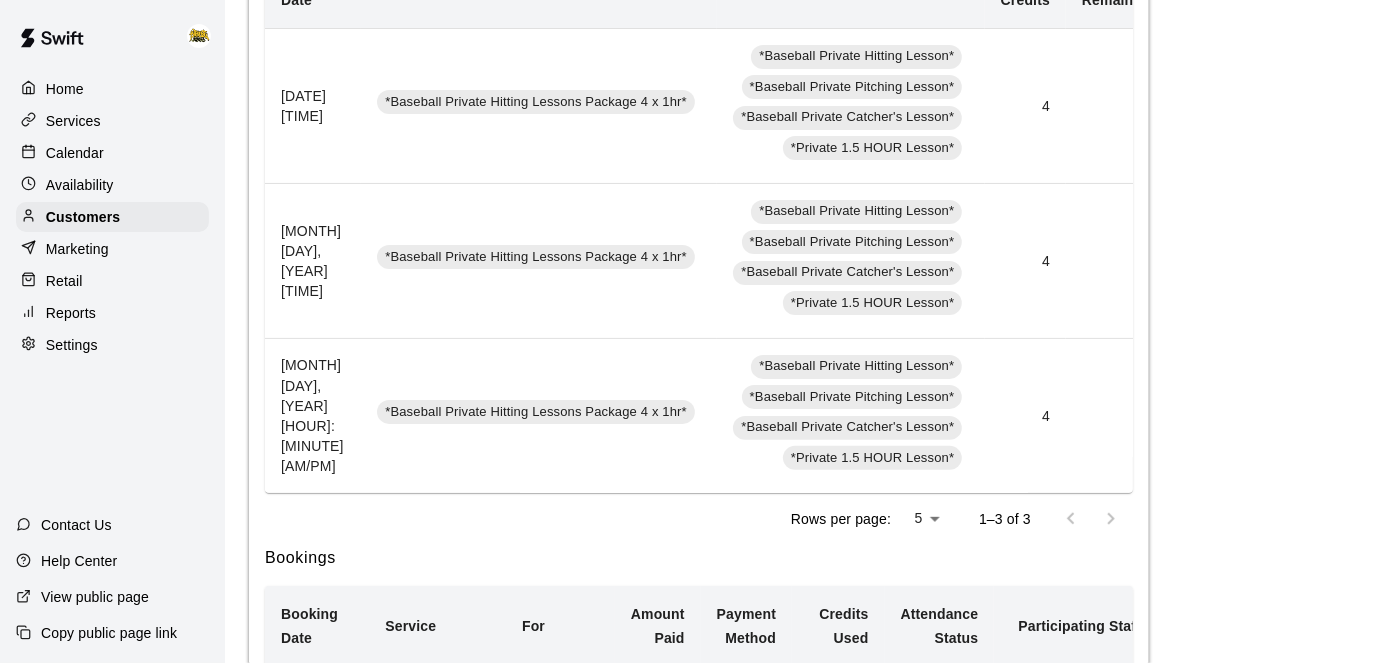 scroll, scrollTop: 439, scrollLeft: 0, axis: vertical 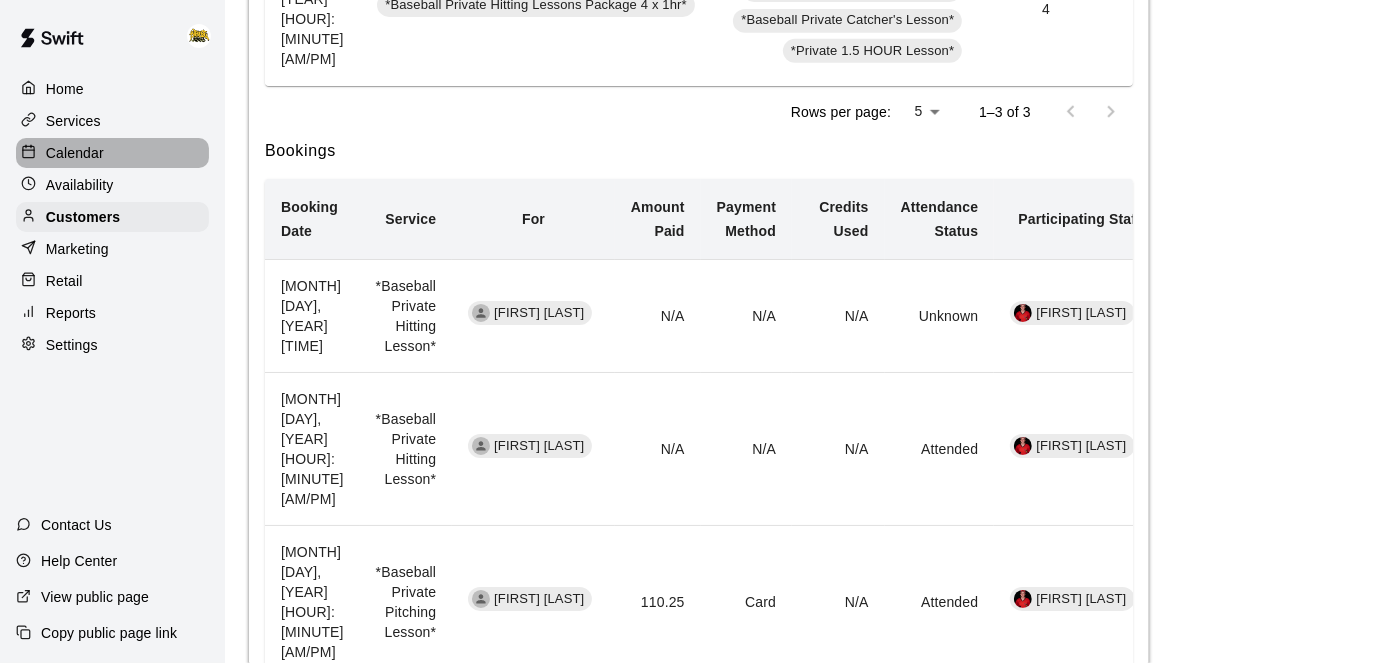 click on "Calendar" at bounding box center (75, 153) 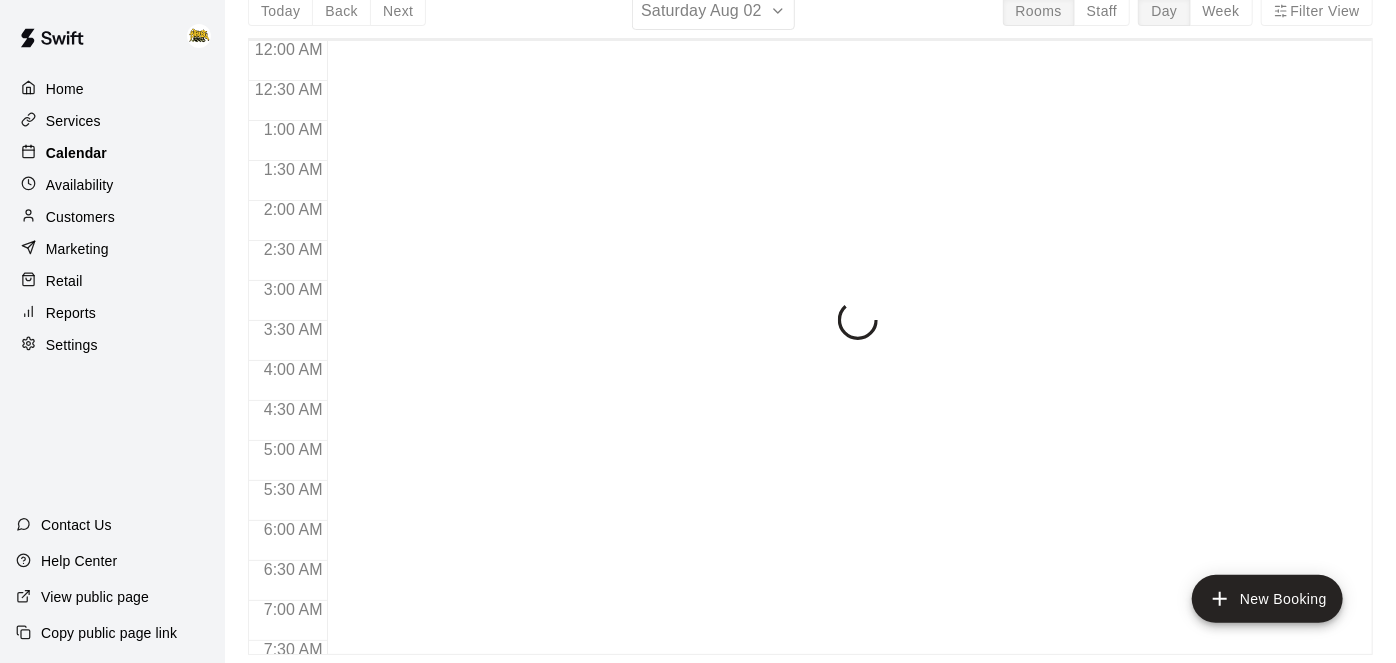 scroll, scrollTop: 0, scrollLeft: 0, axis: both 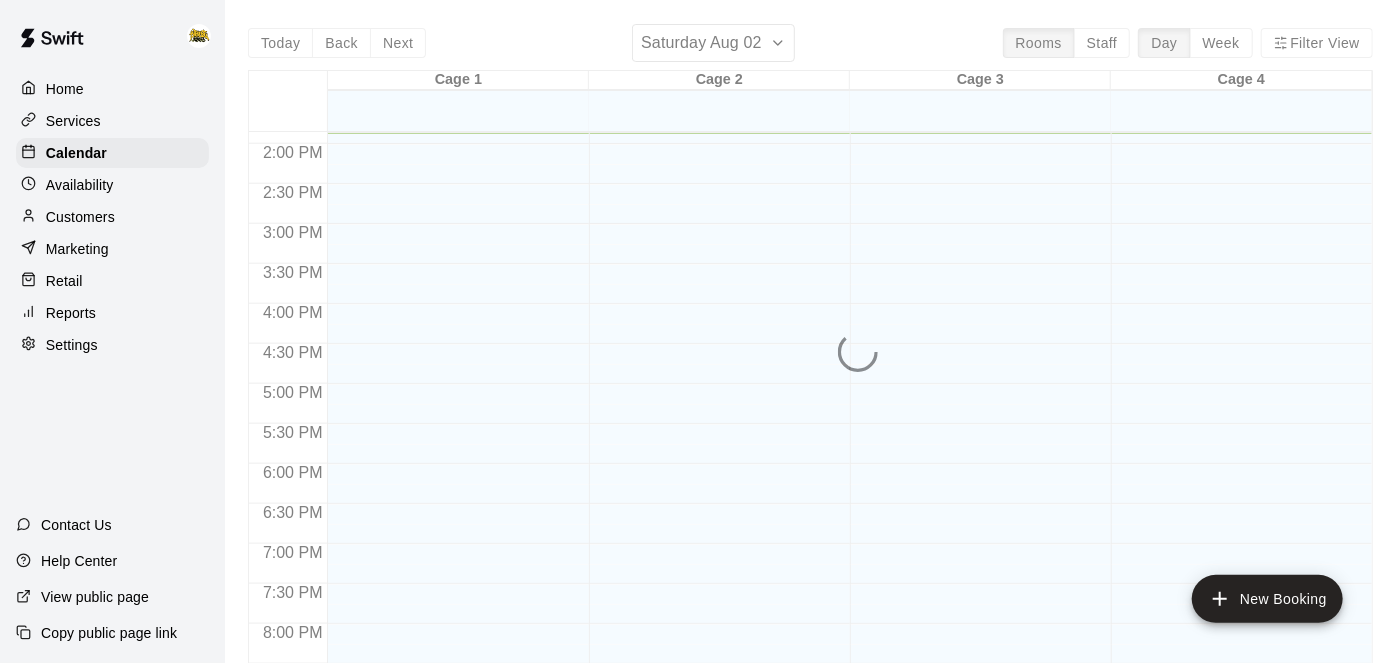click on "Today Back Next Saturday Aug 02 Rooms Staff Day Week Filter View Cage 1  02 Sat Cage 2  02 Sat Cage 3  02 Sat Cage 4  02 Sat 12:00 AM 12:30 AM 1:00 AM 1:30 AM 2:00 AM 2:30 AM 3:00 AM 3:30 AM 4:00 AM 4:30 AM 5:00 AM 5:30 AM 6:00 AM 6:30 AM 7:00 AM 7:30 AM 8:00 AM 8:30 AM 9:00 AM 9:30 AM 10:00 AM 10:30 AM 11:00 AM 11:30 AM 12:00 PM 12:30 PM 1:00 PM 1:30 PM 2:00 PM 2:30 PM 3:00 PM 3:30 PM 4:00 PM 4:30 PM 5:00 PM 5:30 PM 6:00 PM 6:30 PM 7:00 PM 7:30 PM 8:00 PM 8:30 PM 9:00 PM 9:30 PM 10:00 PM 10:30 PM 11:00 PM 11:30 PM 12:00 AM – 10:00 AM Closed 10:00 PM – 11:59 PM Closed 12:00 AM – 10:00 AM Closed 10:00 PM – 11:59 PM Closed 12:00 AM – 10:00 AM Closed 10:00 PM – 11:59 PM Closed 12:00 AM – 10:00 AM Closed 10:00 PM – 11:59 PM Closed" at bounding box center (810, 355) 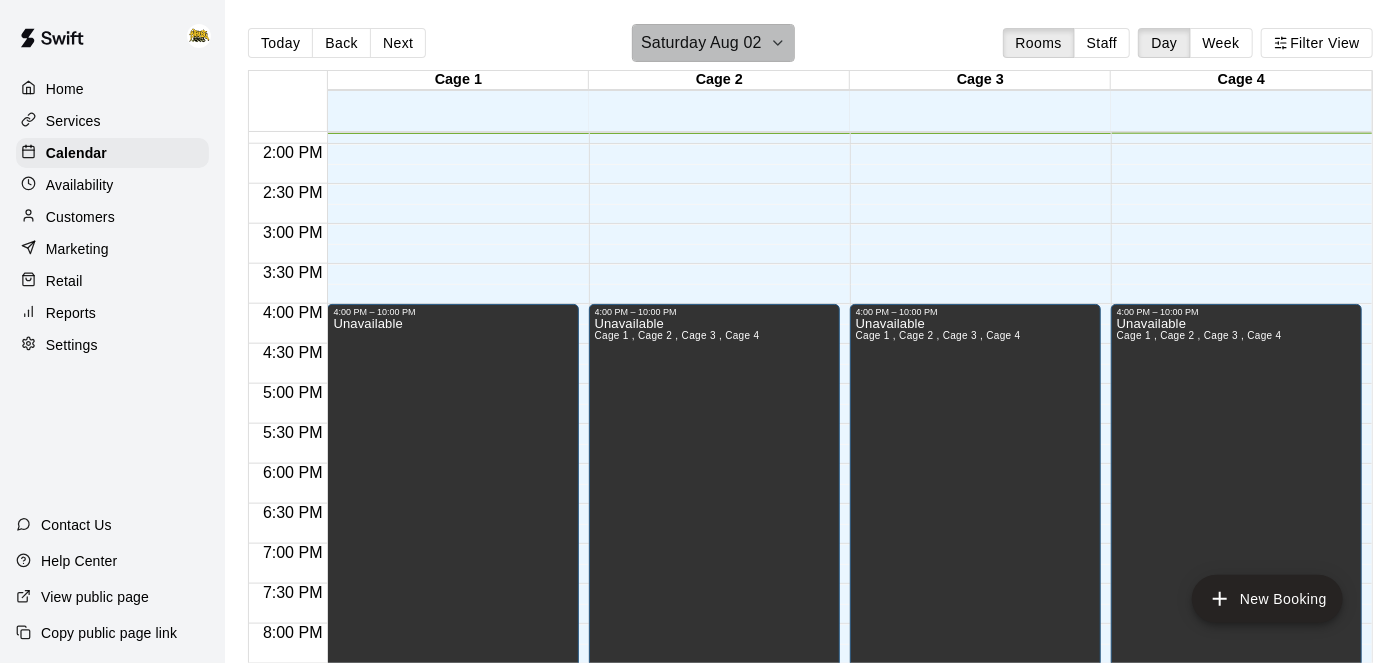 click on "Saturday Aug 02" at bounding box center [701, 43] 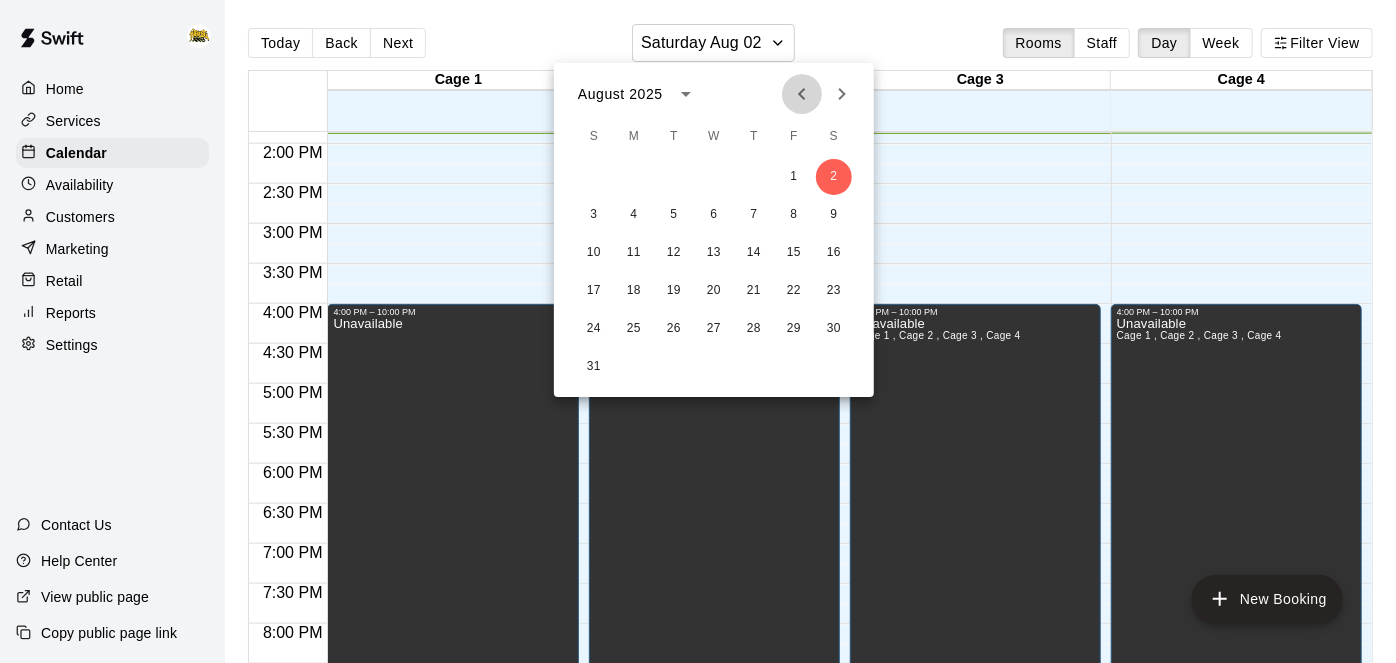 click 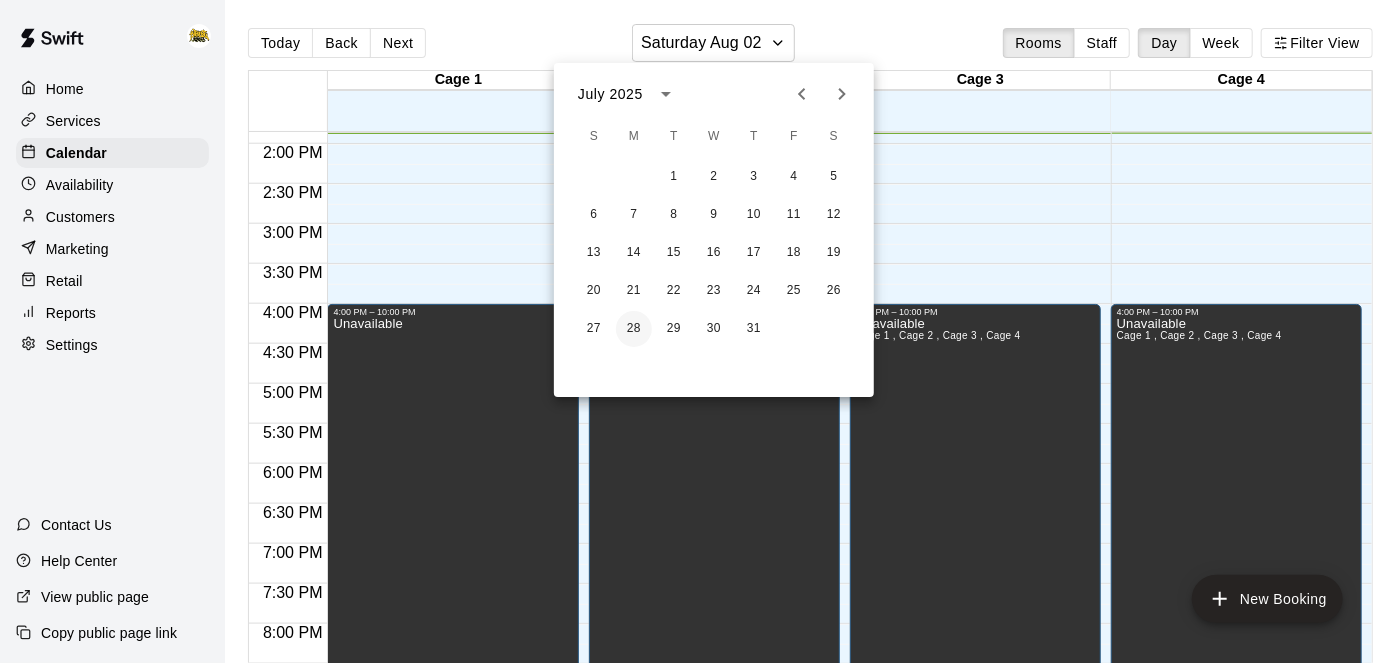 click on "28" at bounding box center [634, 329] 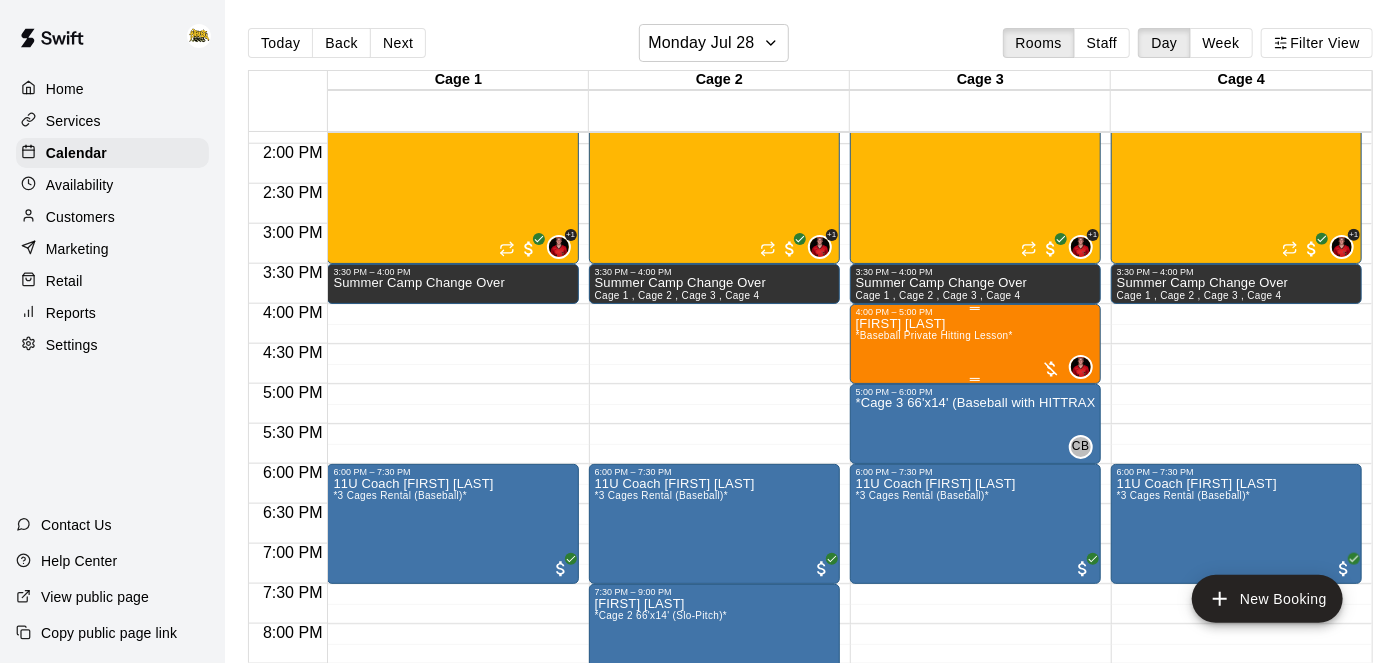 click on "[FIRST] [LAST] *Baseball Private Hitting Lesson*" at bounding box center (934, 648) 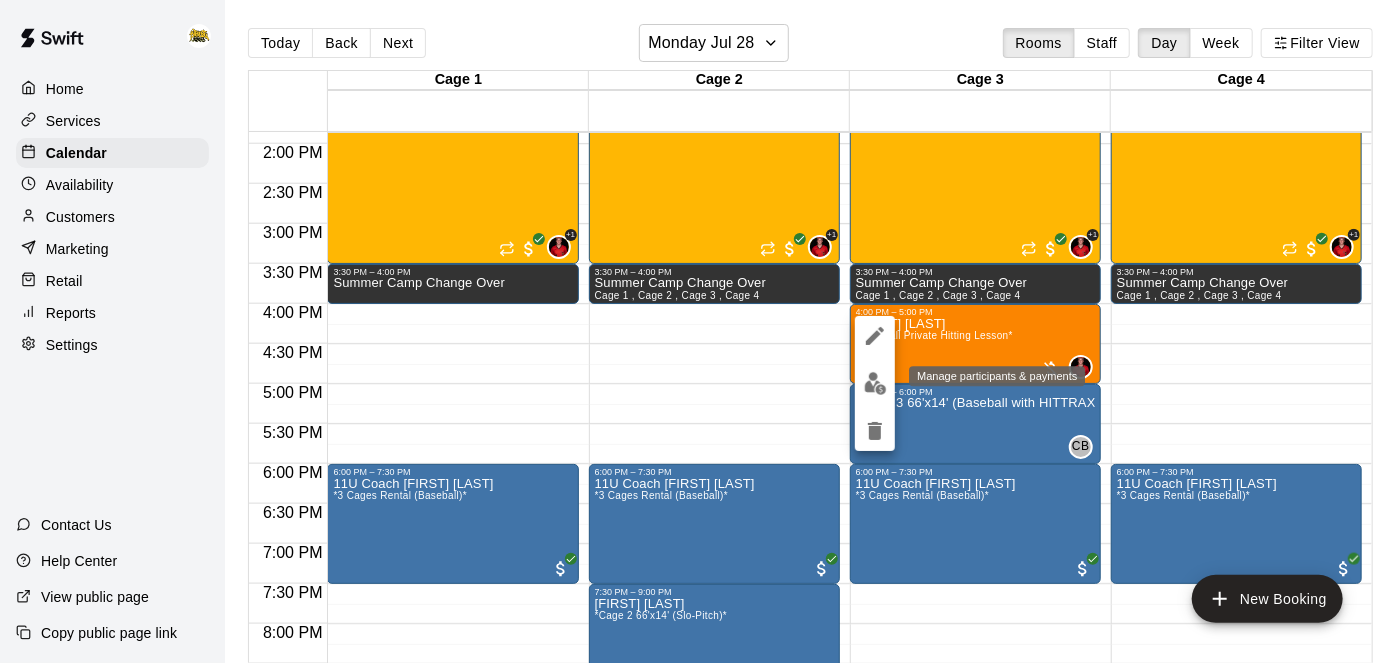 click at bounding box center (875, 383) 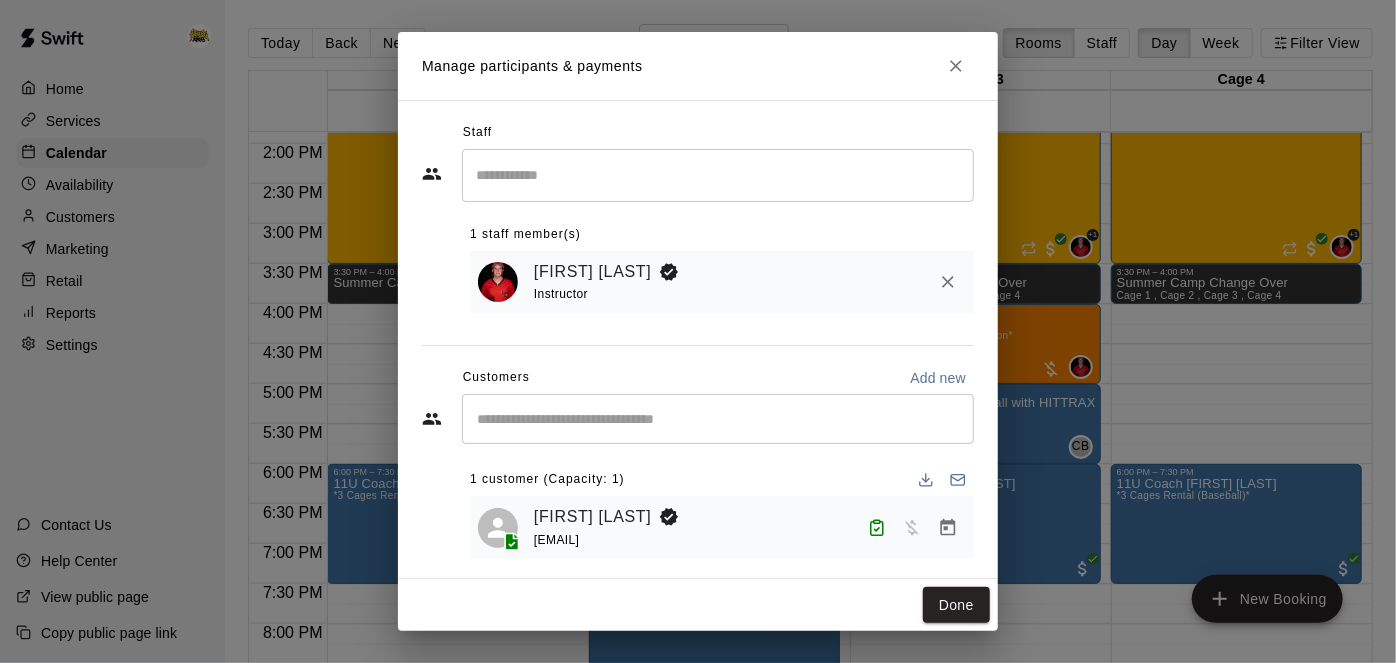 scroll, scrollTop: 11, scrollLeft: 0, axis: vertical 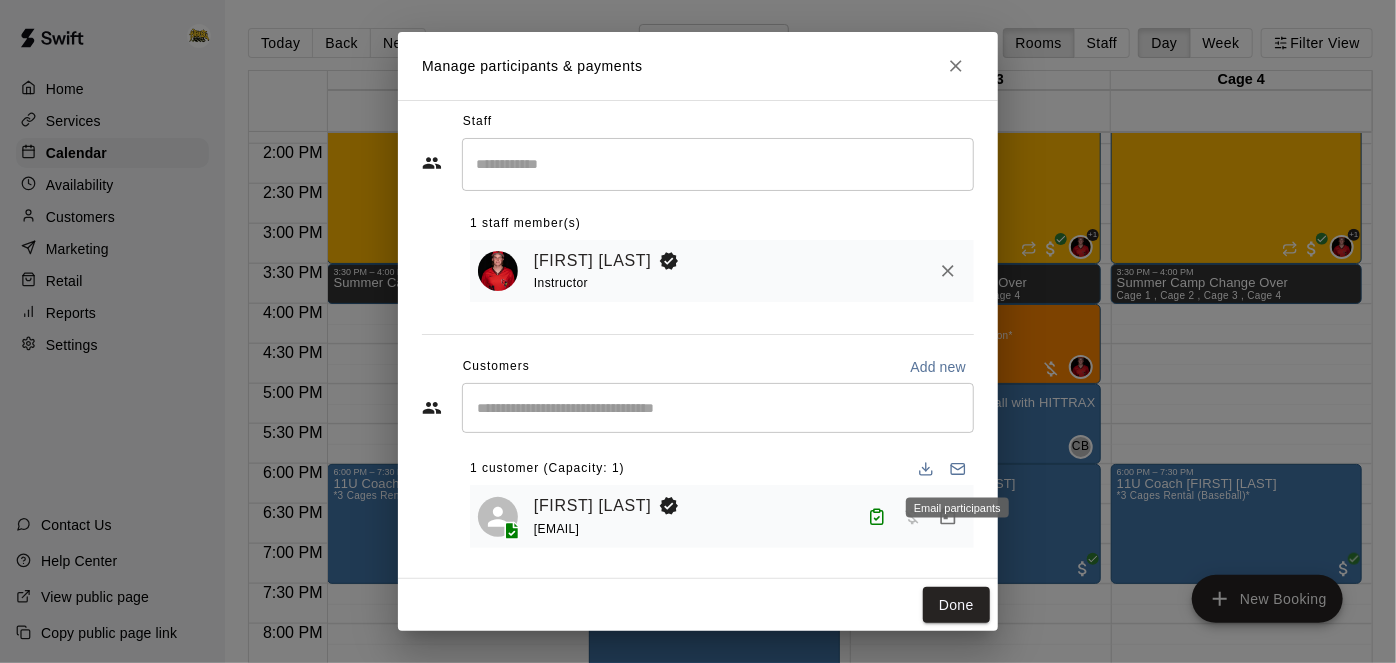 click on "Email participants" at bounding box center [957, 508] 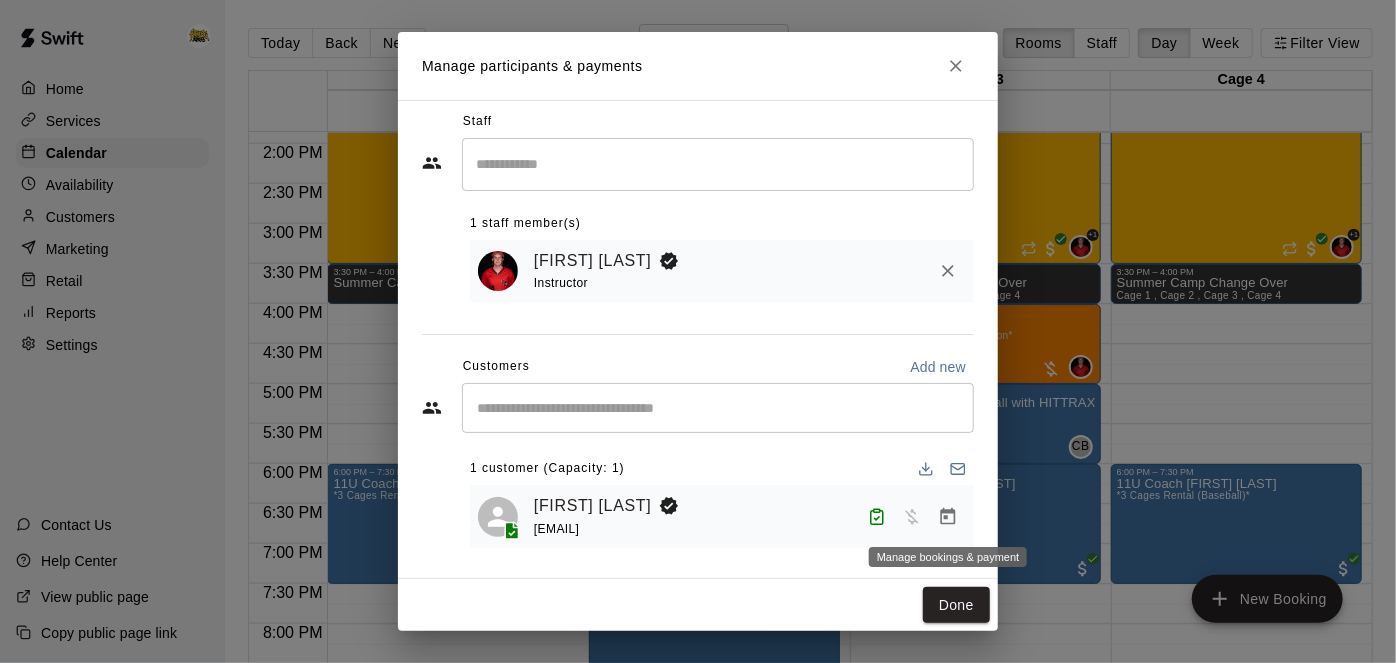click 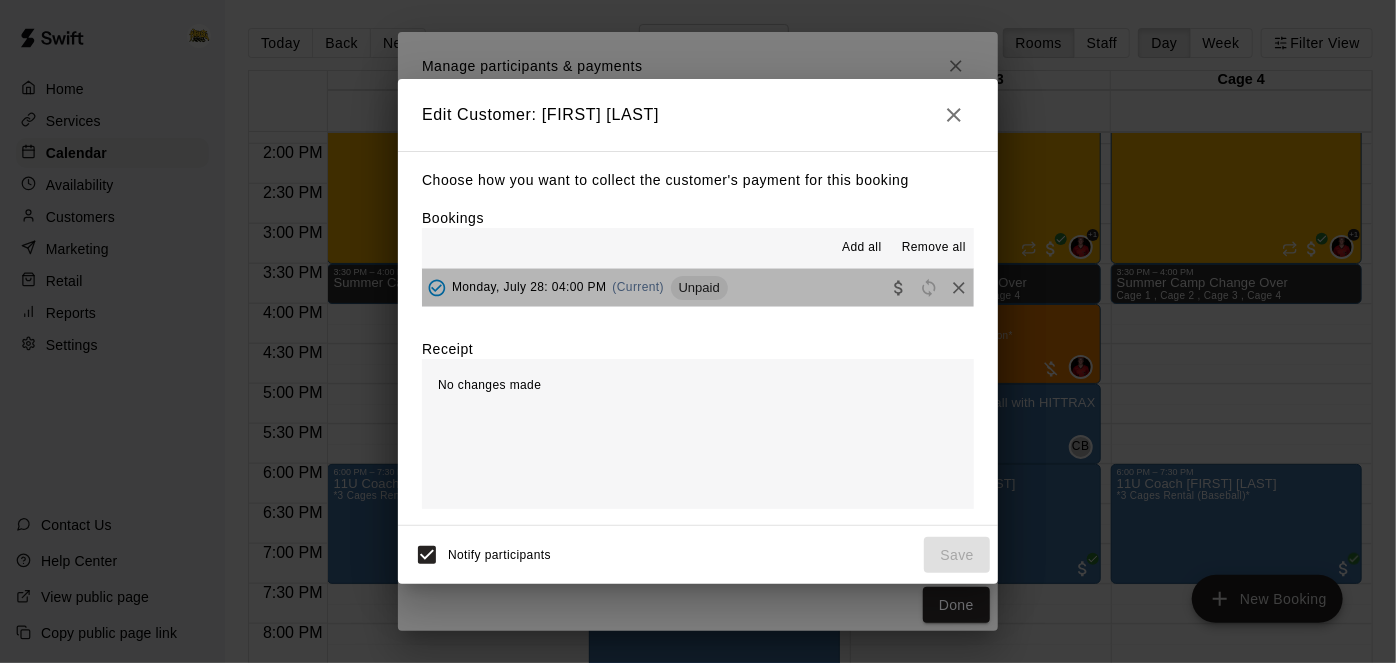 click on "[DAY], [MONTH] [DAY]: [TIME] (Current) Unpaid" at bounding box center [698, 287] 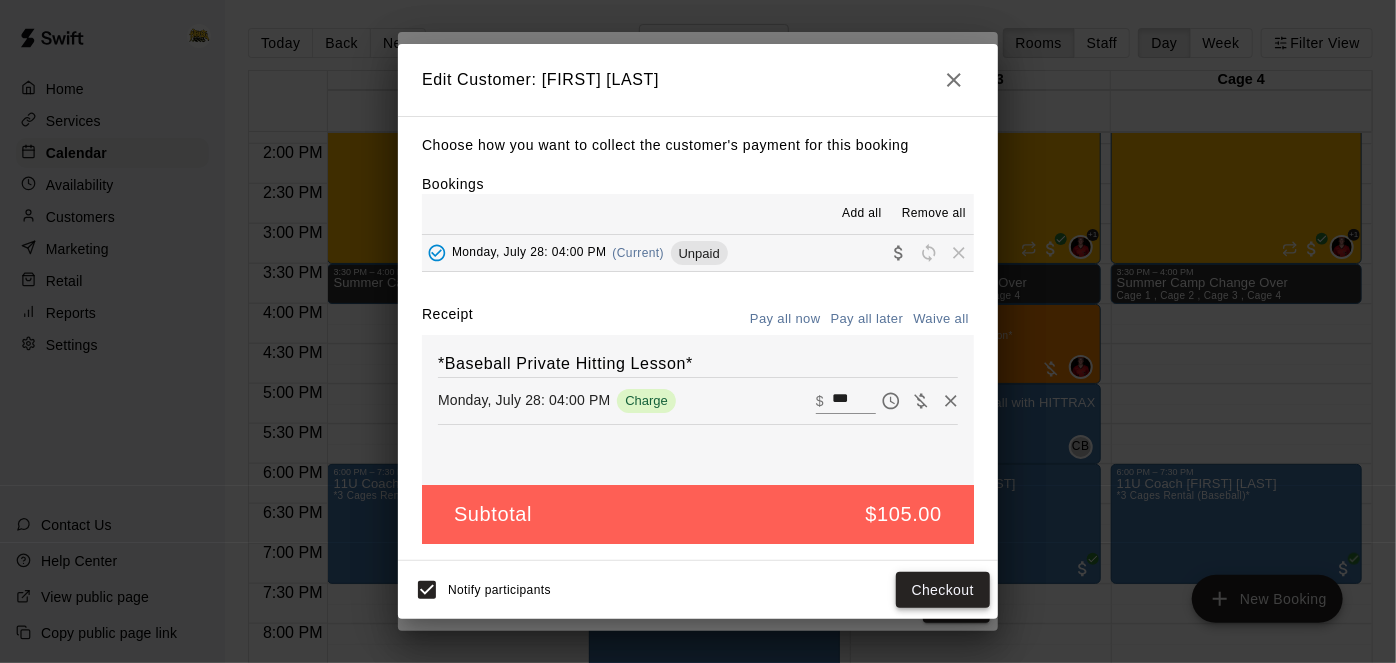 click on "Checkout" at bounding box center [943, 590] 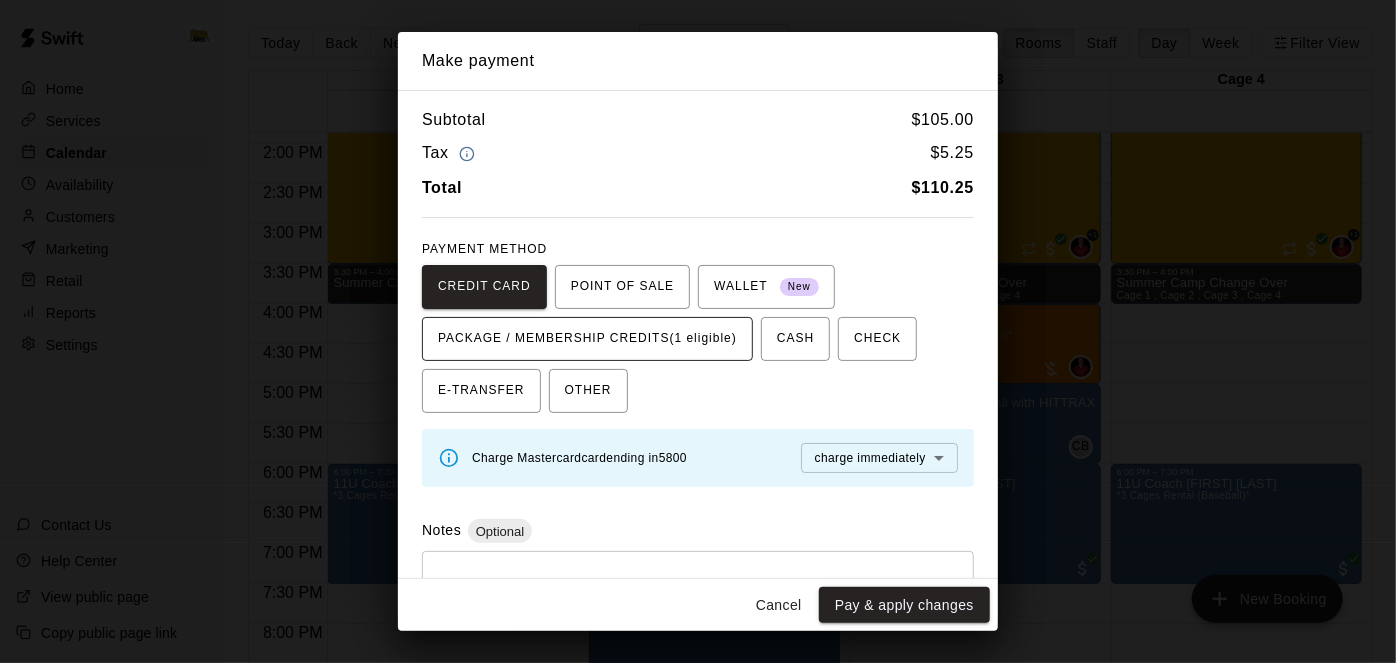 click on "PACKAGE / MEMBERSHIP CREDITS  (1 eligible)" at bounding box center (587, 339) 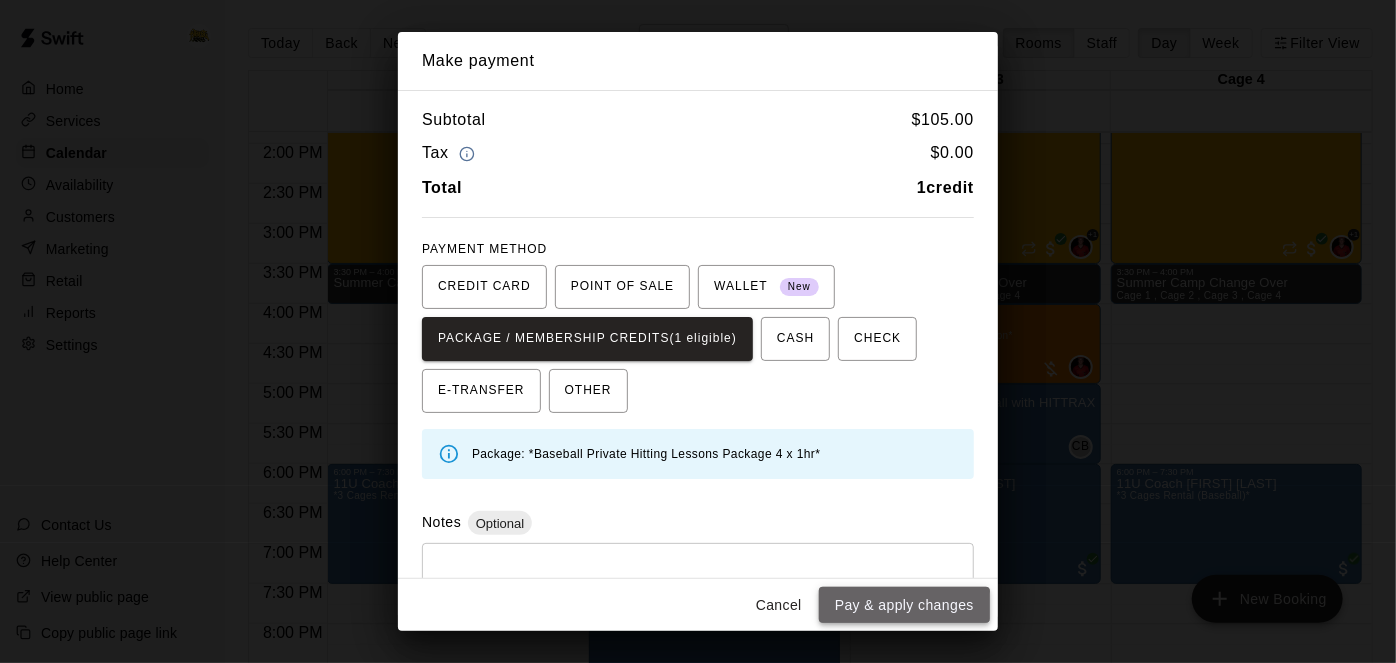 click on "Pay & apply changes" at bounding box center (904, 605) 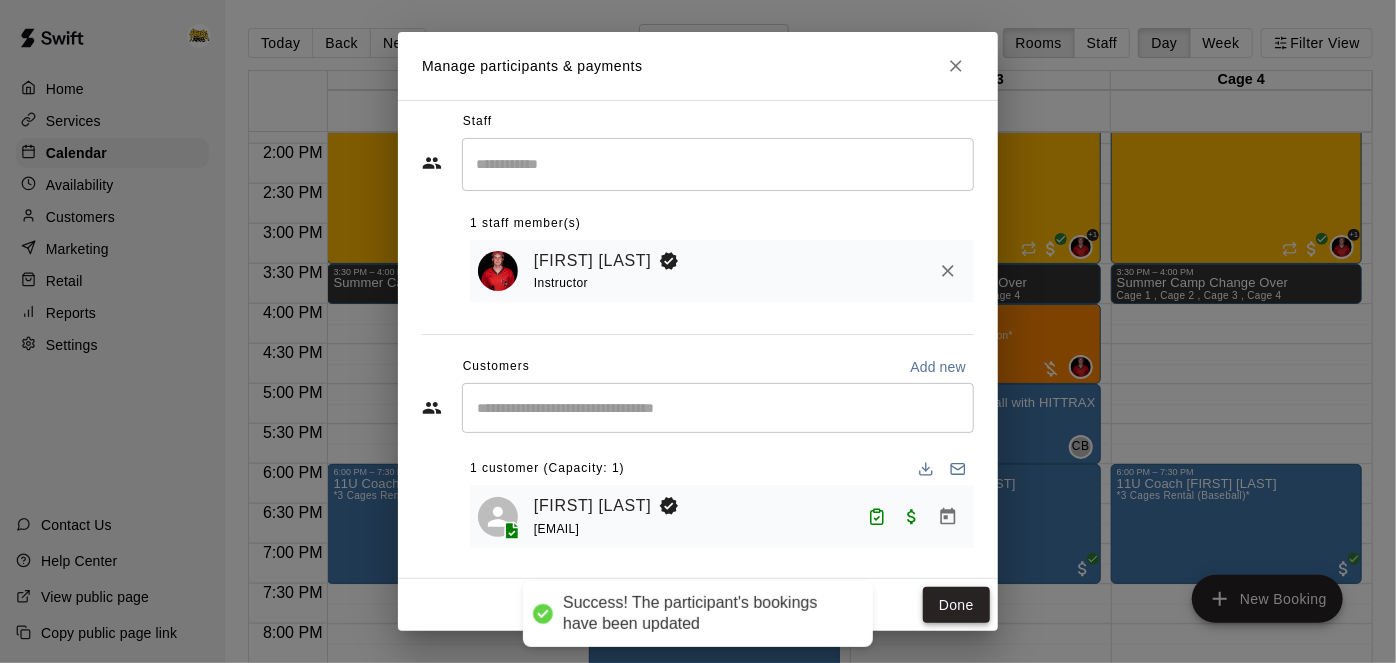 click on "Done" at bounding box center [956, 605] 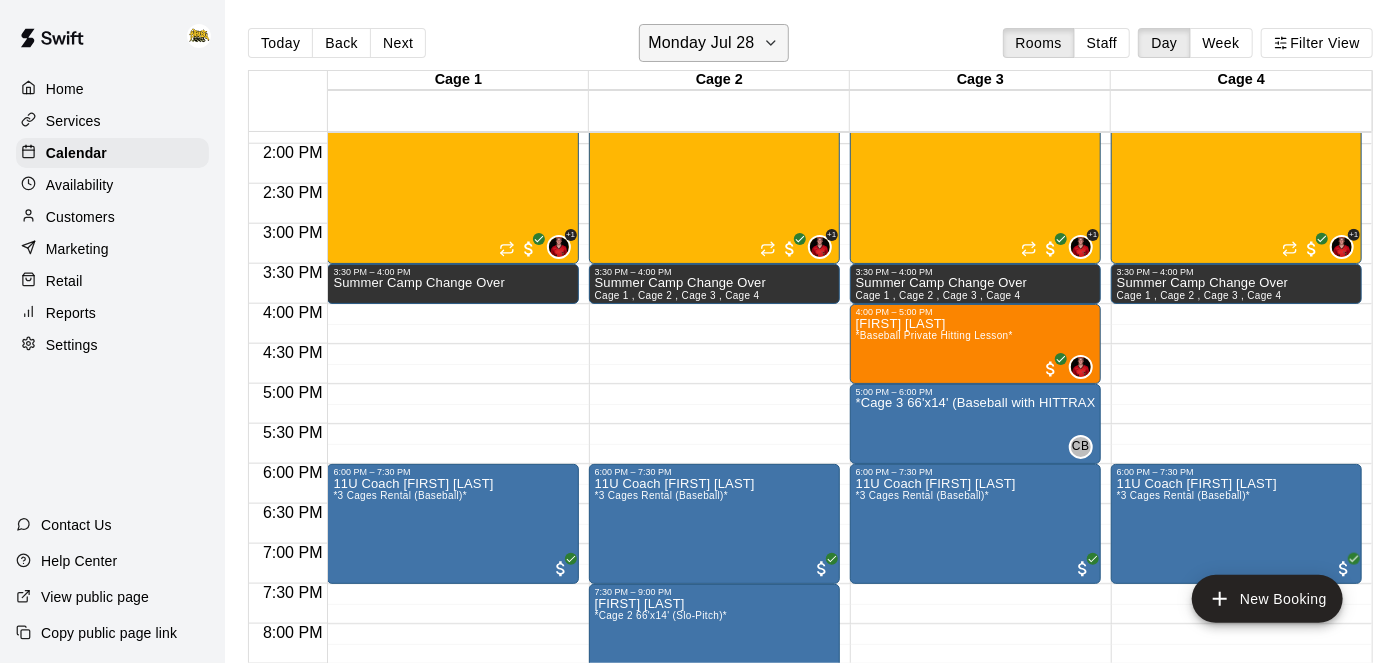 click 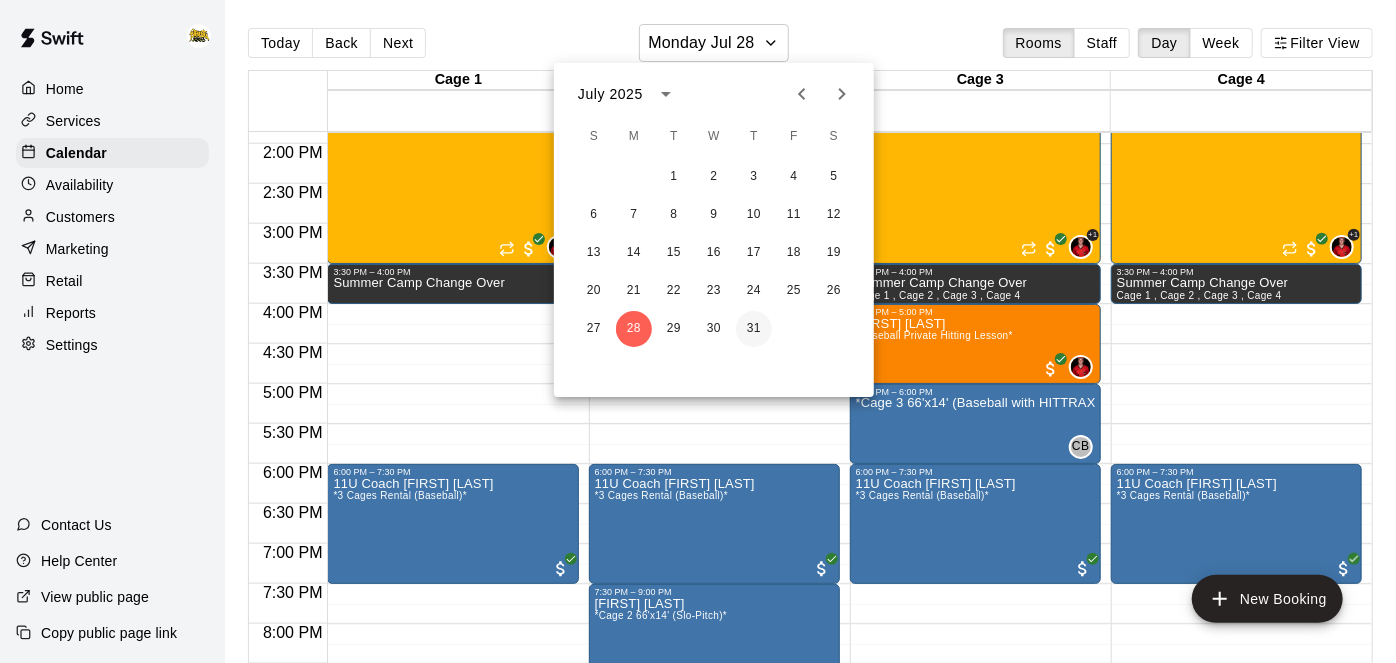click on "31" at bounding box center (754, 329) 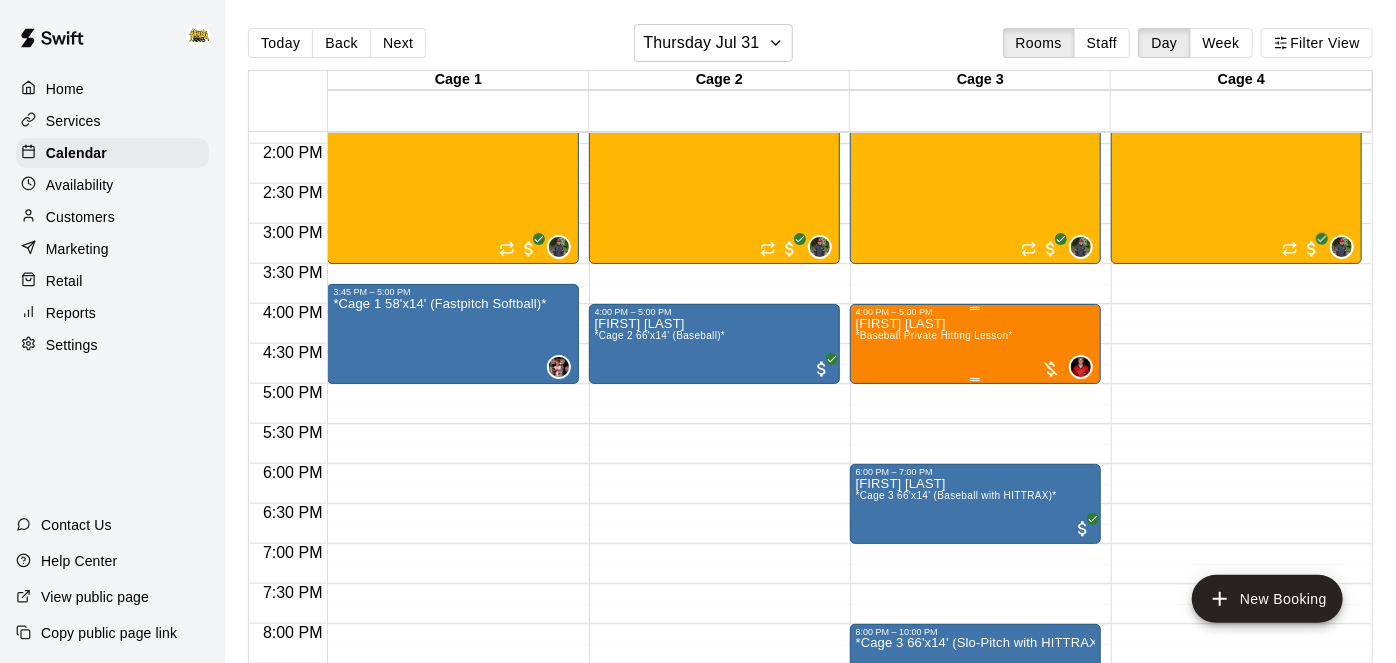 click on "[FIRST] [LAST] *Baseball Private Hitting Lesson*" at bounding box center (934, 648) 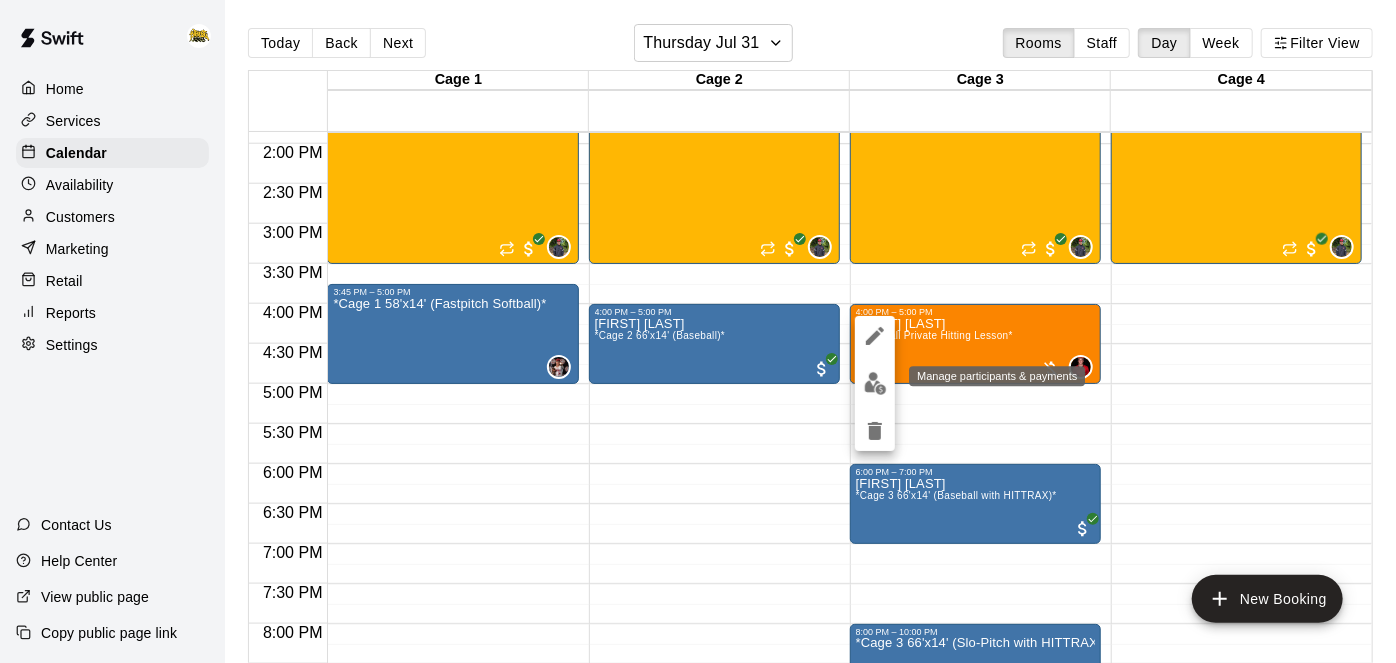 click at bounding box center (875, 383) 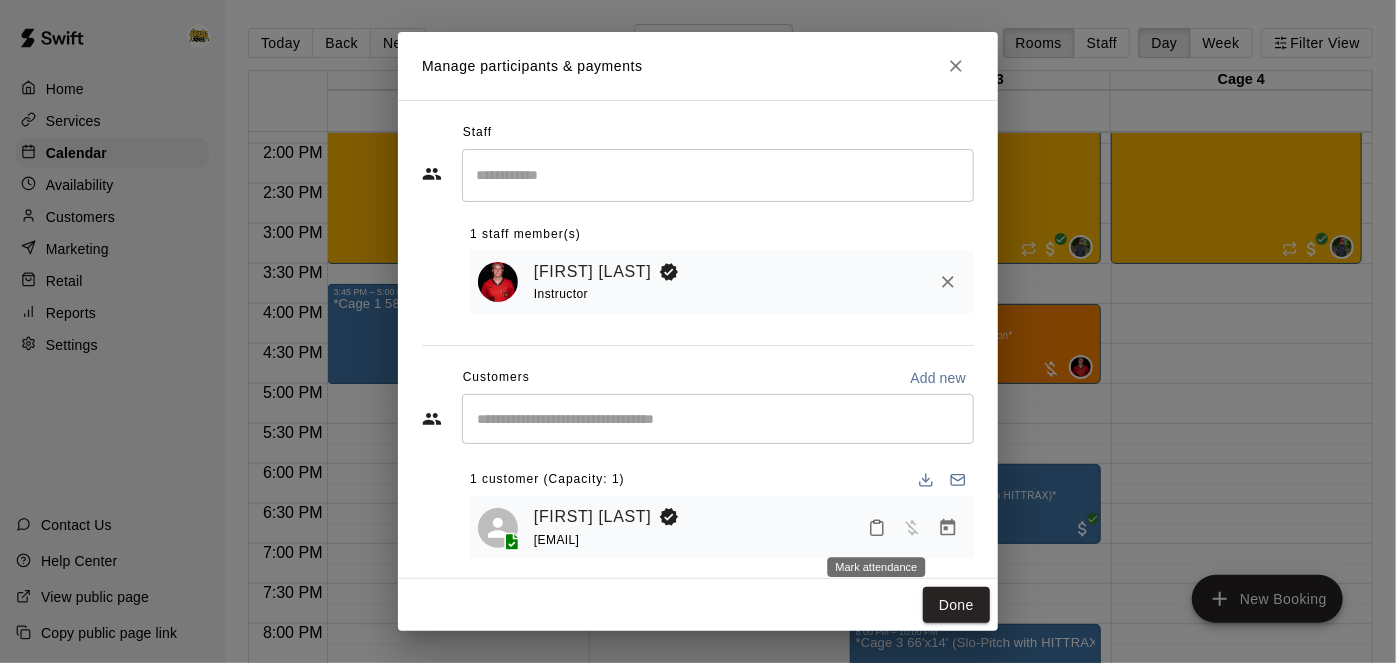 click at bounding box center [877, 528] 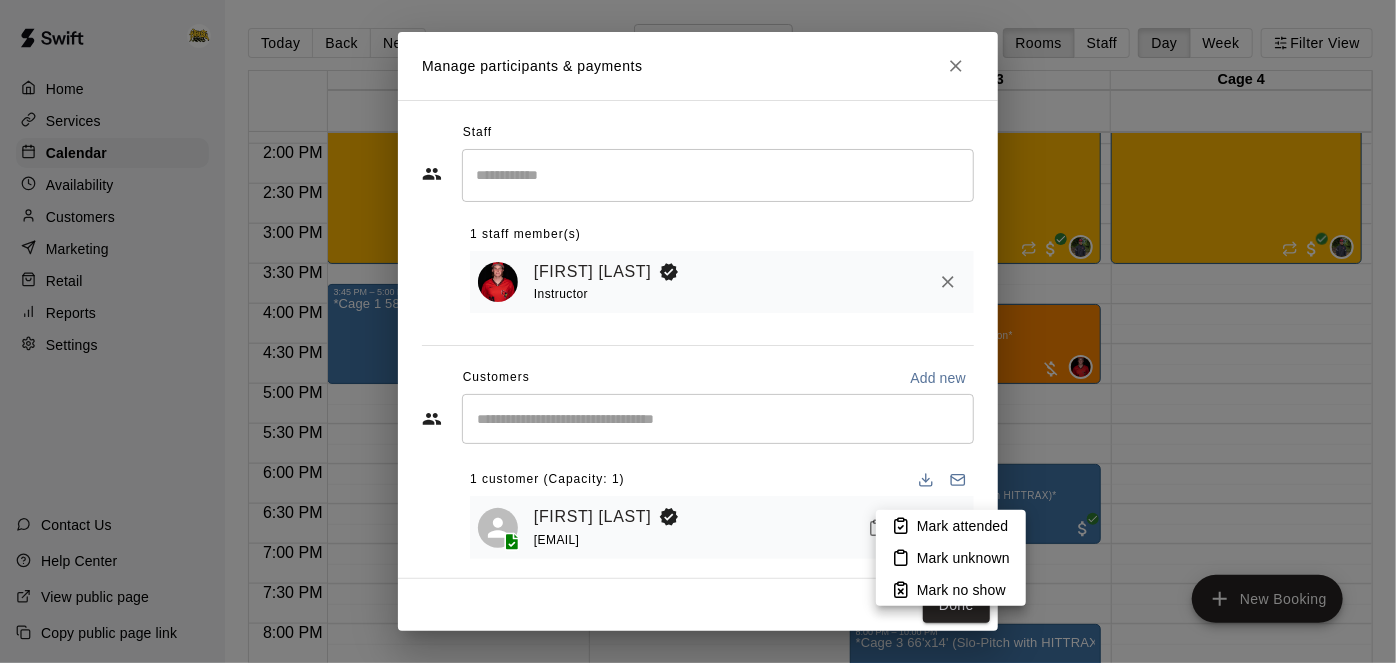 click 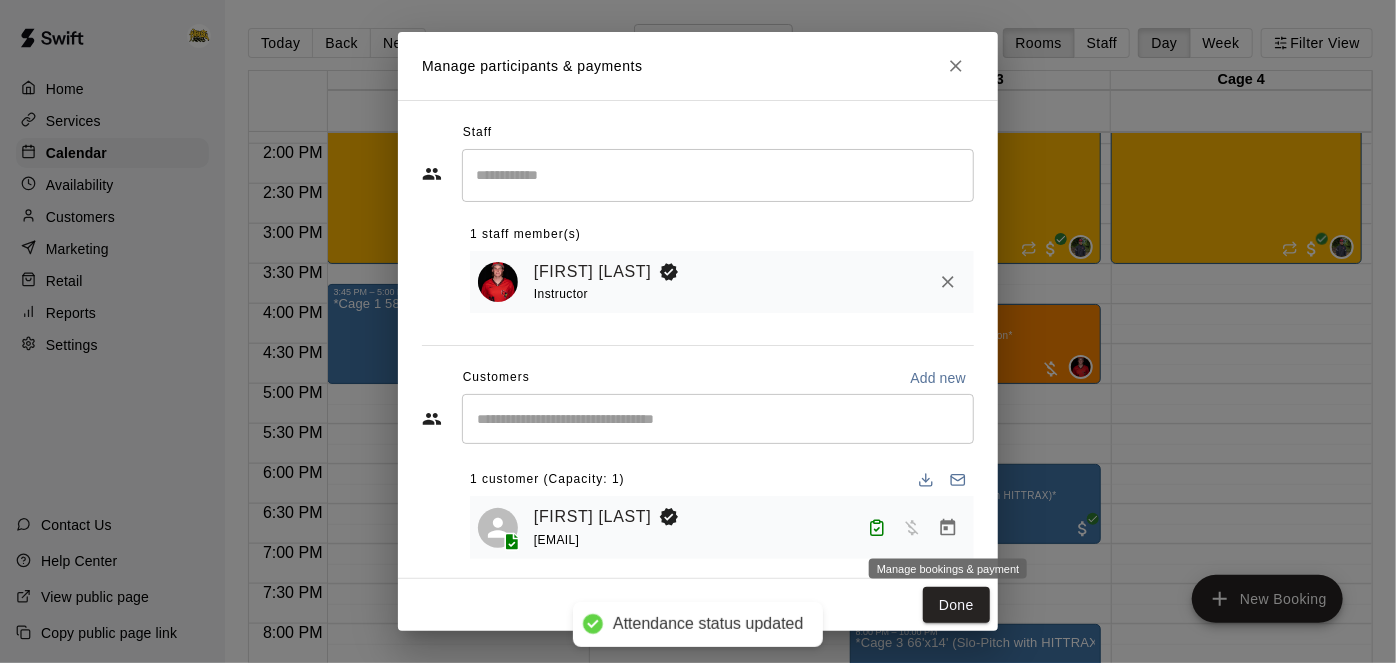 click 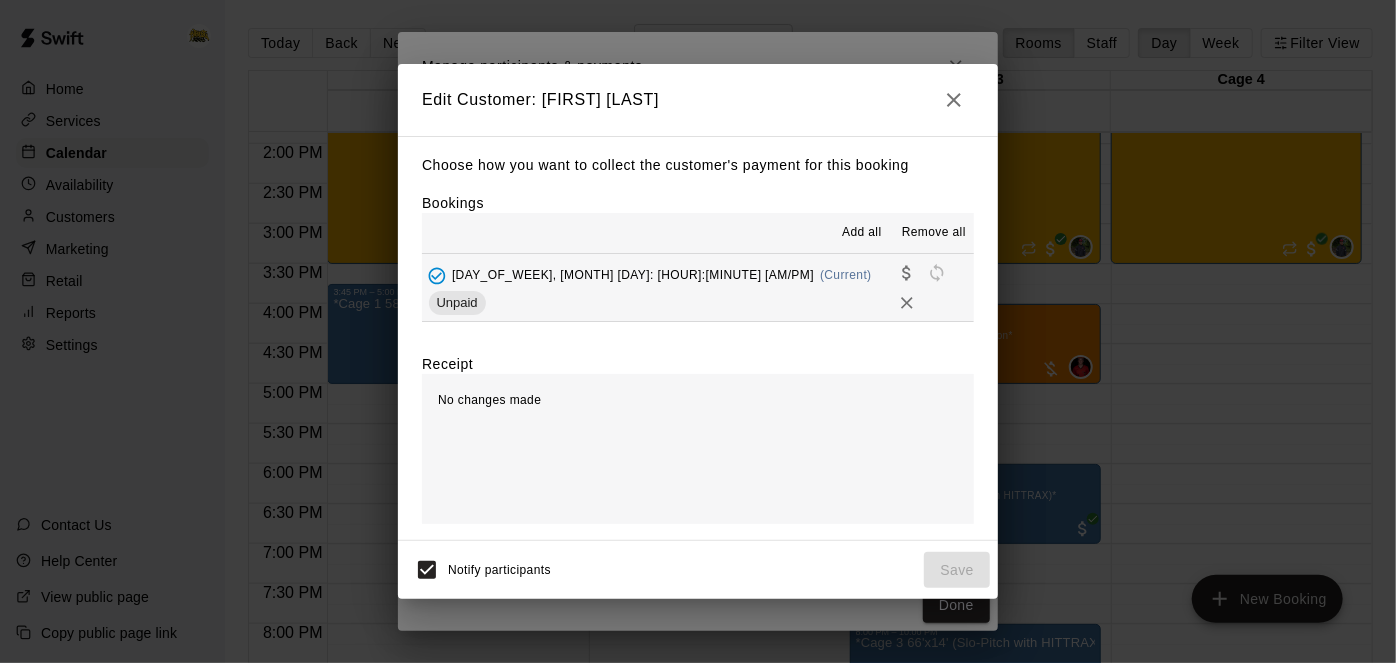 click on "[DAY], [MONTH] [DAY]: [TIME] (Current) Unpaid" at bounding box center [698, 287] 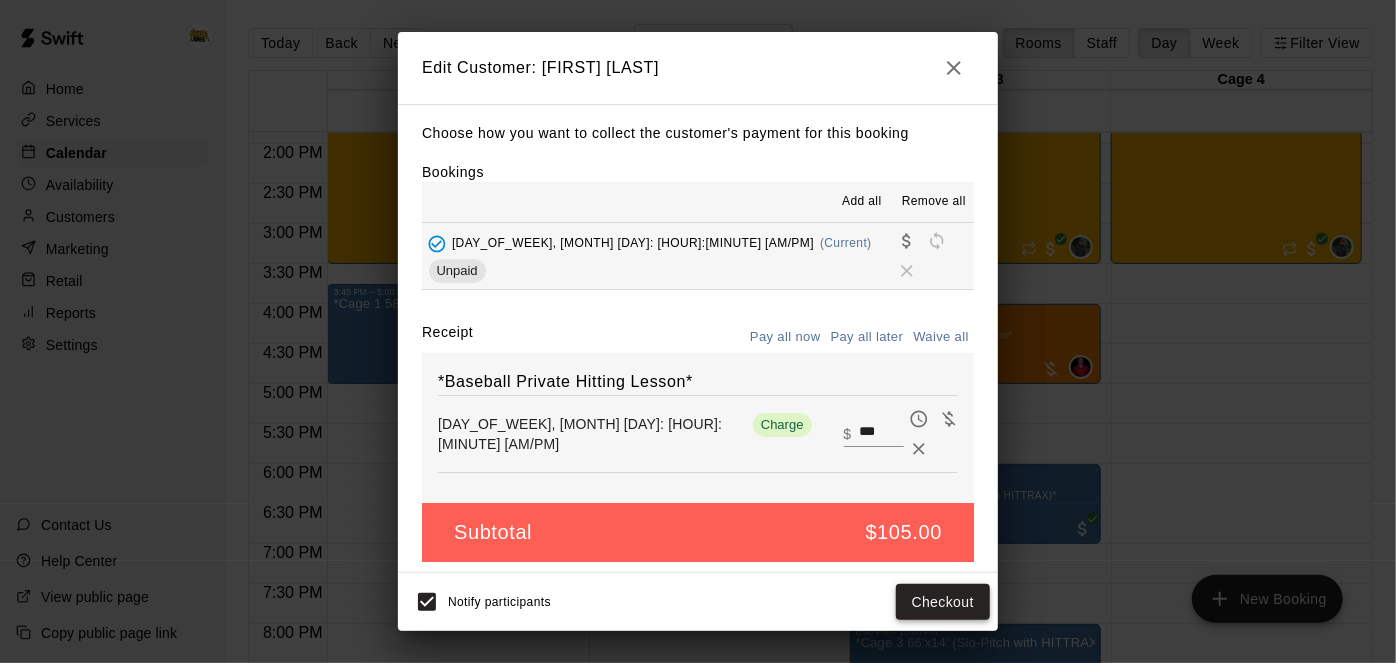 click on "Checkout" at bounding box center (943, 602) 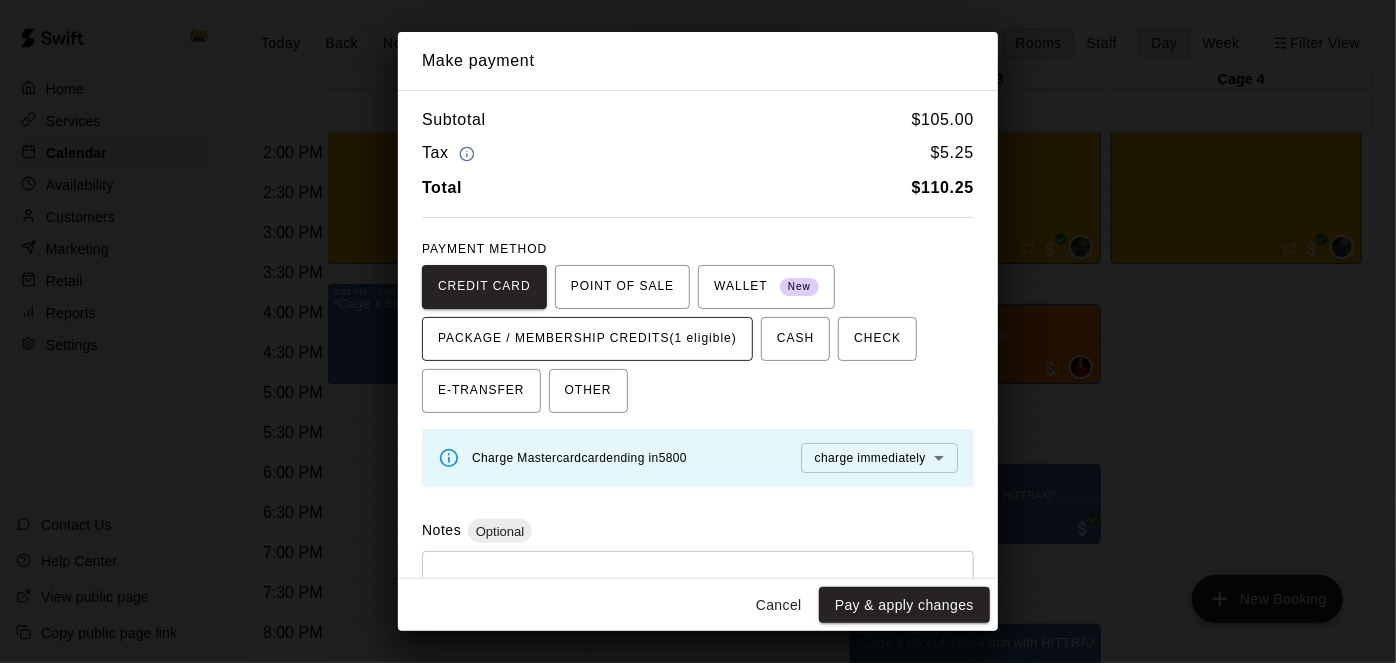 click on "PACKAGE / MEMBERSHIP CREDITS  (1 eligible)" at bounding box center [587, 339] 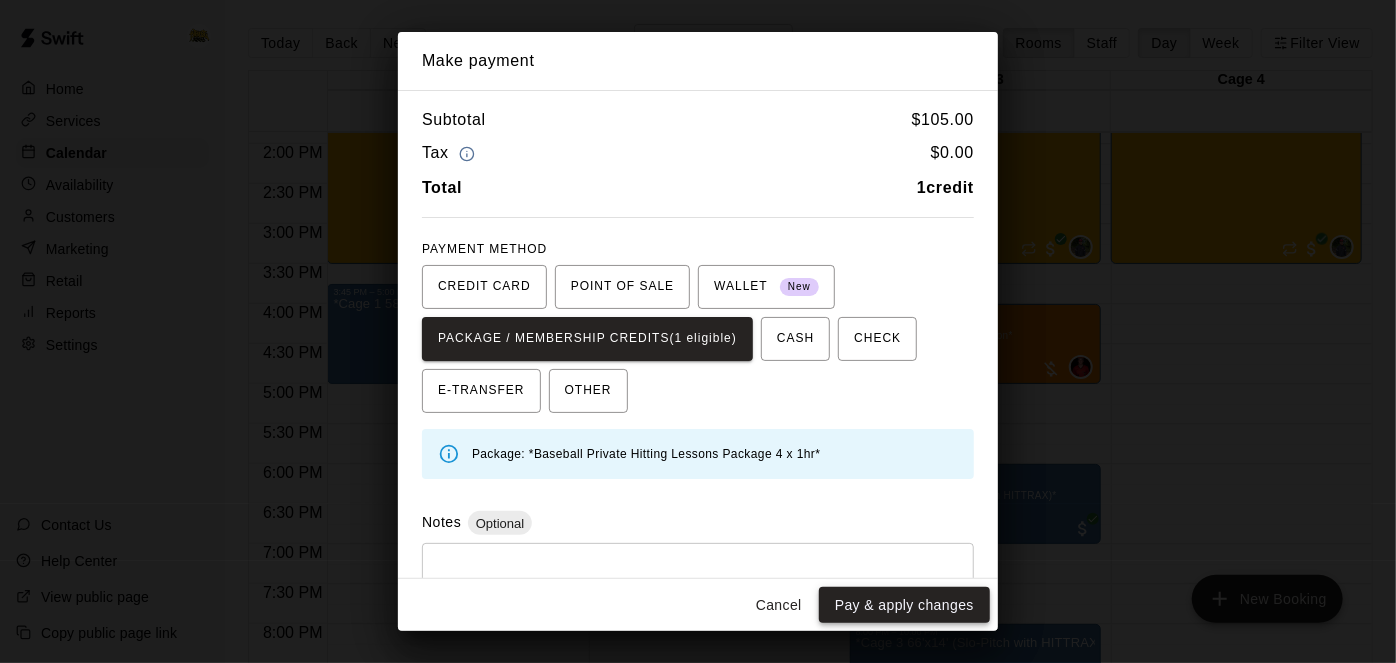 click on "Pay & apply changes" at bounding box center (904, 605) 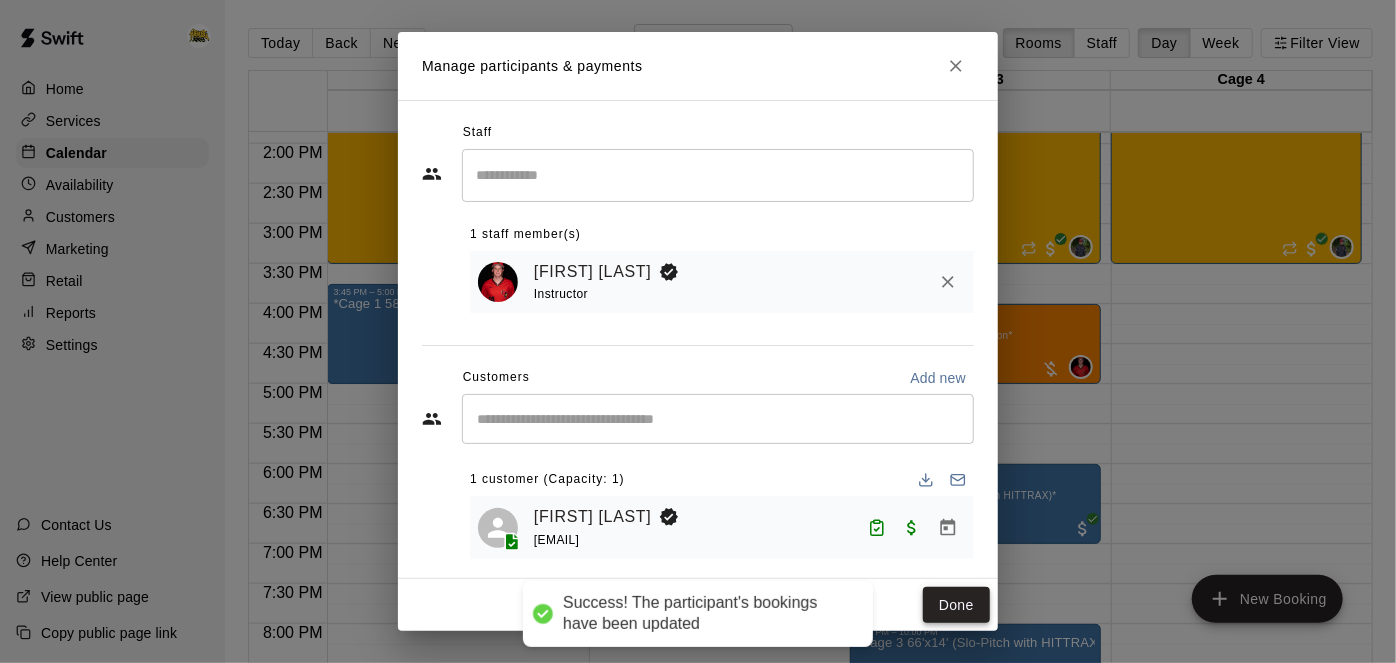 click on "Done" at bounding box center [956, 605] 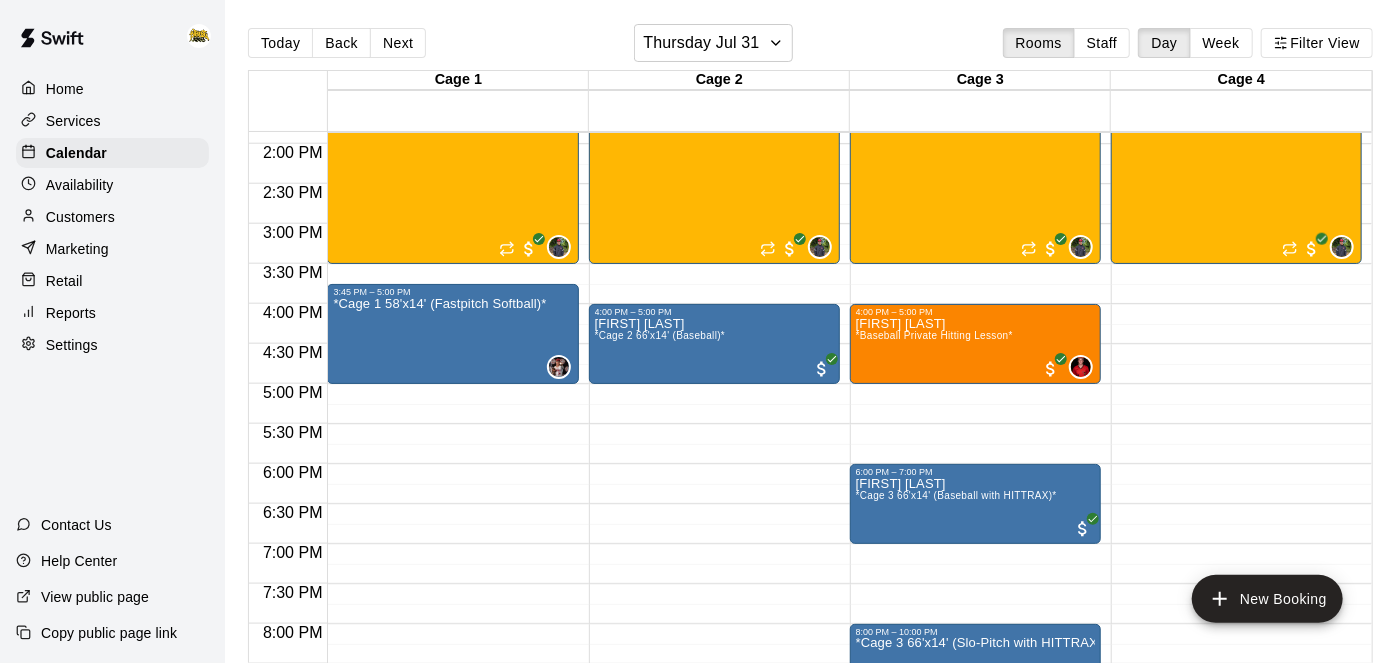 click on "Reports" at bounding box center (71, 313) 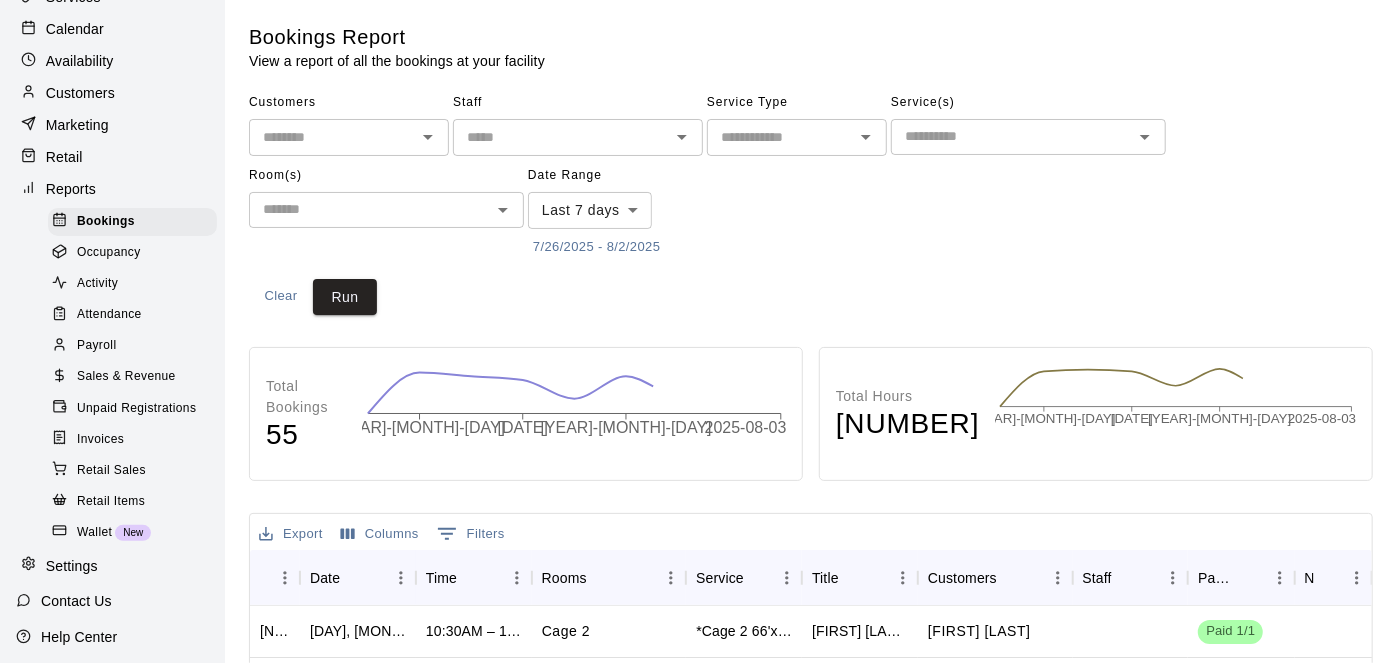 scroll, scrollTop: 200, scrollLeft: 0, axis: vertical 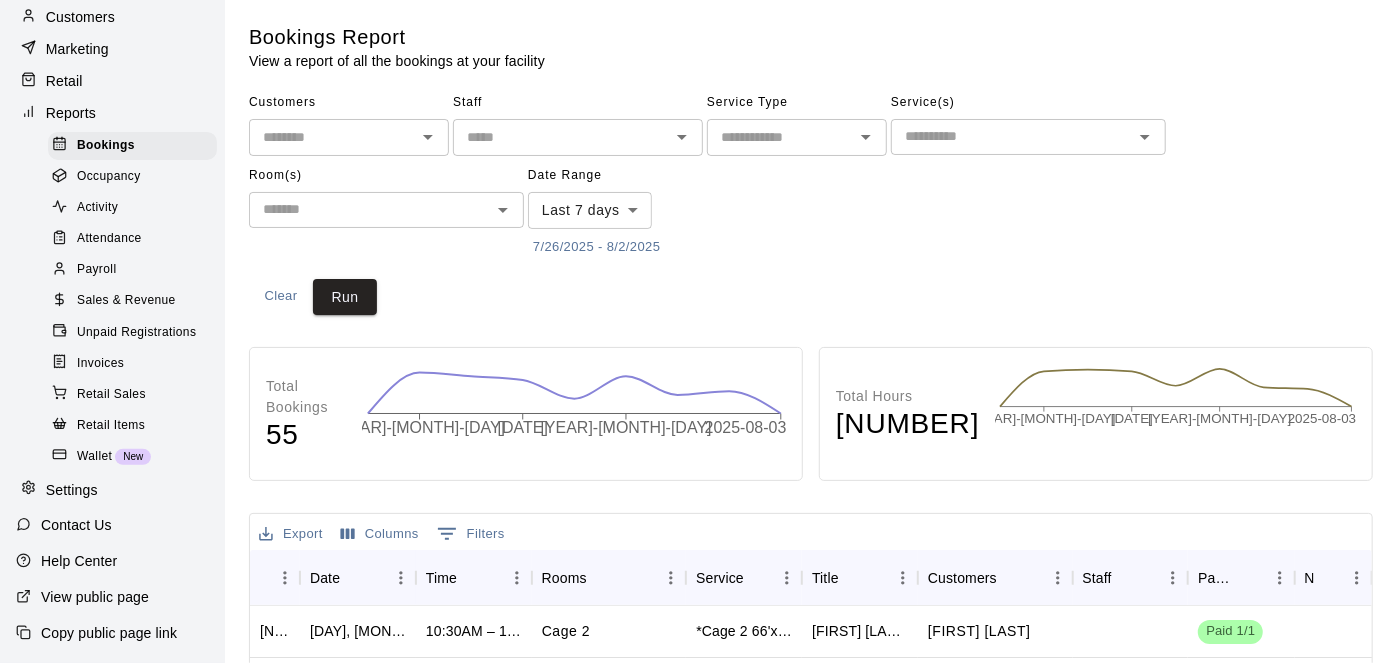click on "1251000 Sat, Aug 02, 2025 10:30AM – 11:00AM Cage 2  *Cage 2 66'x14' (Baseball)* [FIRST] [LAST] [FIRST] [LAST]  Paid 1/1 1250896 Sat, Aug 02, 2025 11:30AM – 12:30PM Cage 3  *Cage 3 66'x14' (Baseball with HITTRAX)* *Cage 3 66'x14' (Baseball with HITTRAX)* [FIRST]  [LAST]  Paid 1/1 1250847 Sat, Aug 02, 2025 10:00AM – 11:30AM 100" at bounding box center (698, 610) 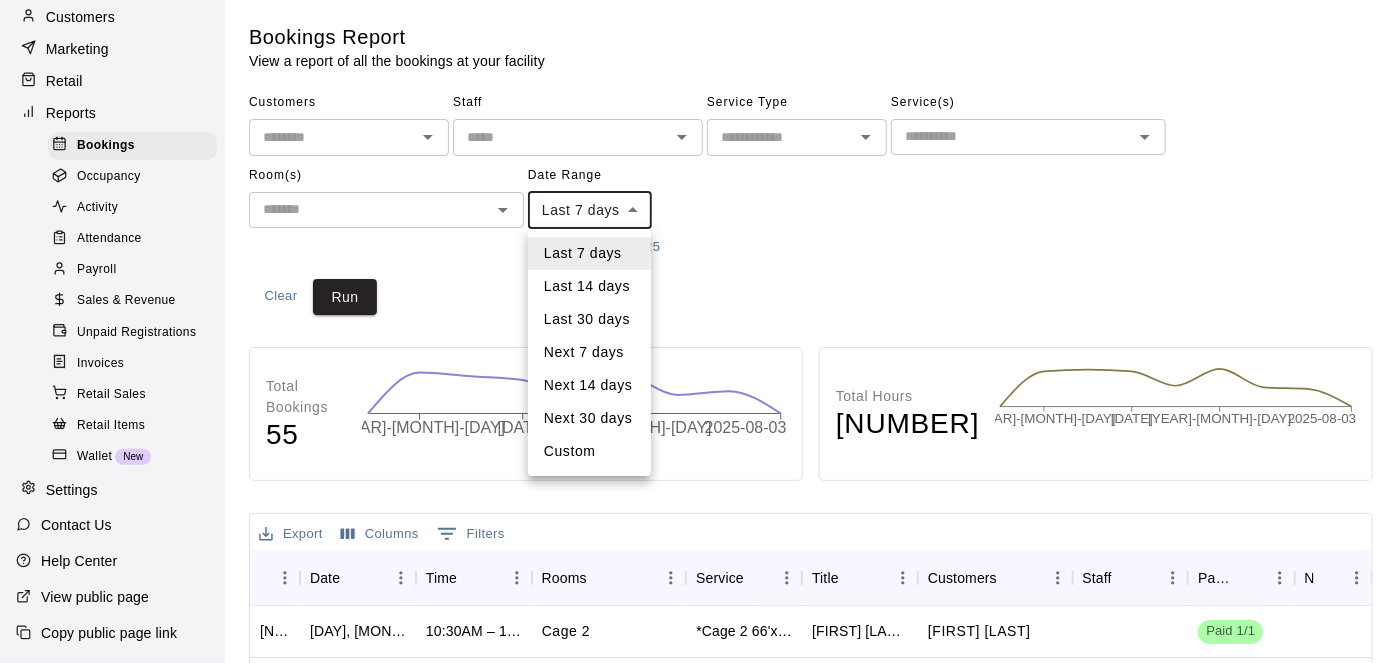click at bounding box center [698, 331] 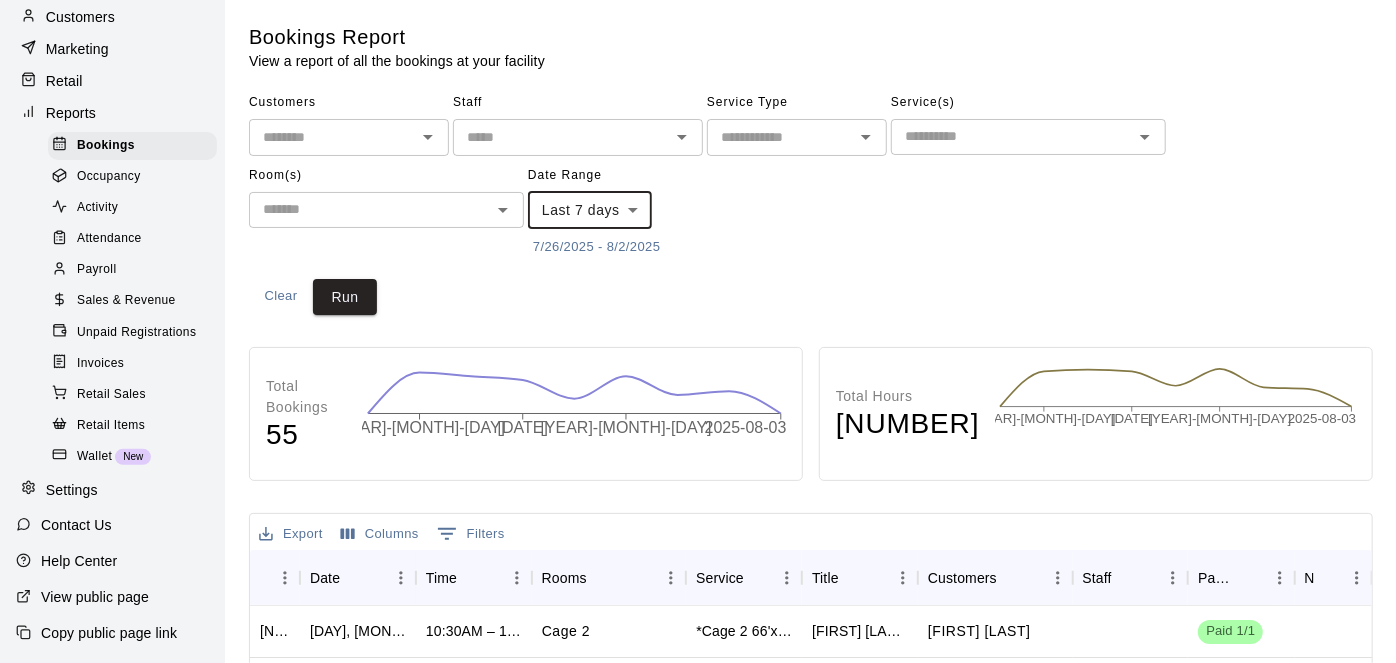 click on "1251000 Sat, Aug 02, 2025 10:30AM – 11:00AM Cage 2  *Cage 2 66'x14' (Baseball)* [FIRST] [LAST] [FIRST] [LAST]  Paid 1/1 1250896 Sat, Aug 02, 2025 11:30AM – 12:30PM Cage 3  *Cage 3 66'x14' (Baseball with HITTRAX)* *Cage 3 66'x14' (Baseball with HITTRAX)* [FIRST]  [LAST]  Paid 1/1 1250847 Sat, Aug 02, 2025 10:00AM – 11:30AM 100" at bounding box center [698, 610] 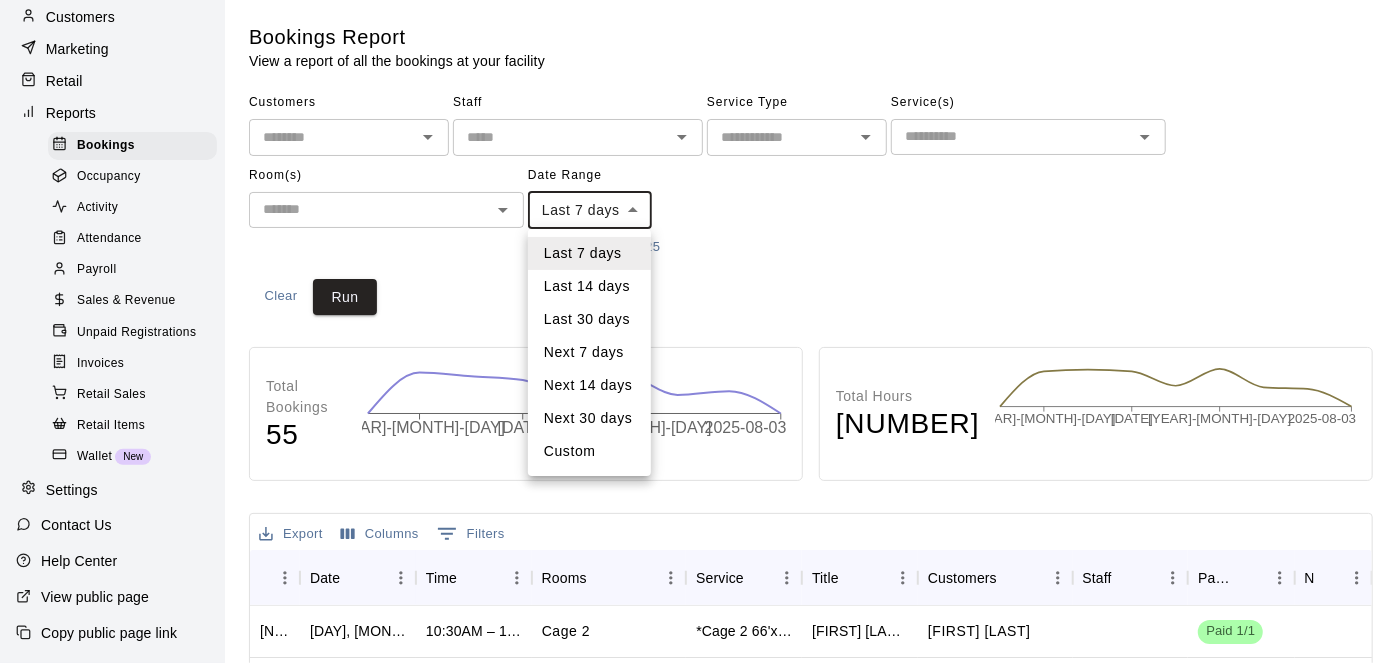 click on "Last 30 days" at bounding box center (589, 319) 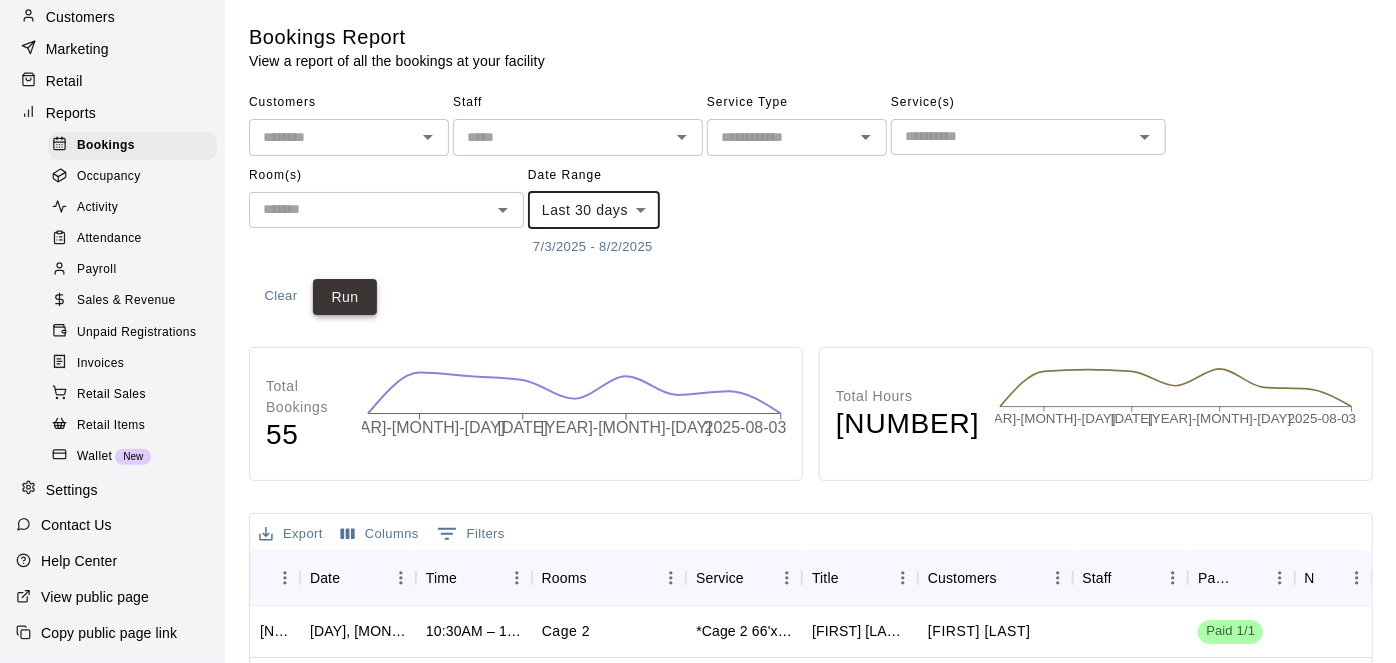 click on "Run" at bounding box center [345, 297] 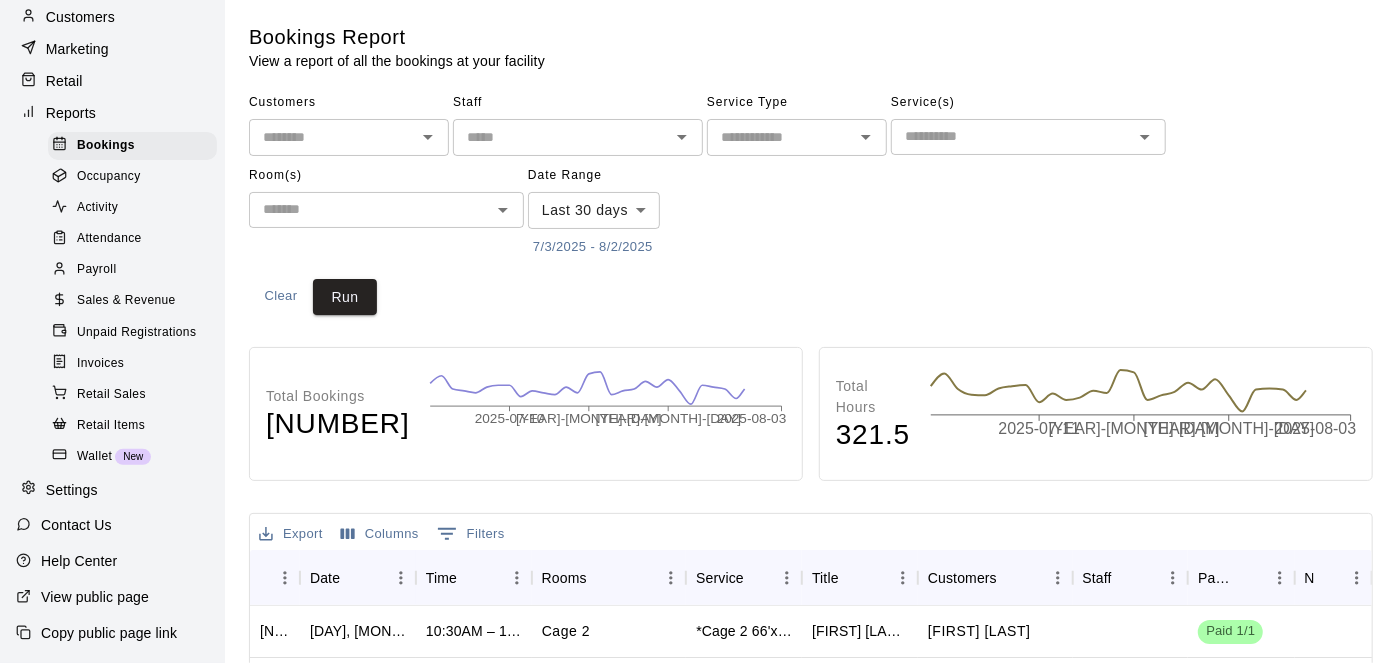 click 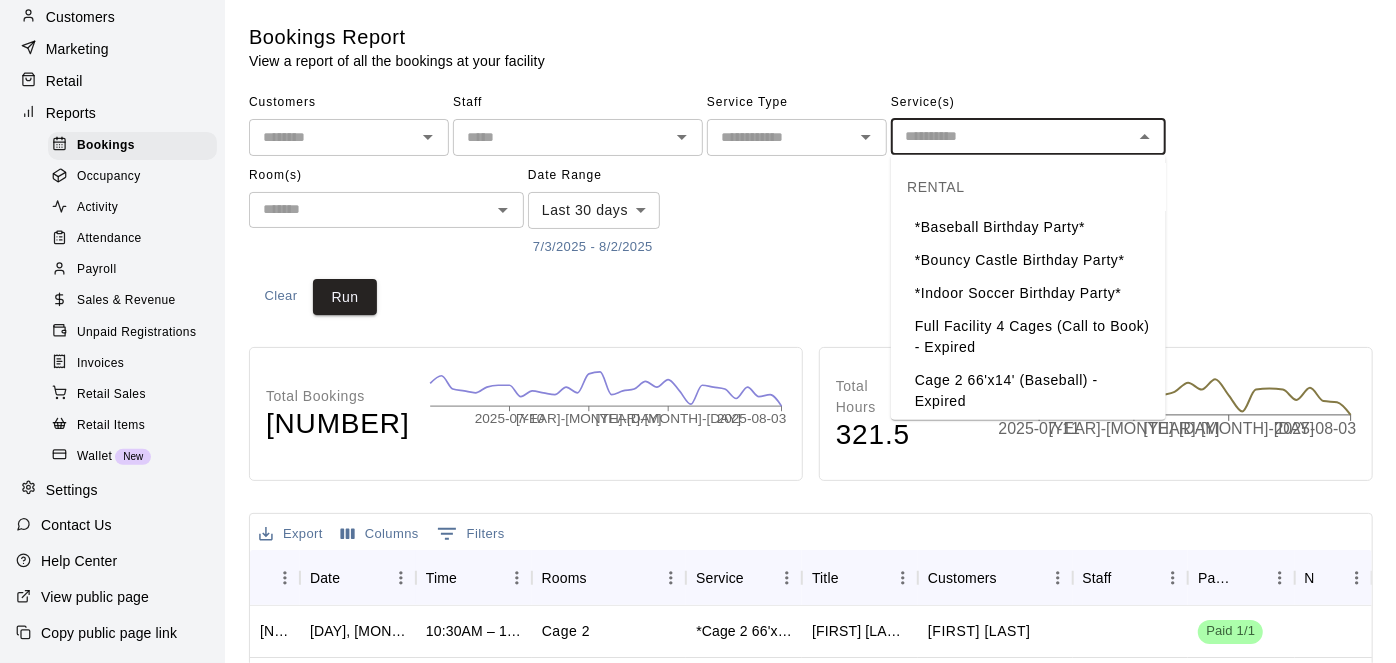 click on "Bookings Report View a report of all the bookings at your facility Customers ​ Staff ​ Service Type ​ Service(s) ​ Room(s) ​ Date Range Last 30 days ***** ​ [DATE] - [DATE] Clear Run Total Bookings 286 2025-07-10 2025-07-17 2025-07-24 2025-08-03 Total Hours 321.5 2025-07-11 2025-07-18 2025-07-25 2025-08-03 Export Columns 0 Filters ID Date Time Rooms Service Title Customers Staff Payment Notes 1251000 Sat, Aug 02, 2025 10:30AM – 11:00AM Cage 2  *Cage 2 66'x14' (Baseball)* [FIRST] [LAST] [FIRST] [LAST]  Paid 1/1 1250896 Sat, Aug 02, 2025 11:30AM – 12:30PM Cage 3  *Cage 3 66'x14' (Baseball with HITTRAX)* *Cage 3 66'x14' (Baseball with HITTRAX)* [FIRST] [LAST]  Paid 1/1 1250847 Sat, Aug 02, 2025 10:00AM – 11:30AM Cage 3  *Cage 3 66'x14' (Slo-Pitch with HITTRAX)* [FIRST] [LAST] [FIRST] [LAST] Paid 1/1 1250710 Fri, Aug 01, 2025 8:00PM – 9:00PM Cage 2  *Cage 2 66'x14' (Fastpitch Softball)* [FIRST] [LAST] [FIRST] [LAST] Paid 1/1 1250397 Sat, Aug 02, 2025 12:30PM – 1:00PM Cage 2  [FIRST] [LAST]" at bounding box center [811, 618] 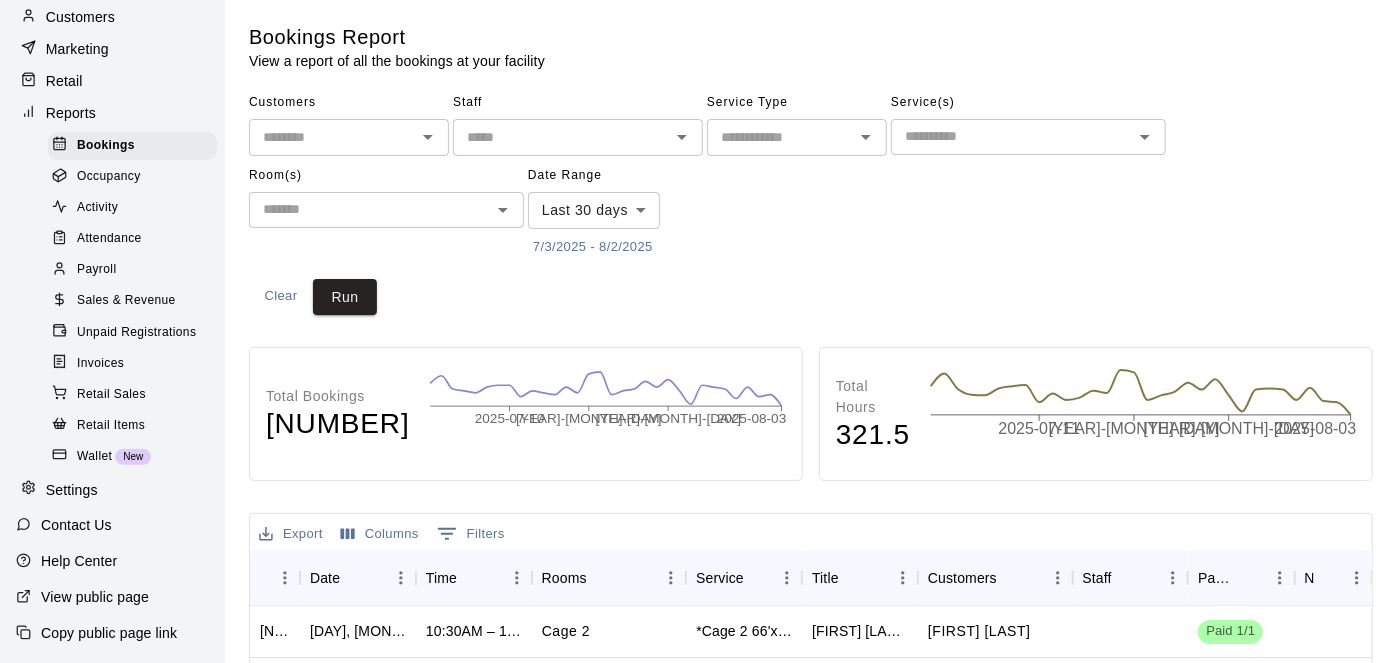 click 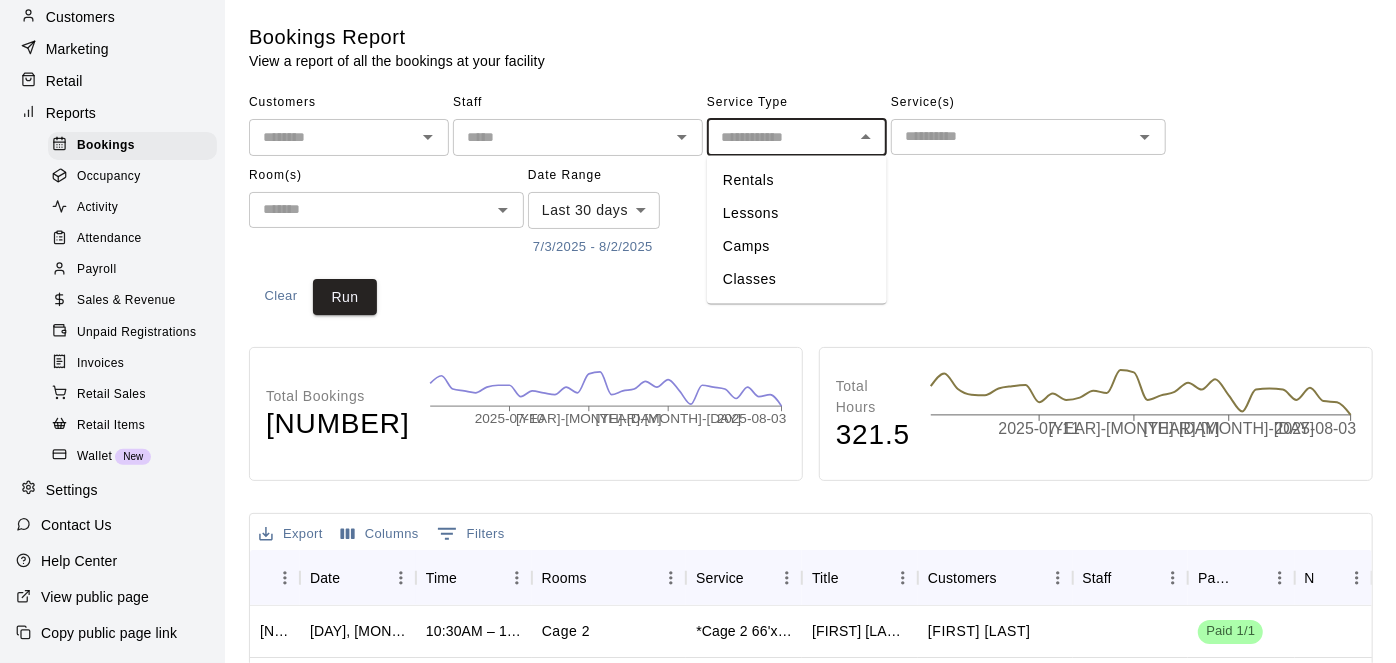 click on "1251000 Sat, Aug 02, 2025 10:30AM – 11:00AM Cage 2  *Cage 2 66'x14' (Baseball)* [FIRST] [LAST] [FIRST] [LAST]  Paid 1/1 1250896 Sat, Aug 02, 2025 11:30AM – 12:30PM Cage 3  *Cage 3 66'x14' (Baseball with HITTRAX)* *Cage 3 66'x14' (Baseball with HITTRAX)* [FIRST]  [LAST]  Paid 1/1 1250847 Sat, Aug 02, 2025 10:00AM – 11:30AM Cage 3  *Cage 3 66'x14' (Slo-Pitch with HITTRAX)* [FIRST] [LAST] [FIRST] [LAST] Paid 1/1 1250710 Fri, Aug 01, 2025 8:00PM – 9:00PM Cage 2  *Cage 2 66'x14' (Fastpitch Softball)* [FIRST] [LAST] [FIRST] [LAST] Paid 1/1 1250397 Sat, Aug 02, 2025 Cage 2  100" at bounding box center [811, 618] 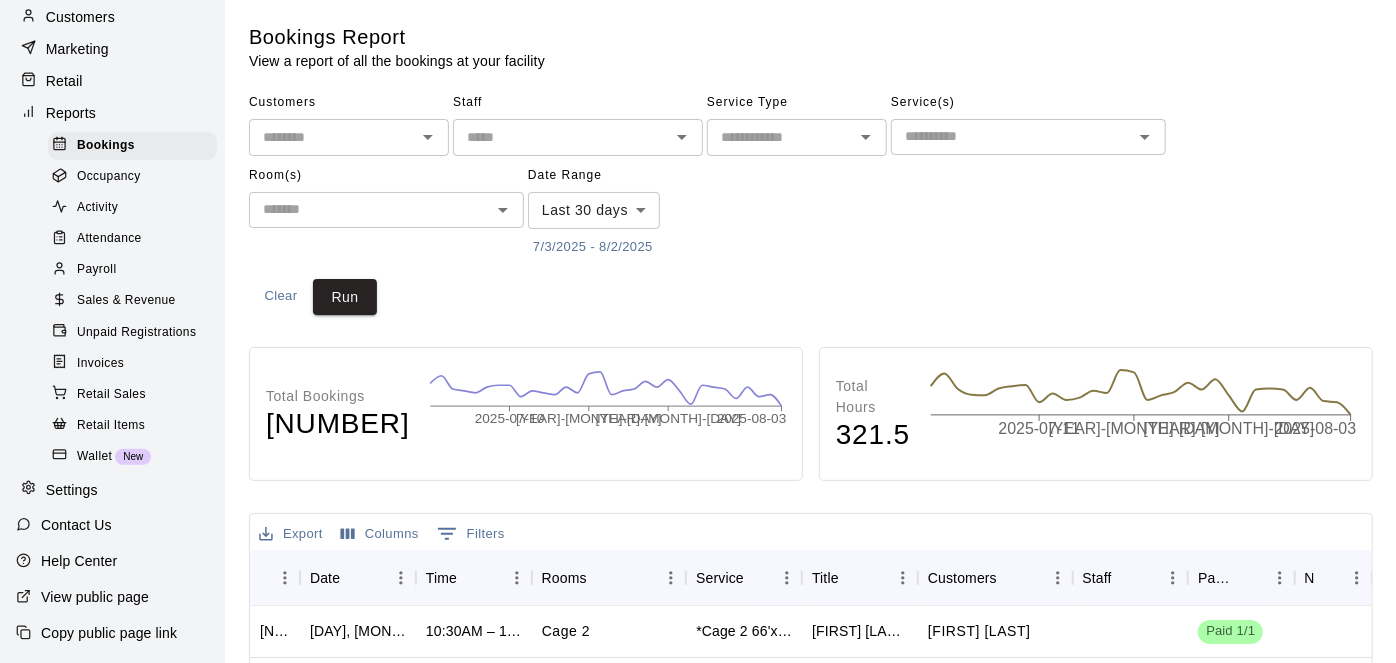 click at bounding box center [503, 210] 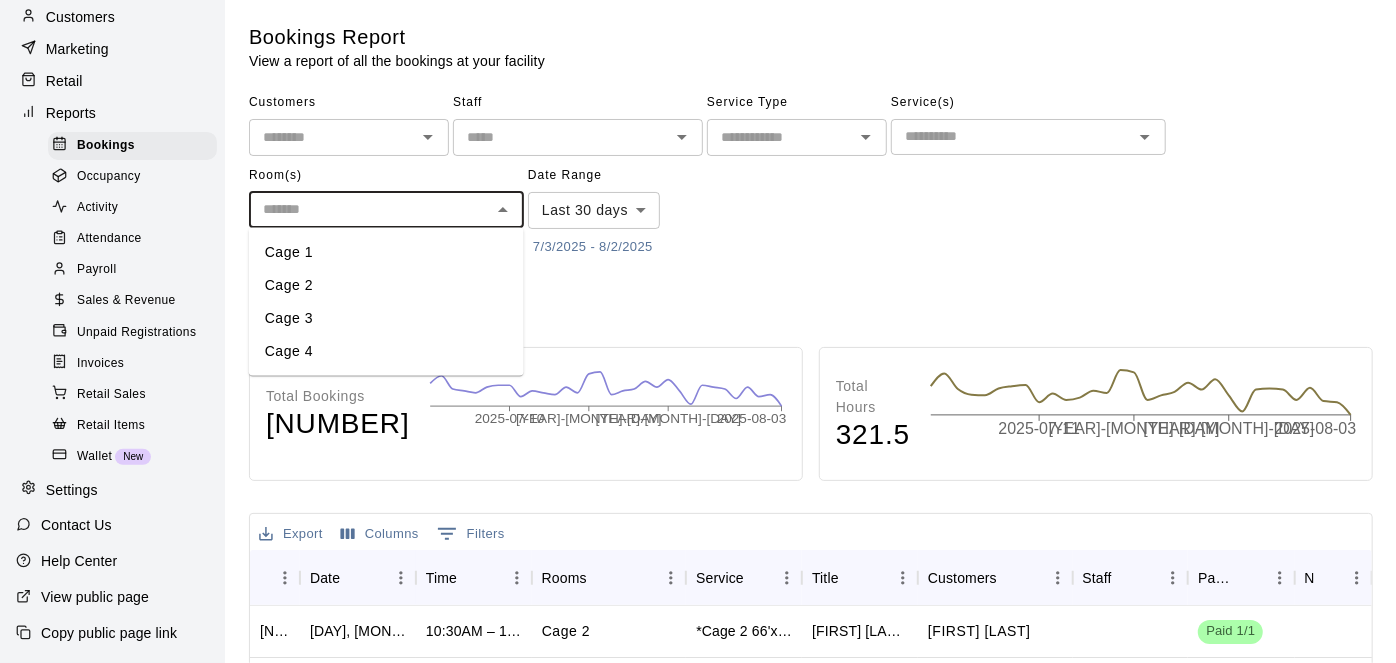 click at bounding box center [503, 210] 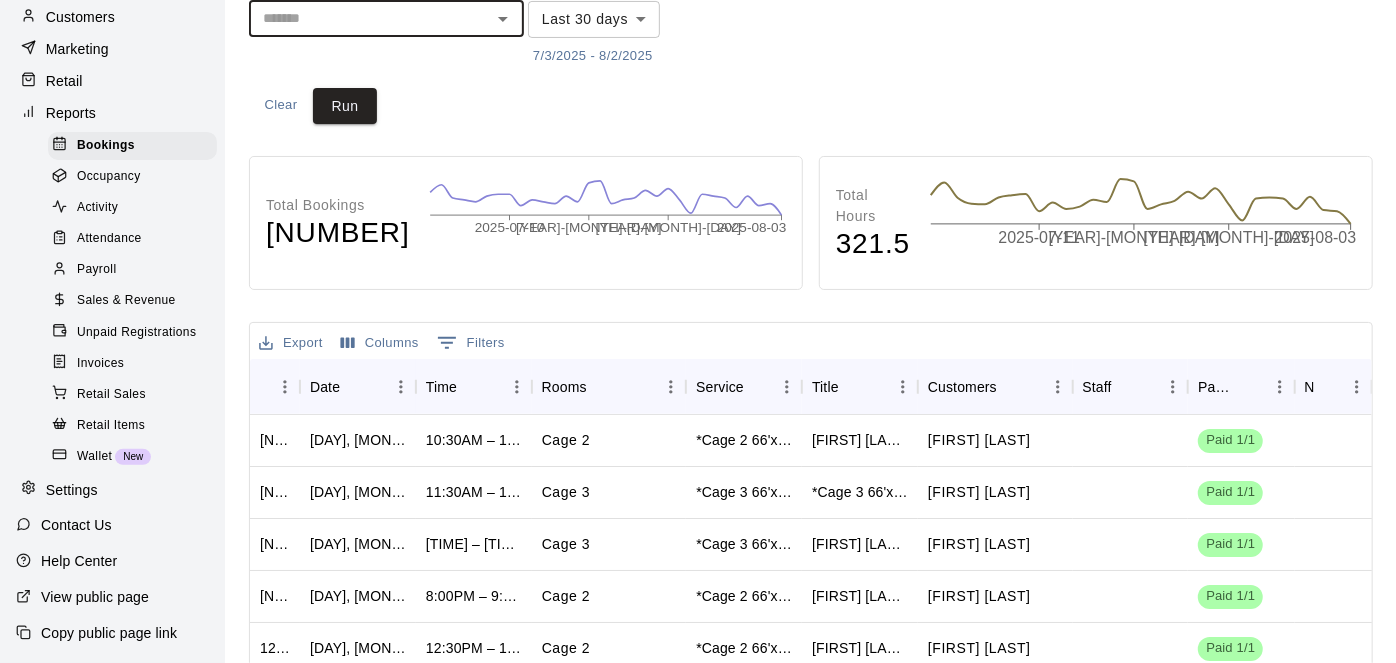 scroll, scrollTop: 192, scrollLeft: 0, axis: vertical 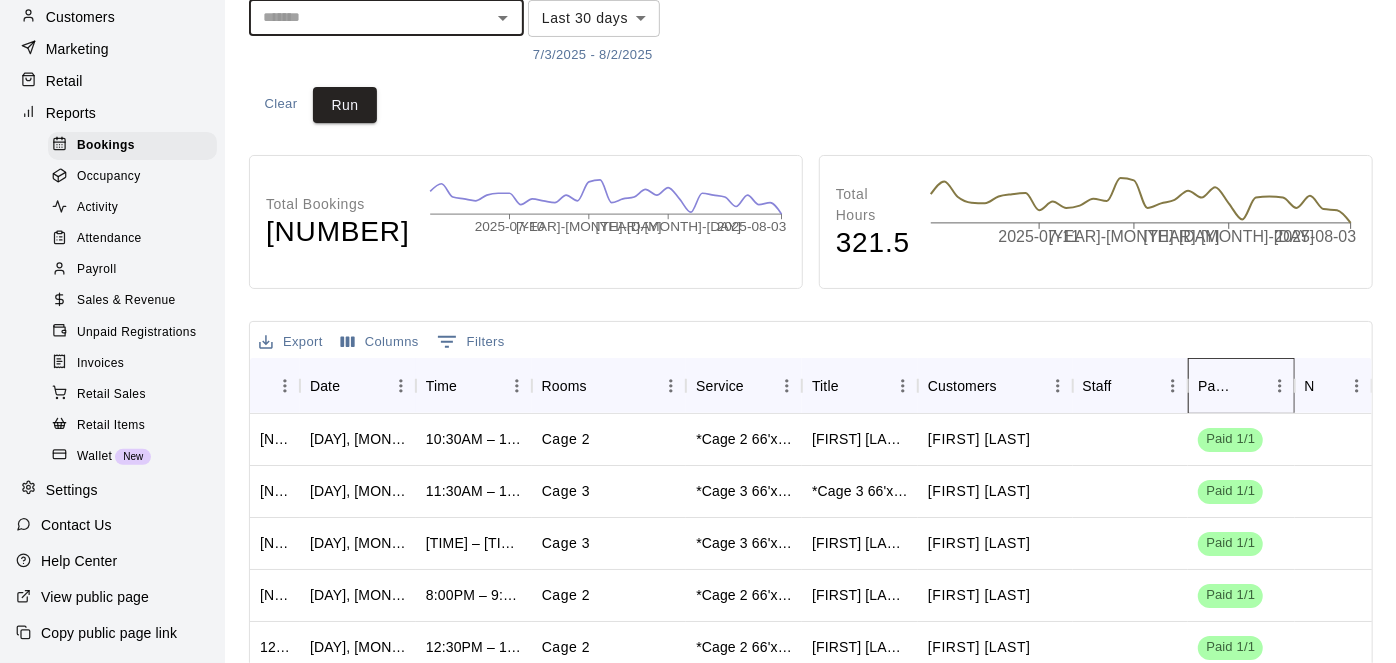 click 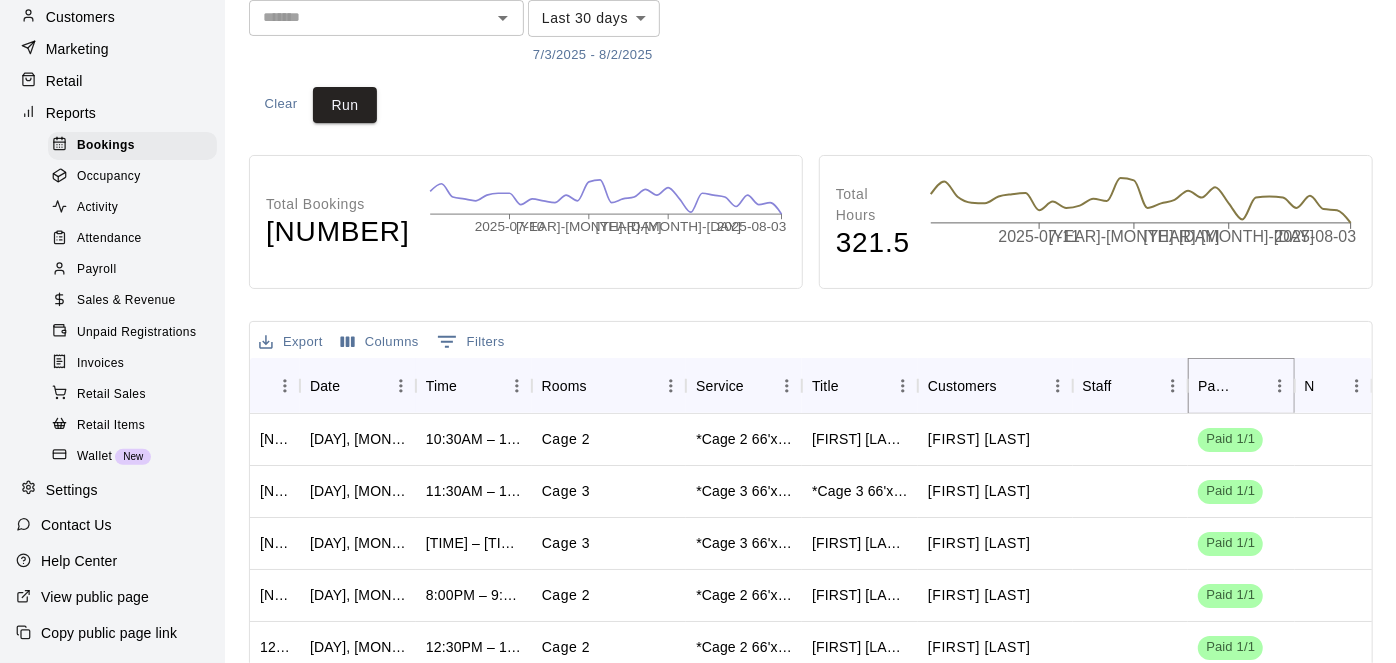 click at bounding box center [1251, 386] 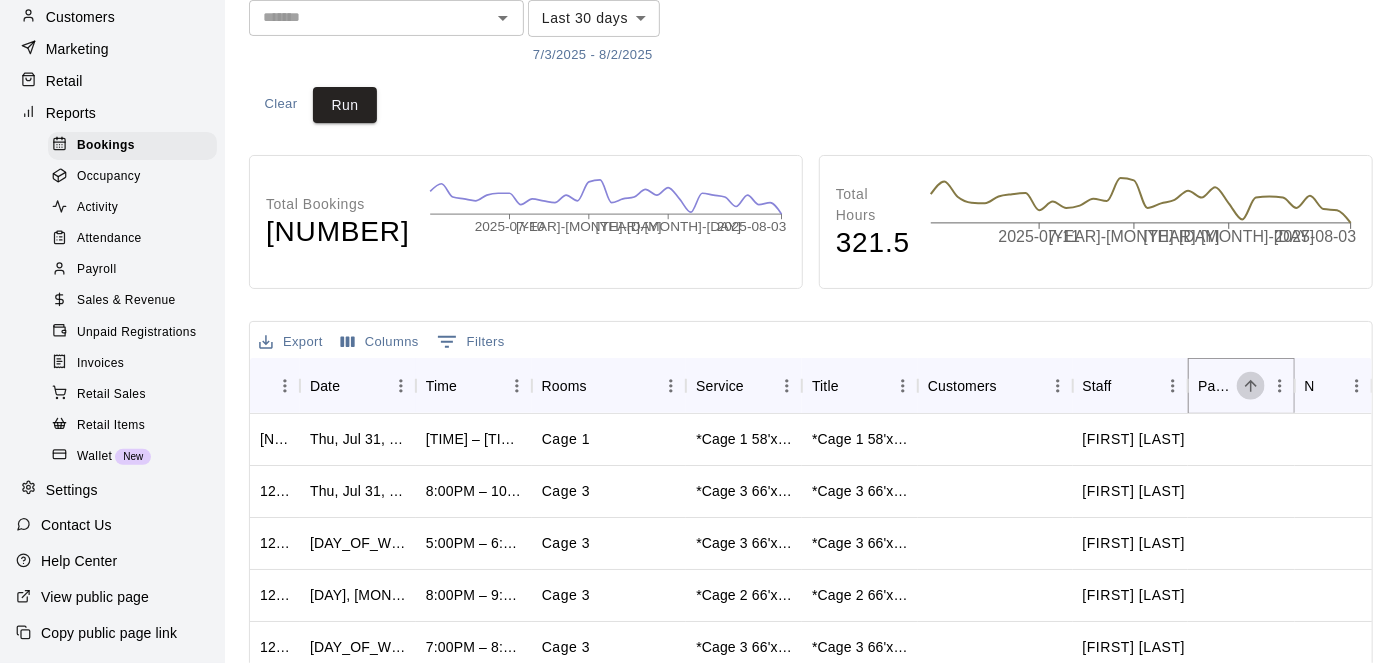 click at bounding box center (1251, 386) 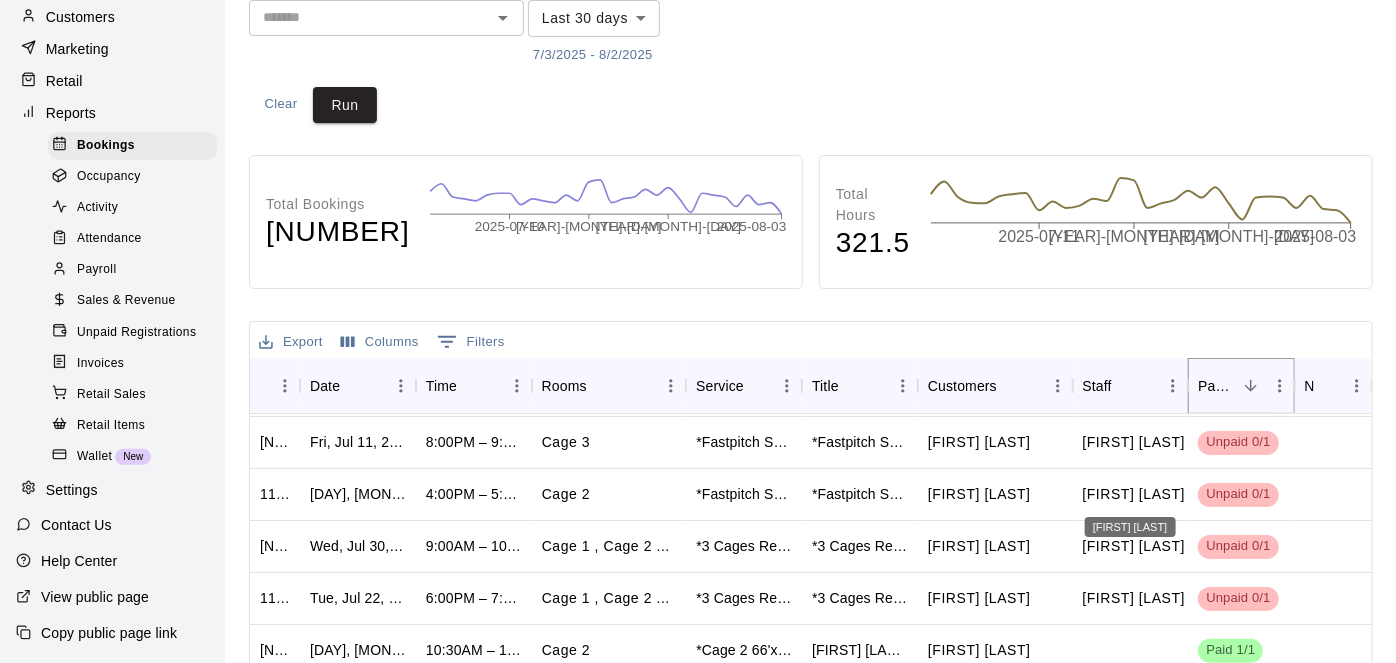 scroll, scrollTop: 258, scrollLeft: 0, axis: vertical 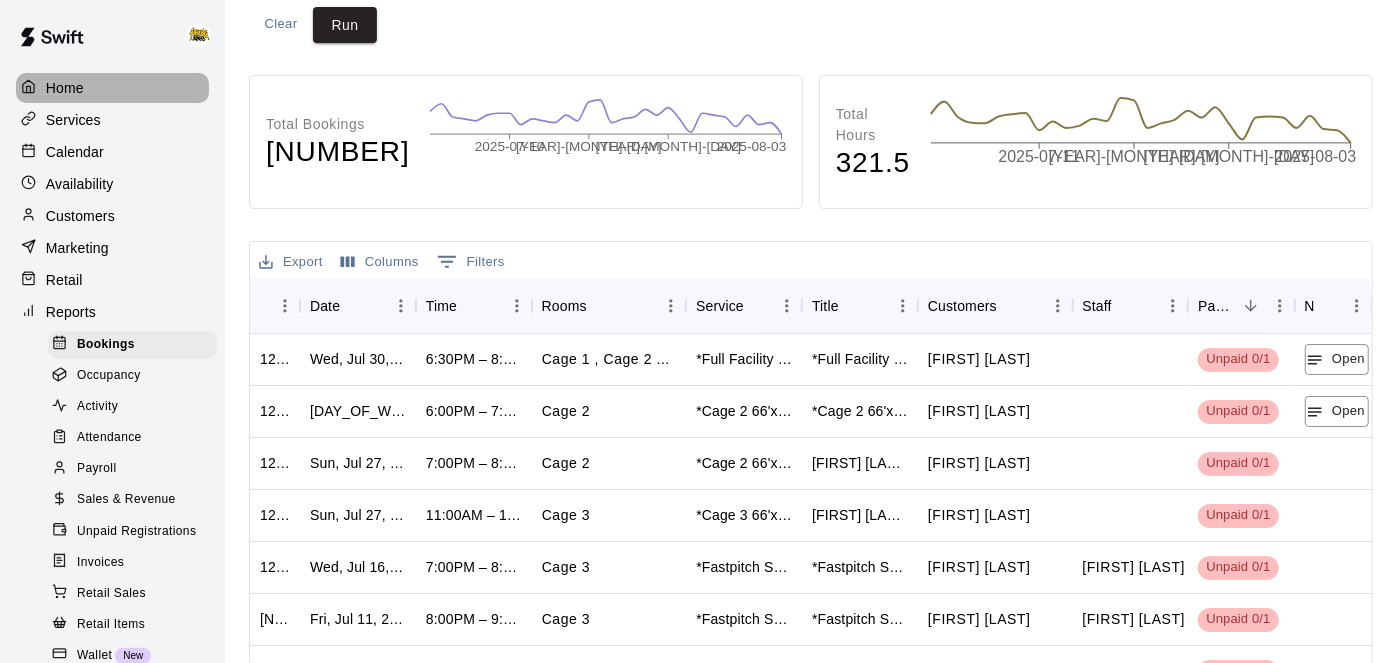 click on "Home" at bounding box center [65, 88] 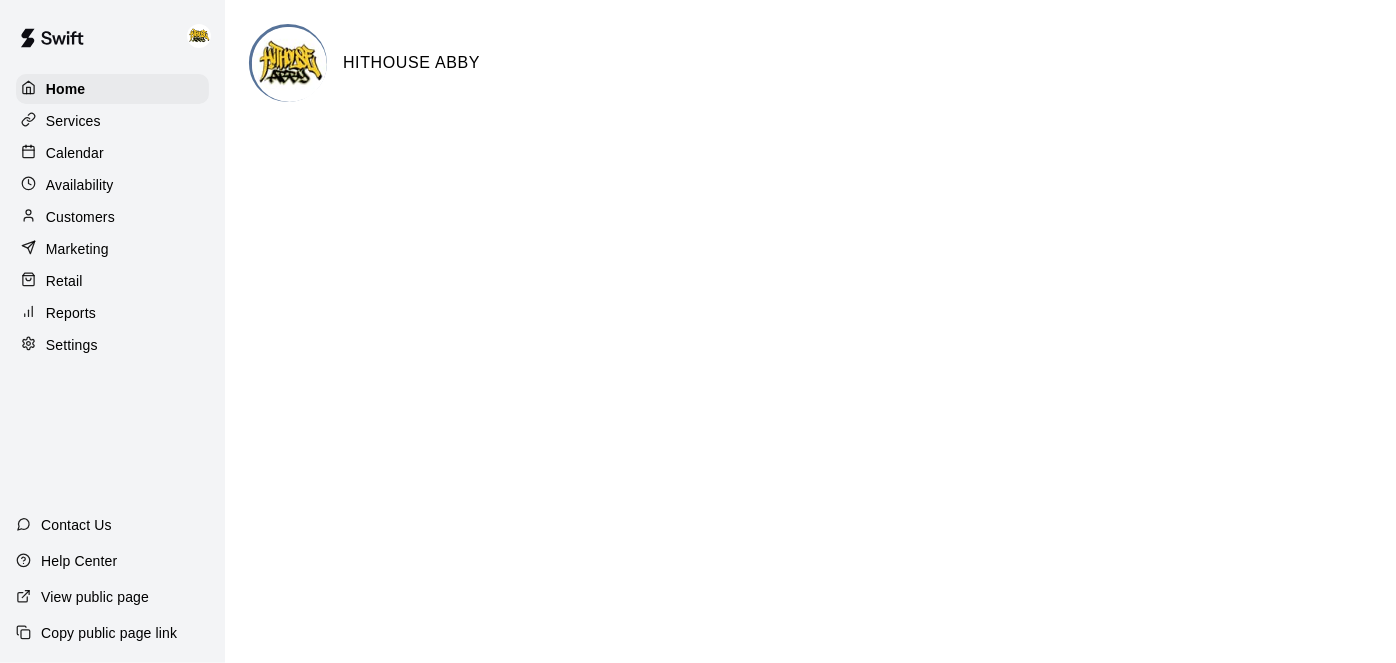 click on "Calendar" at bounding box center (75, 153) 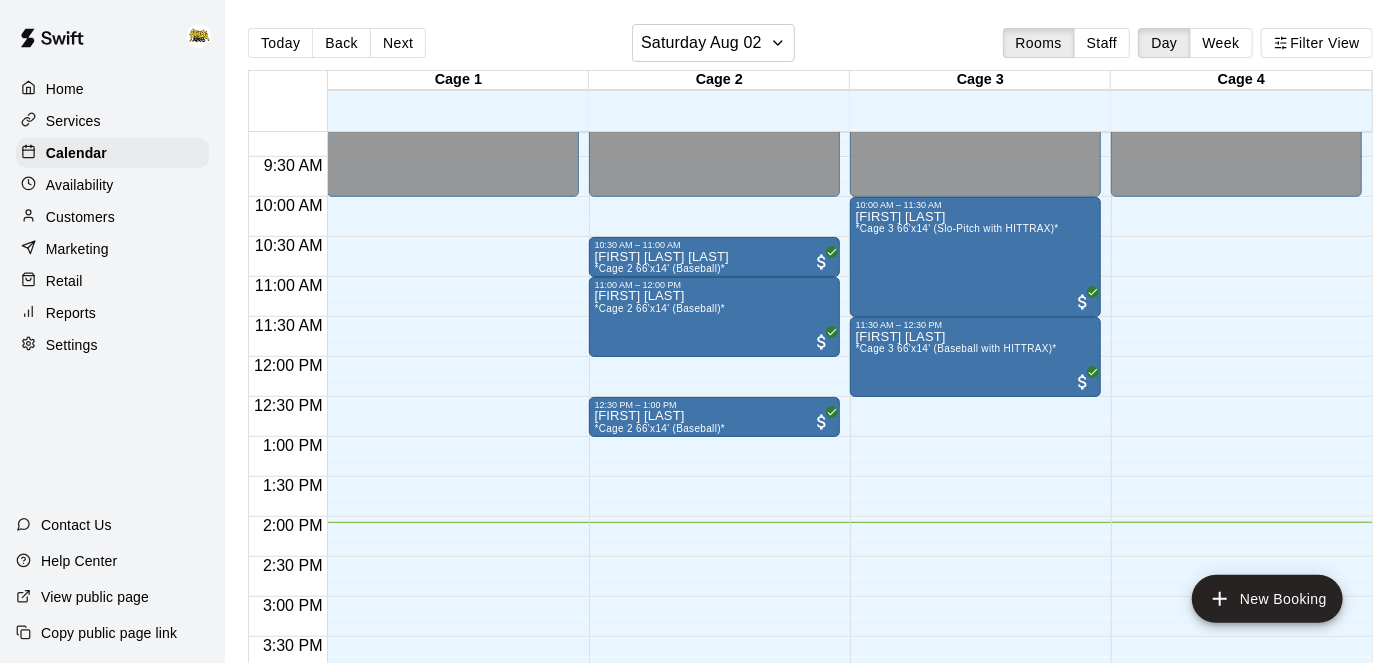 scroll, scrollTop: 743, scrollLeft: 0, axis: vertical 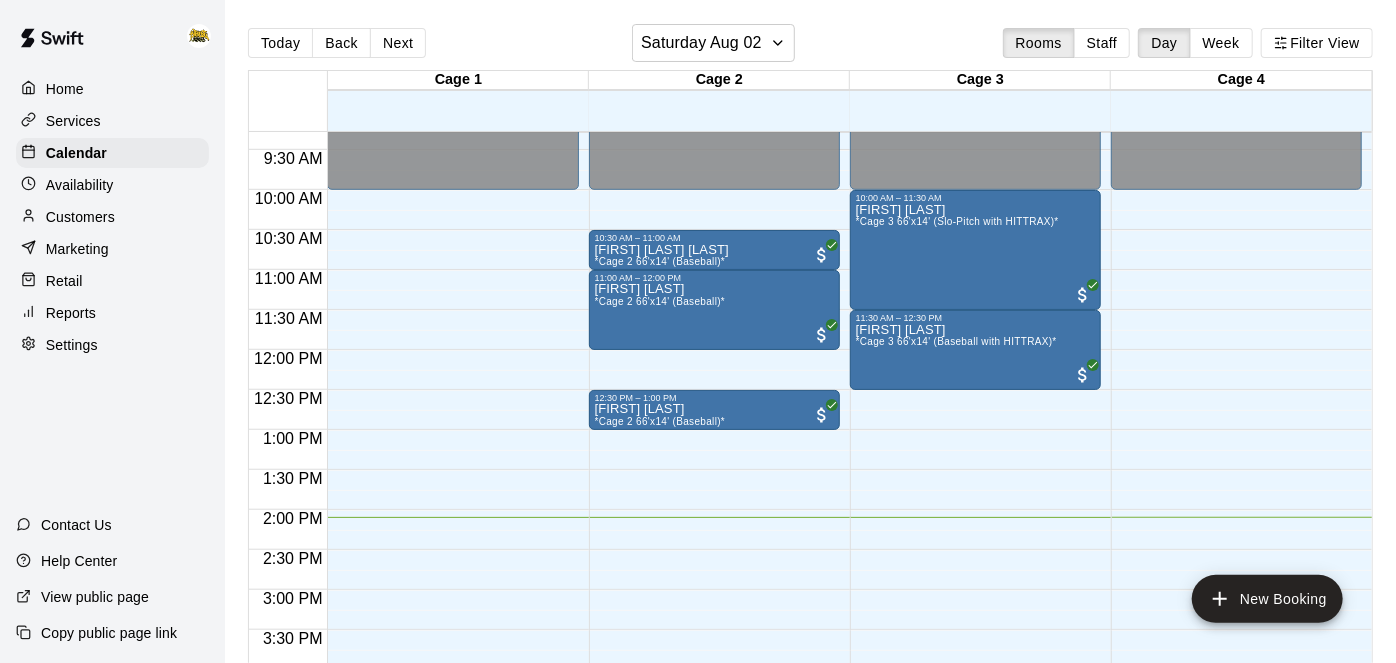 click on "Reports" at bounding box center (71, 313) 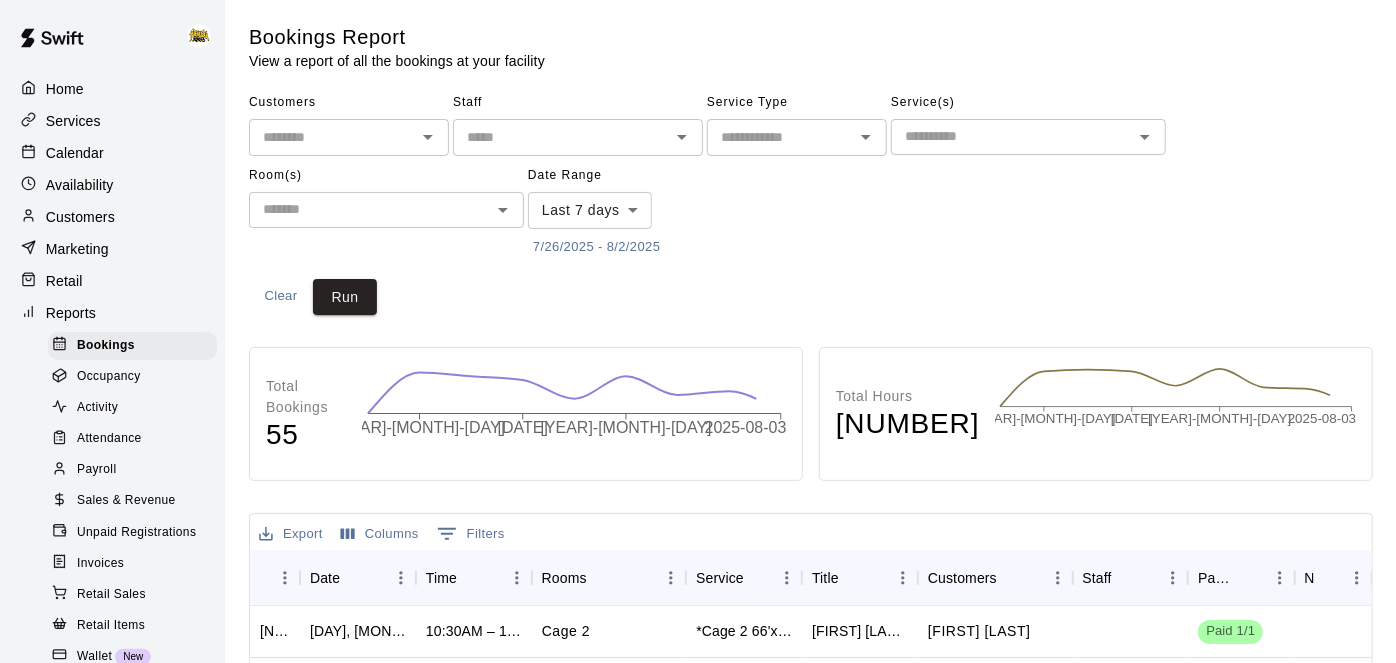 click 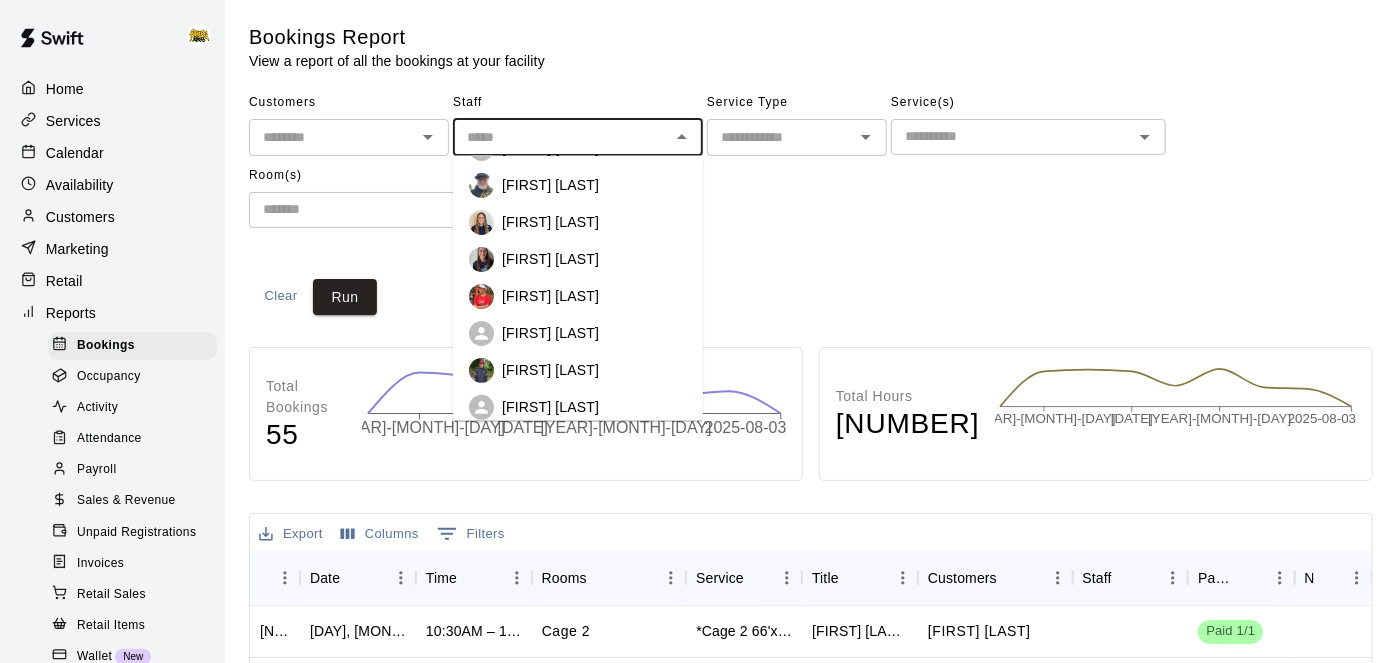 scroll, scrollTop: 263, scrollLeft: 0, axis: vertical 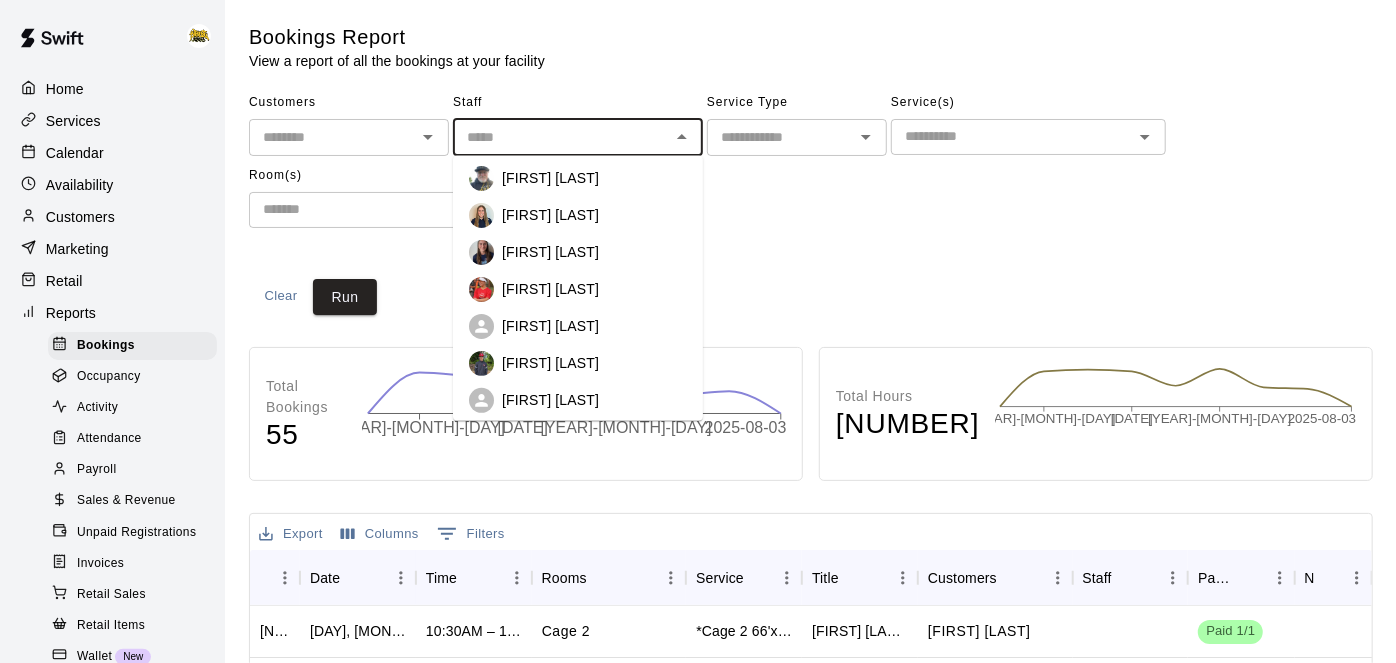 click on "[FIRST] [LAST]" at bounding box center (550, 289) 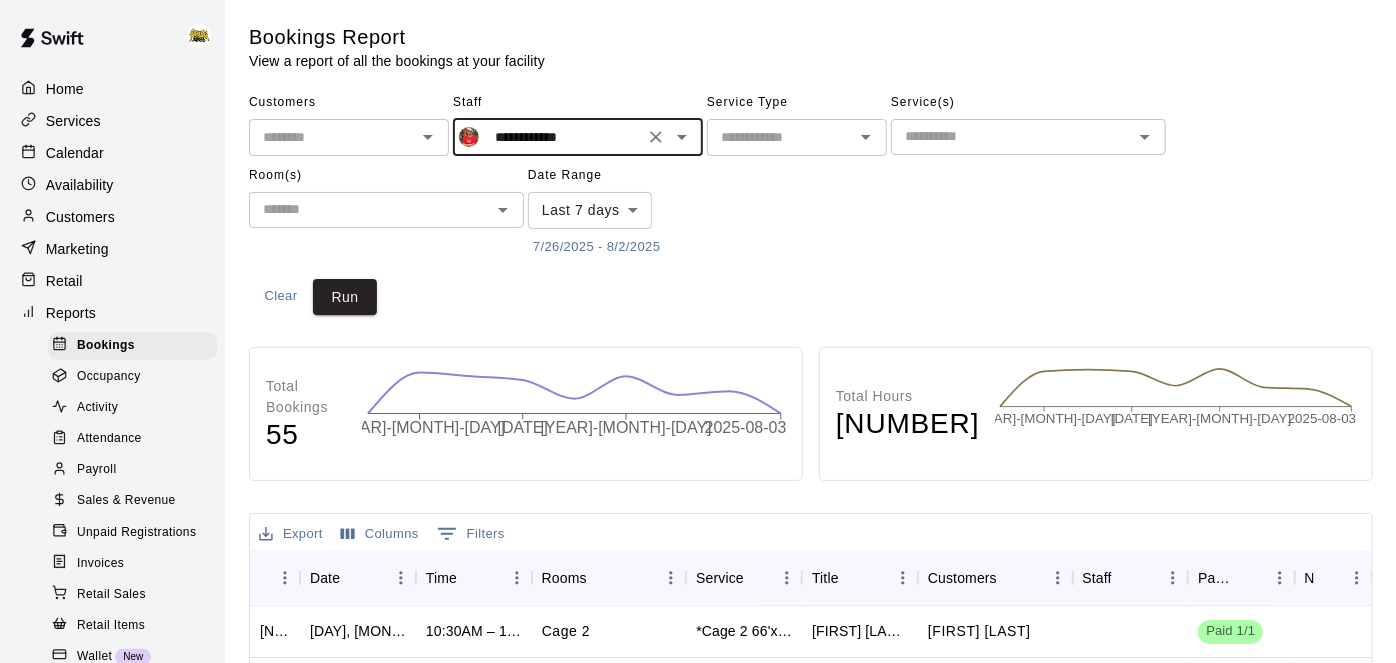 click on "7/26/2025 - 8/2/2025" at bounding box center [596, 247] 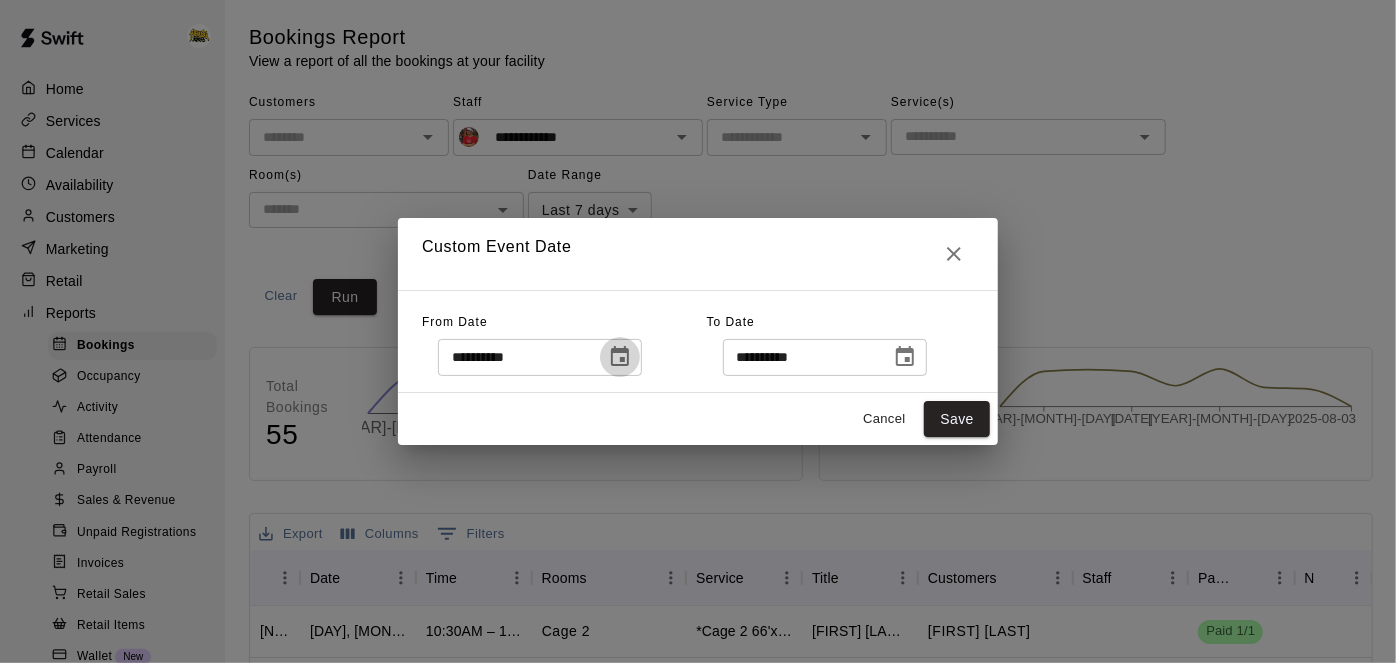 click 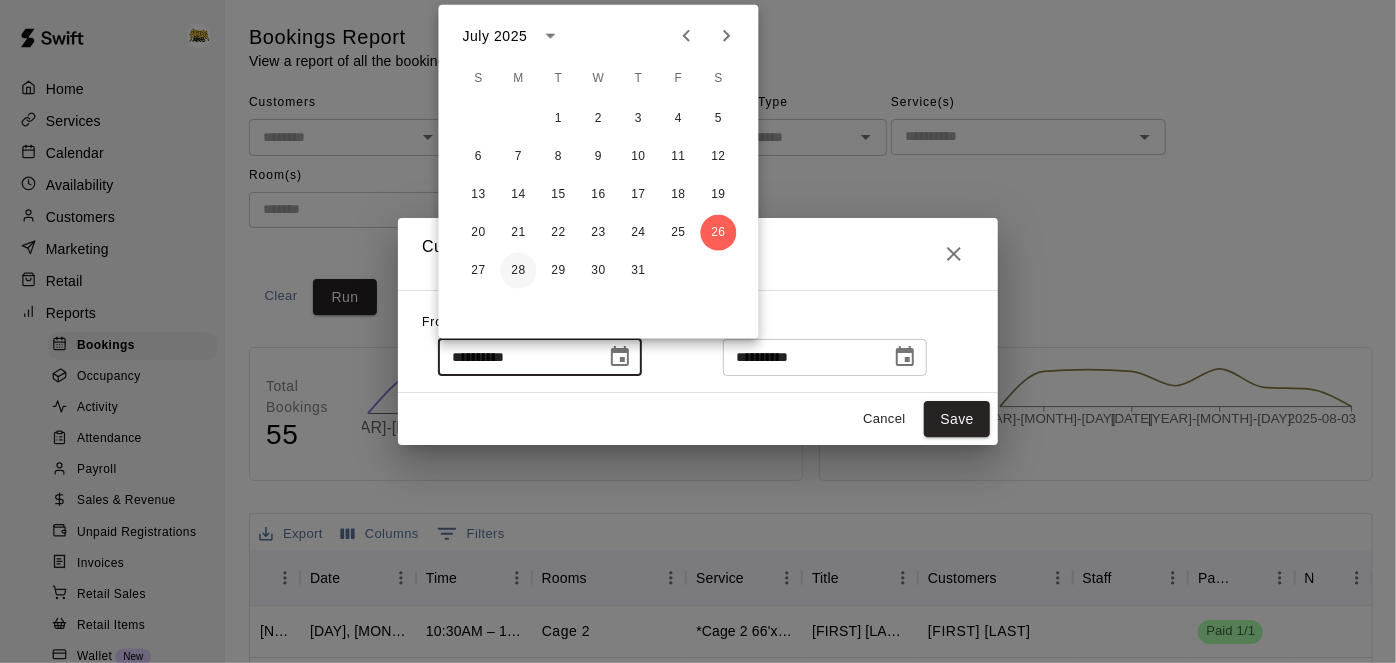 click on "28" at bounding box center (519, 271) 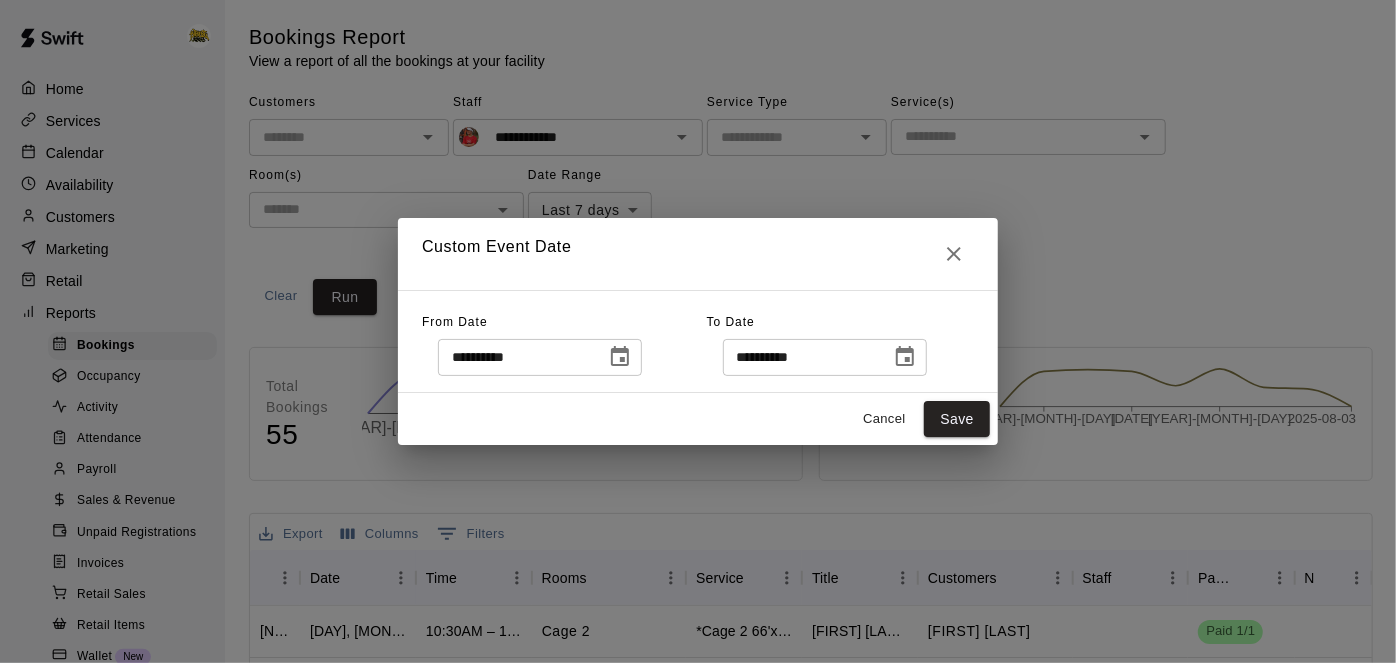 type on "**********" 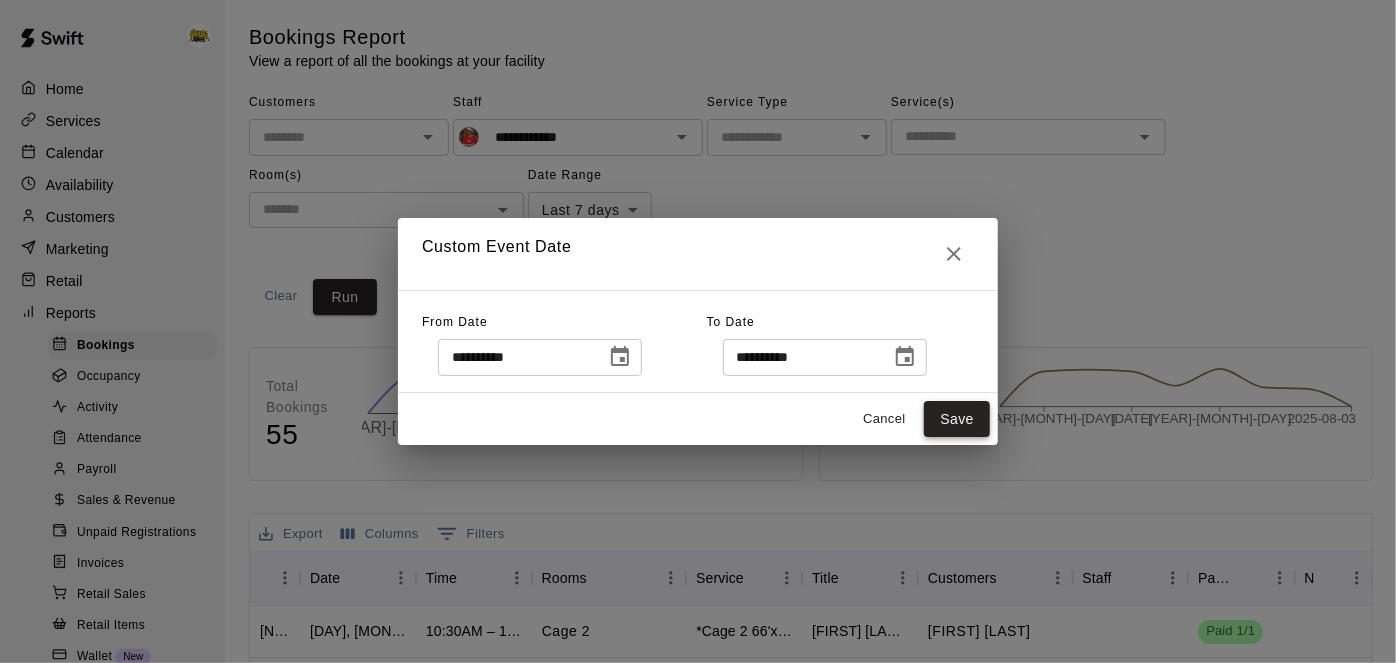 click on "Save" at bounding box center [957, 419] 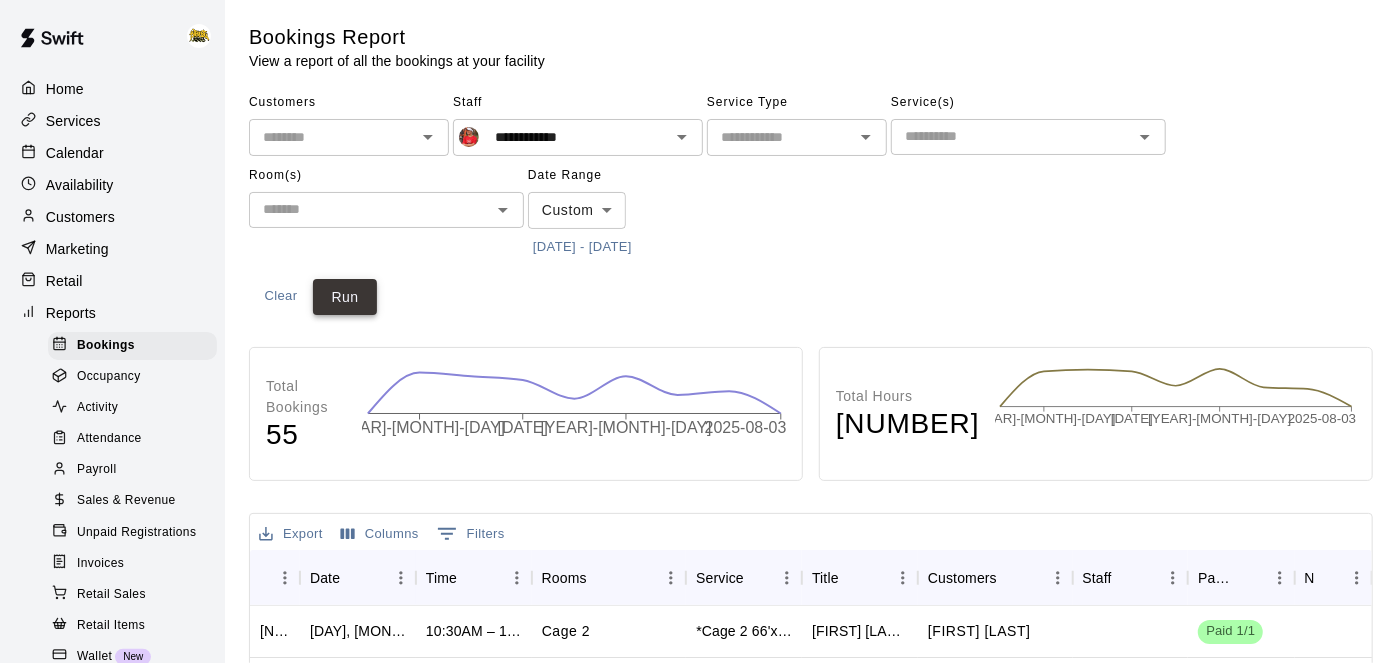 click on "Run" at bounding box center (345, 297) 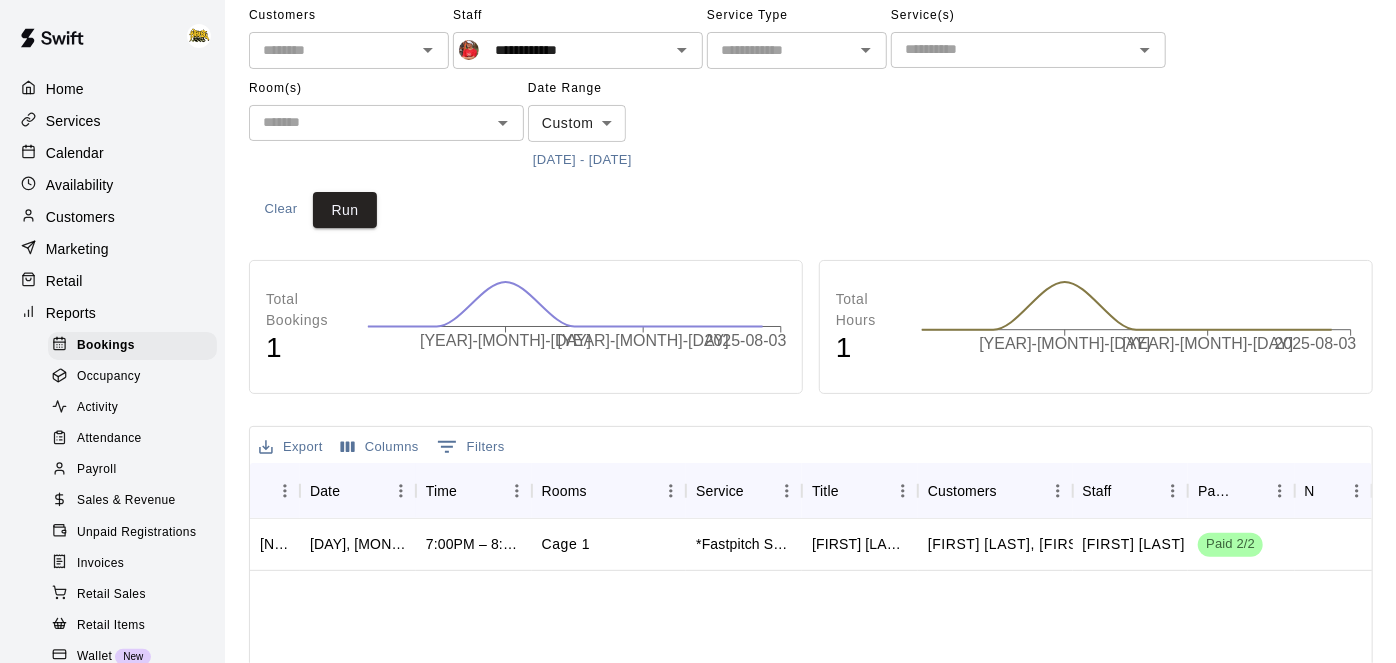 scroll, scrollTop: 90, scrollLeft: 0, axis: vertical 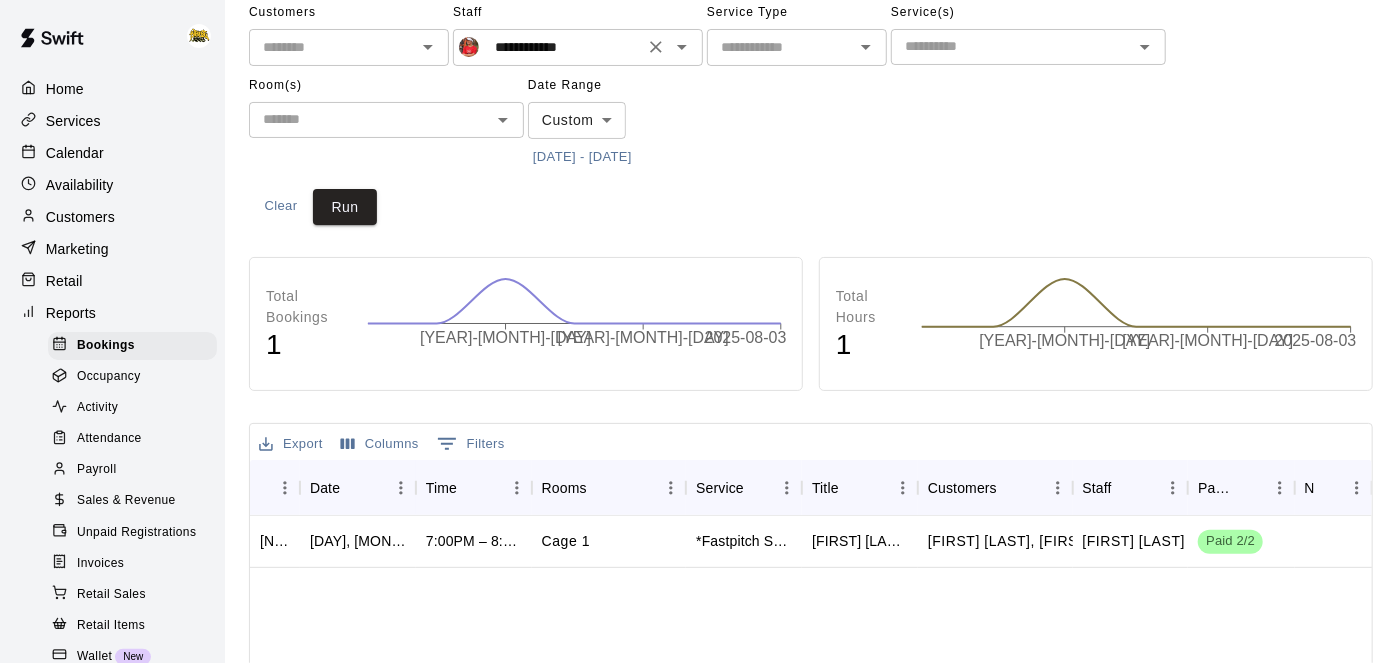 click 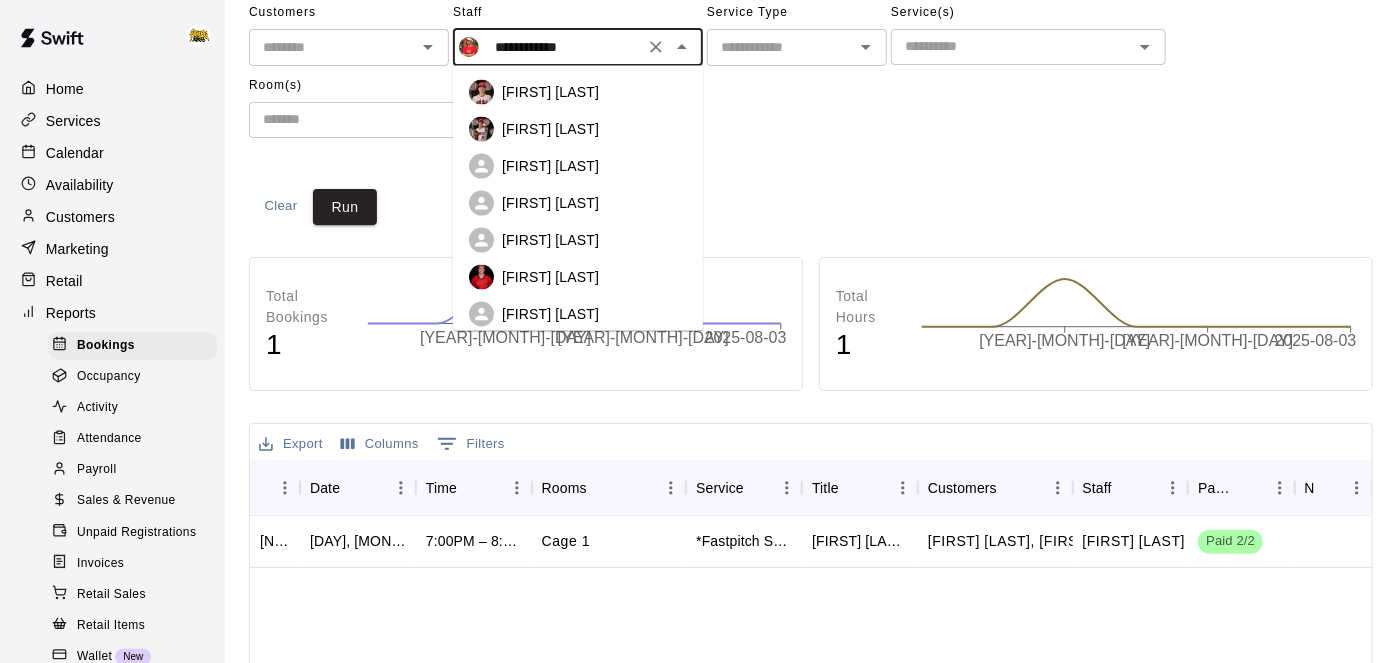 scroll, scrollTop: 149, scrollLeft: 0, axis: vertical 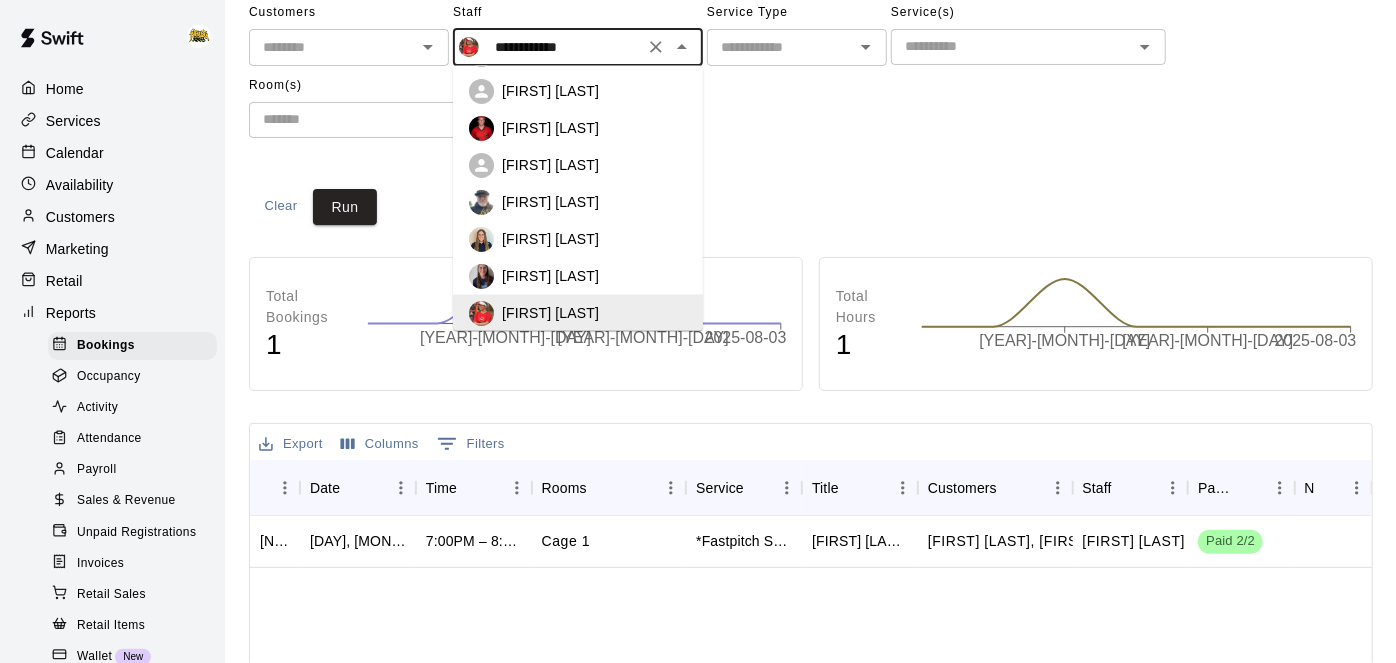 click on "[FIRST] [LAST]" at bounding box center (550, 202) 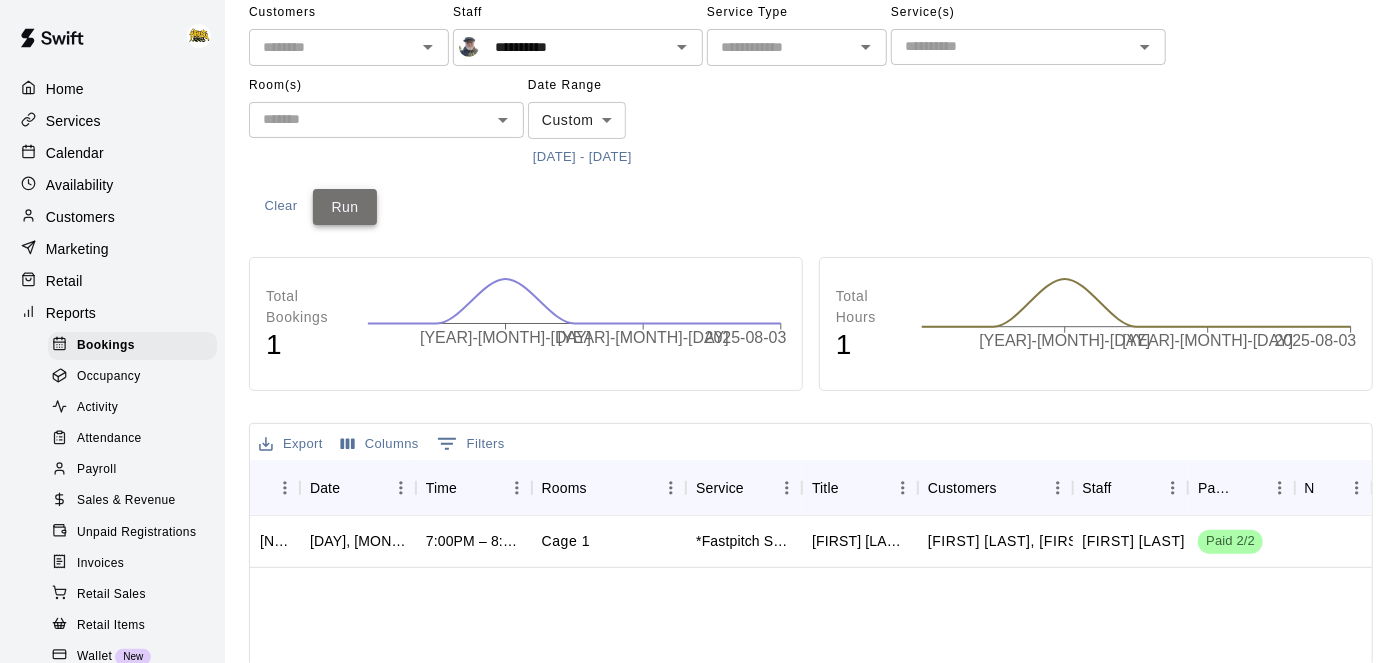 click on "Run" at bounding box center [345, 207] 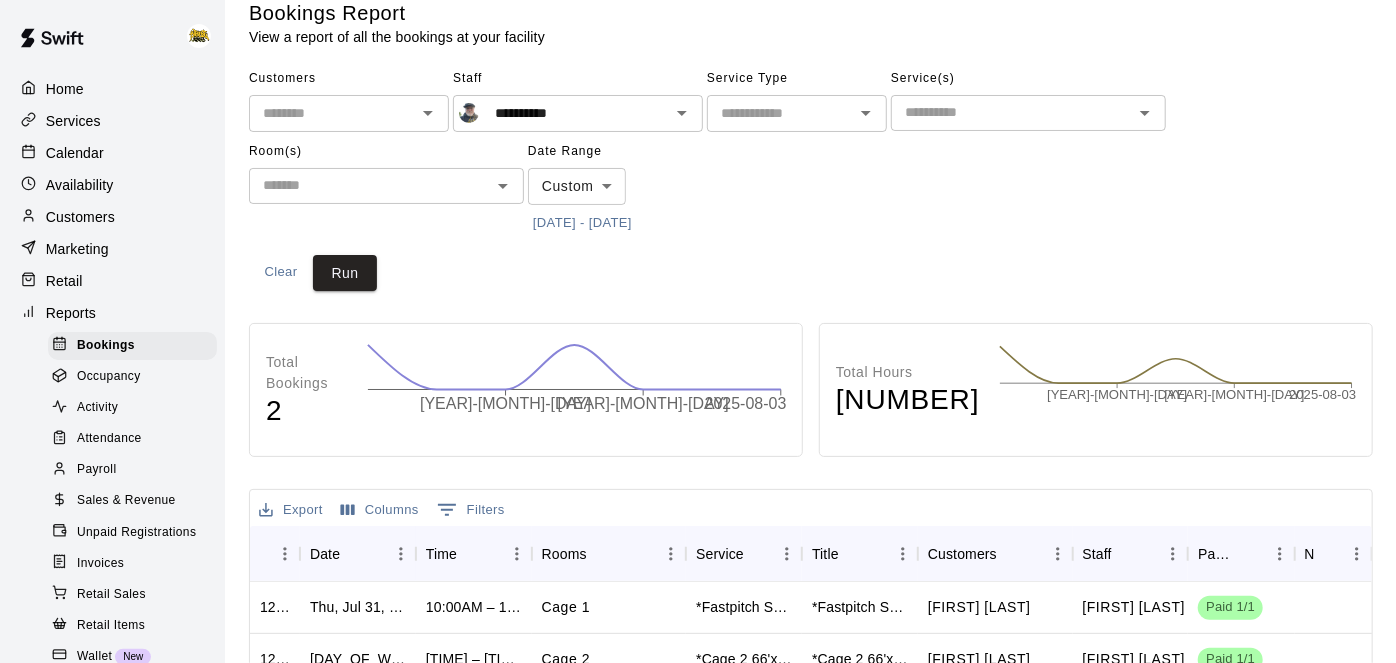 scroll, scrollTop: 22, scrollLeft: 0, axis: vertical 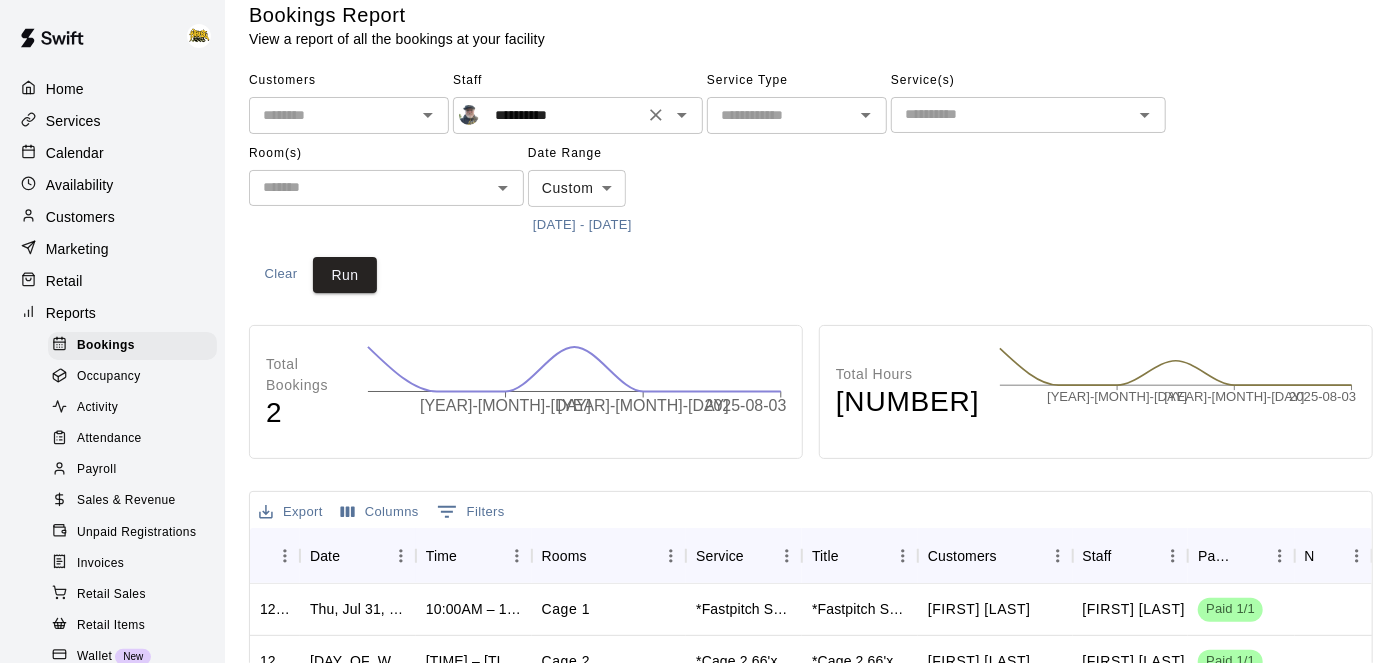 click 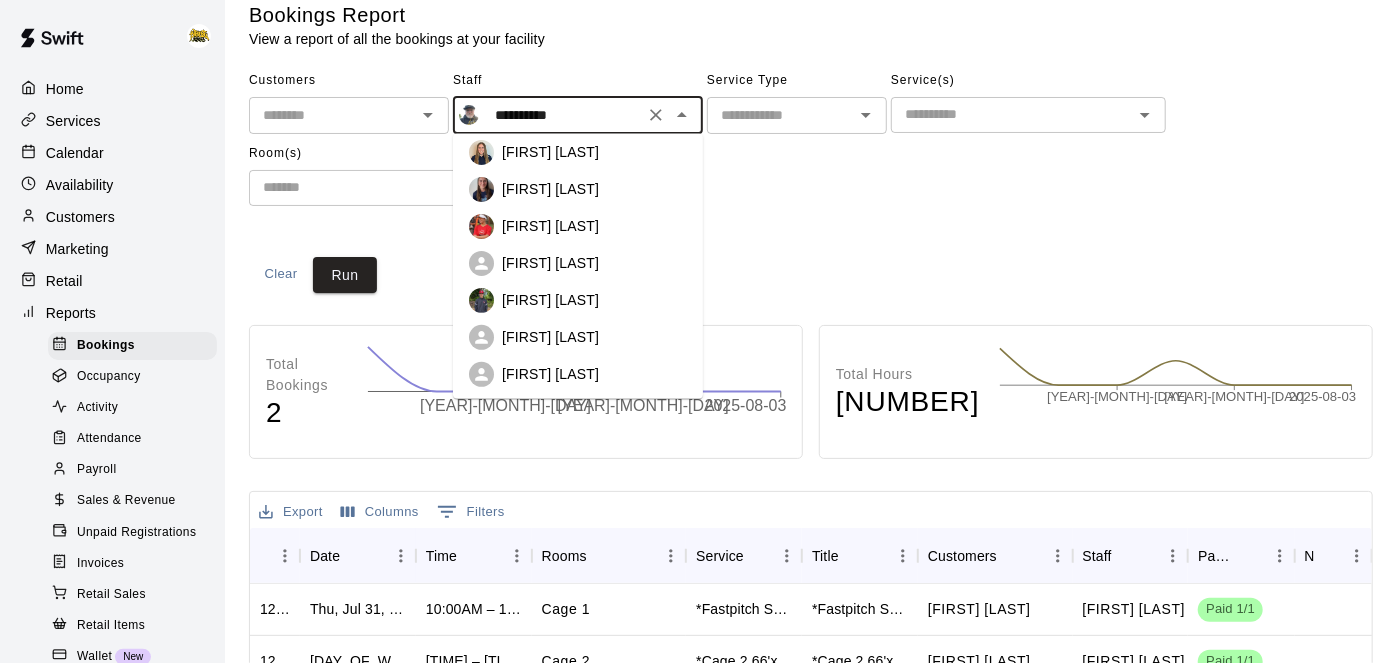 scroll, scrollTop: 302, scrollLeft: 0, axis: vertical 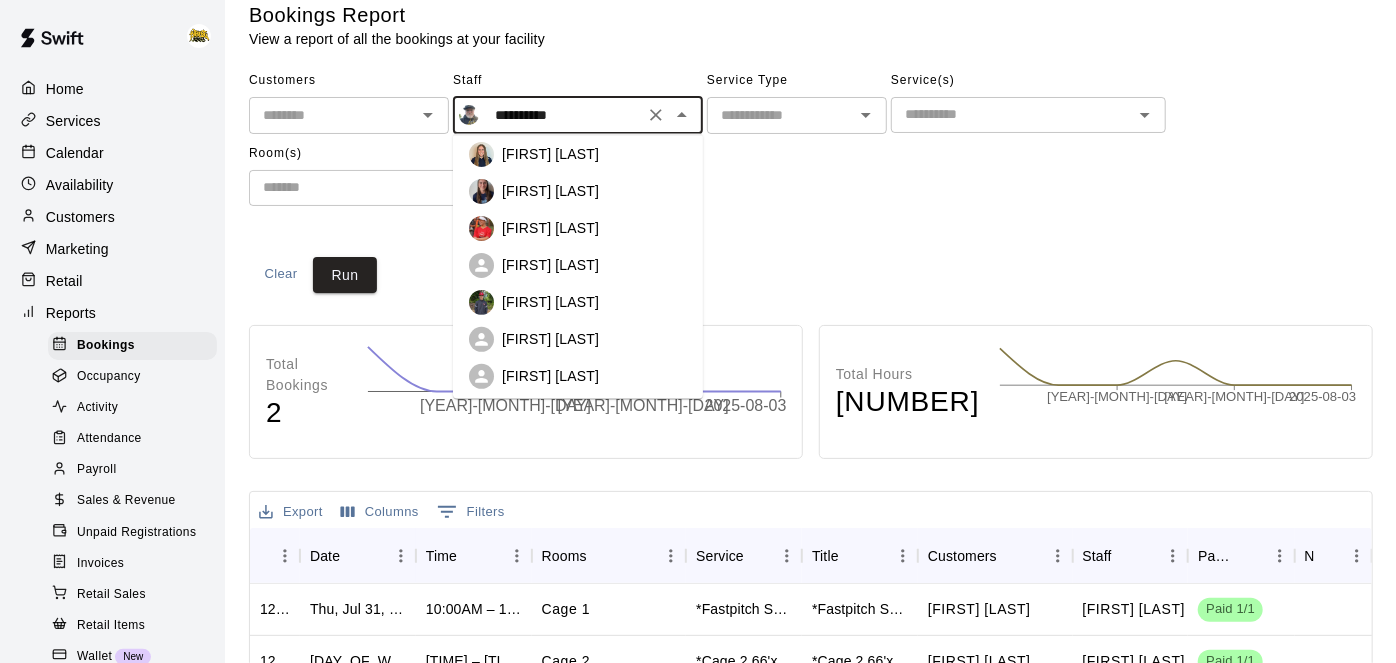 click on "[FIRST] [LAST]" at bounding box center (550, 302) 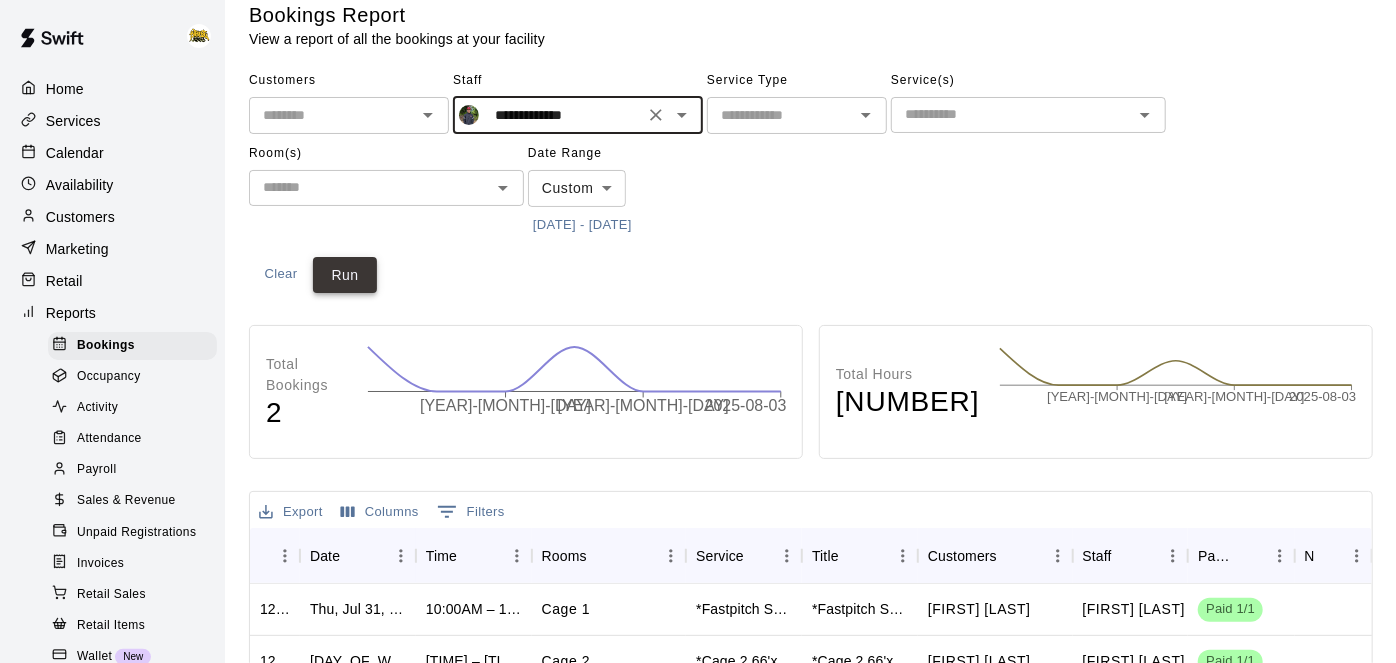 click on "Run" at bounding box center [345, 275] 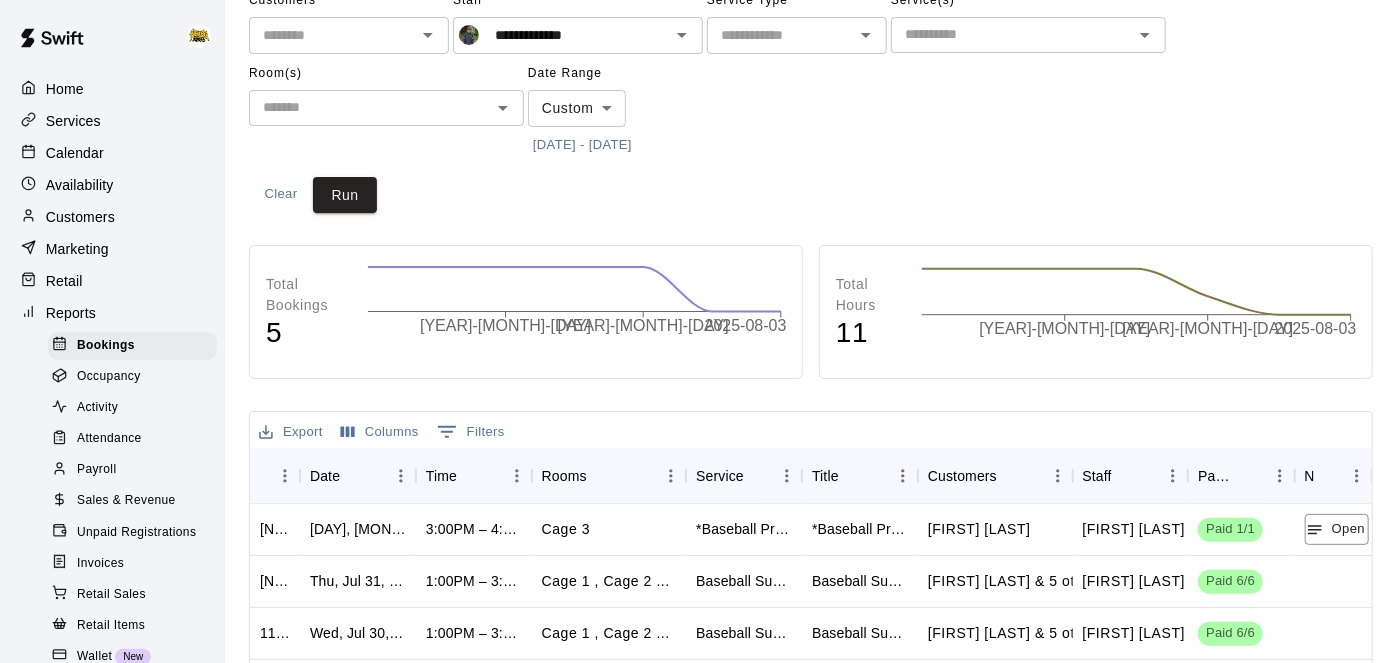 scroll, scrollTop: 84, scrollLeft: 0, axis: vertical 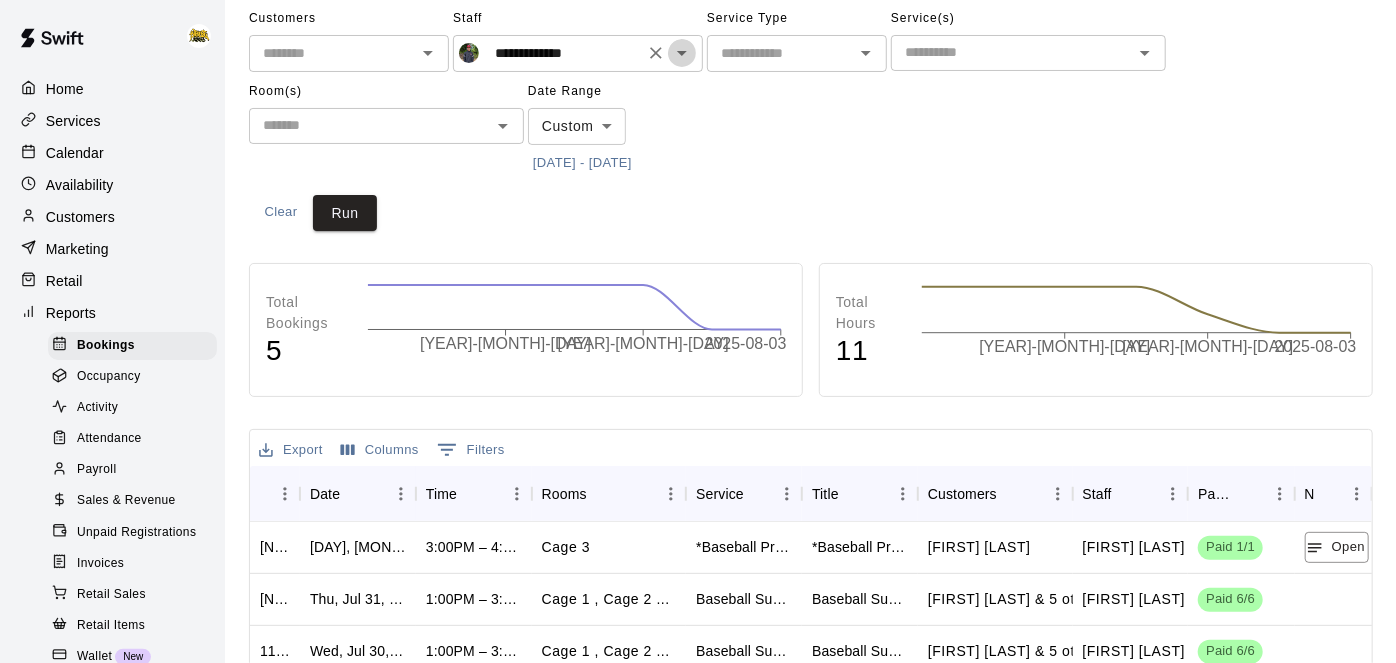 click 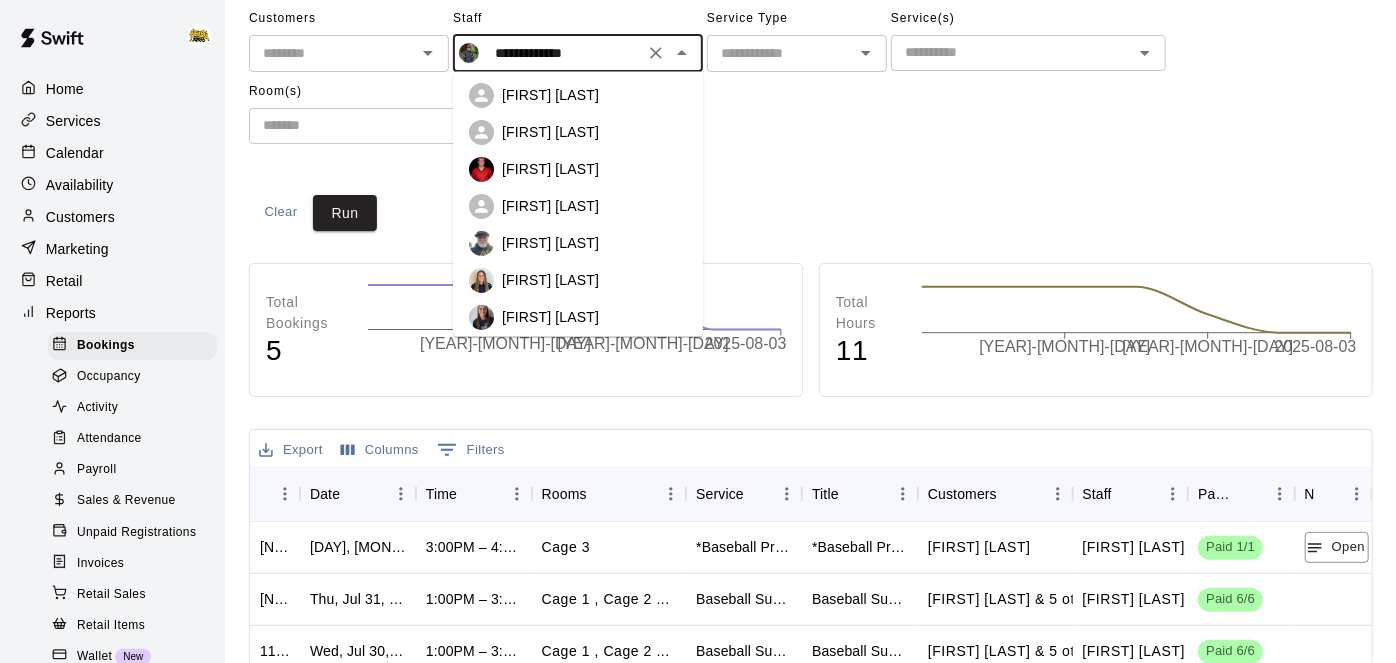 scroll, scrollTop: 104, scrollLeft: 0, axis: vertical 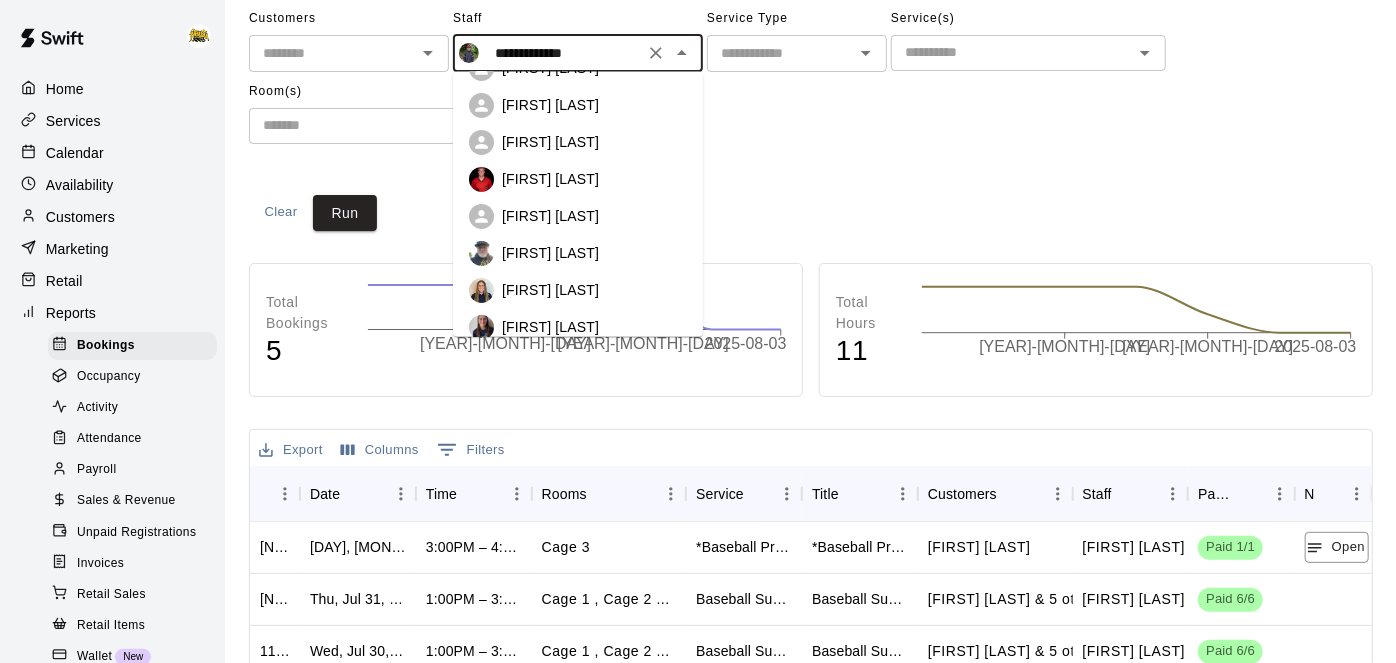 click on "[FIRST] [LAST]" at bounding box center (550, 179) 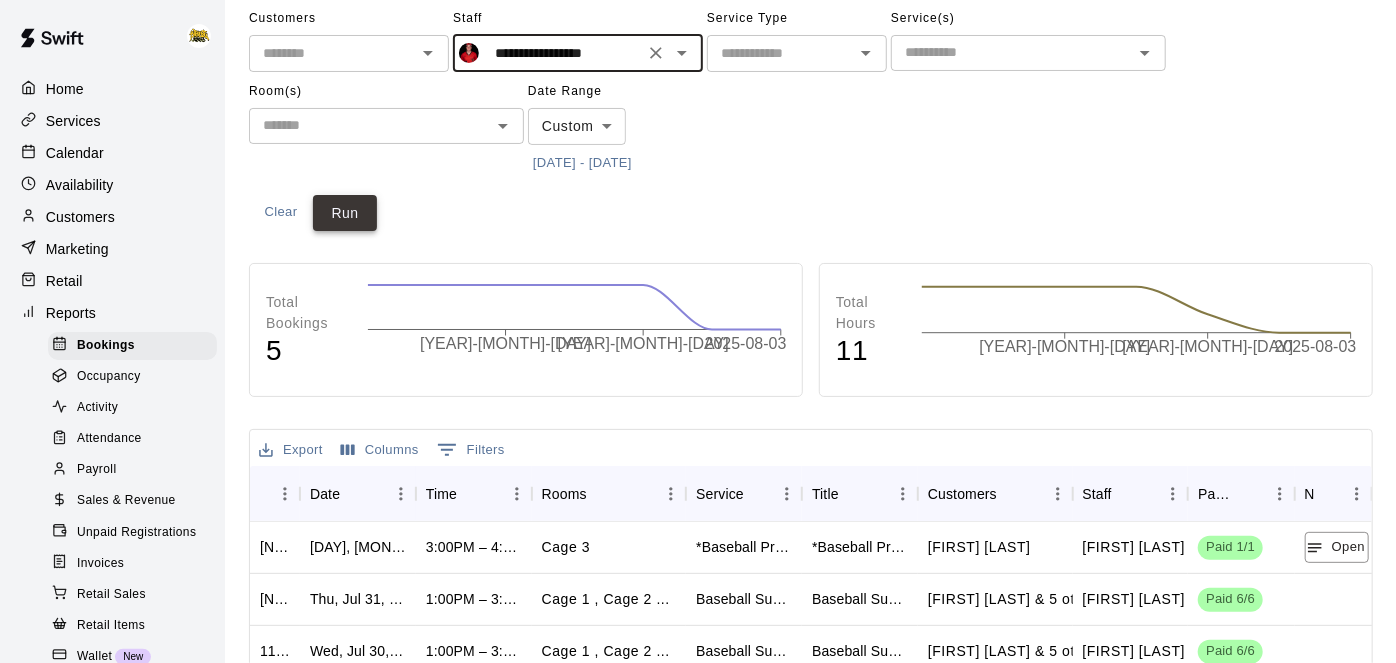 click on "Run" at bounding box center [345, 213] 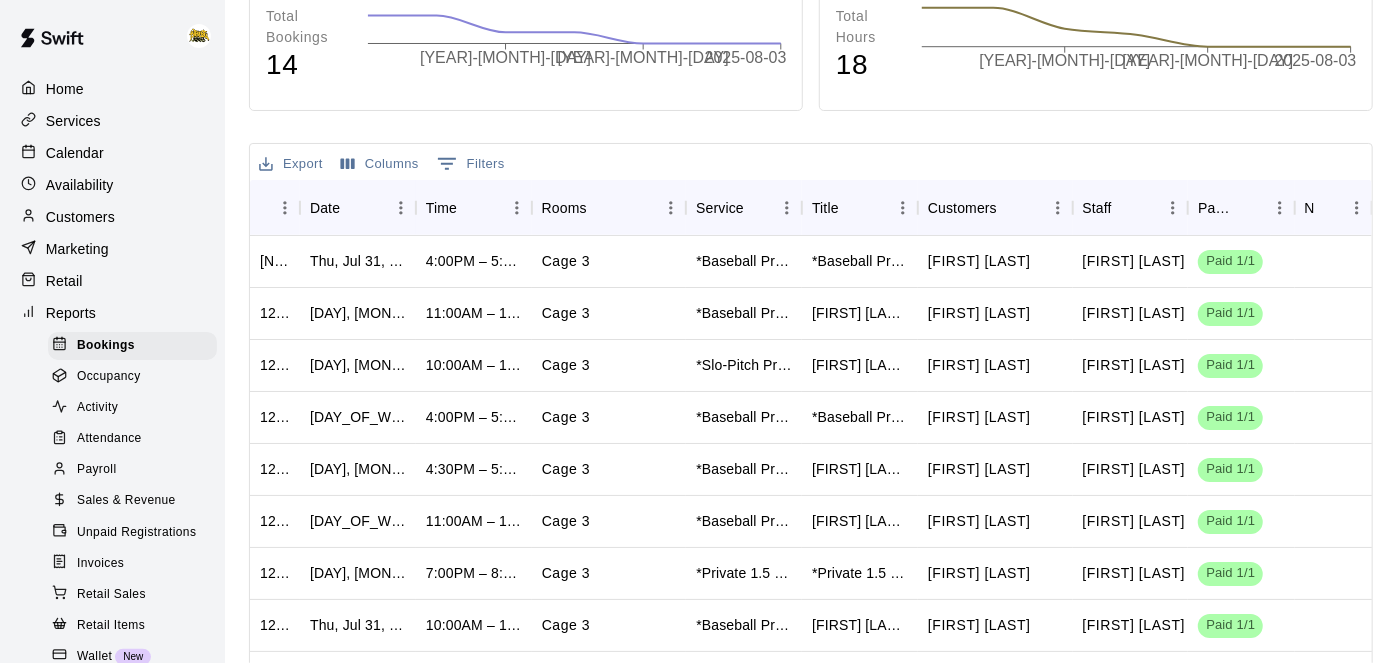 scroll, scrollTop: 372, scrollLeft: 0, axis: vertical 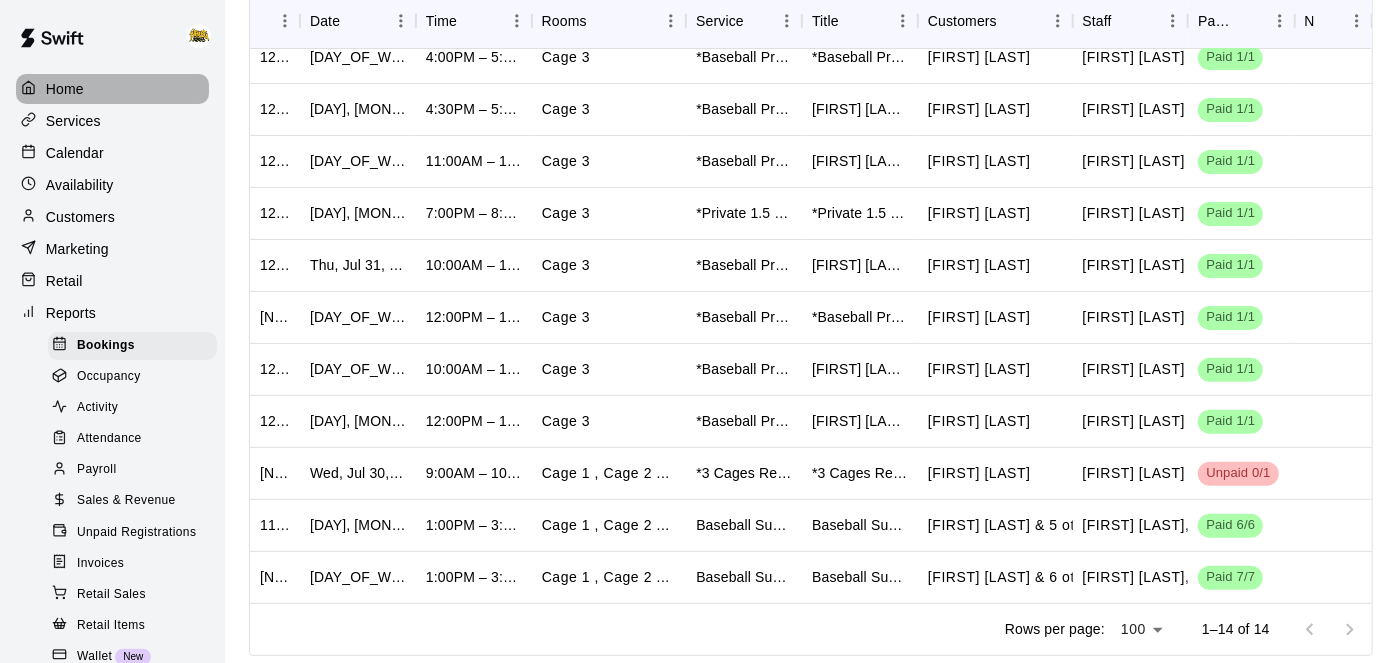 click on "Home" at bounding box center [65, 89] 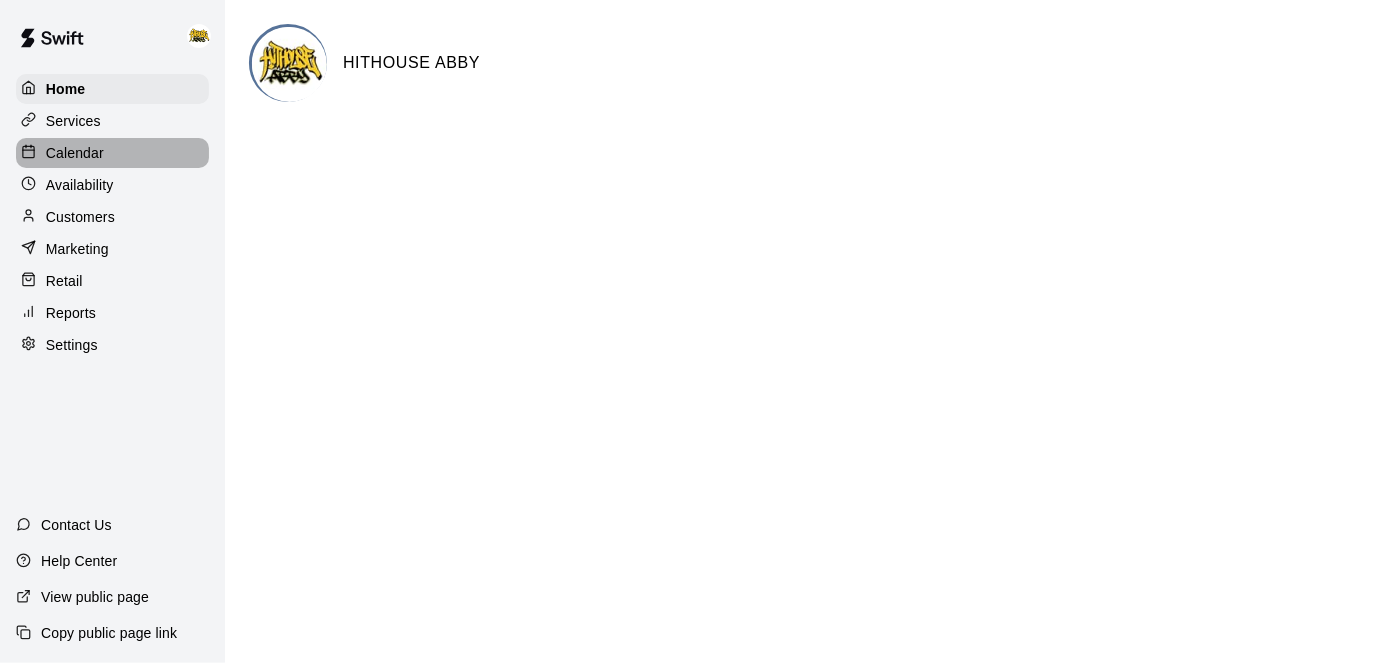 click on "Calendar" at bounding box center (75, 153) 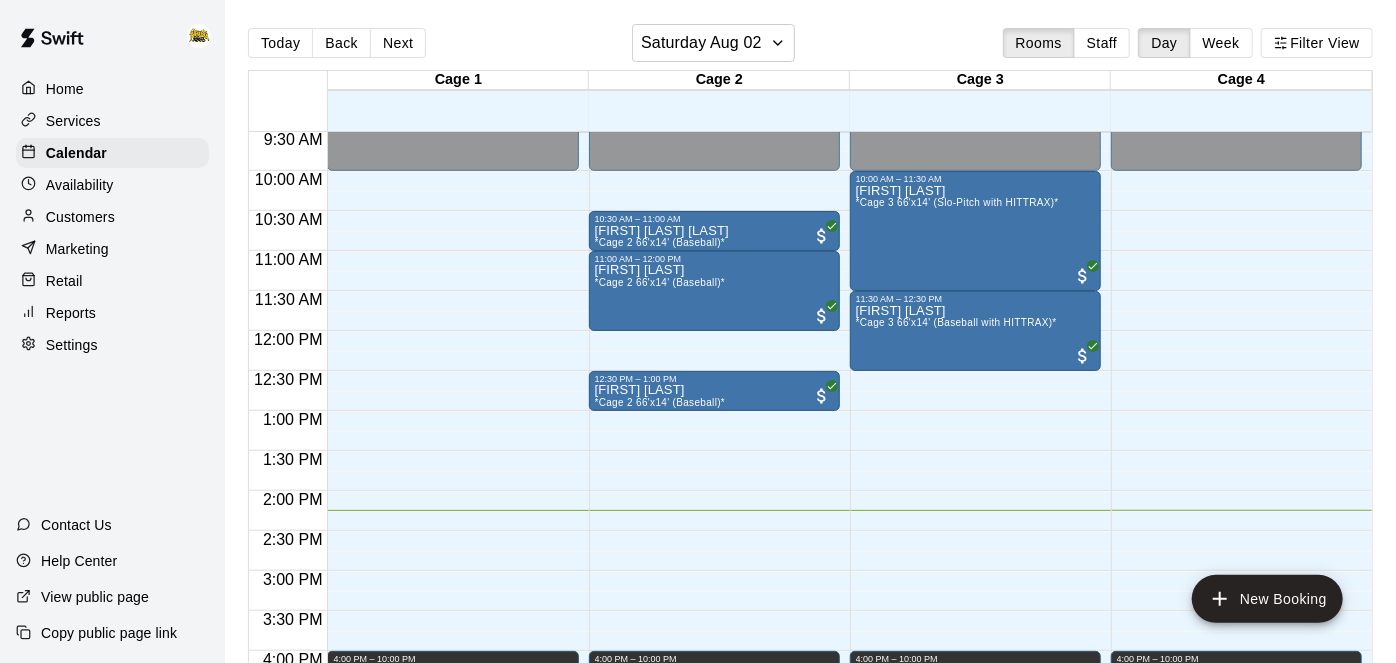 scroll, scrollTop: 760, scrollLeft: 0, axis: vertical 